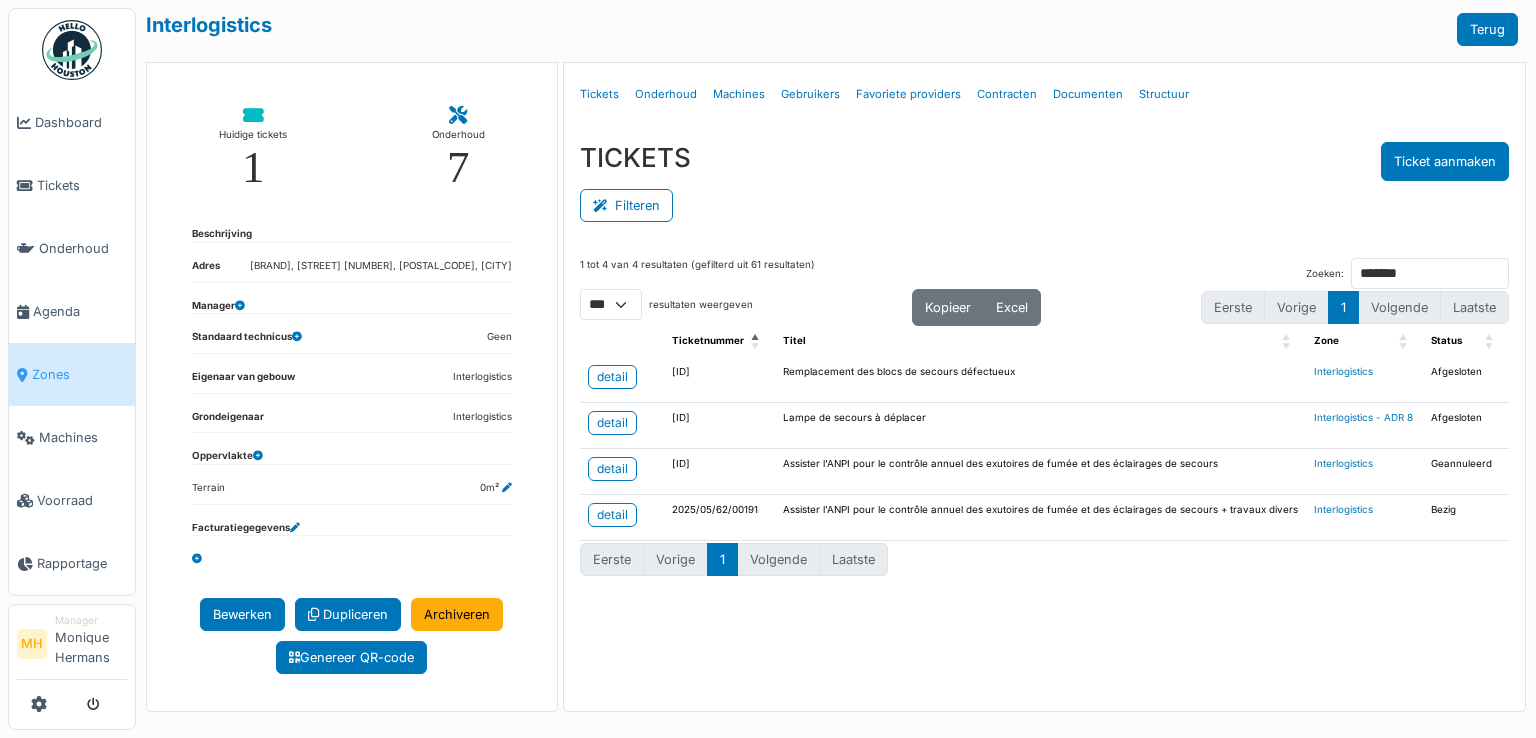select on "***" 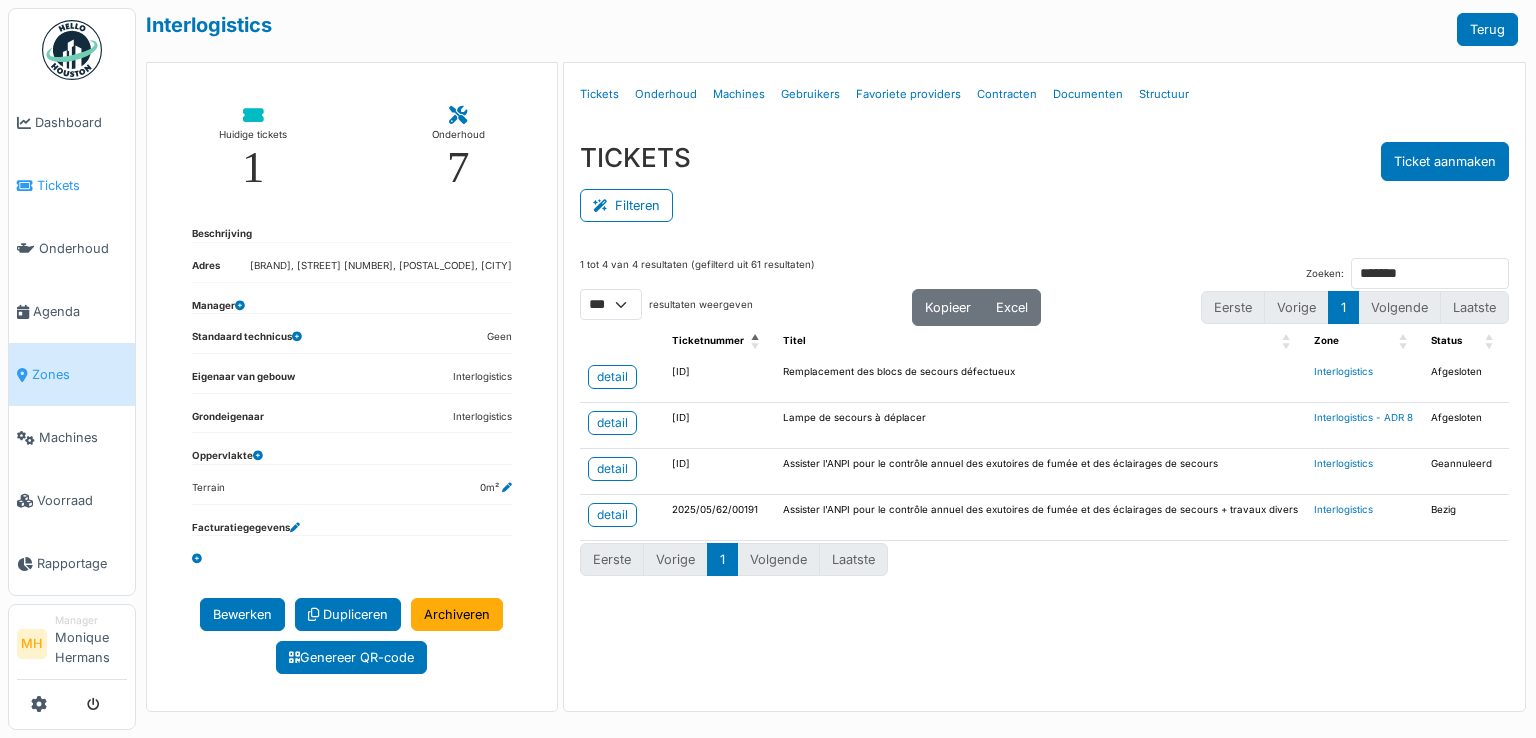 scroll, scrollTop: 0, scrollLeft: 0, axis: both 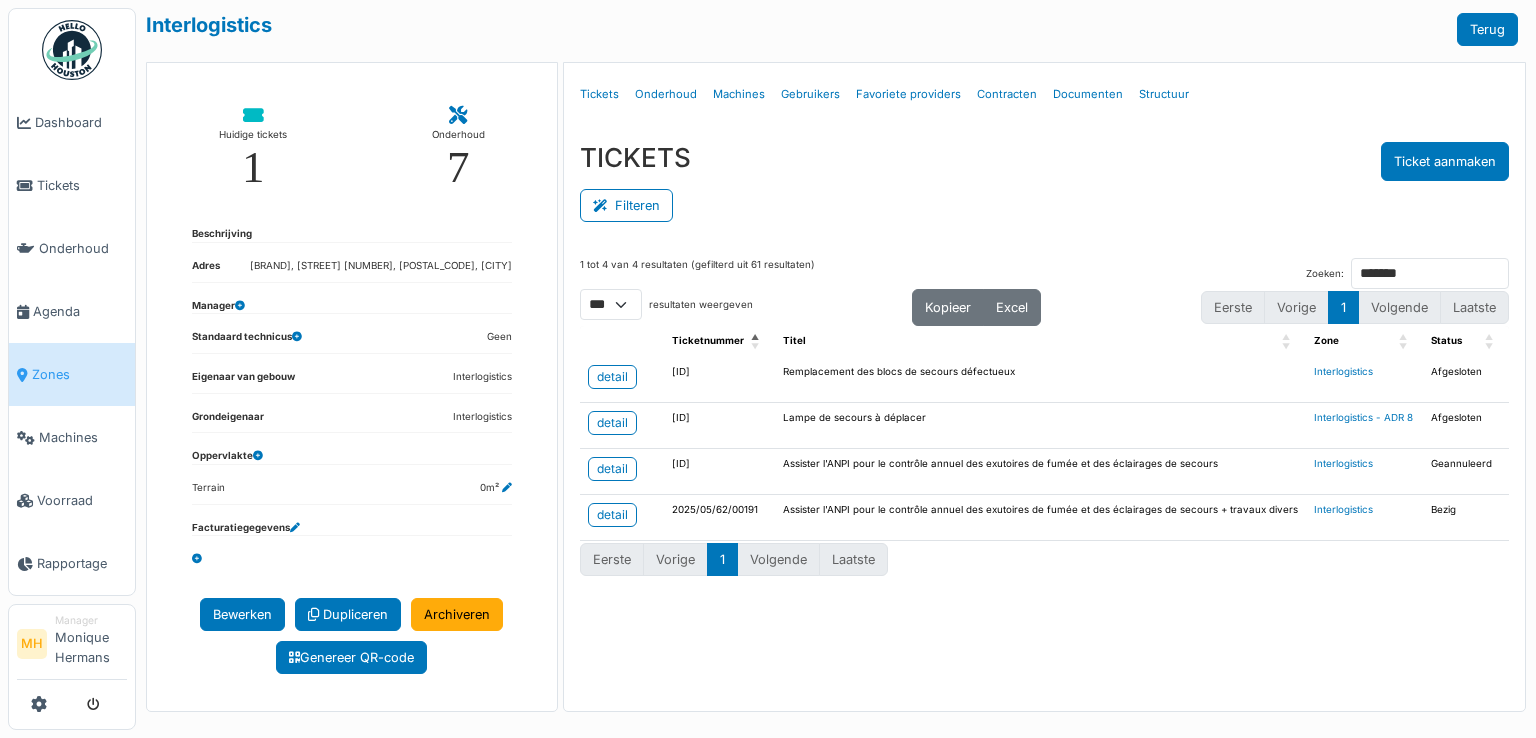 click on "Manager
Monique Hermans" at bounding box center [91, 644] 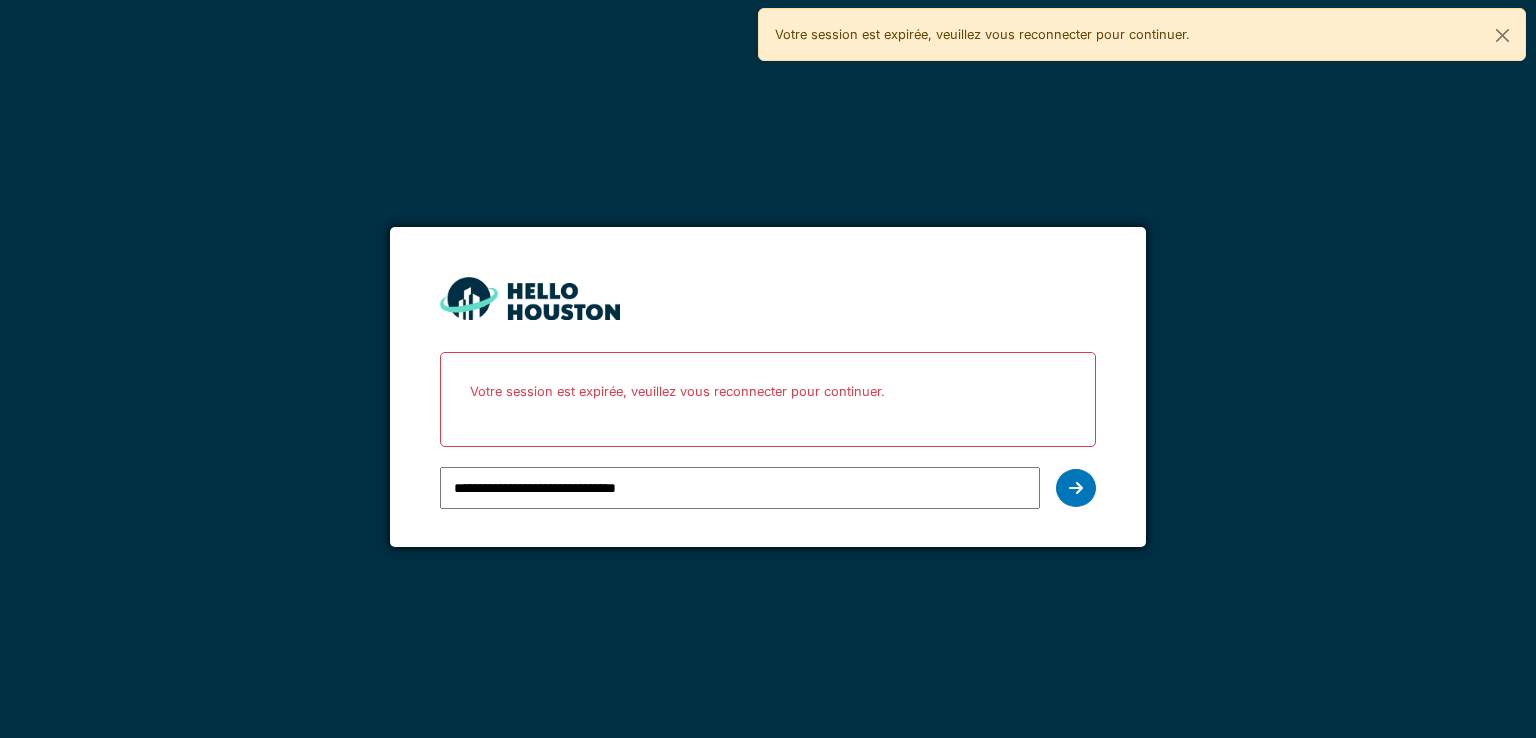 scroll, scrollTop: 0, scrollLeft: 0, axis: both 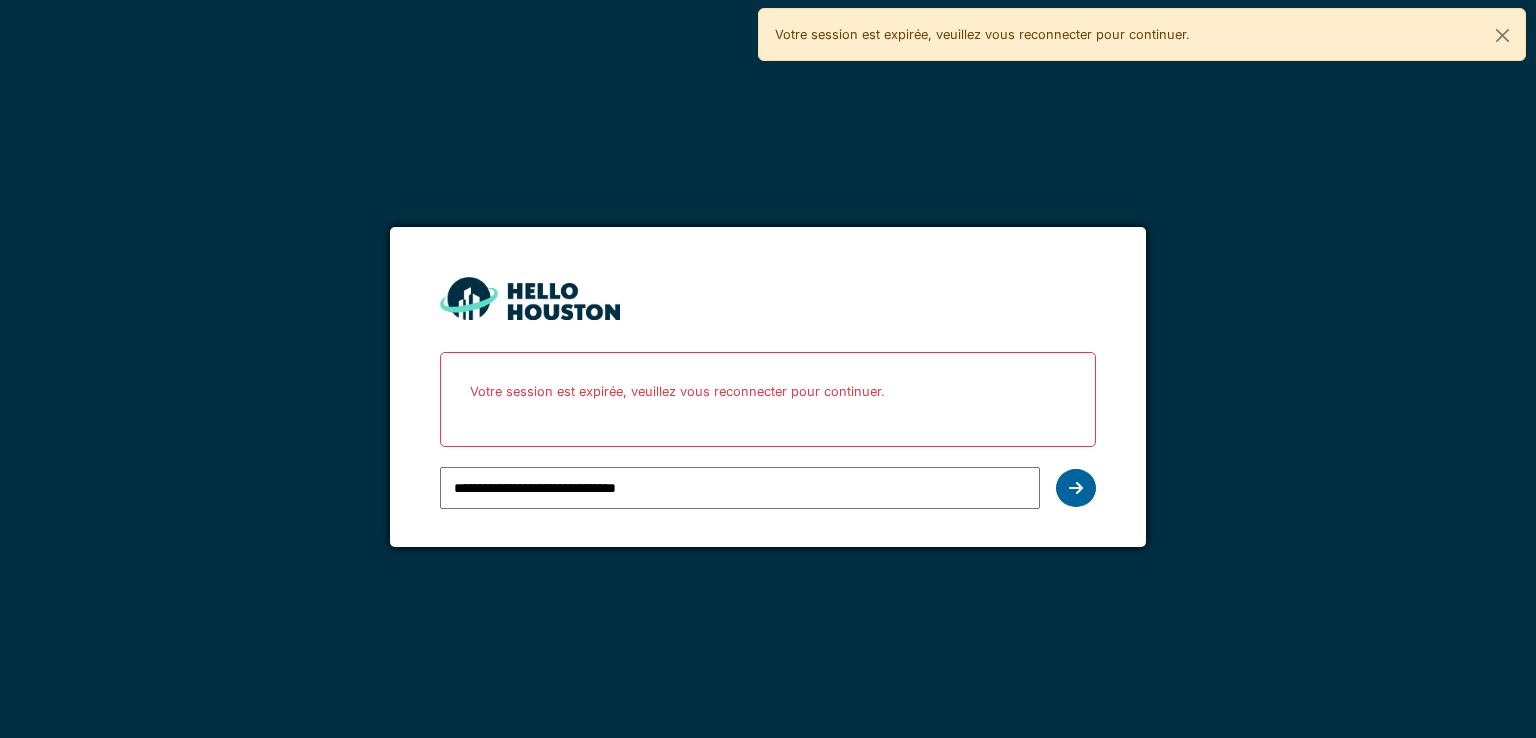 click at bounding box center [1076, 488] 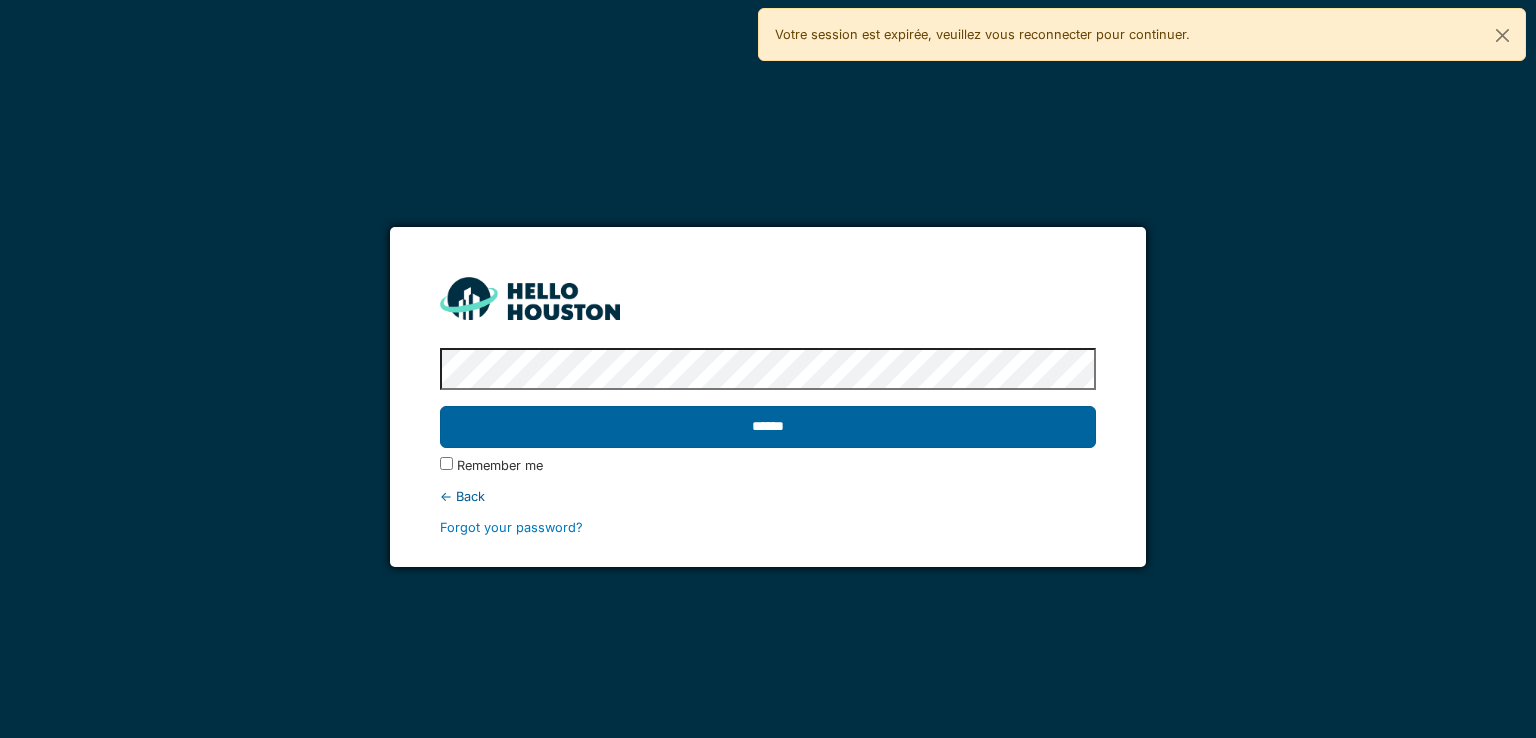 click on "******" at bounding box center [767, 427] 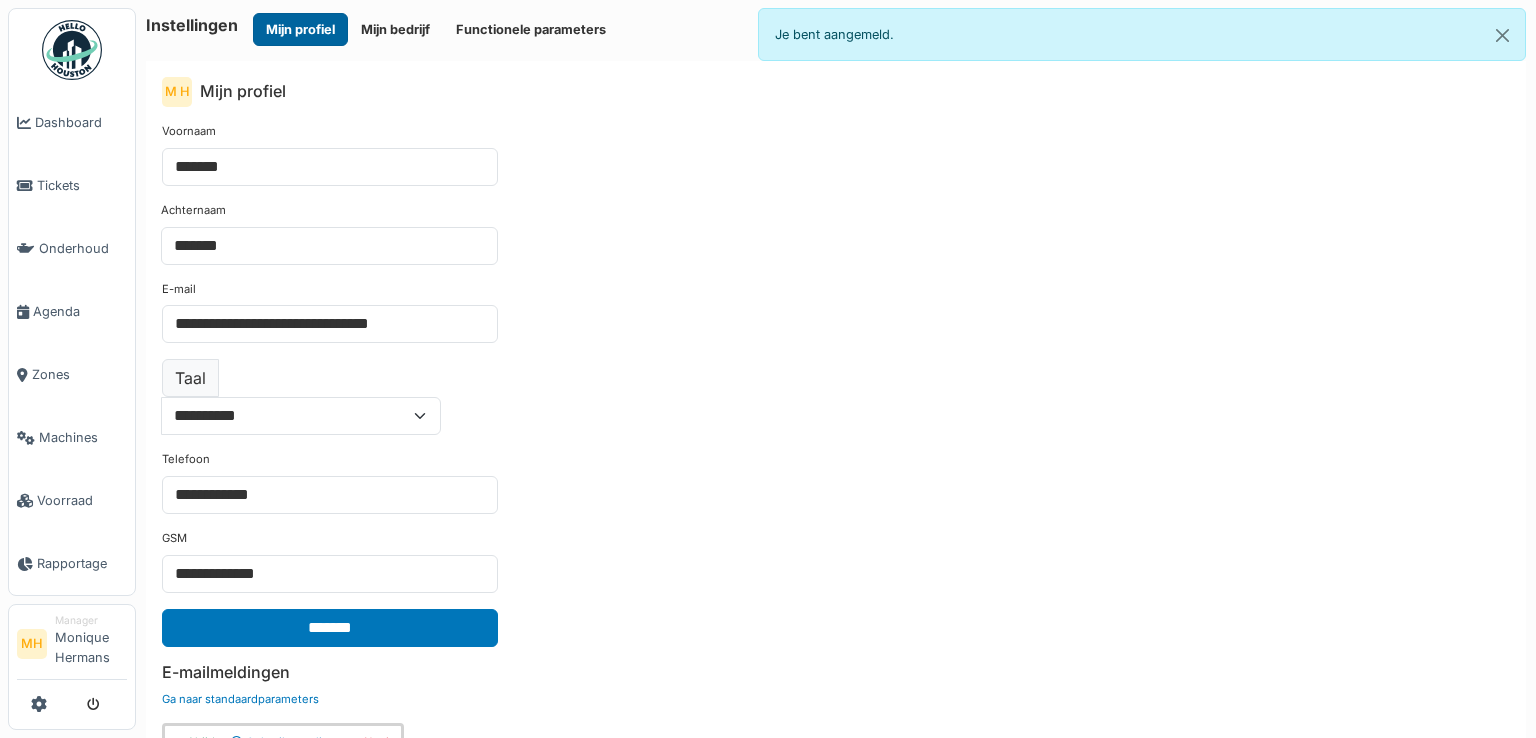 scroll, scrollTop: 0, scrollLeft: 0, axis: both 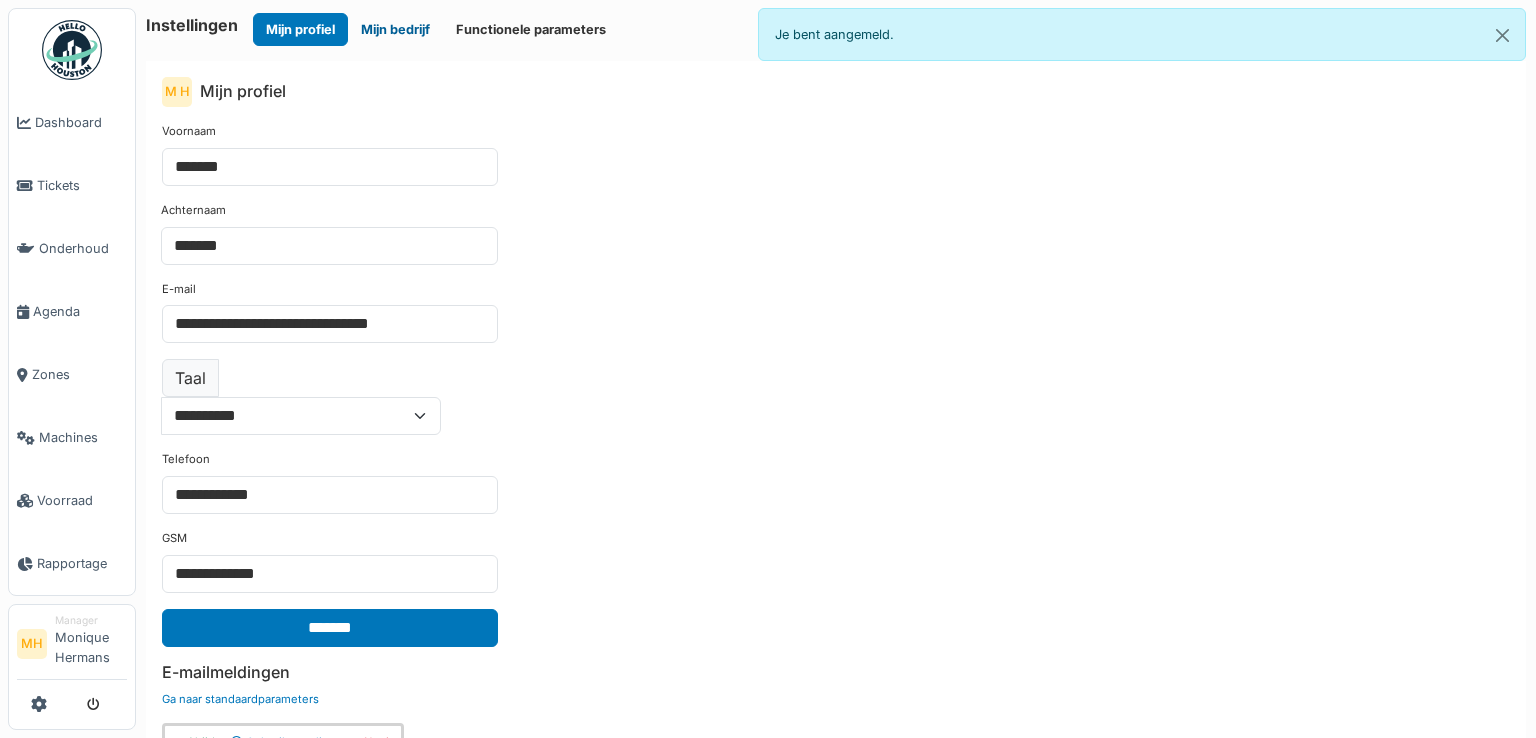 click on "Mijn bedrijf" at bounding box center (395, 29) 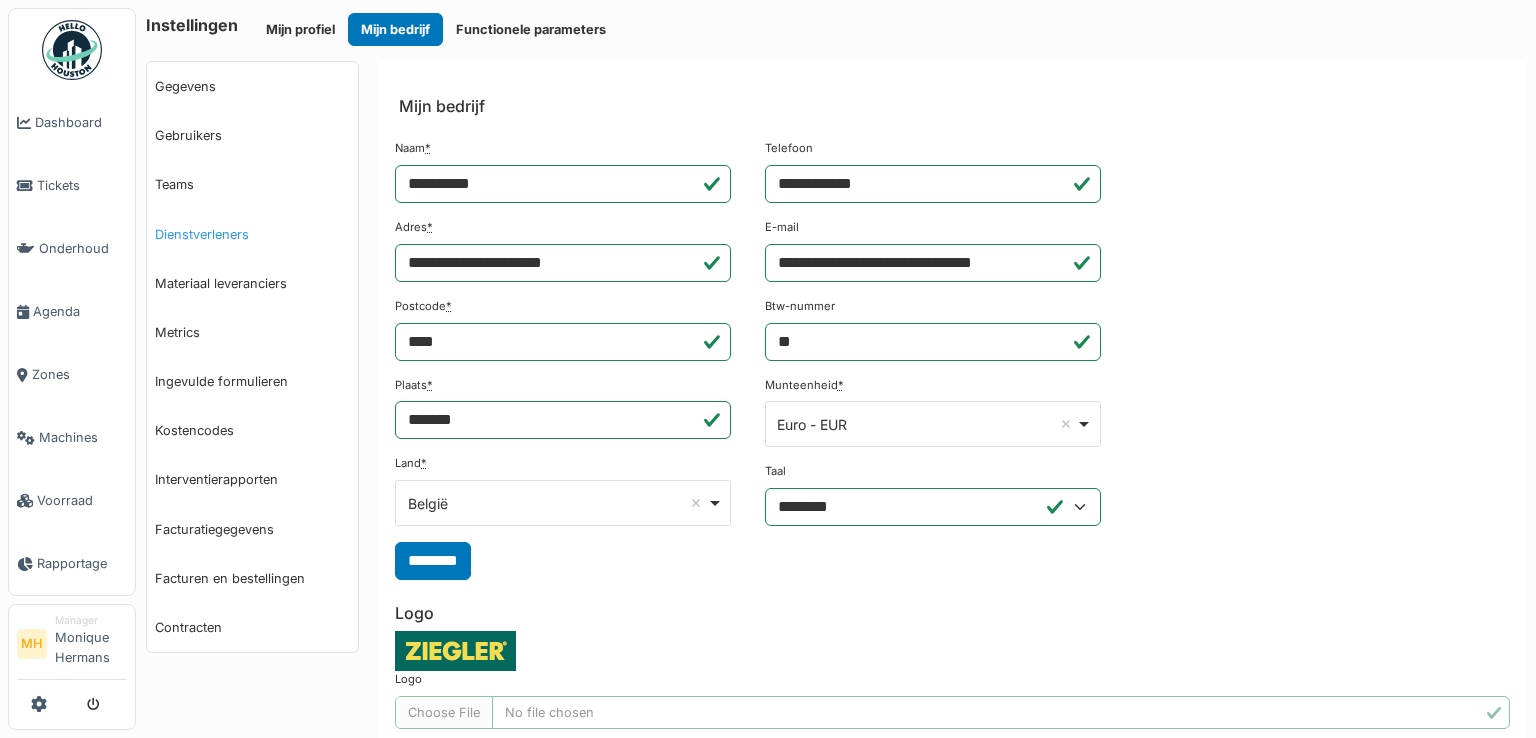 click on "Dienstverleners" at bounding box center [252, 234] 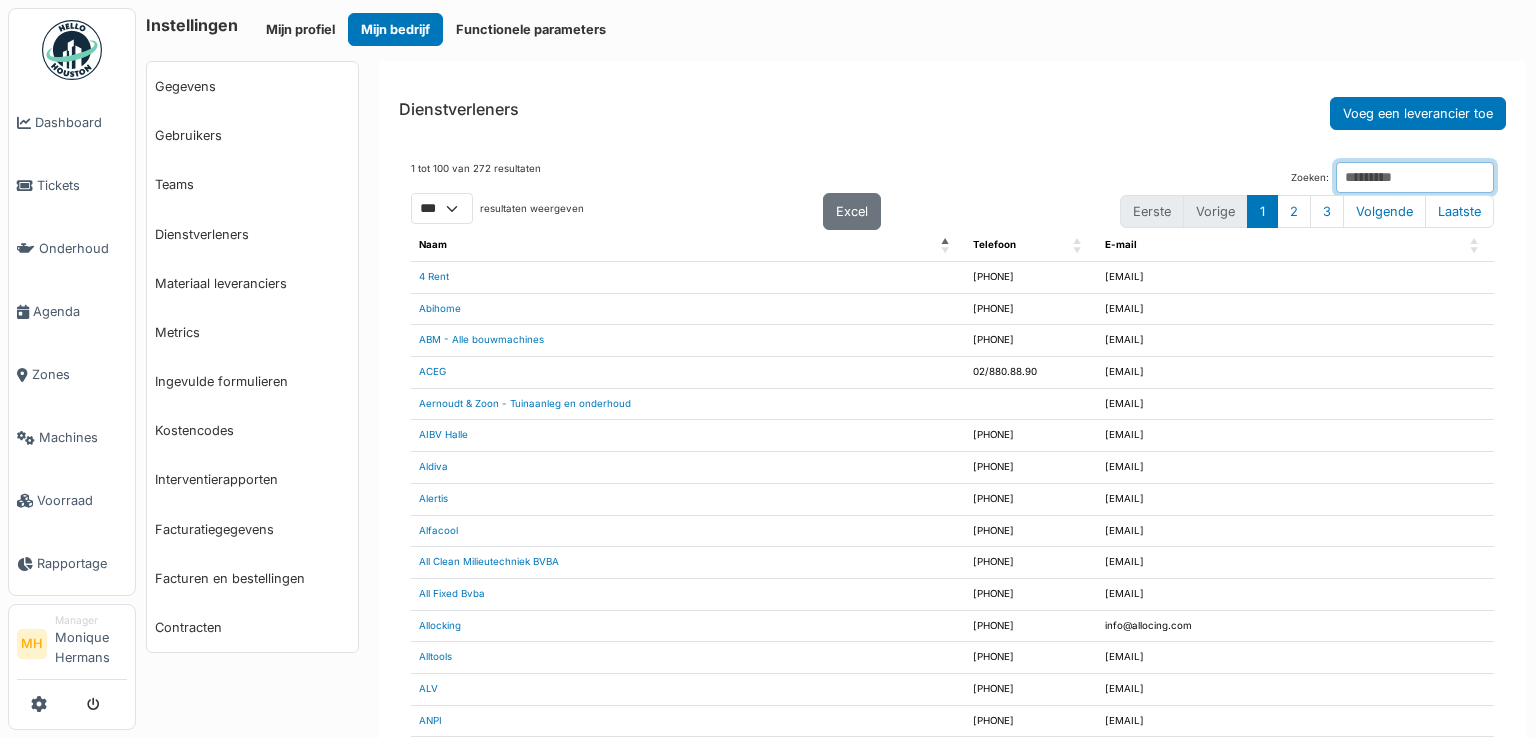 click on "Zoeken:" at bounding box center [1415, 177] 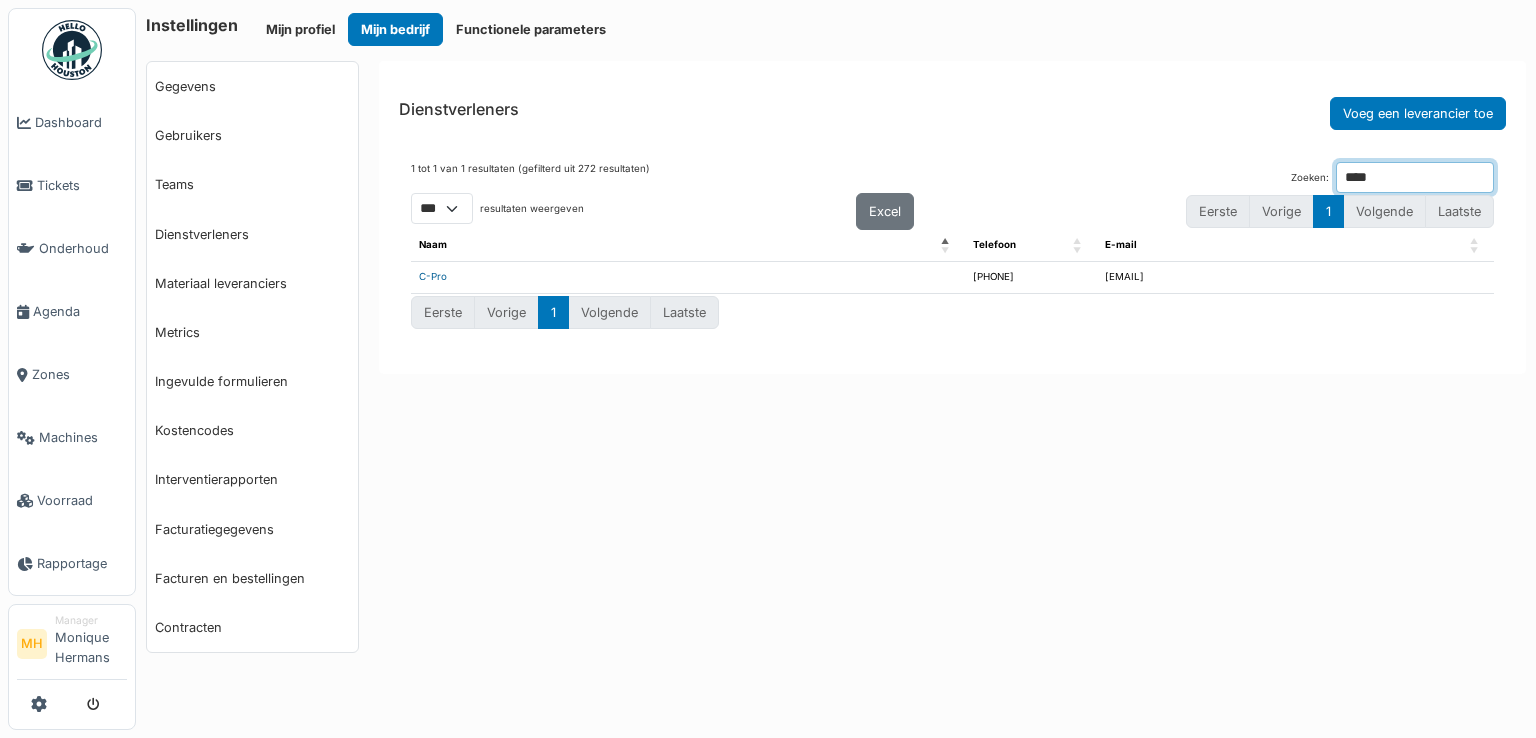 type on "****" 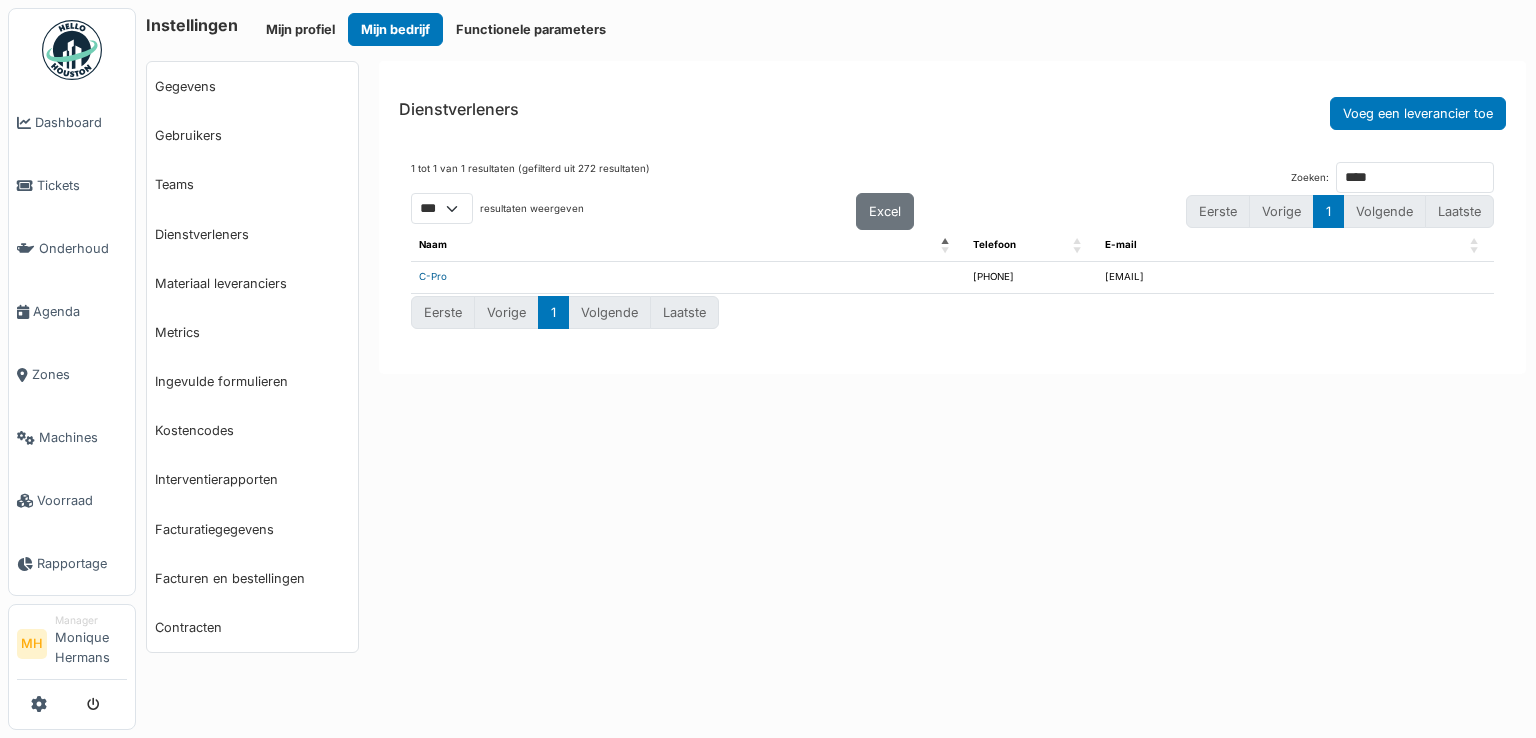 click on "C-Pro" at bounding box center (433, 276) 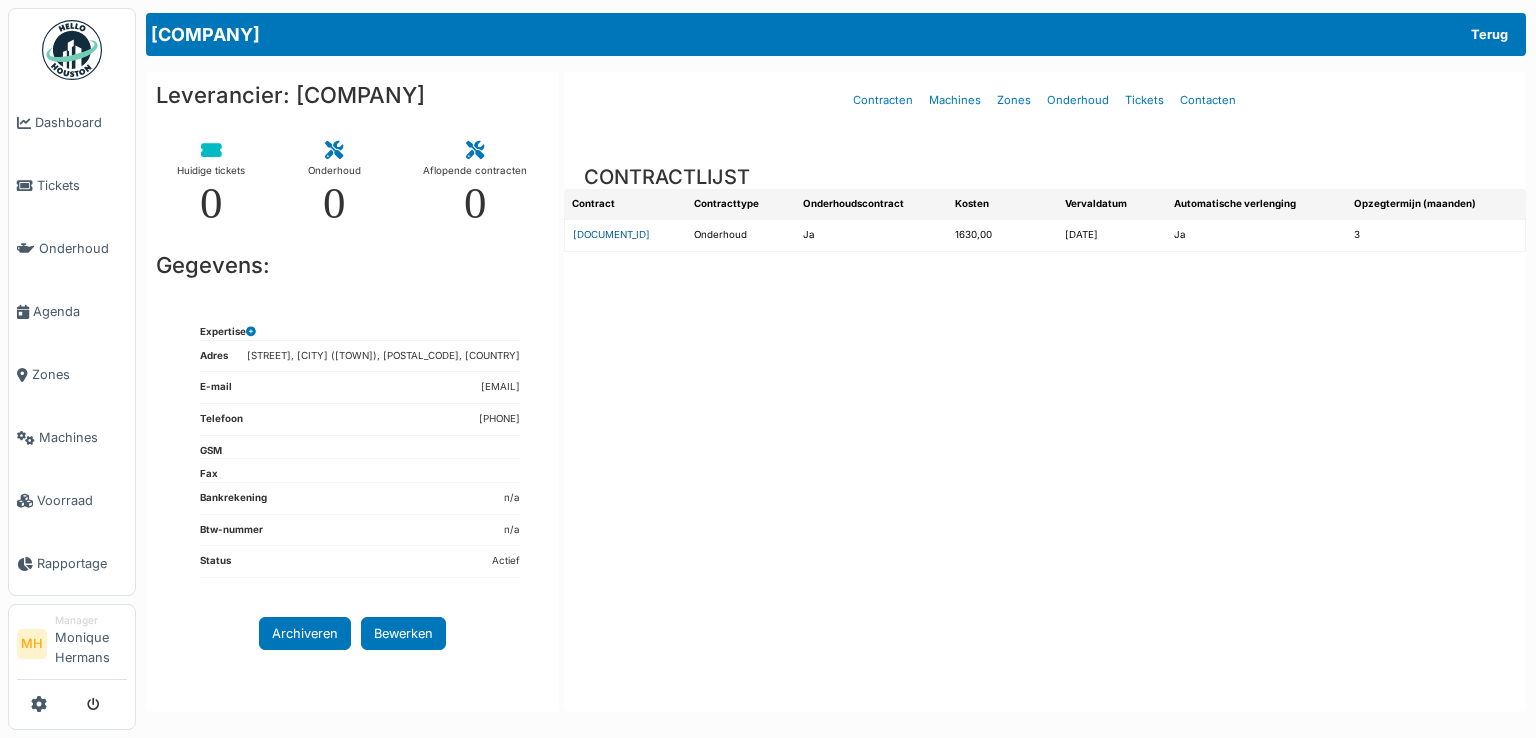 click on "EP-12/11.3519" at bounding box center (611, 234) 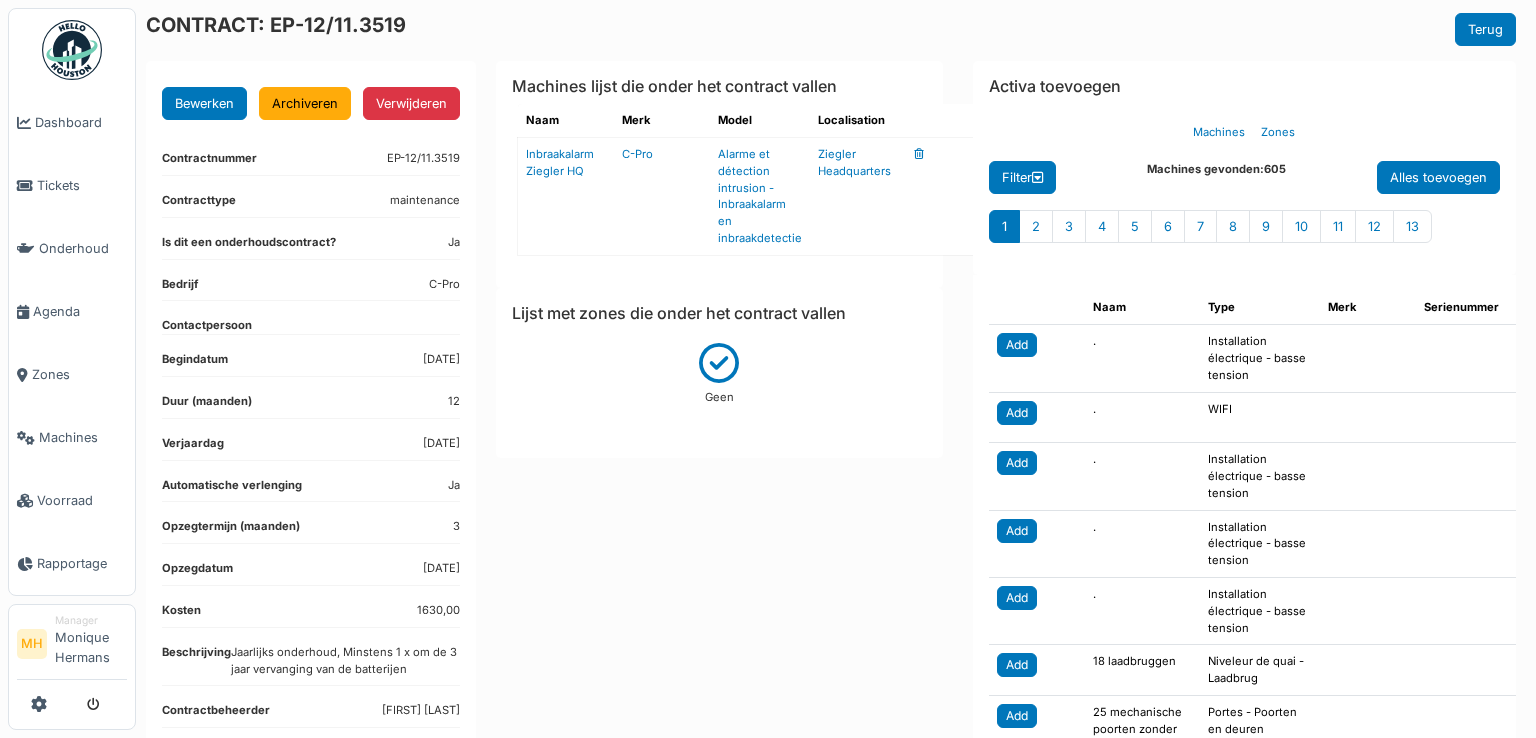 scroll, scrollTop: 0, scrollLeft: 0, axis: both 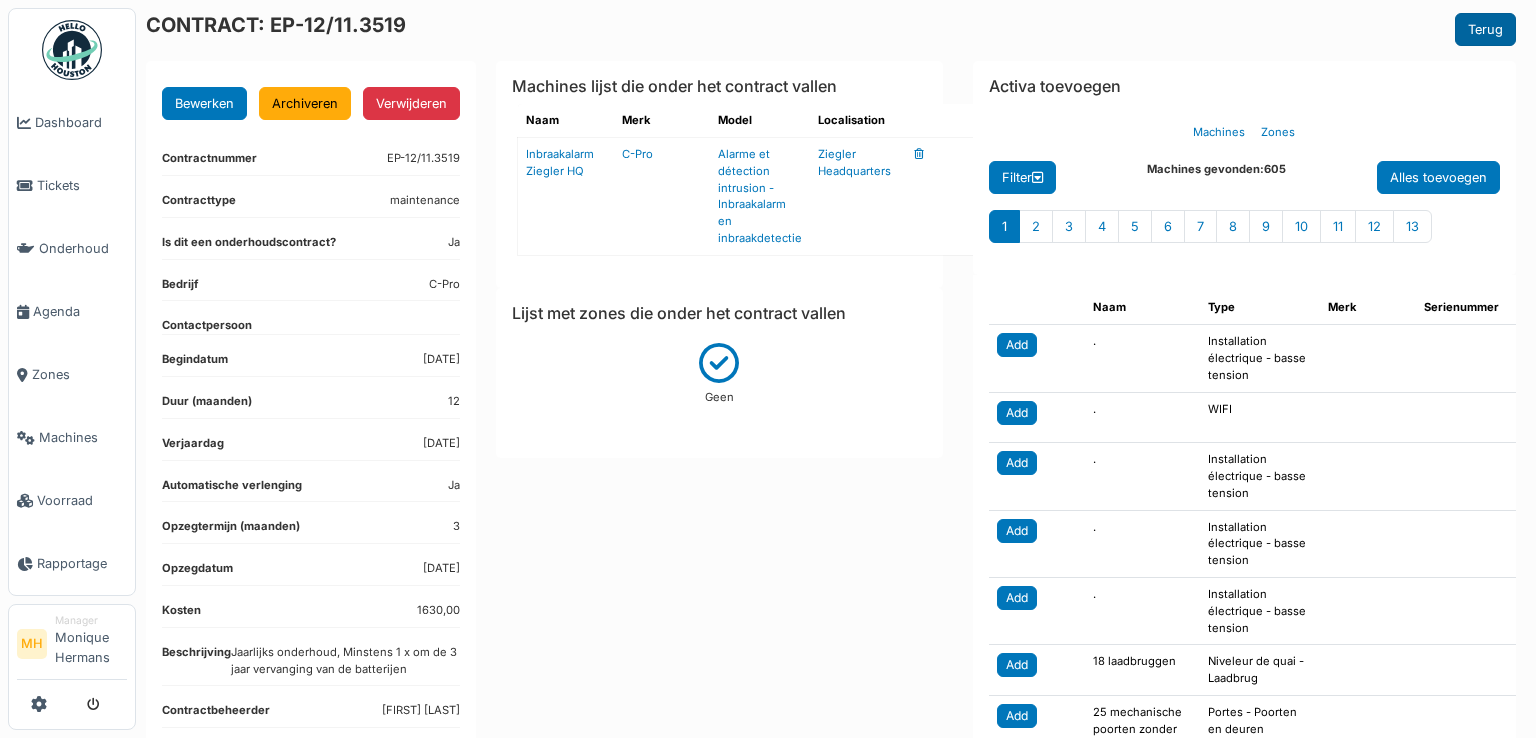 click on "Terug" at bounding box center [1485, 29] 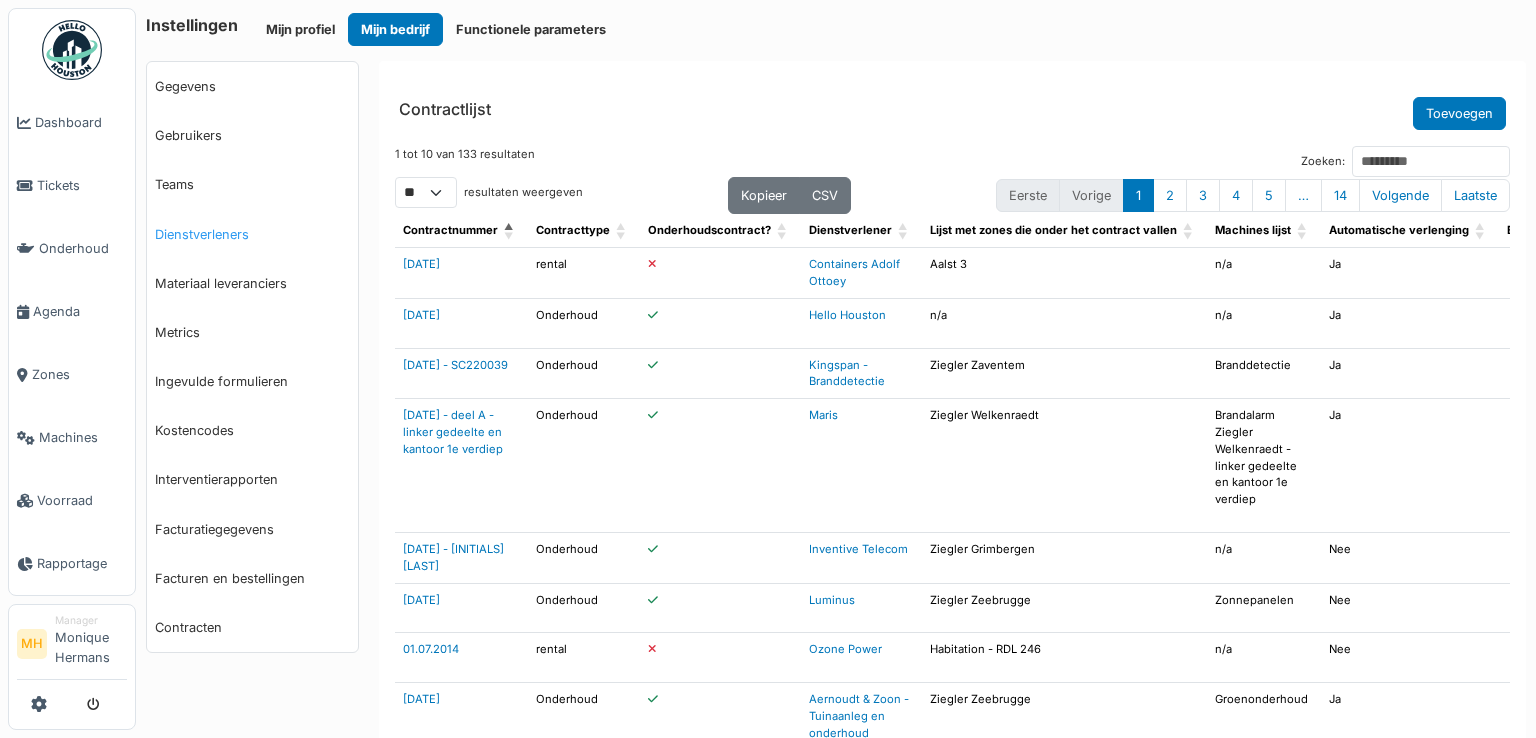 click on "Dienstverleners" at bounding box center (252, 234) 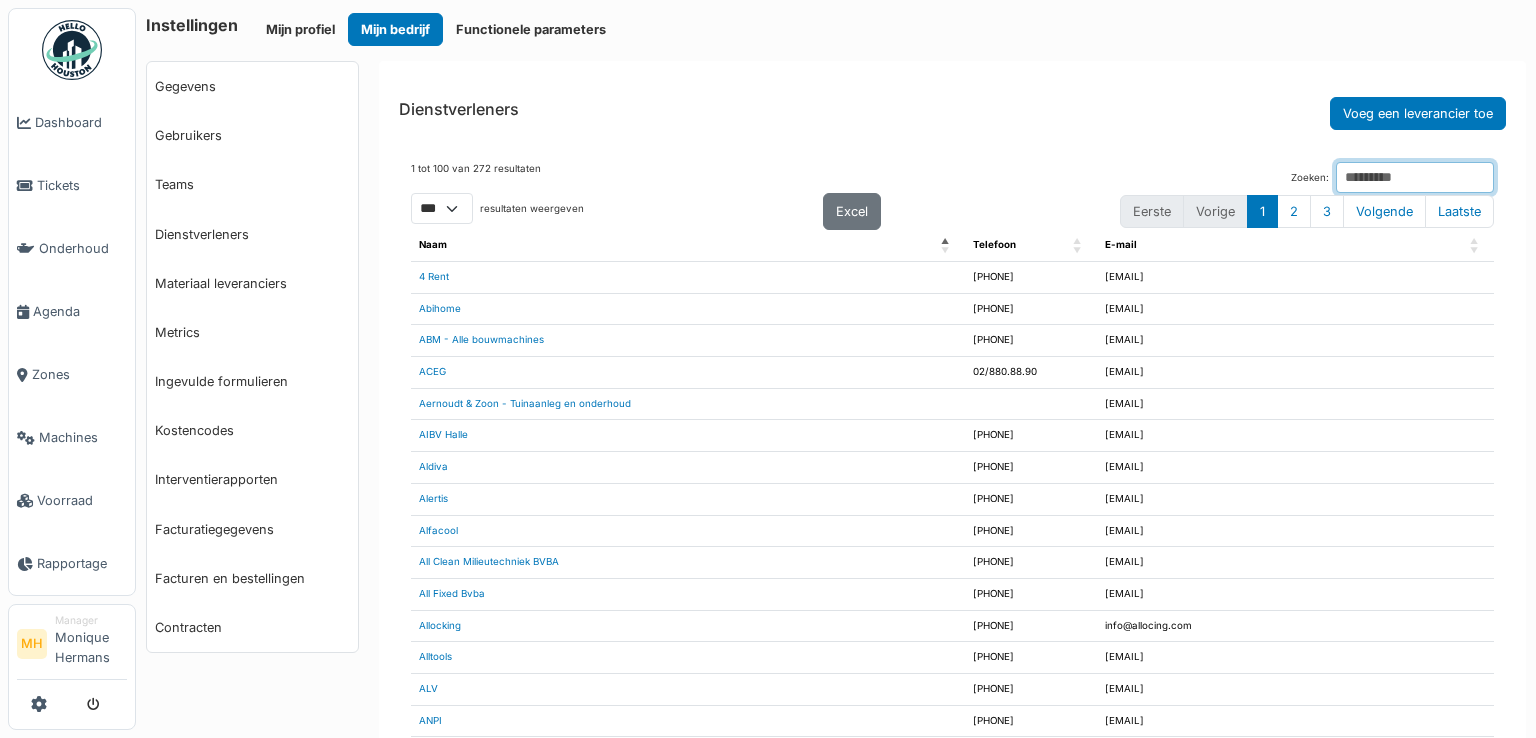 click on "Zoeken:" at bounding box center (1415, 177) 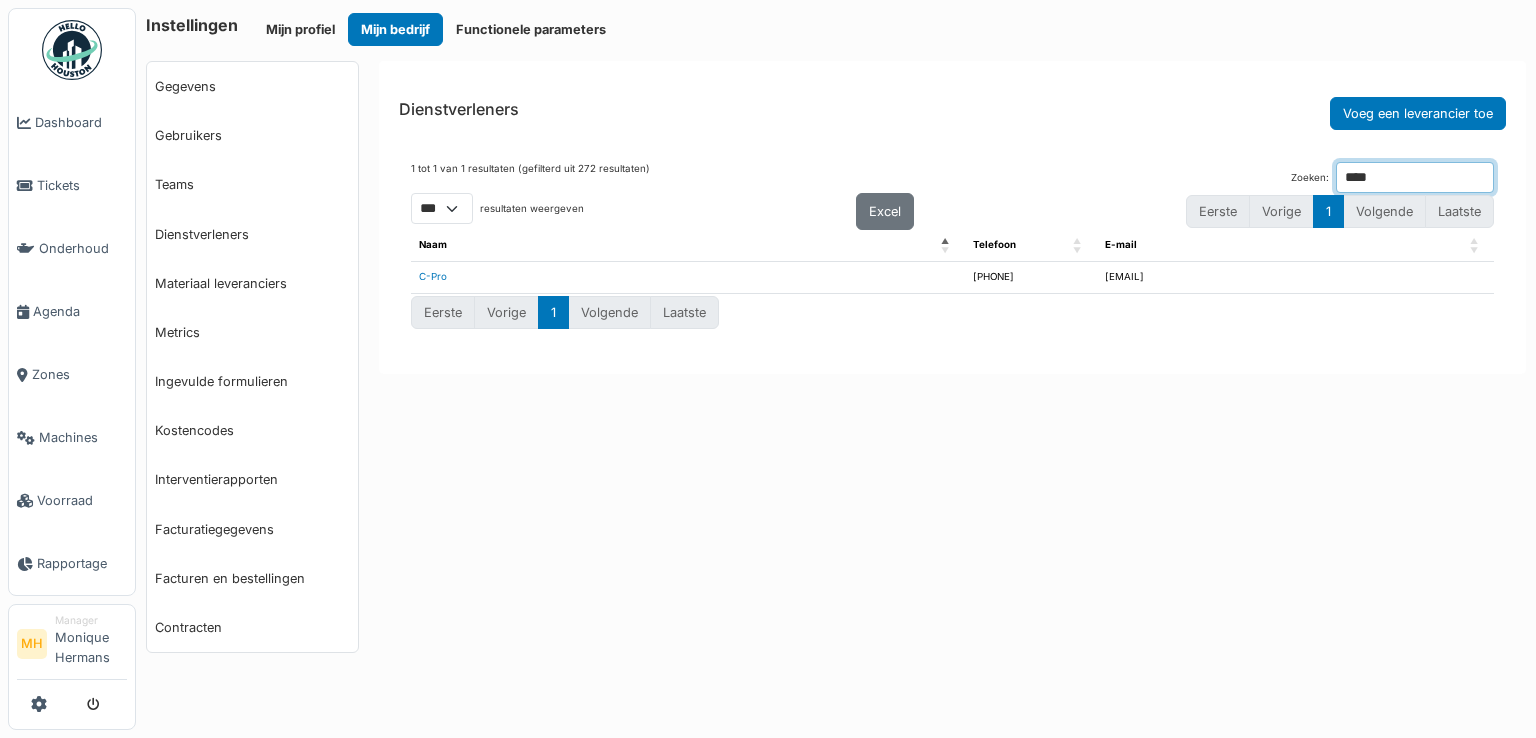 type on "****" 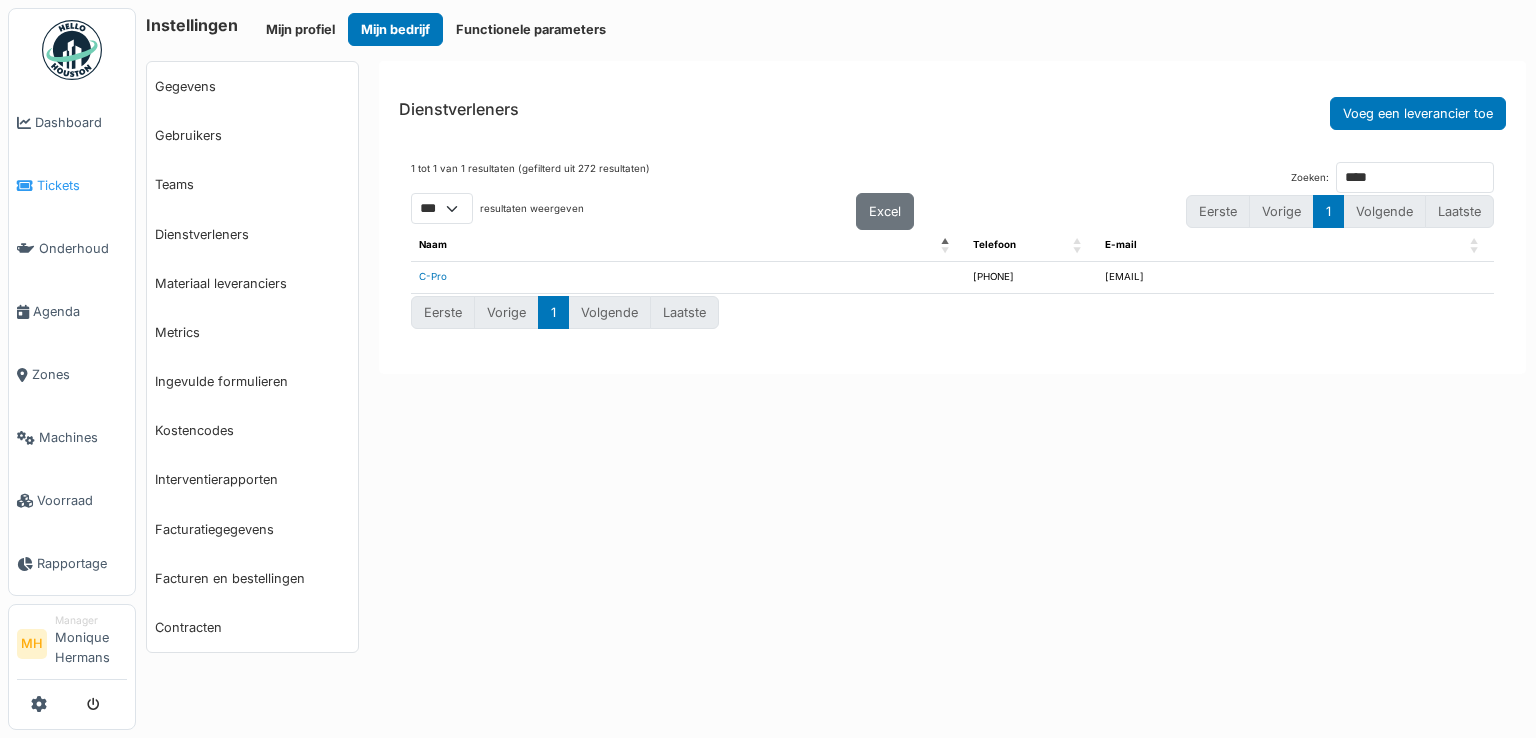 click on "Tickets" at bounding box center [82, 185] 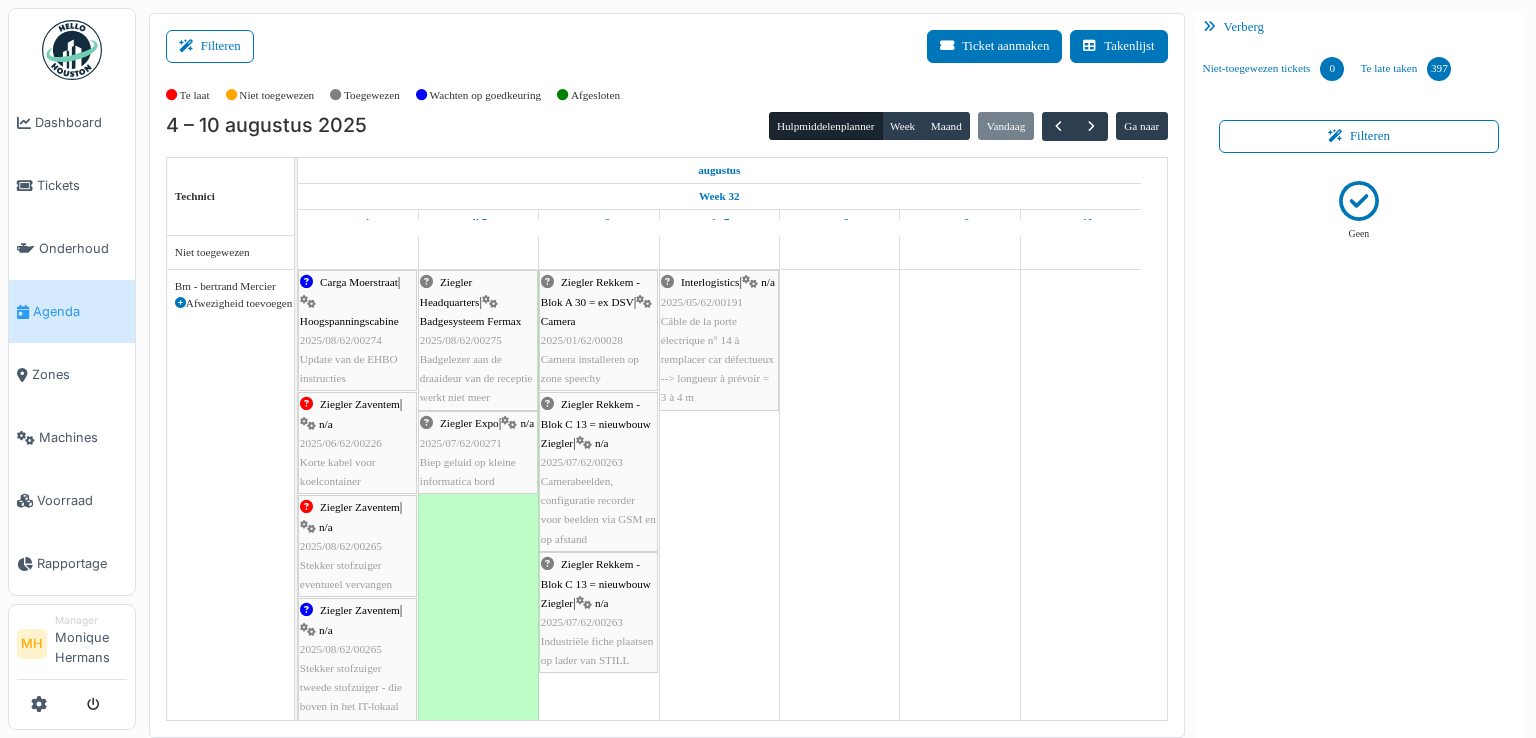 scroll, scrollTop: 0, scrollLeft: 0, axis: both 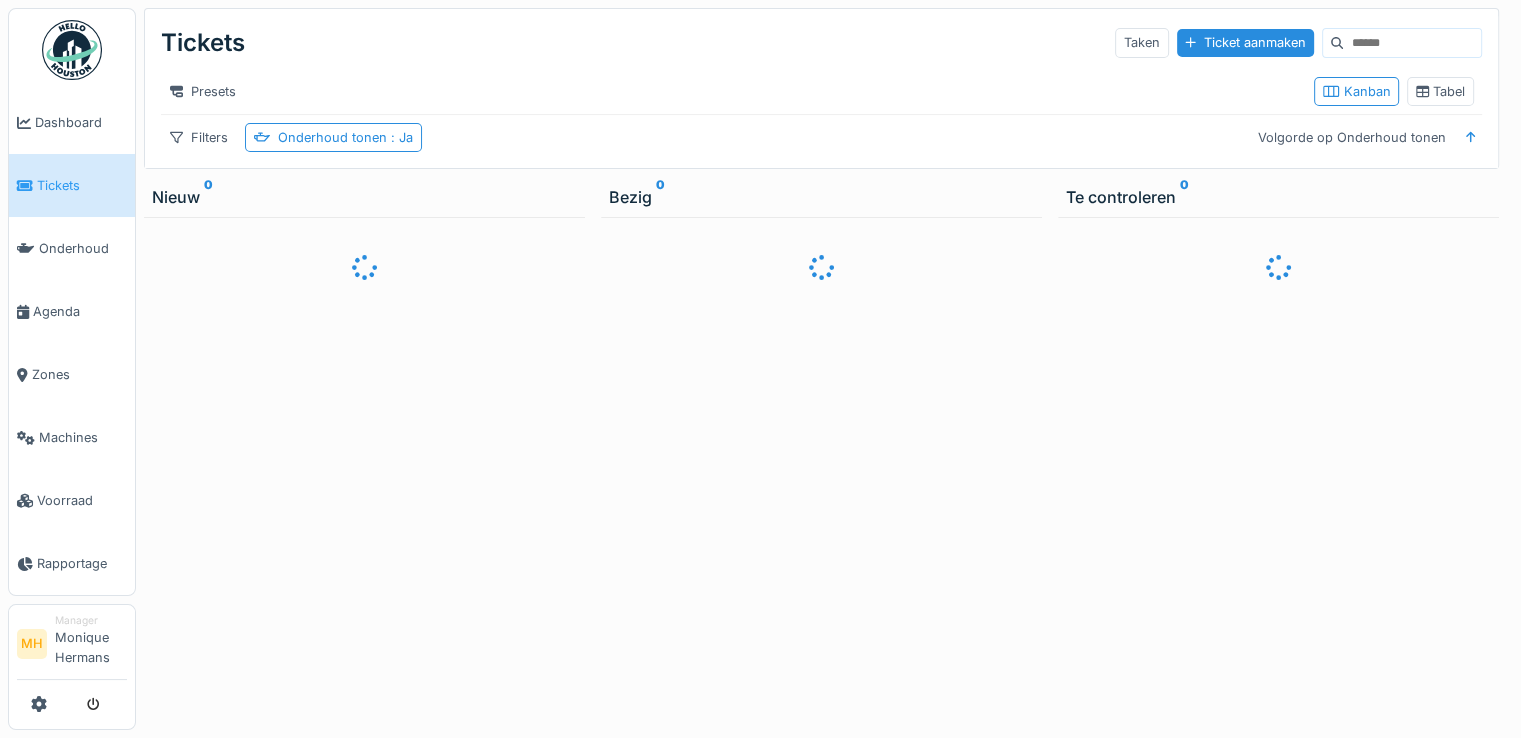 click at bounding box center [1412, 43] 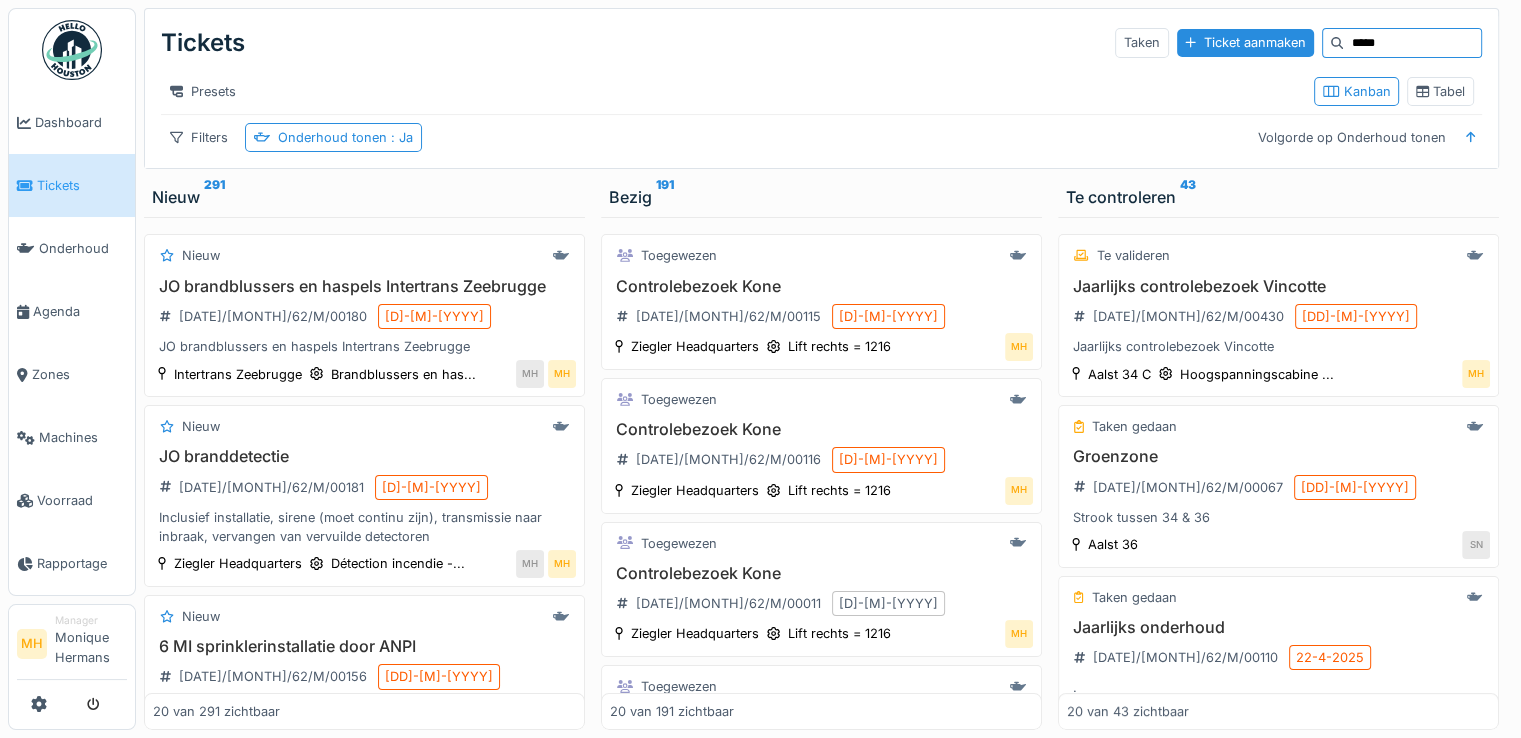 type on "*****" 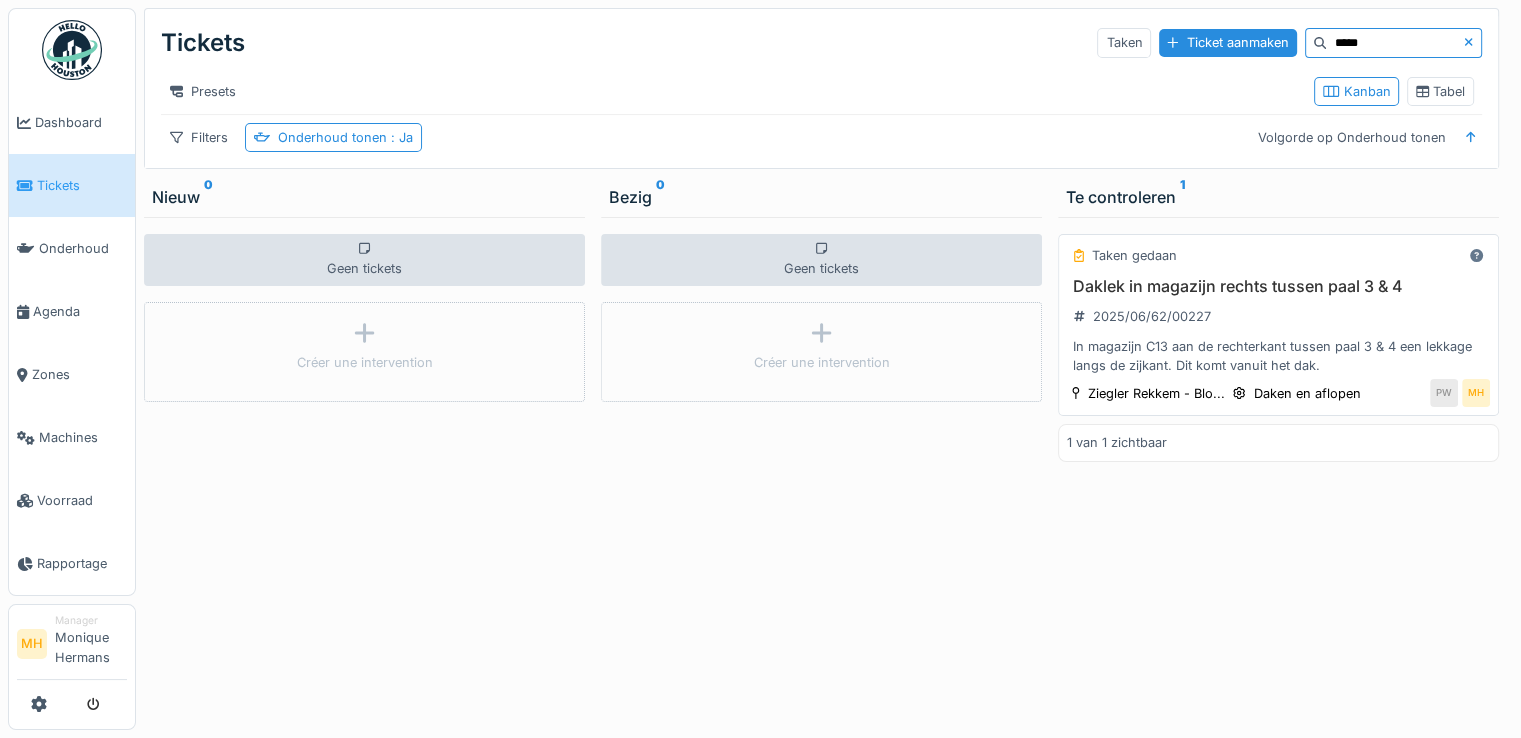 click on "Daklek in magazijn rechts tussen paal 3 & 4" at bounding box center (1278, 286) 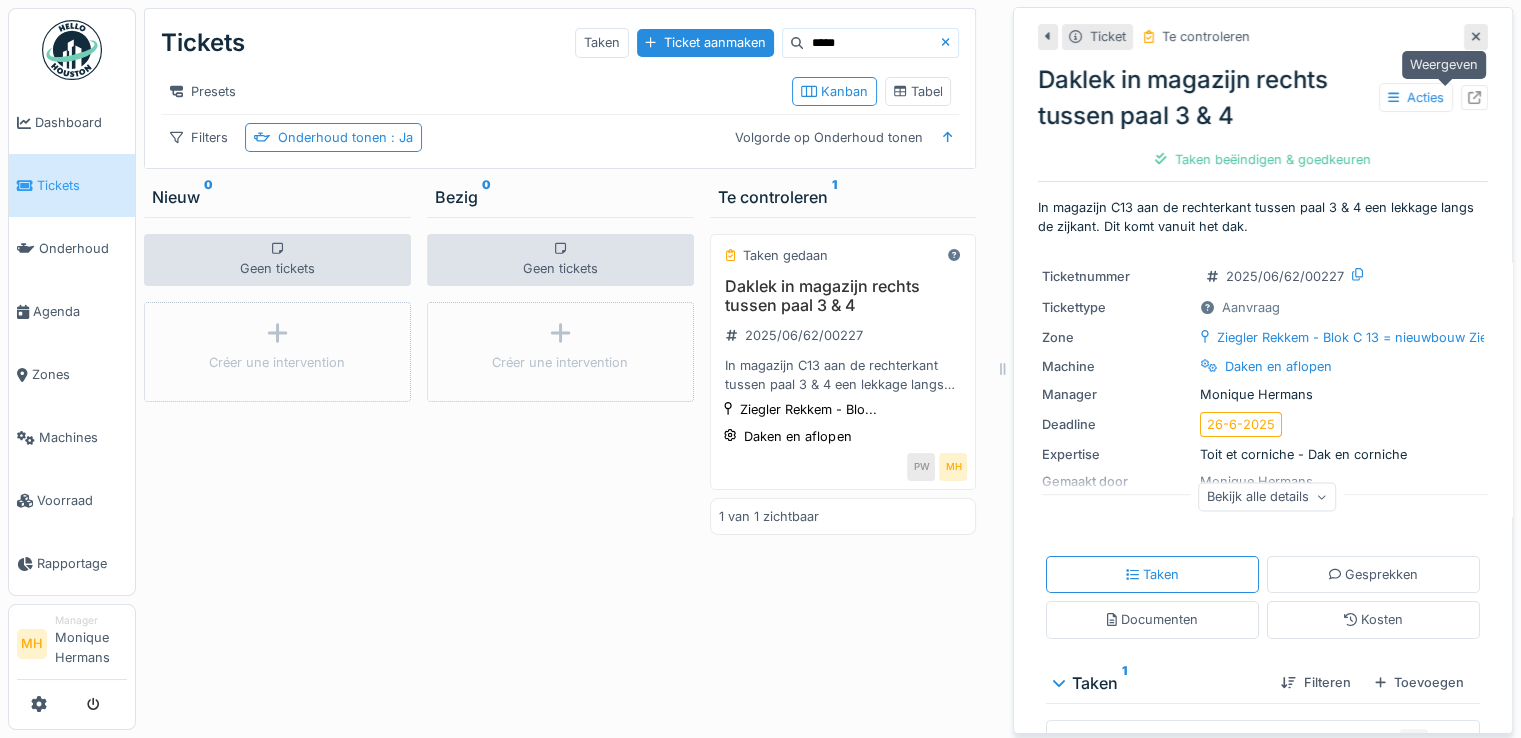 click 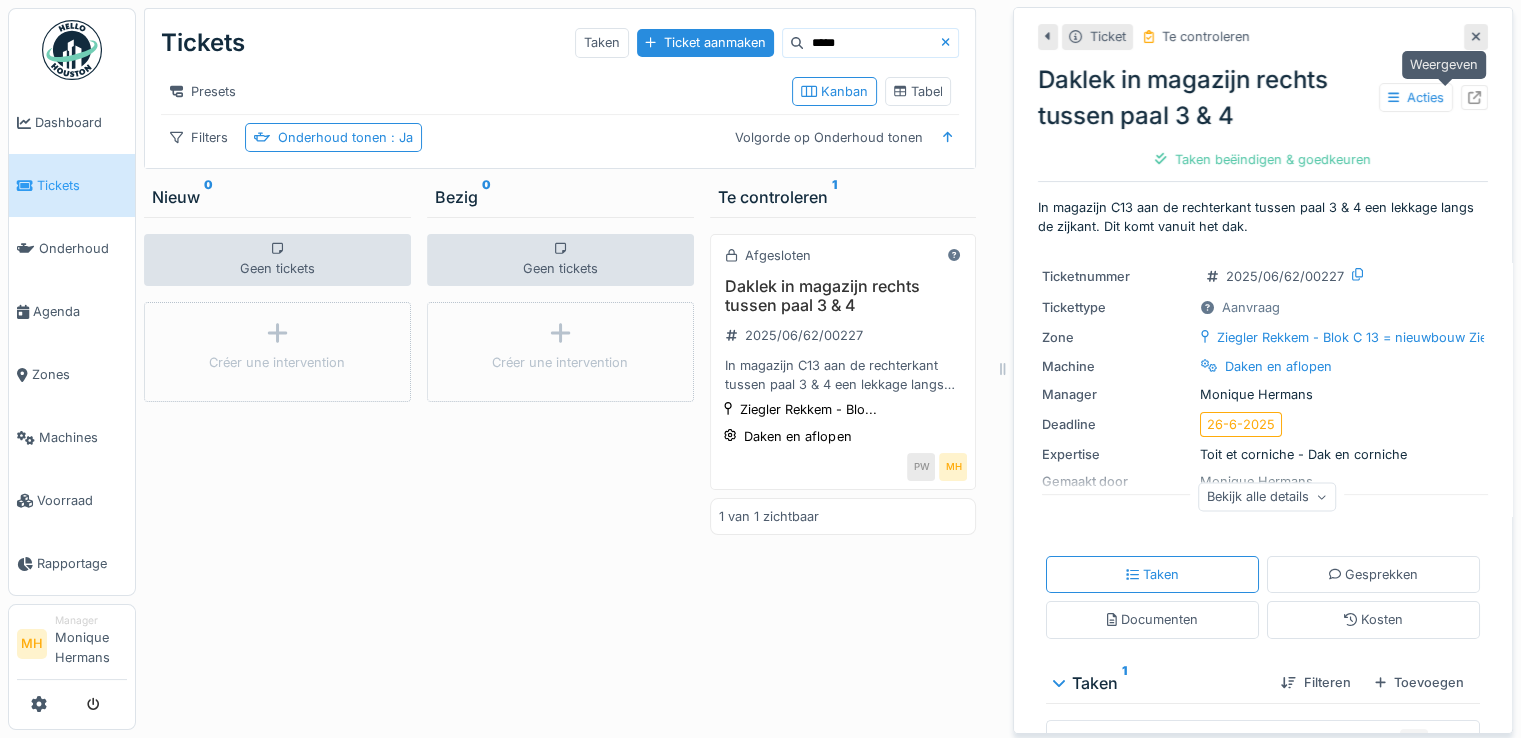 click 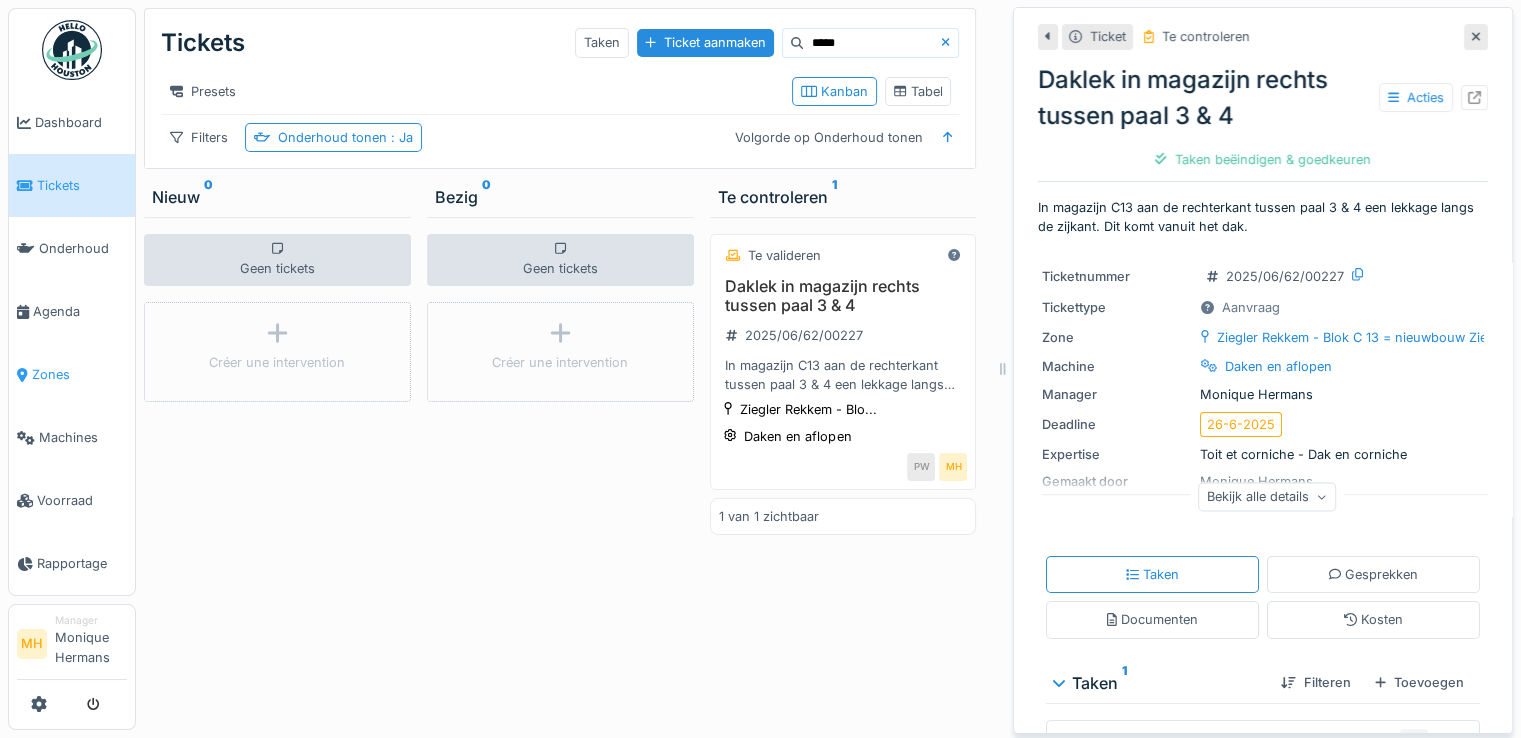 click on "Zones" at bounding box center (79, 374) 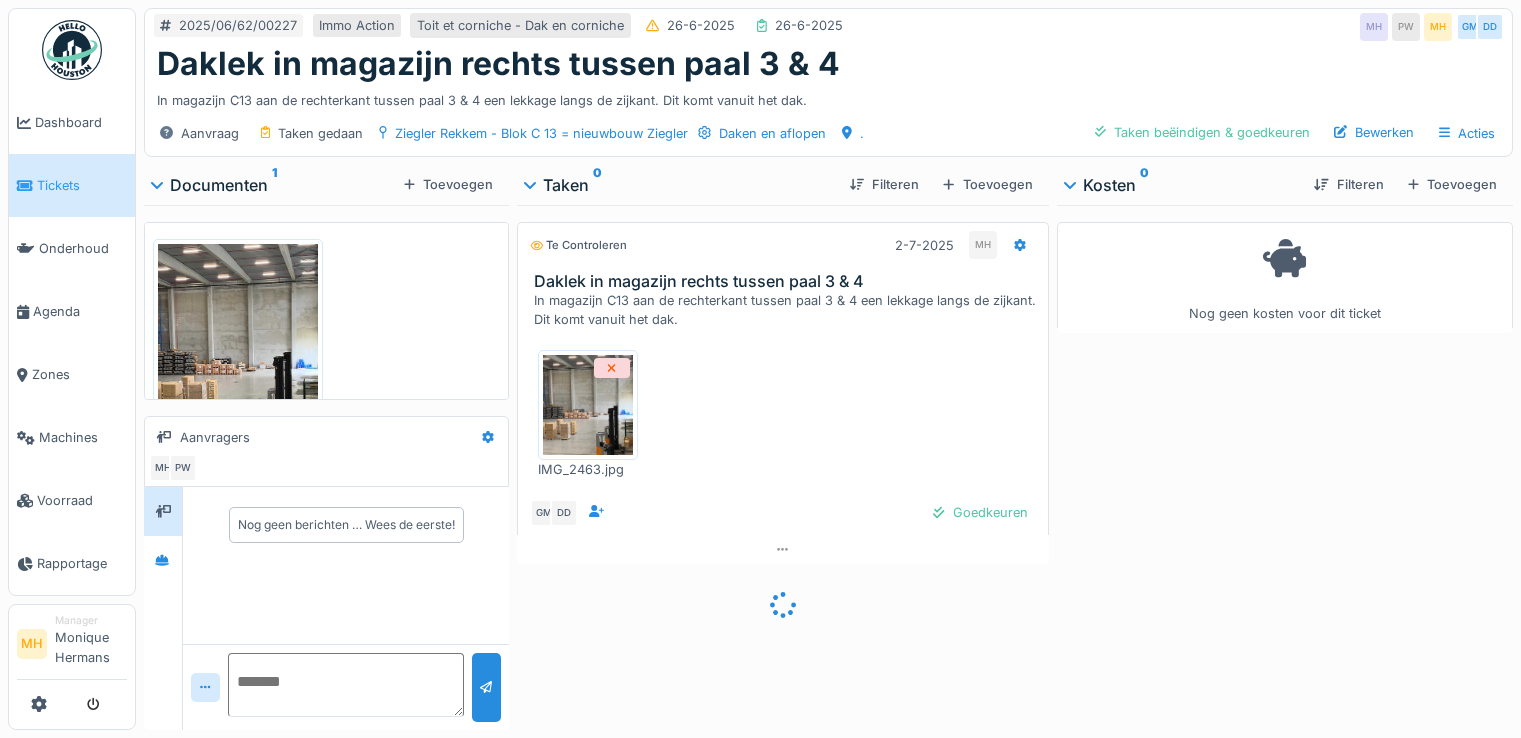 scroll, scrollTop: 0, scrollLeft: 0, axis: both 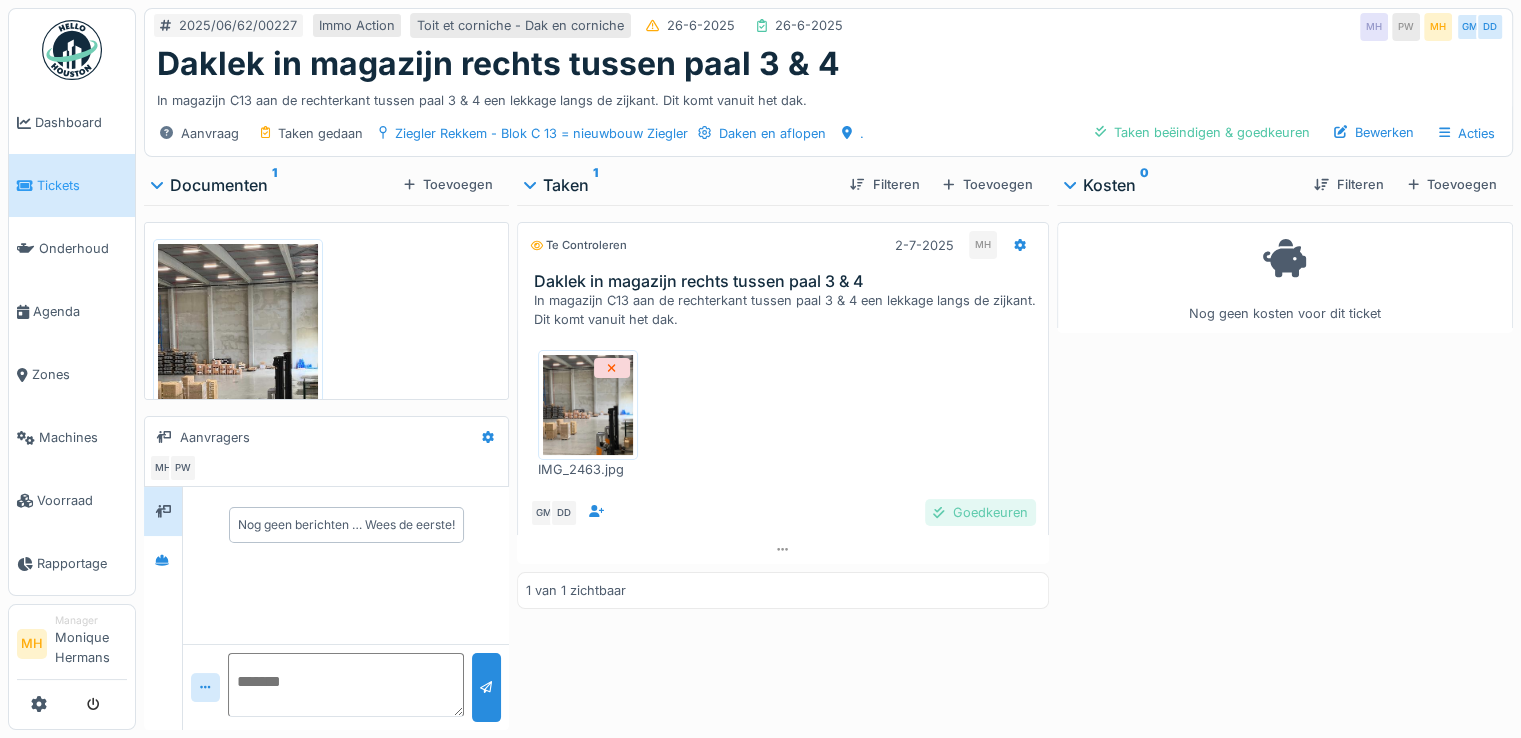 click on "Goedkeuren" at bounding box center (980, 512) 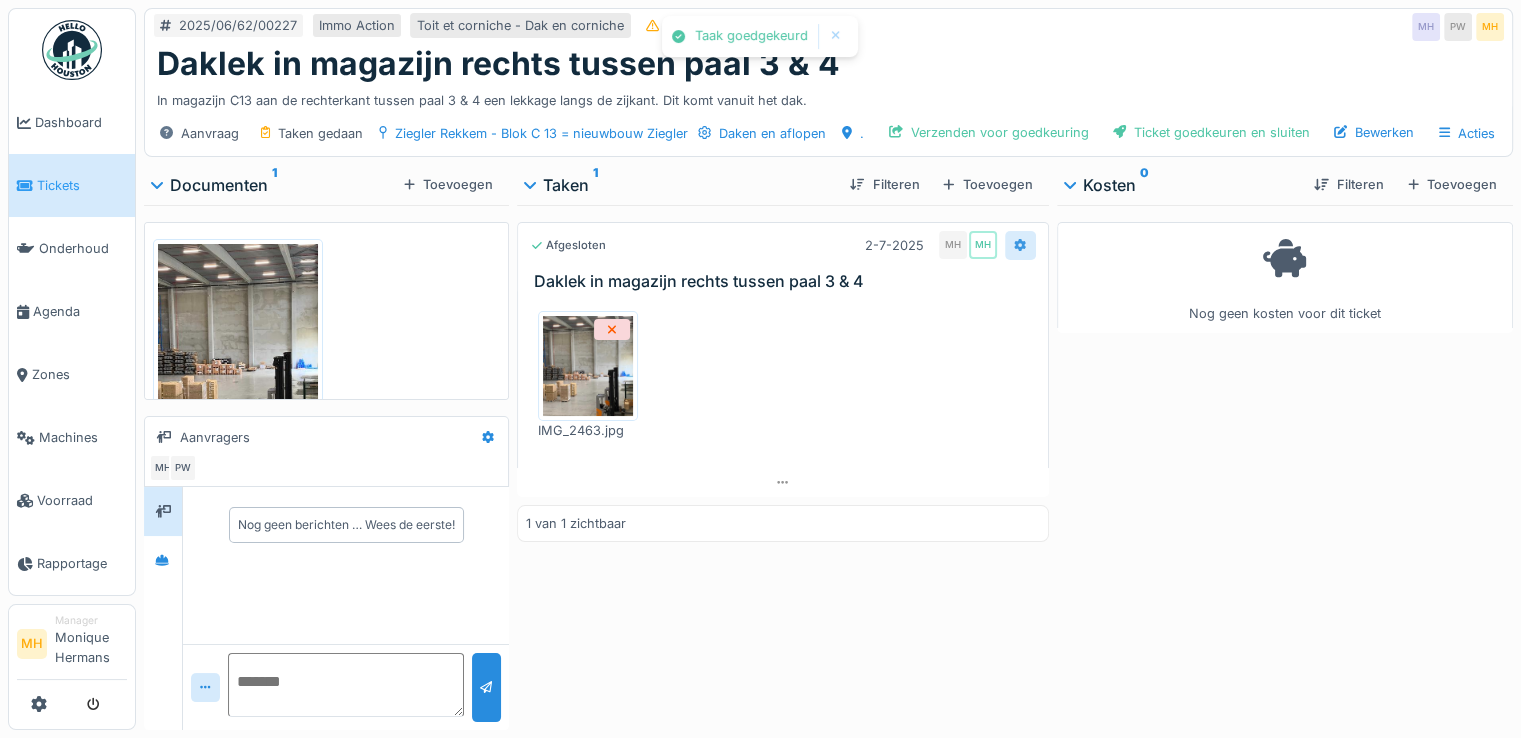 click 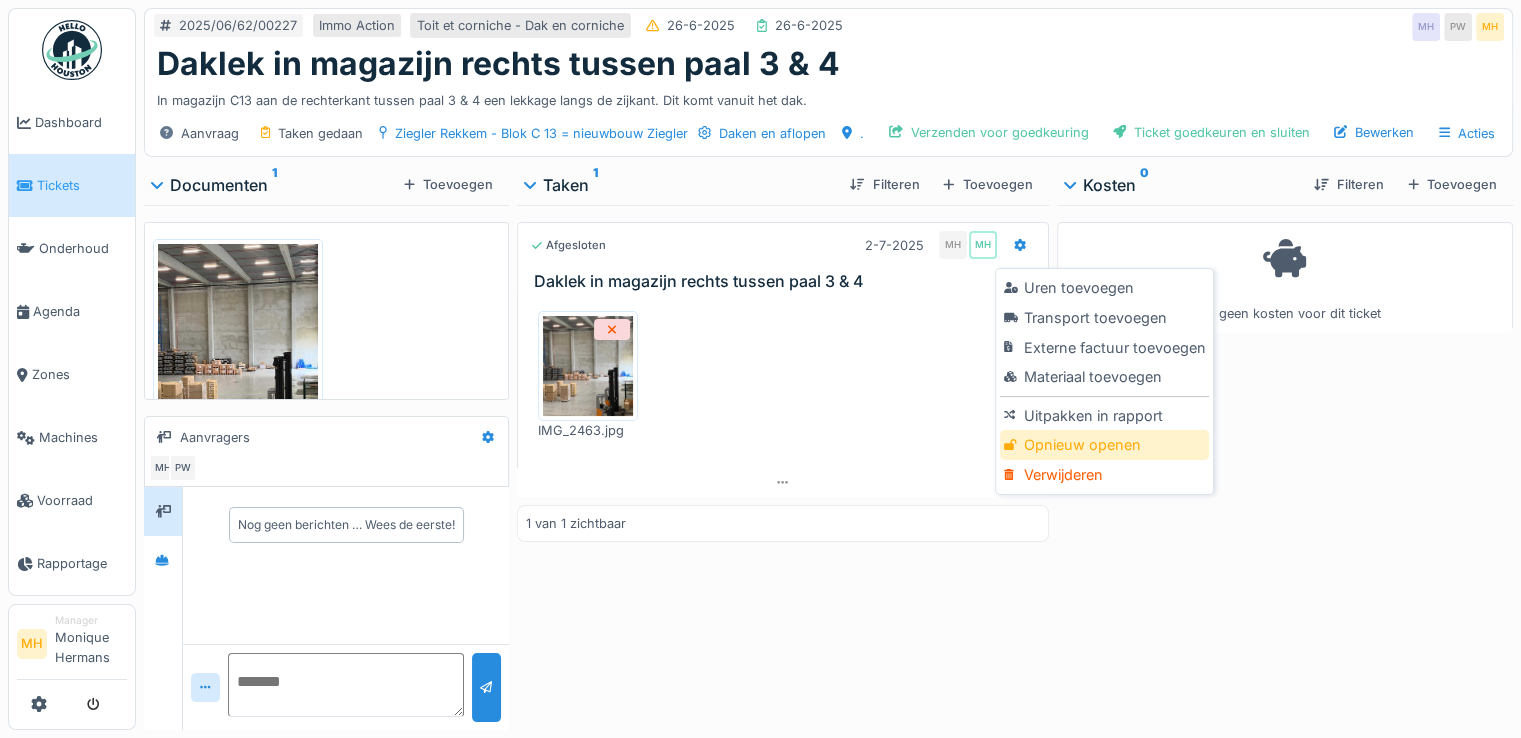 click on "Opnieuw openen" at bounding box center (1104, 445) 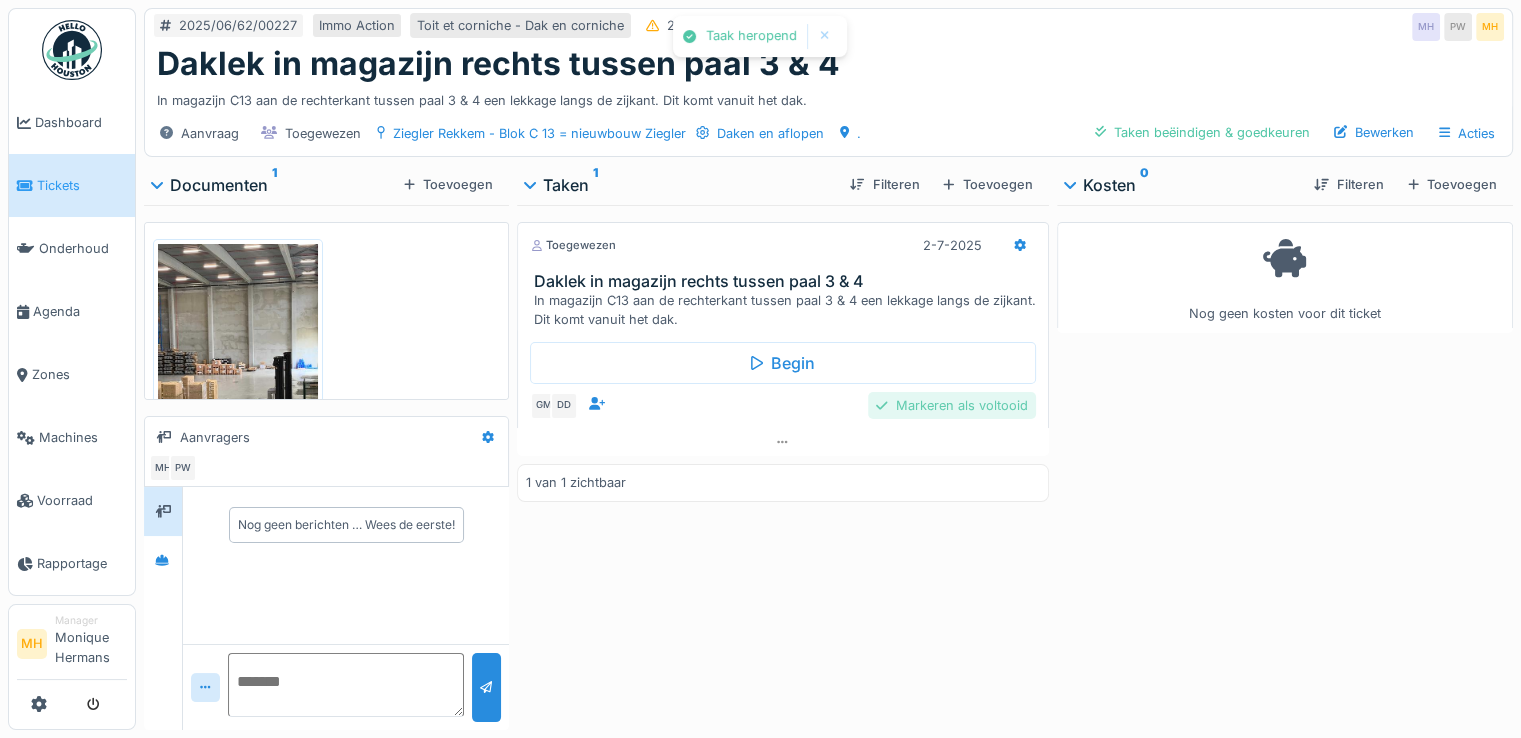 click on "Markeren als voltooid" at bounding box center [951, 405] 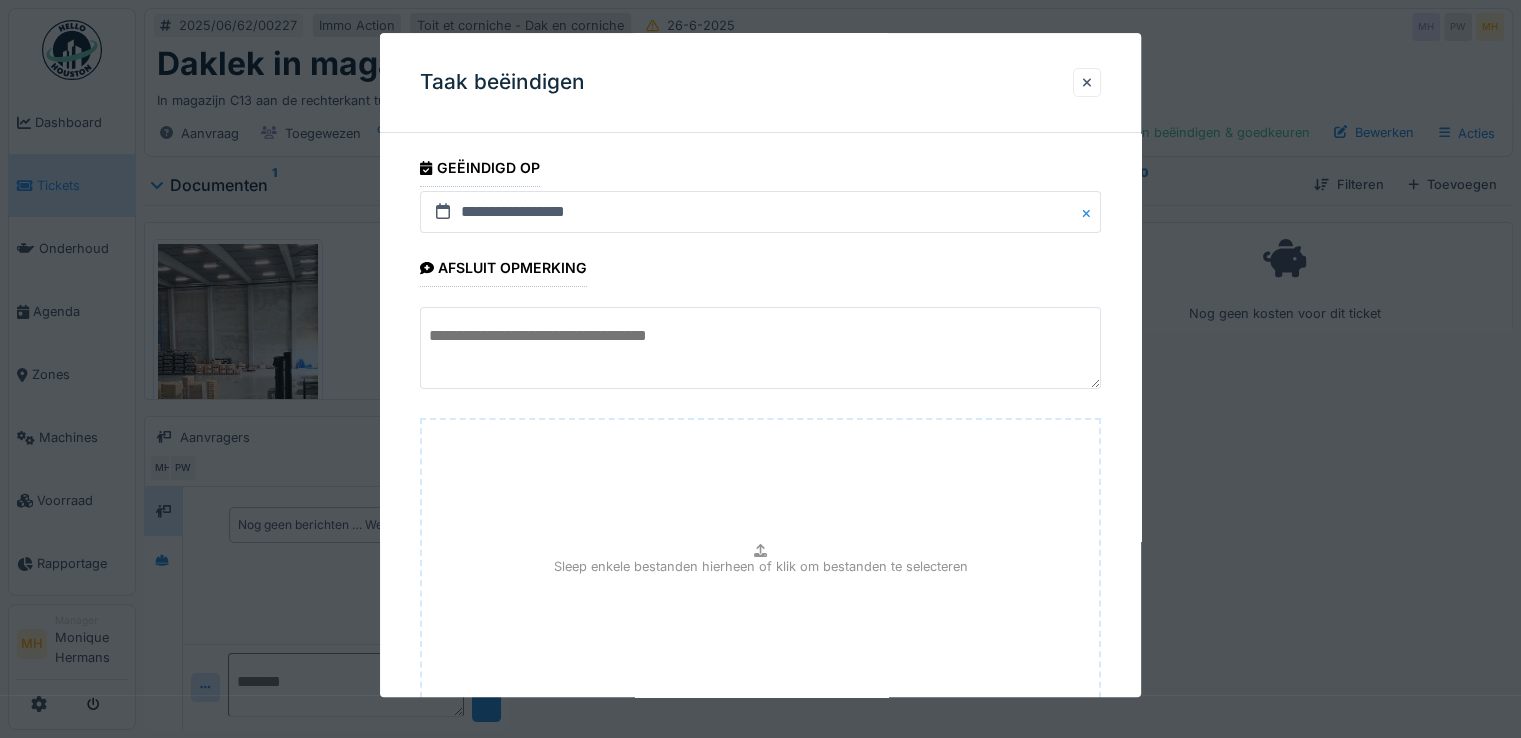 drag, startPoint x: 428, startPoint y: 331, endPoint x: 821, endPoint y: 322, distance: 393.10303 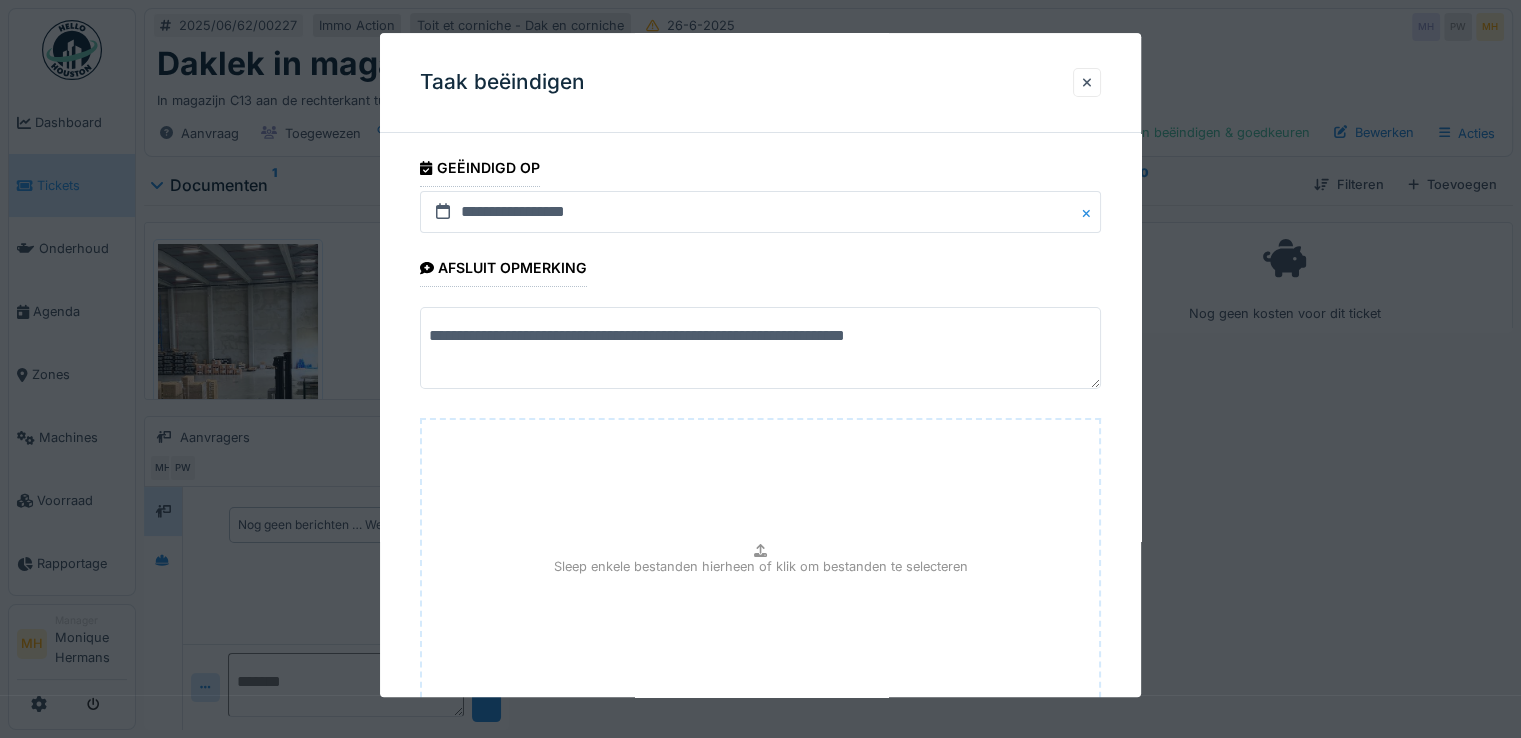 type on "**********" 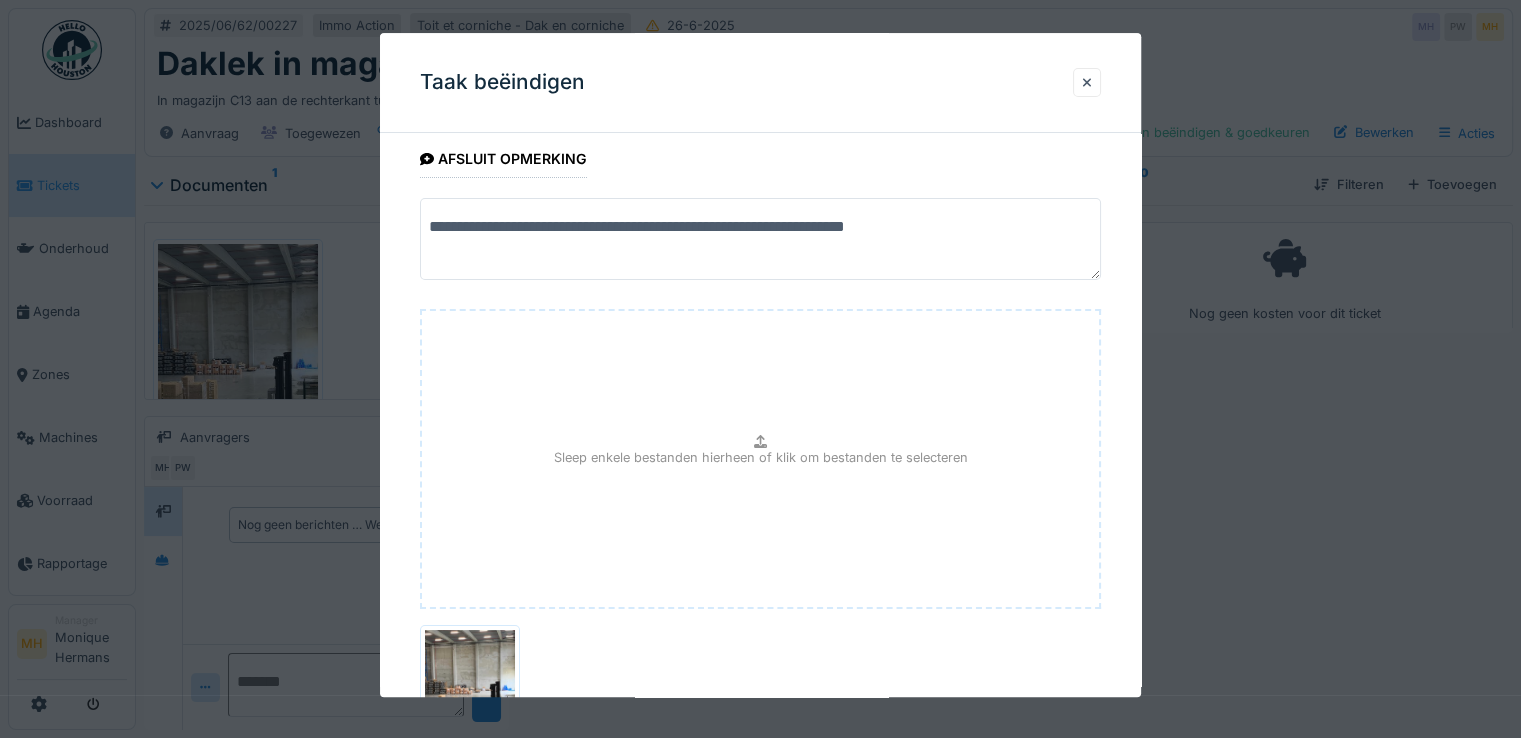 scroll, scrollTop: 294, scrollLeft: 0, axis: vertical 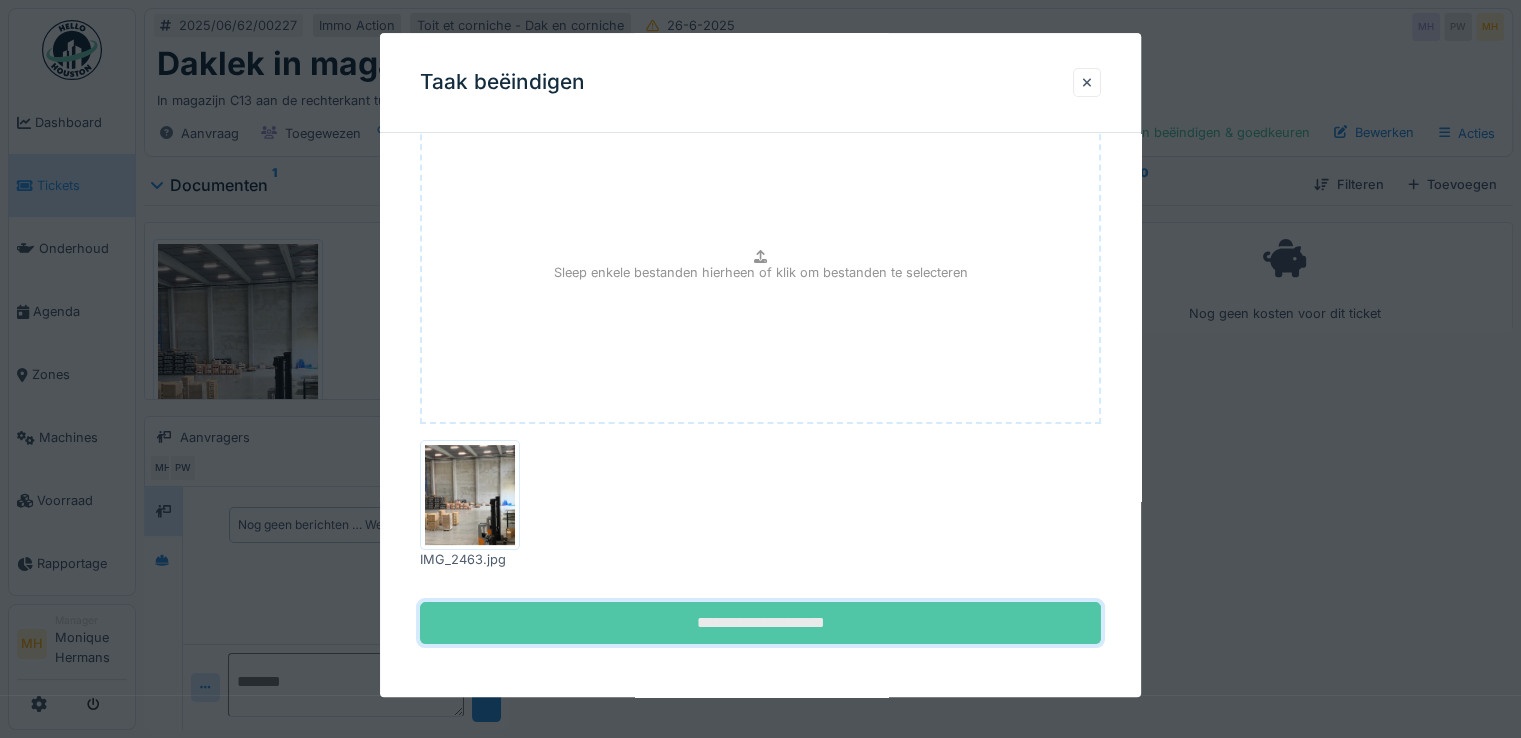 click on "**********" at bounding box center [760, 623] 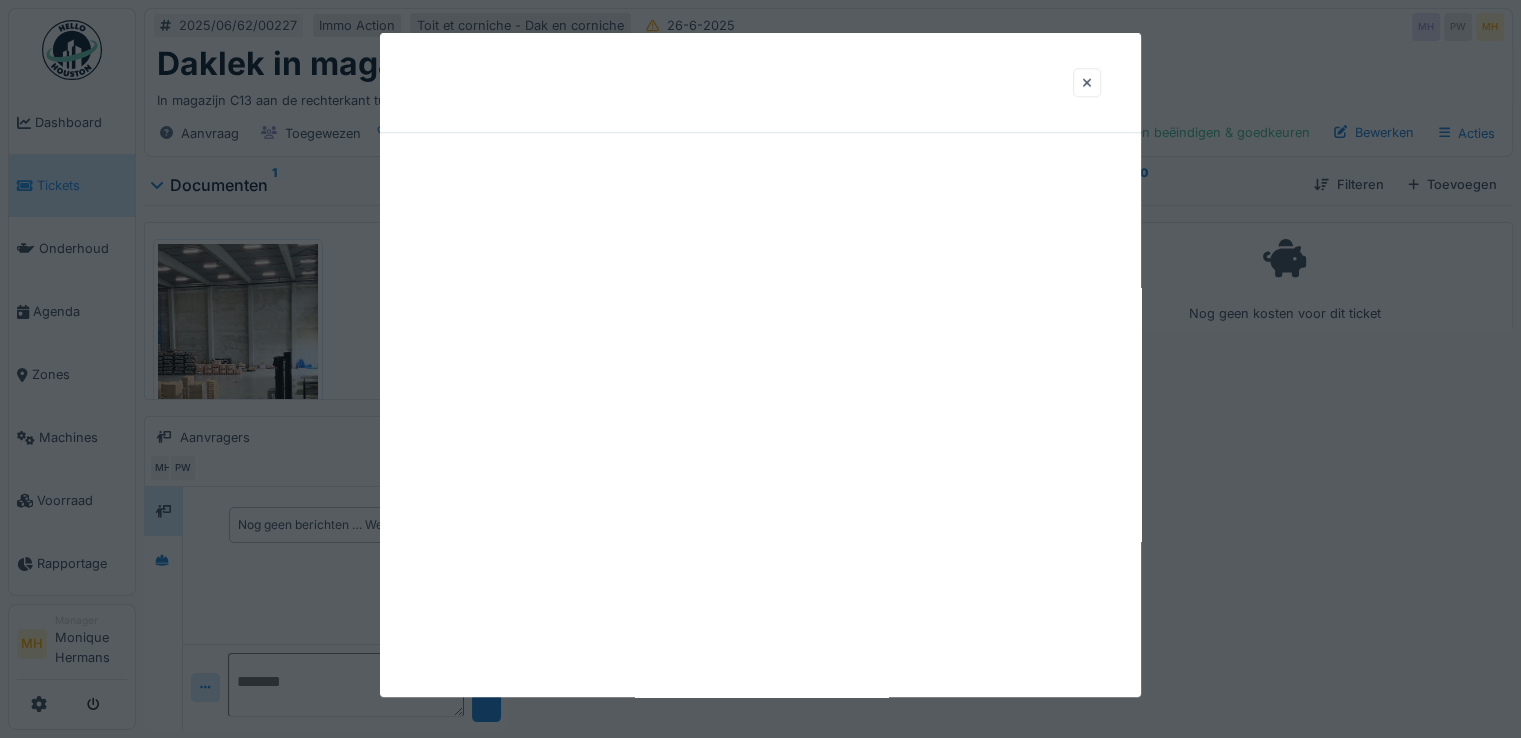 scroll, scrollTop: 0, scrollLeft: 0, axis: both 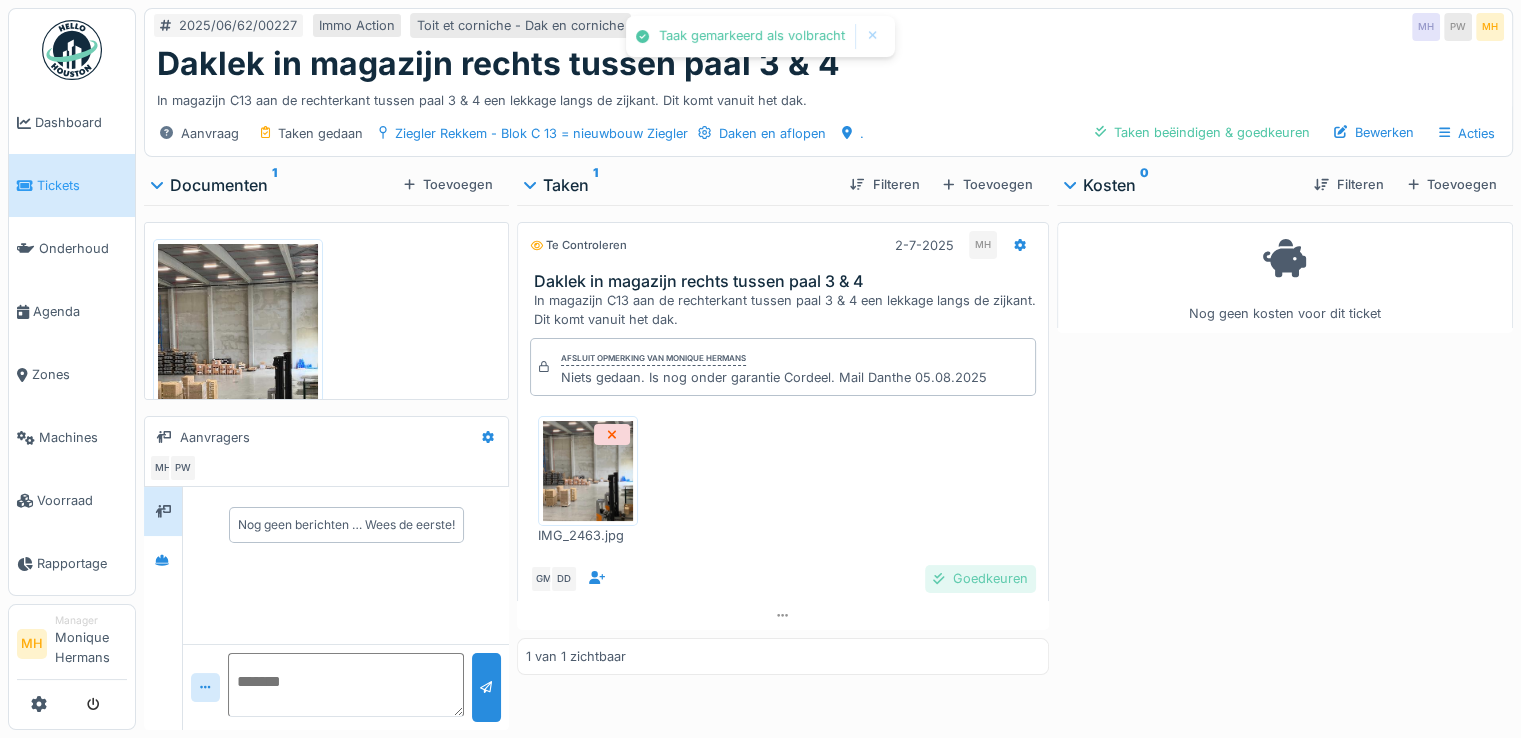 click on "Goedkeuren" at bounding box center [980, 578] 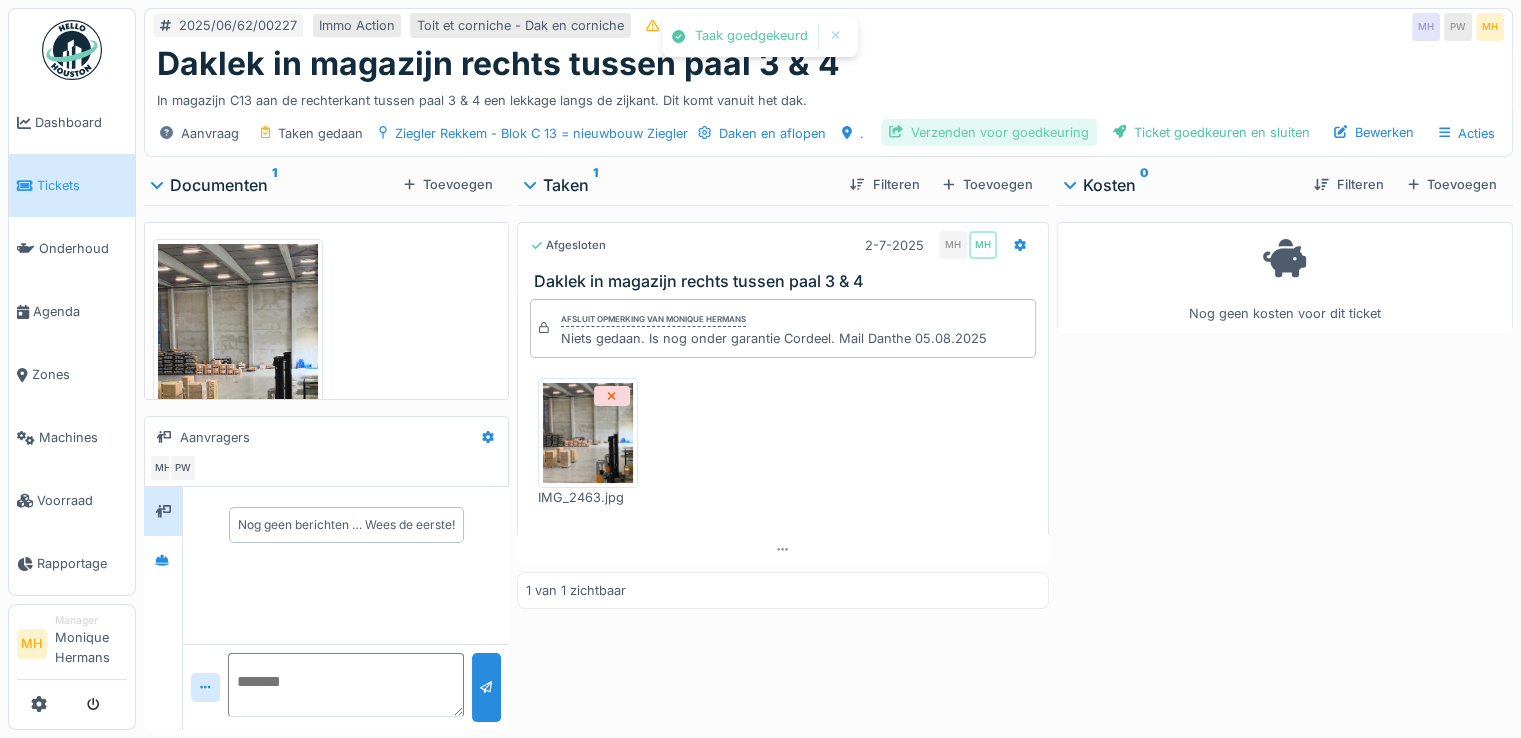 click on "Verzenden voor goedkeuring" at bounding box center (989, 132) 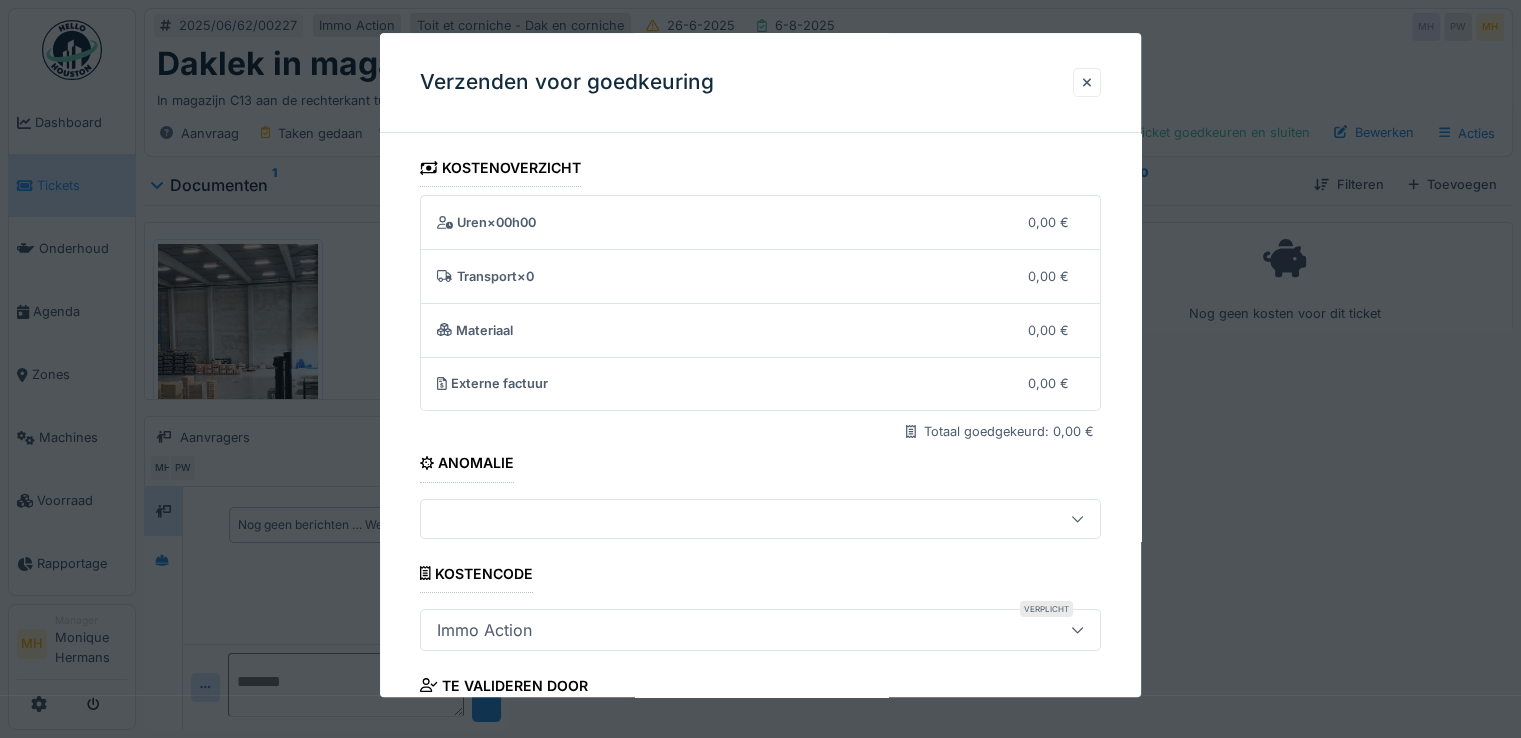 scroll, scrollTop: 175, scrollLeft: 0, axis: vertical 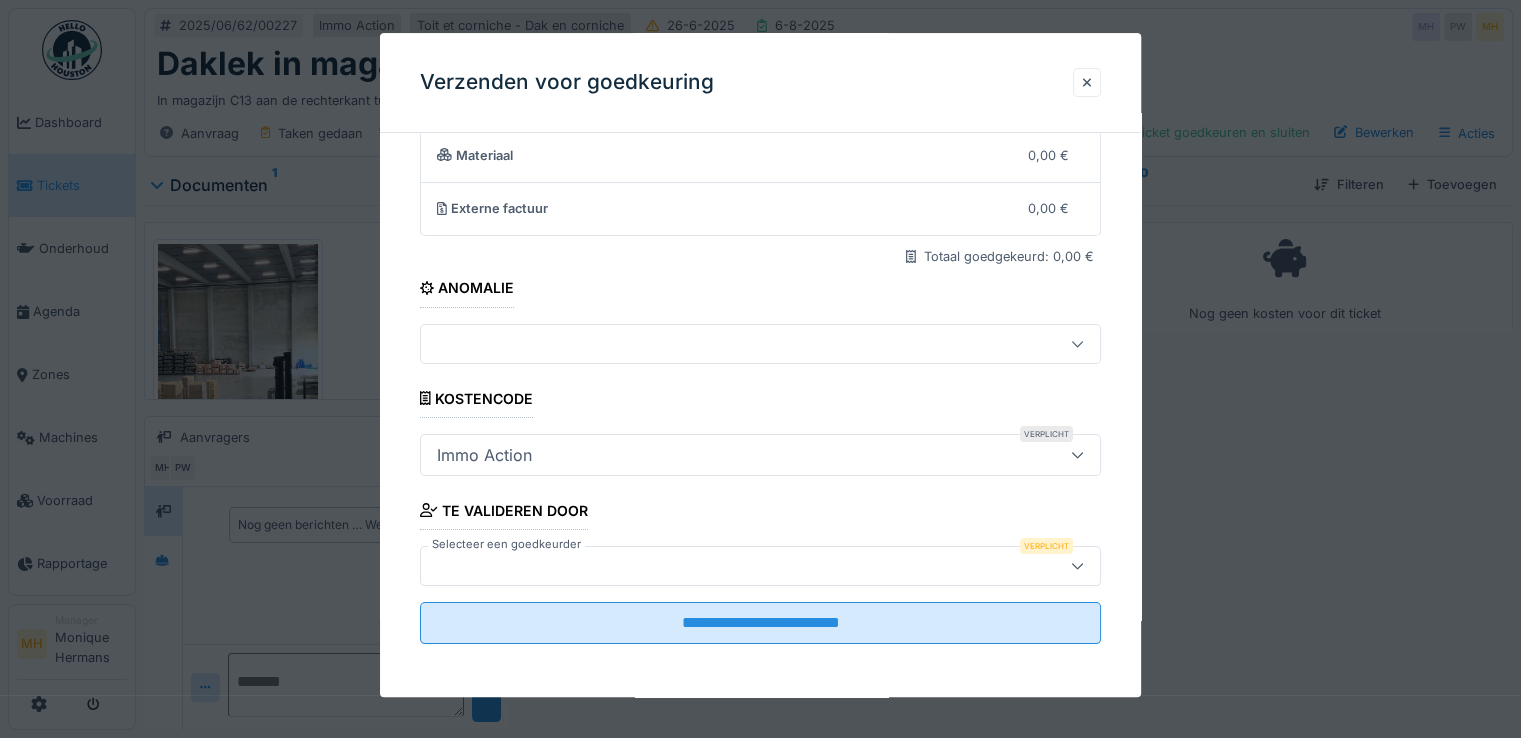 click at bounding box center (726, 566) 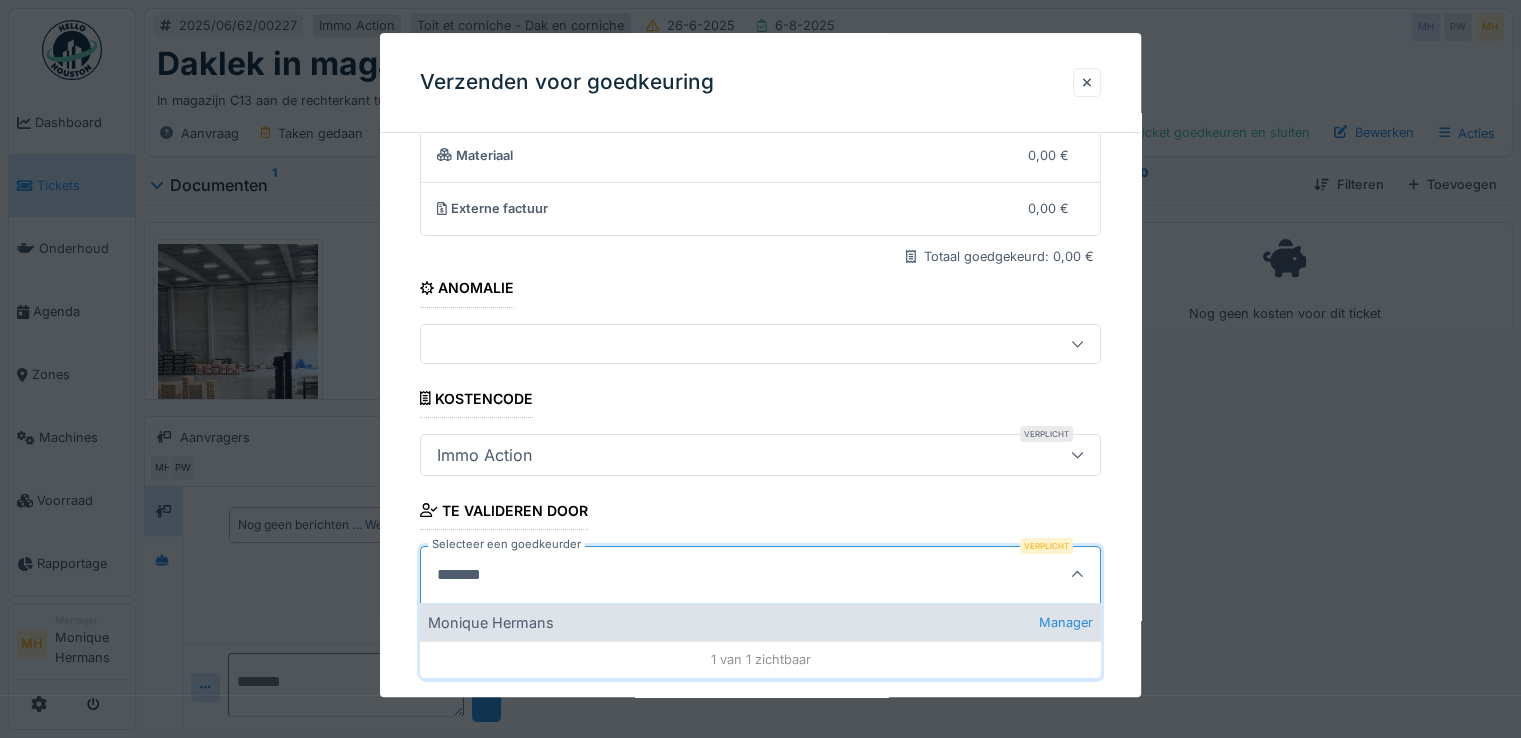 type on "*******" 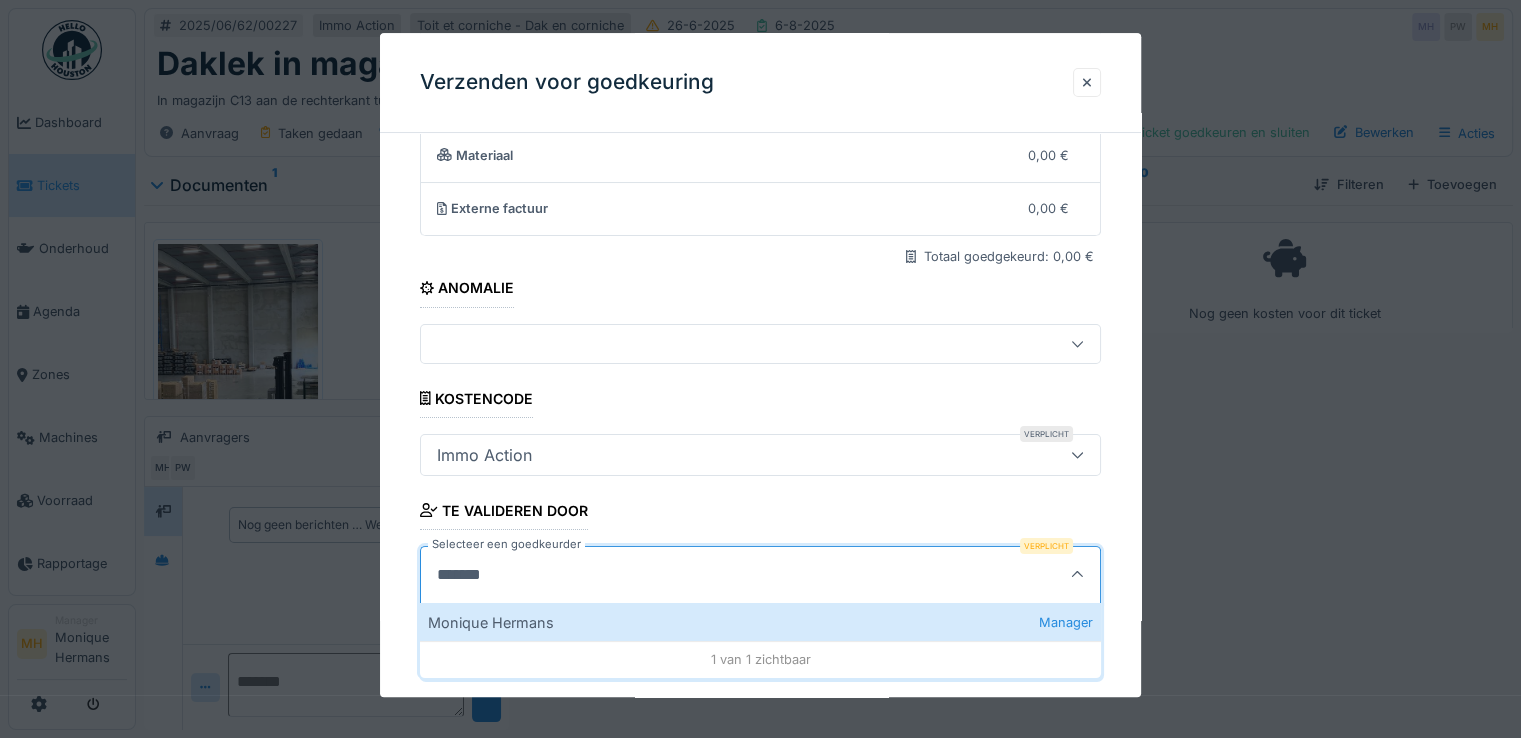 drag, startPoint x: 503, startPoint y: 625, endPoint x: 516, endPoint y: 626, distance: 13.038404 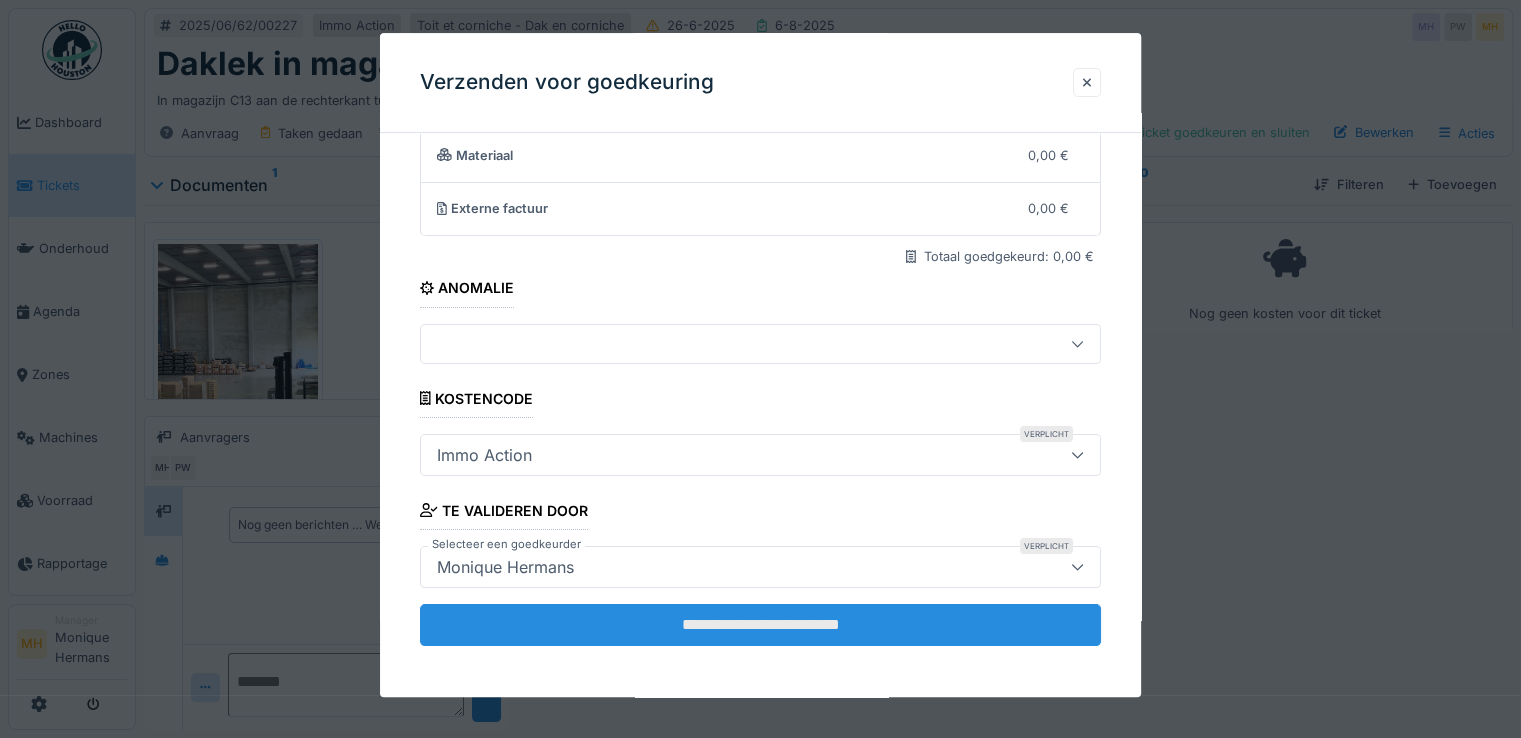 click on "**********" at bounding box center [760, 625] 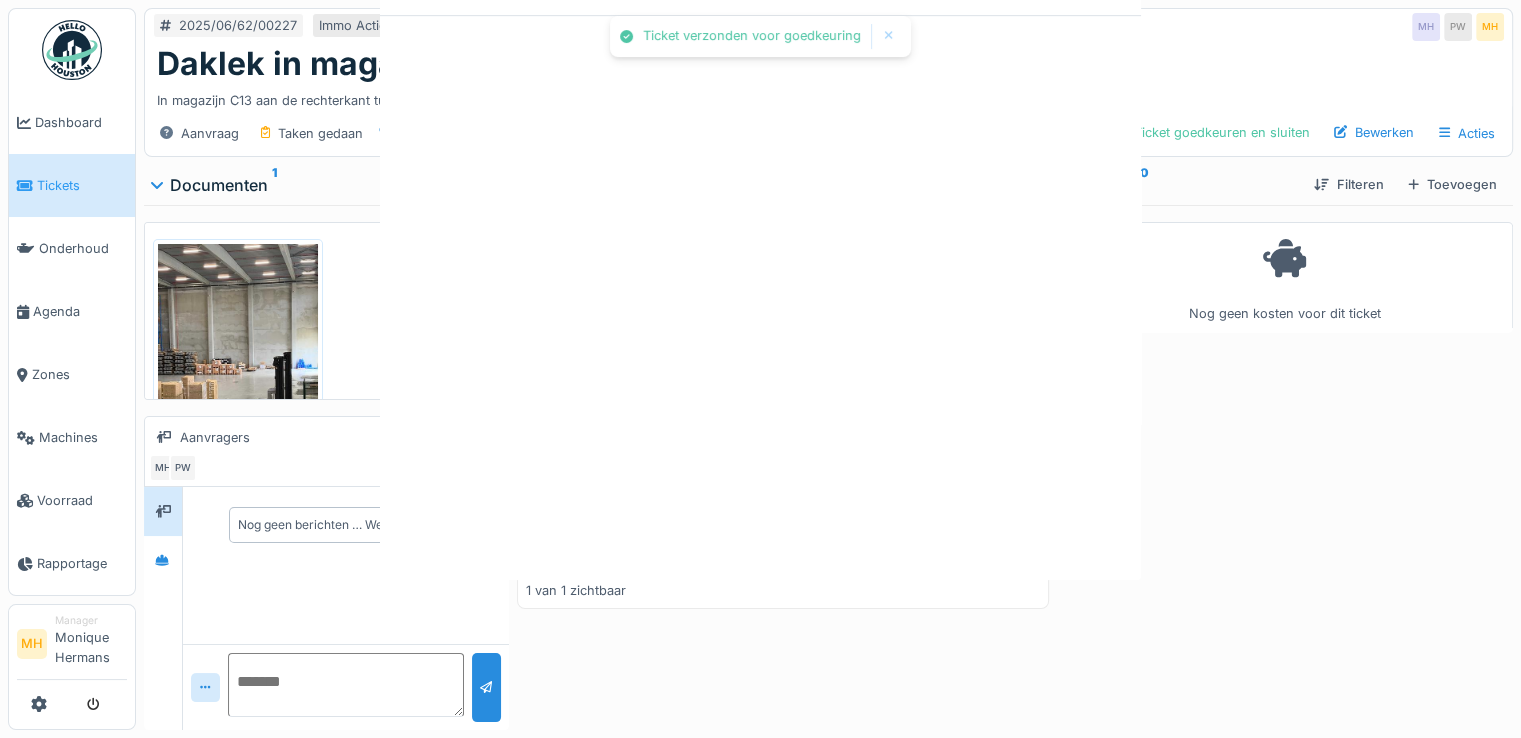 scroll, scrollTop: 0, scrollLeft: 0, axis: both 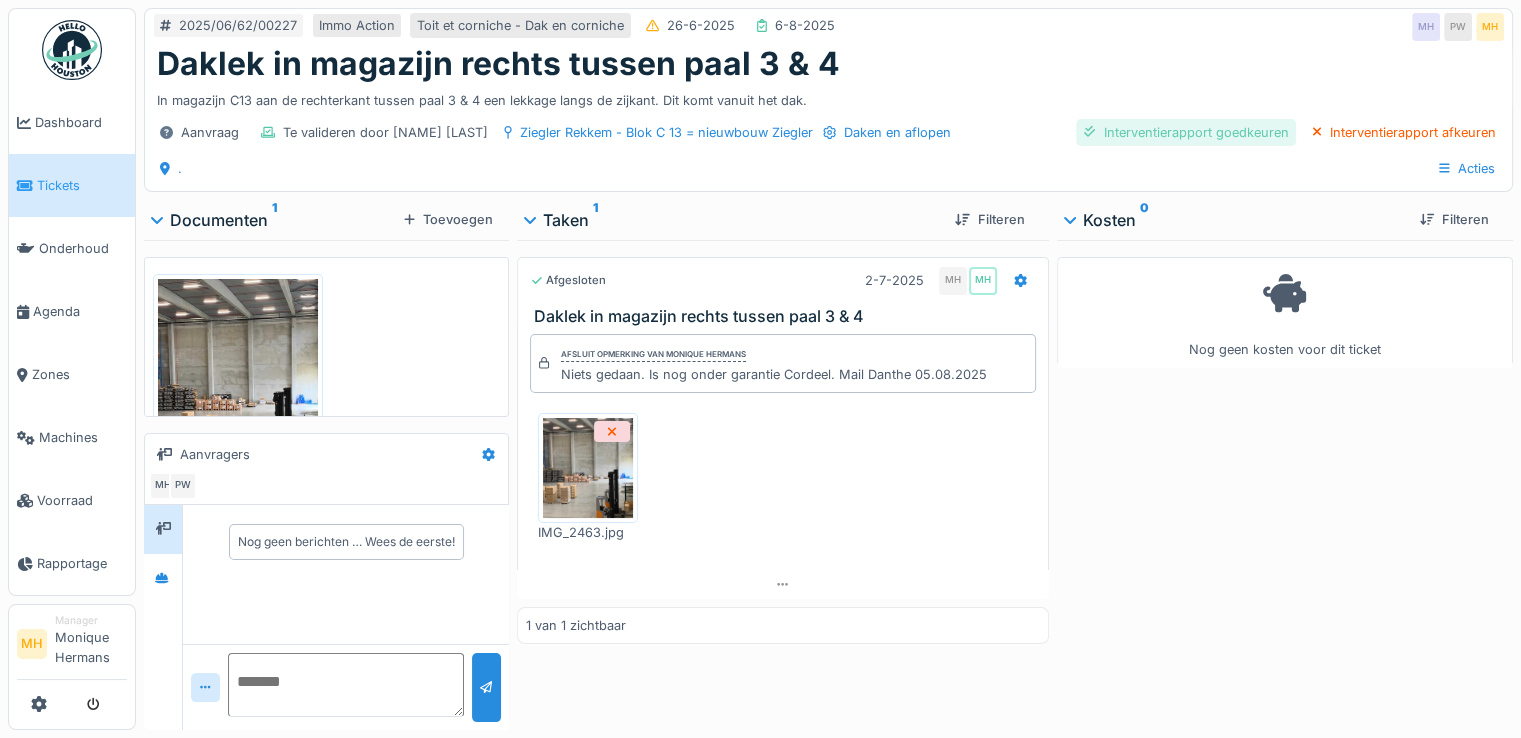 click on "Interventierapport goedkeuren" at bounding box center [1186, 132] 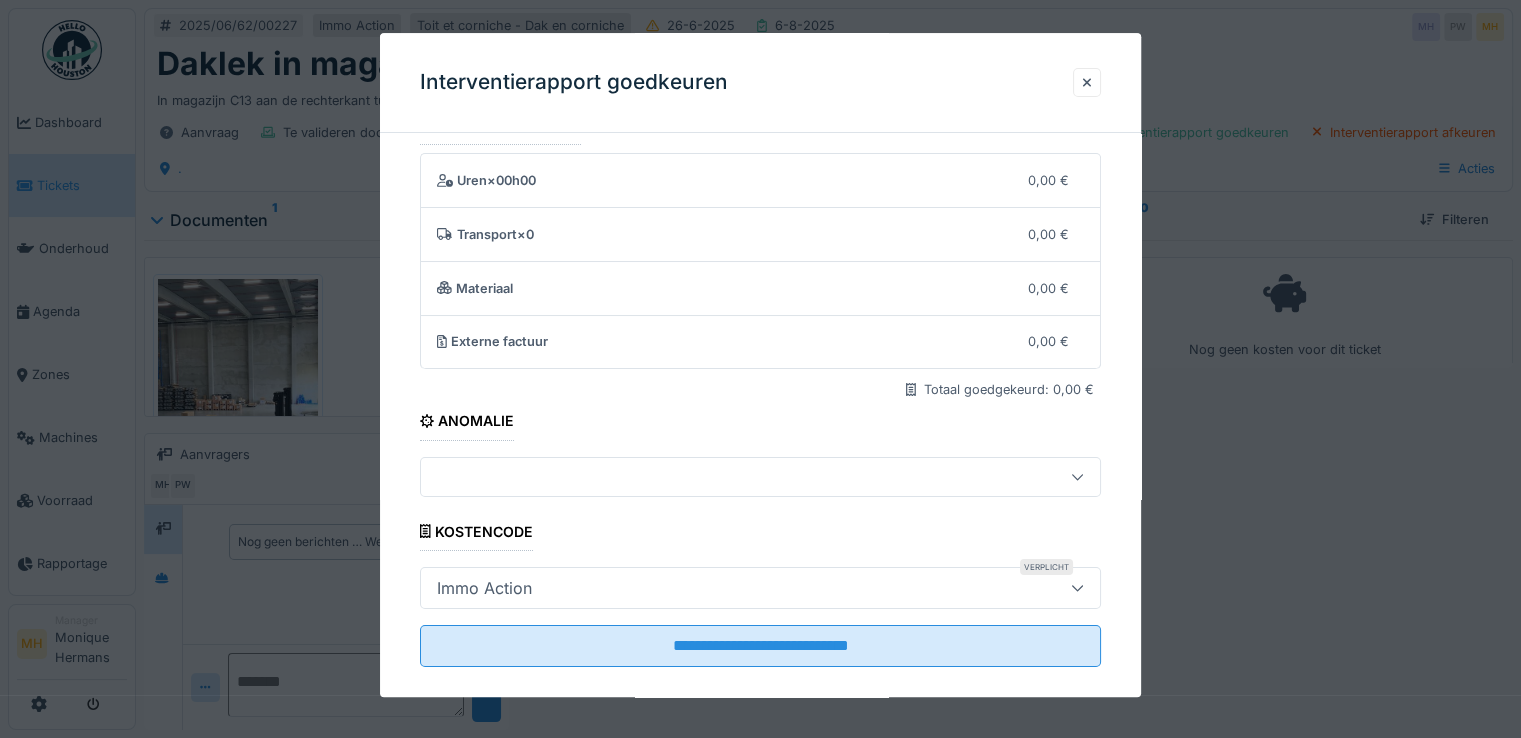 scroll, scrollTop: 64, scrollLeft: 0, axis: vertical 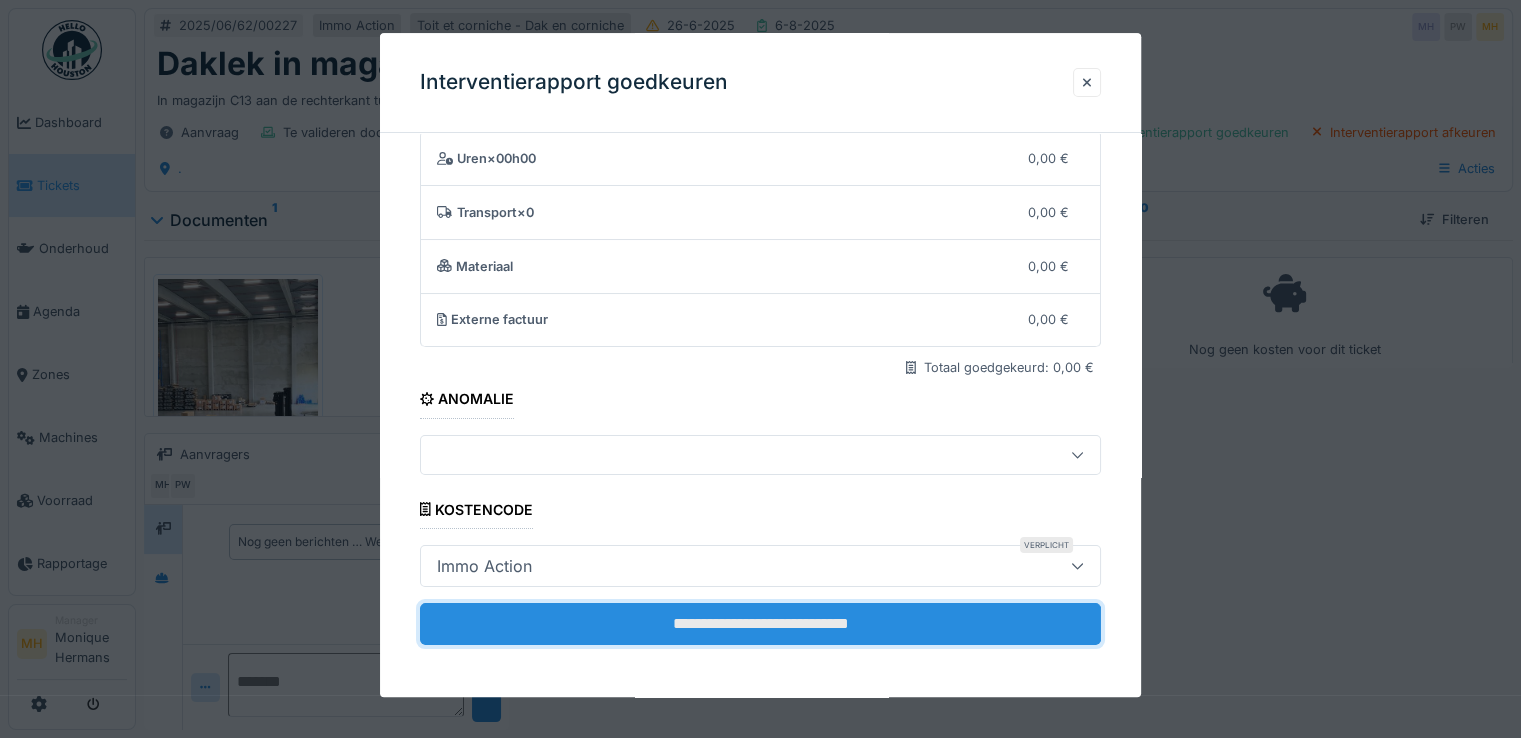 click on "**********" at bounding box center [760, 624] 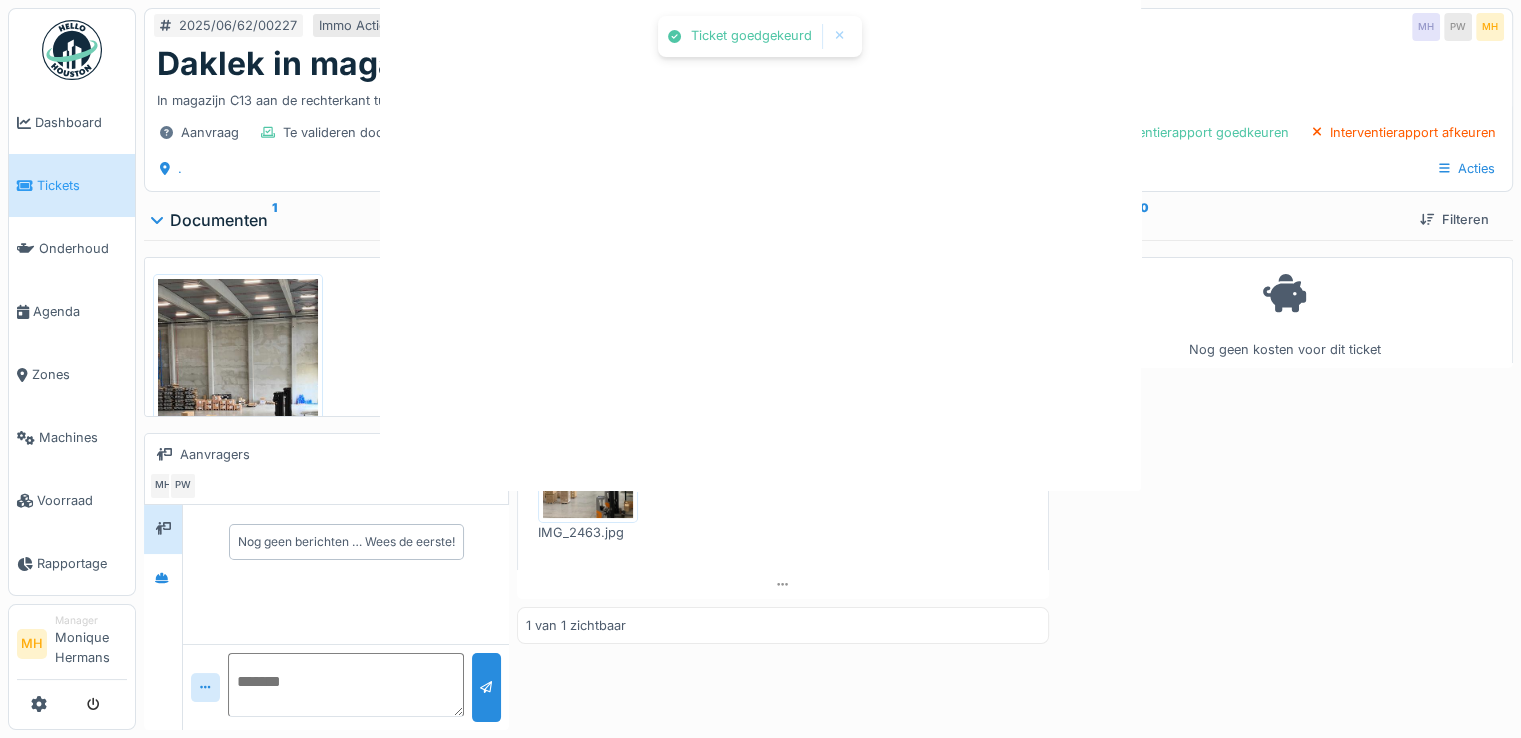 scroll, scrollTop: 0, scrollLeft: 0, axis: both 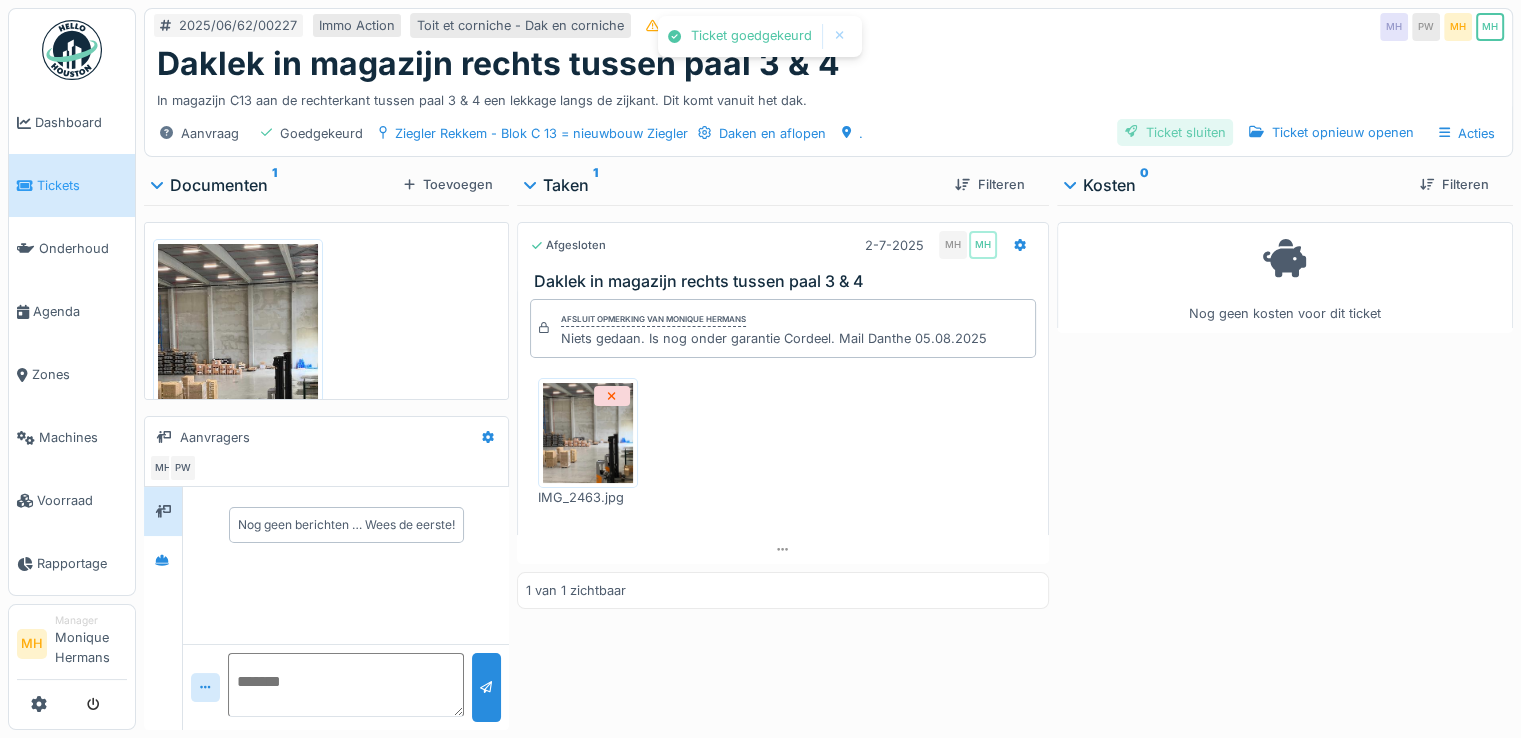 click on "Ticket sluiten" at bounding box center (1175, 132) 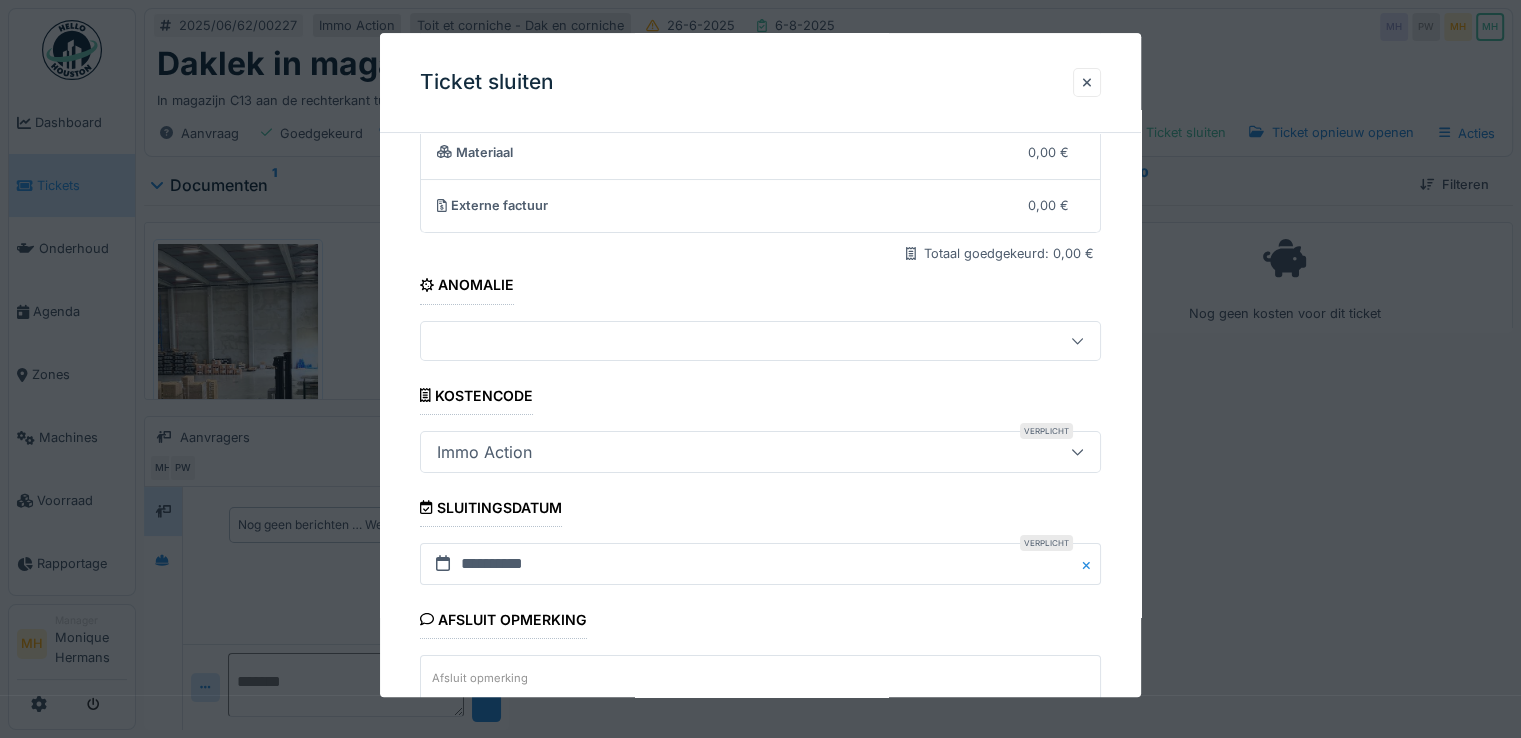 scroll, scrollTop: 332, scrollLeft: 0, axis: vertical 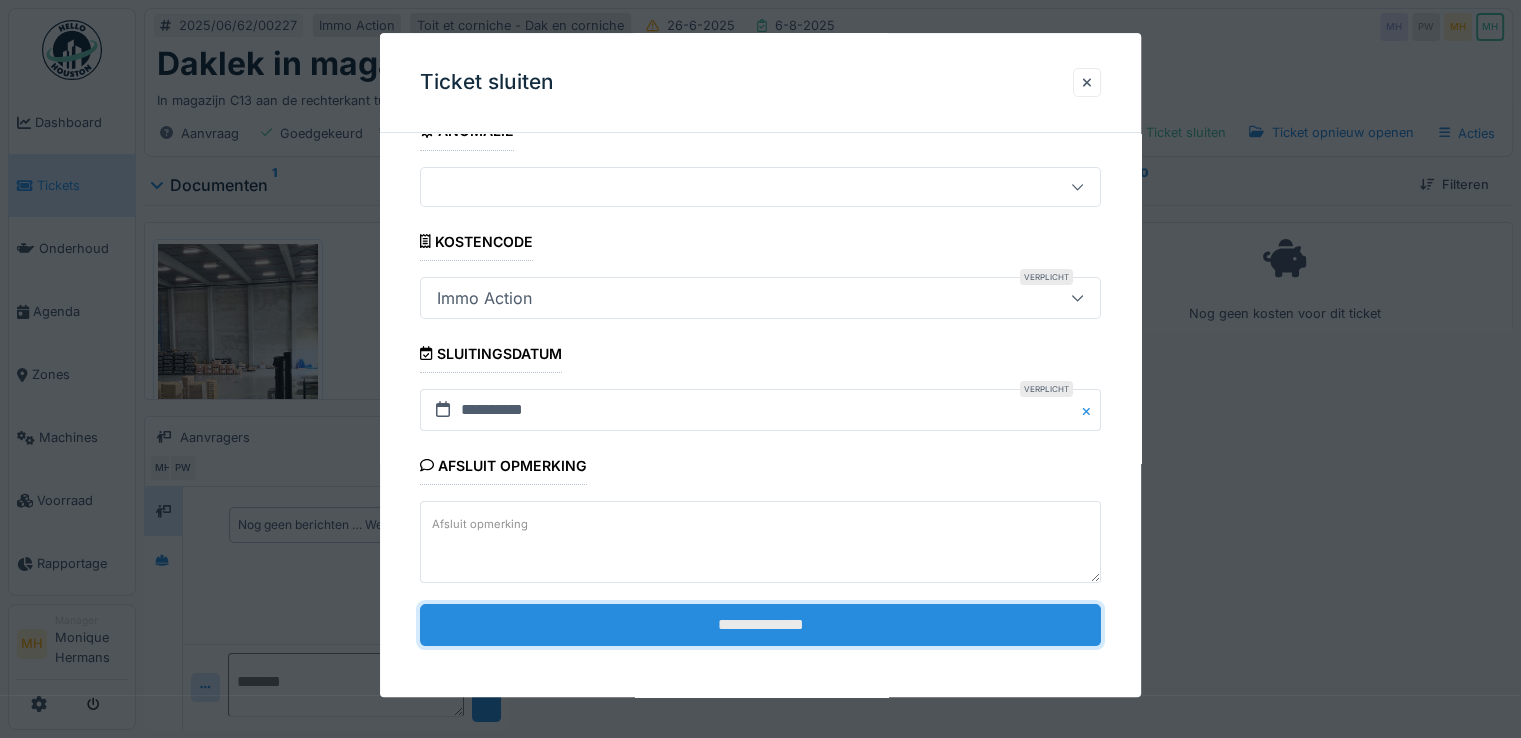 click on "**********" at bounding box center [760, 625] 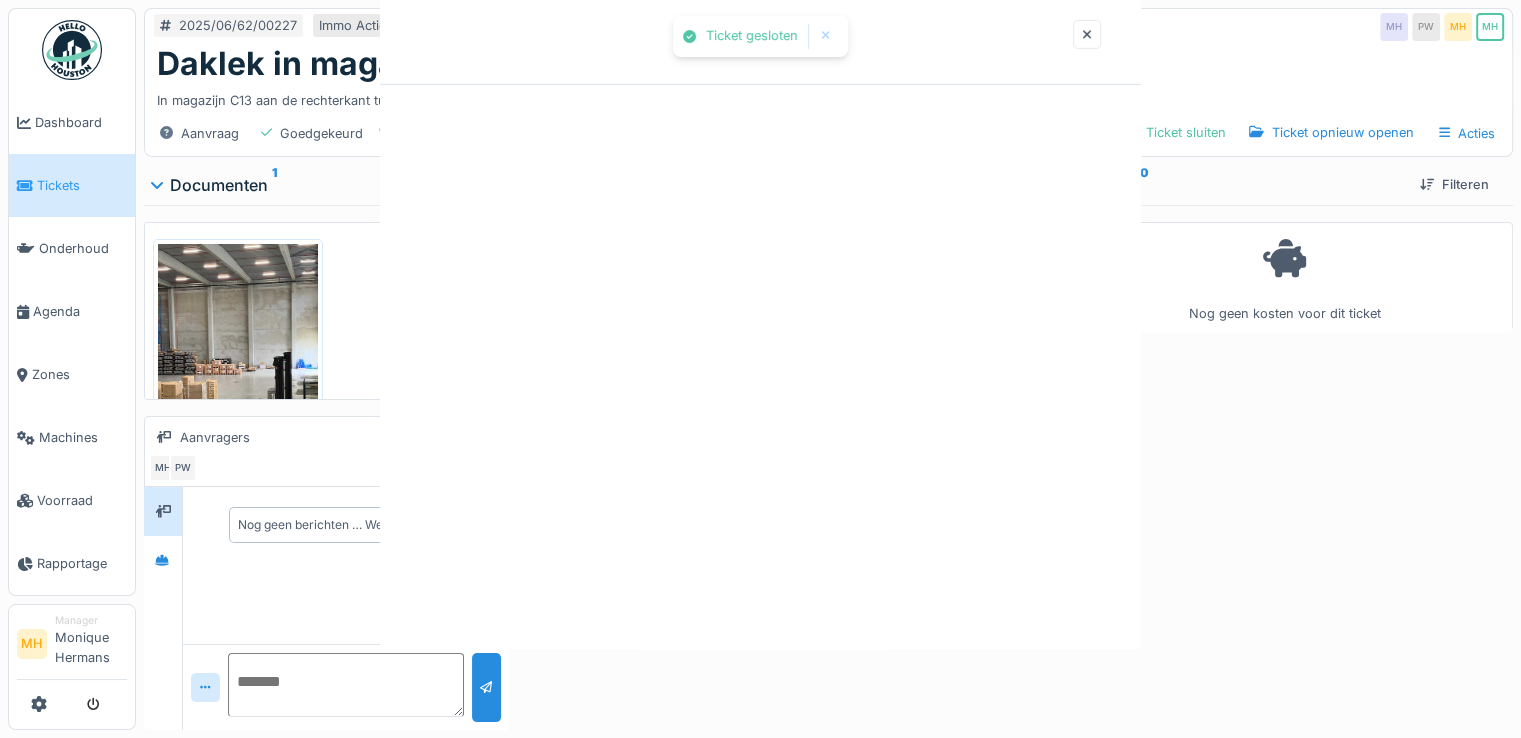 scroll, scrollTop: 0, scrollLeft: 0, axis: both 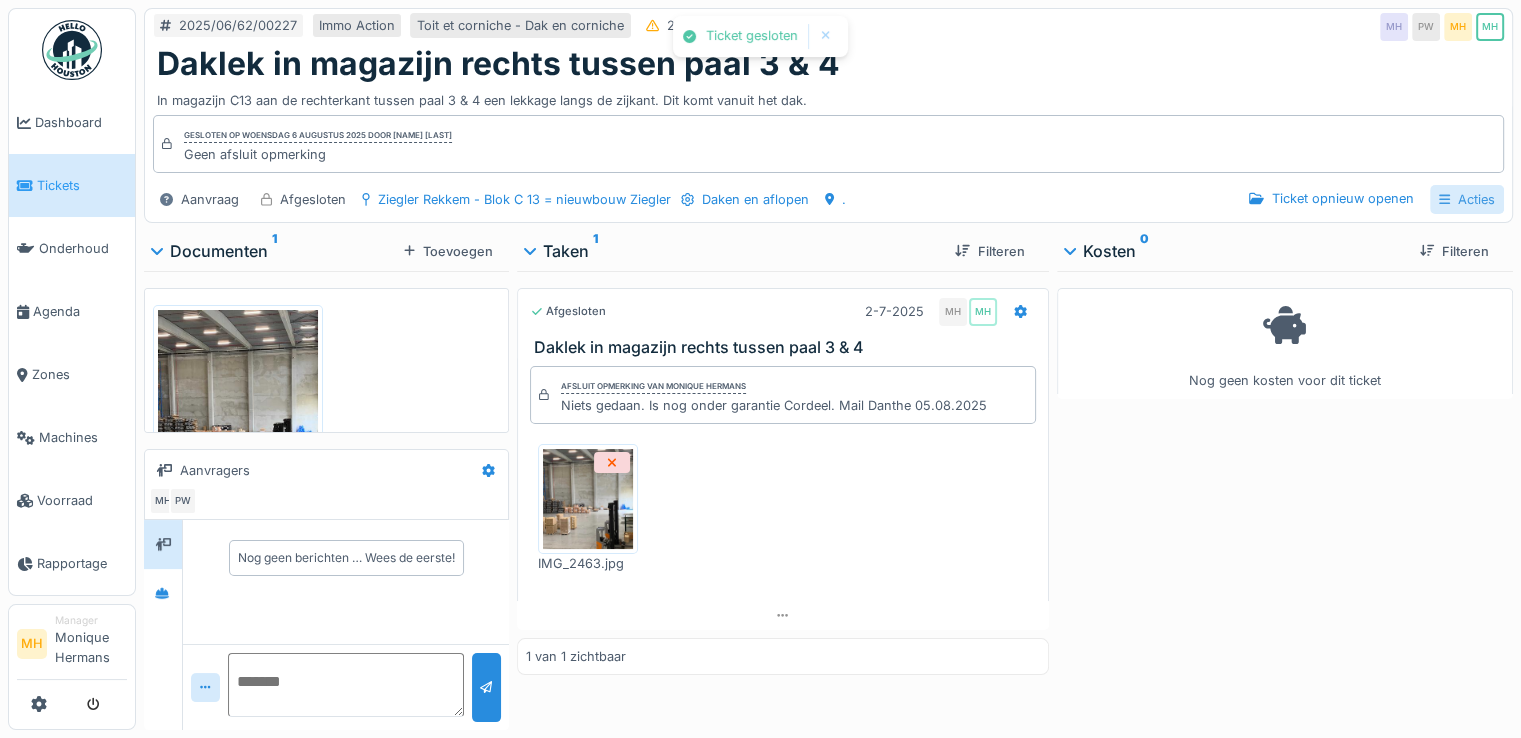 click on "Acties" at bounding box center [1467, 199] 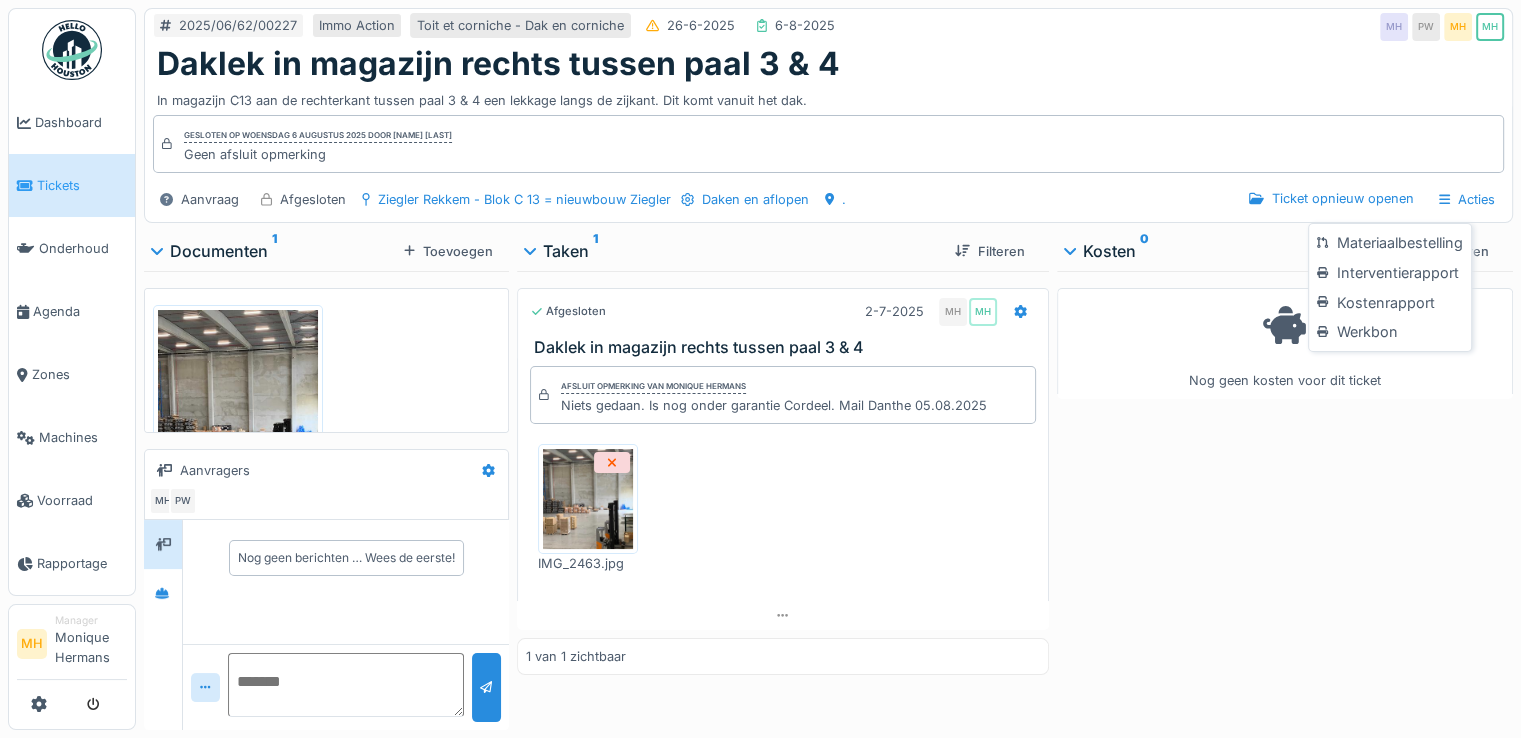 click on "Kostenrapport" at bounding box center [1389, 303] 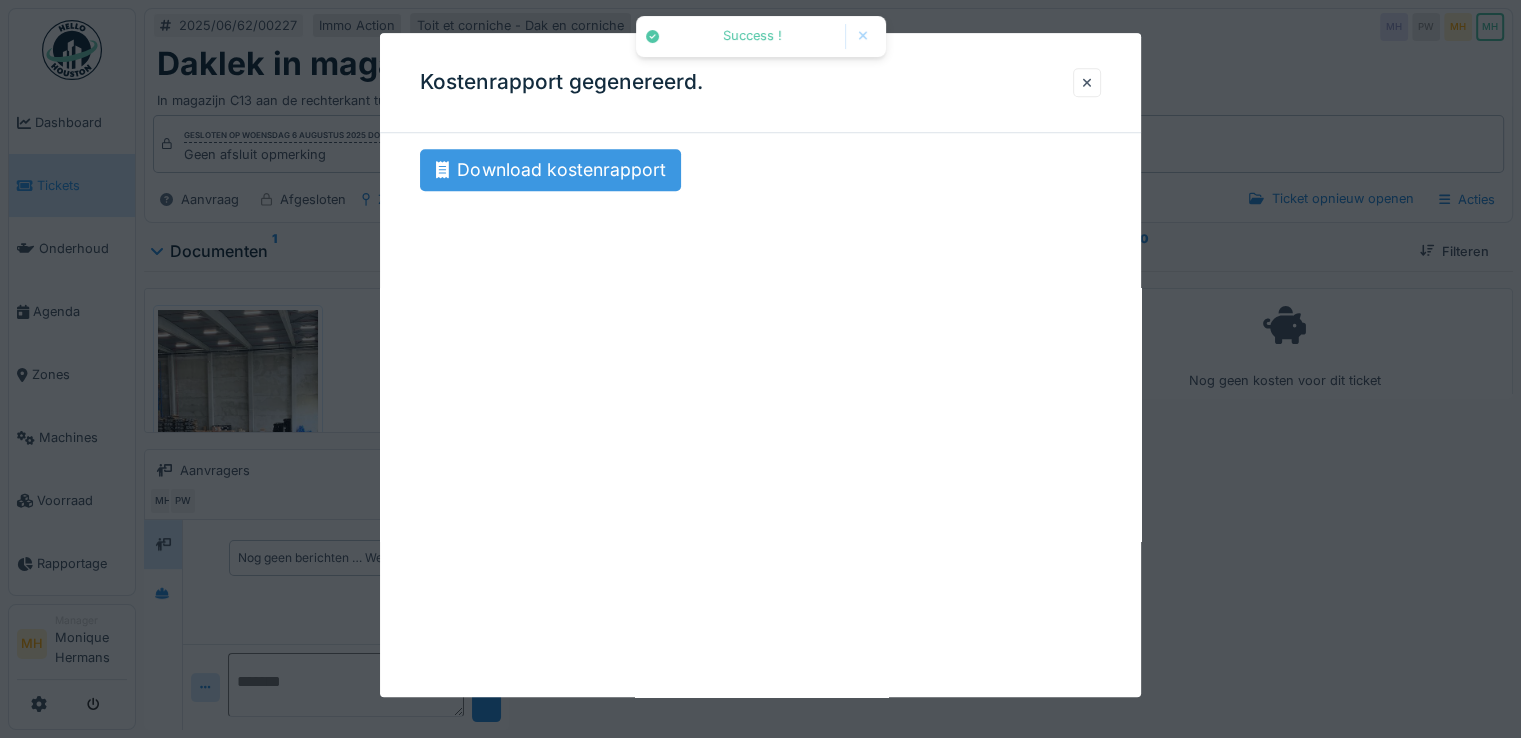 click on "Download kostenrapport" at bounding box center (550, 170) 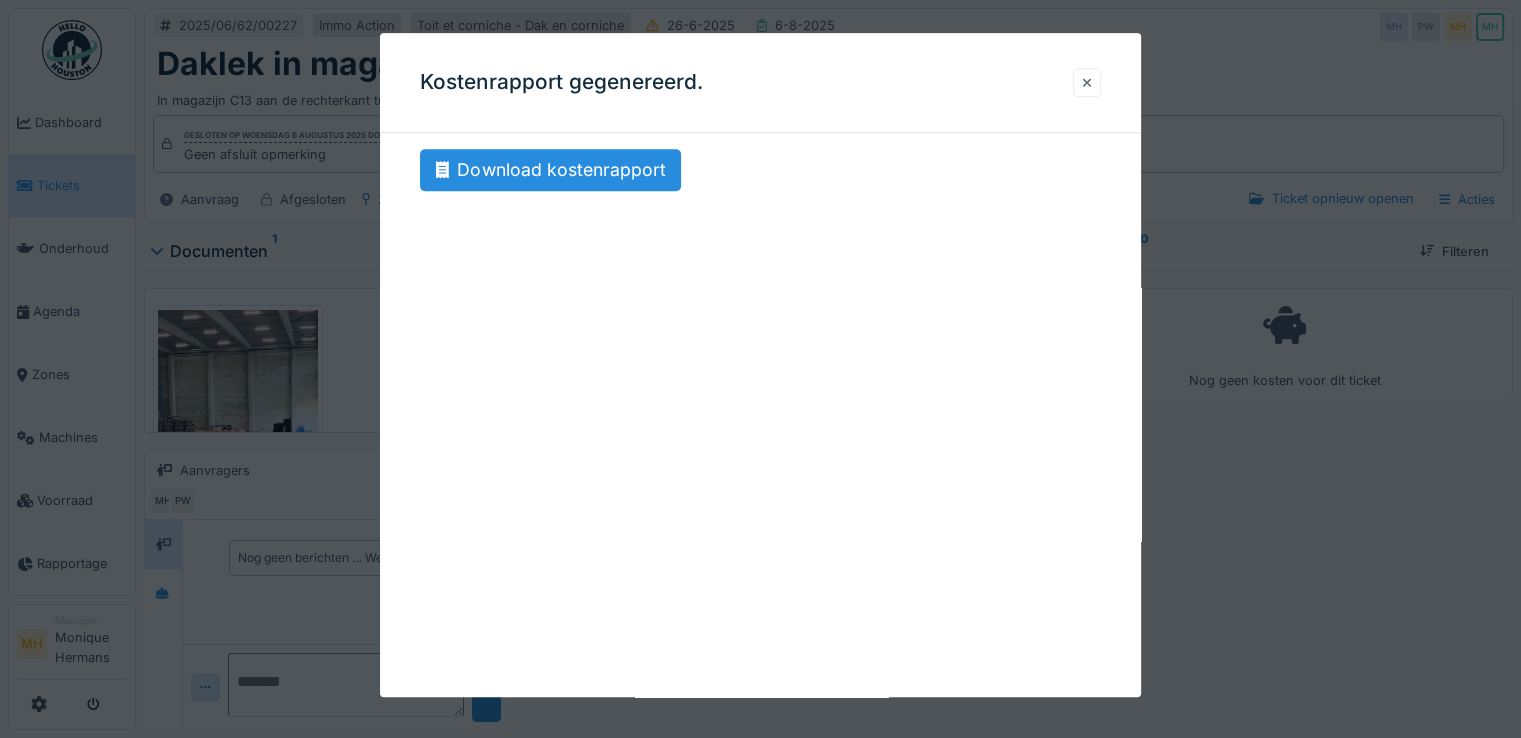 click at bounding box center [1087, 82] 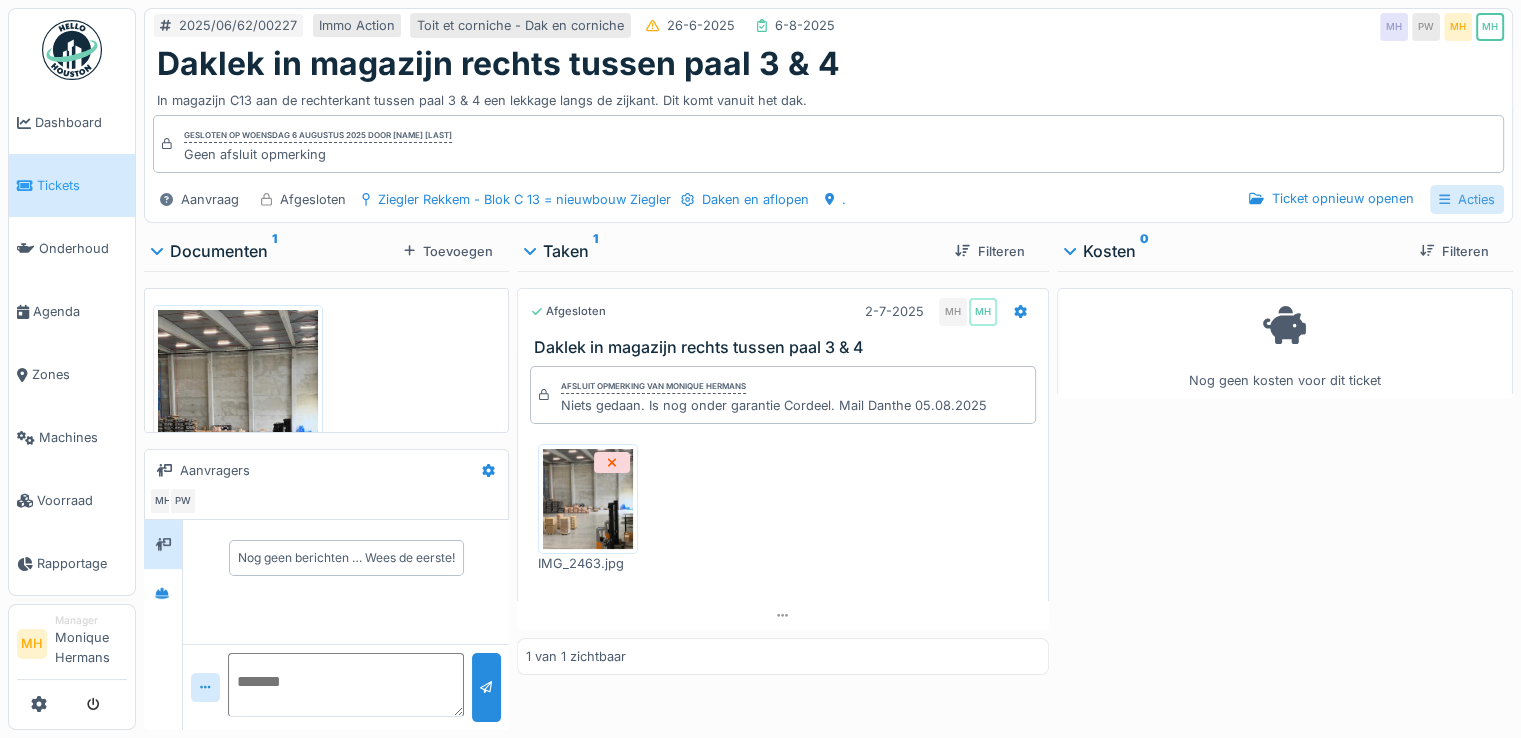 click on "Acties" at bounding box center [1467, 199] 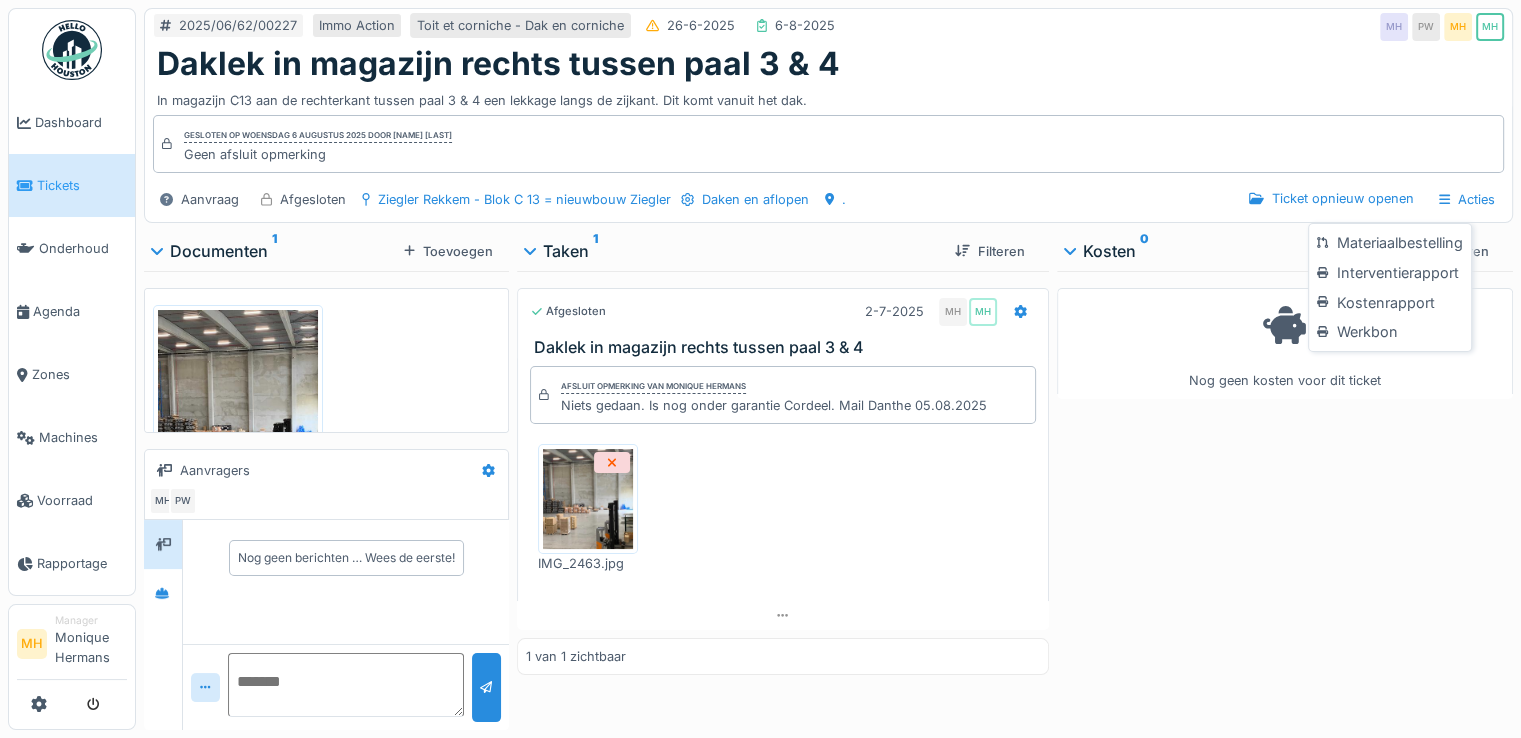click on "Interventierapport" at bounding box center (1389, 273) 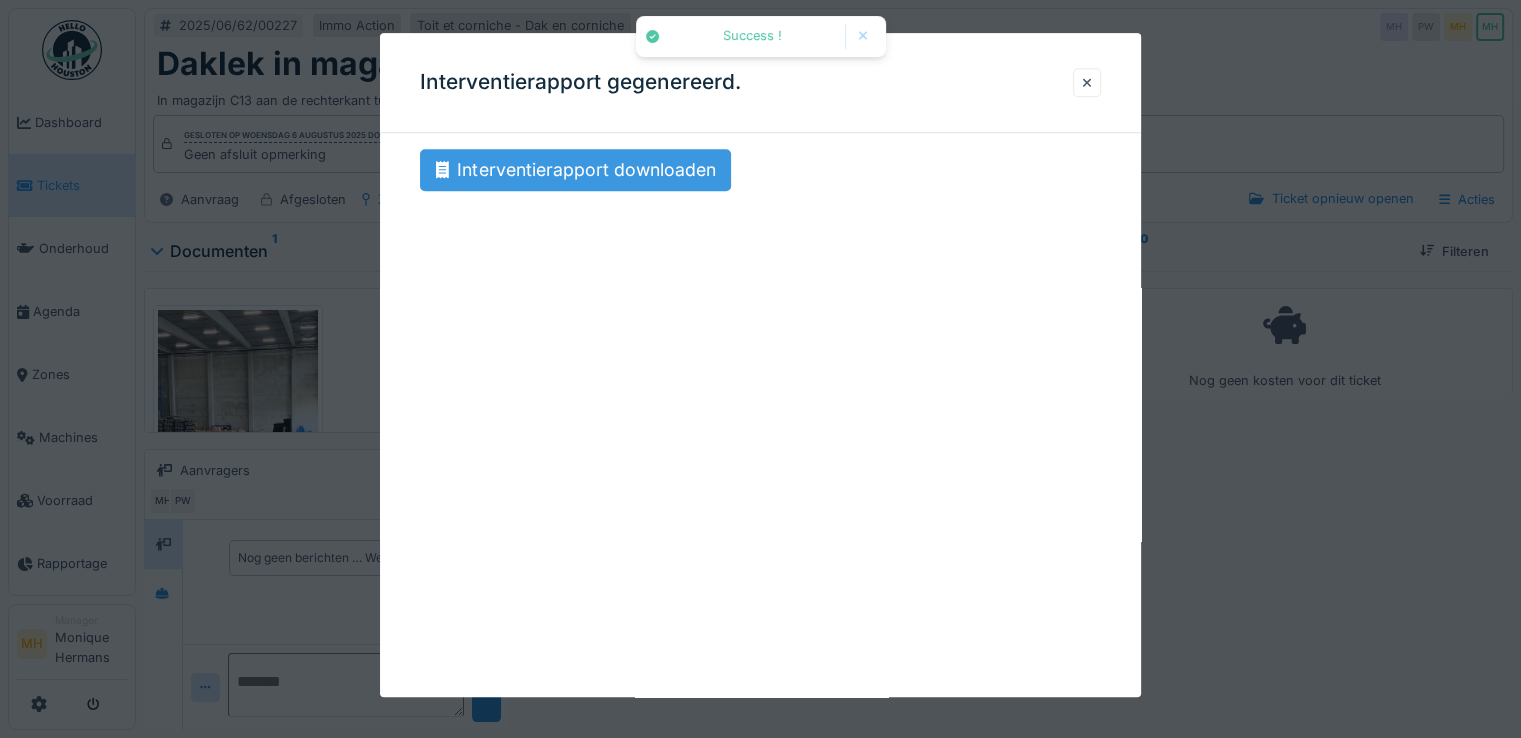 click on "Interventierapport downloaden" at bounding box center [575, 170] 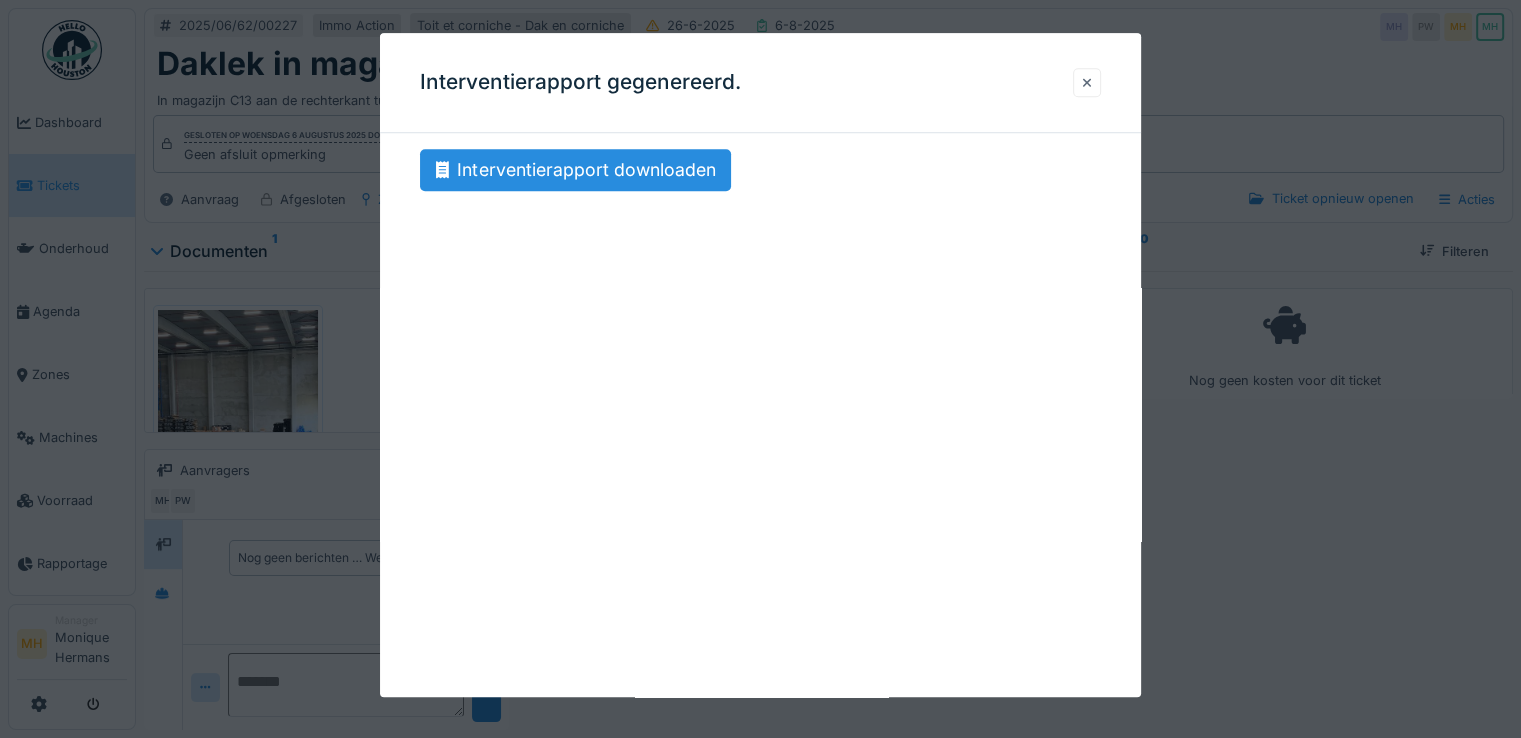 click at bounding box center (1087, 82) 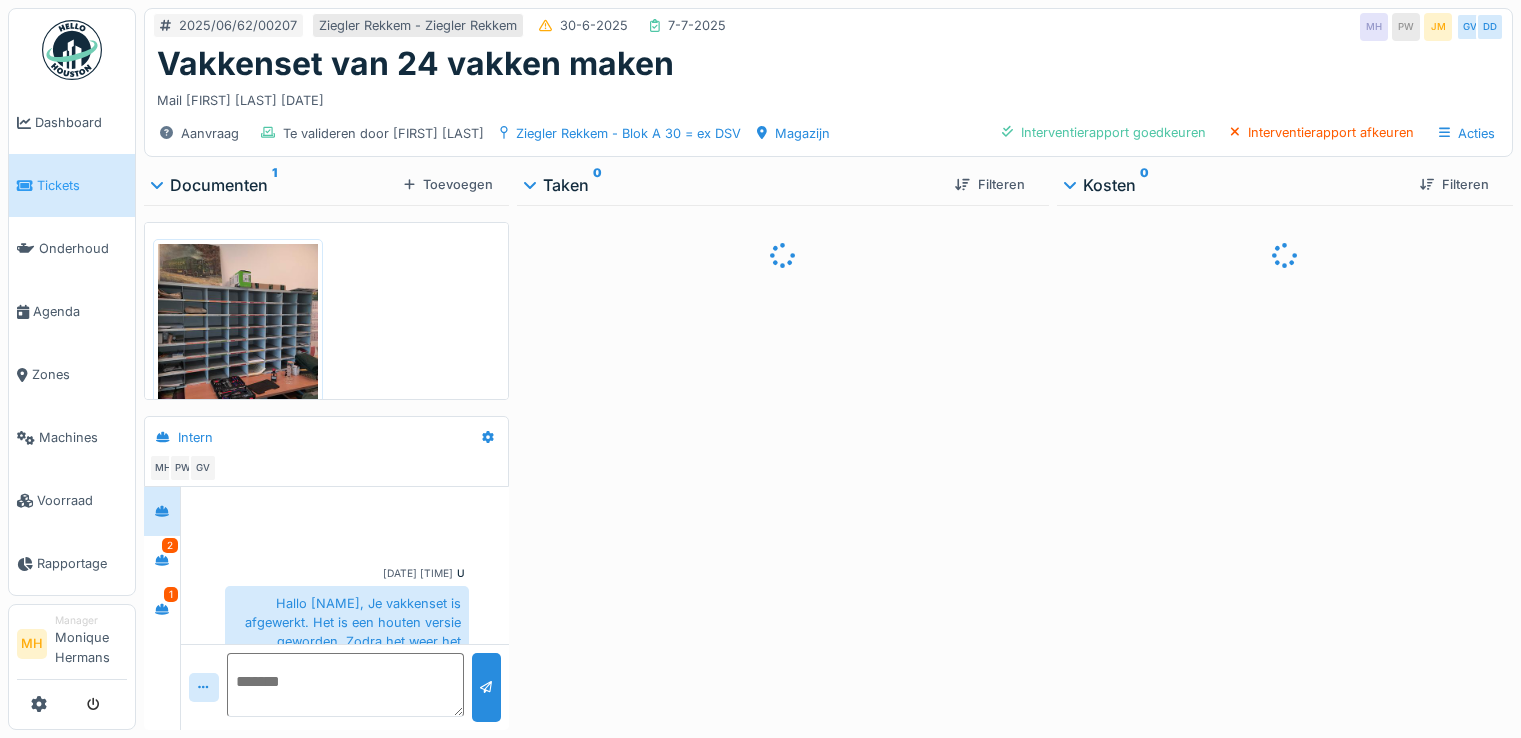 scroll, scrollTop: 0, scrollLeft: 0, axis: both 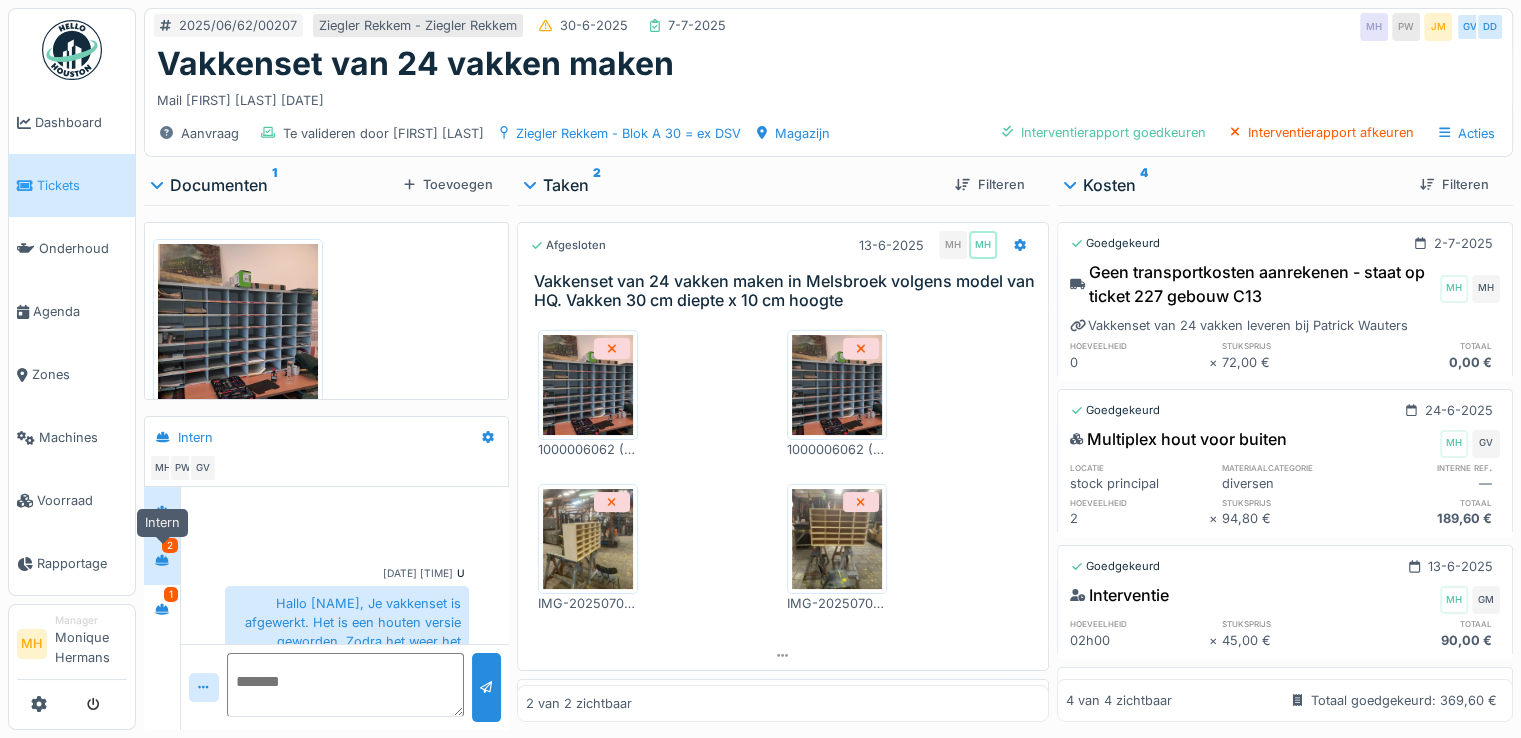 click 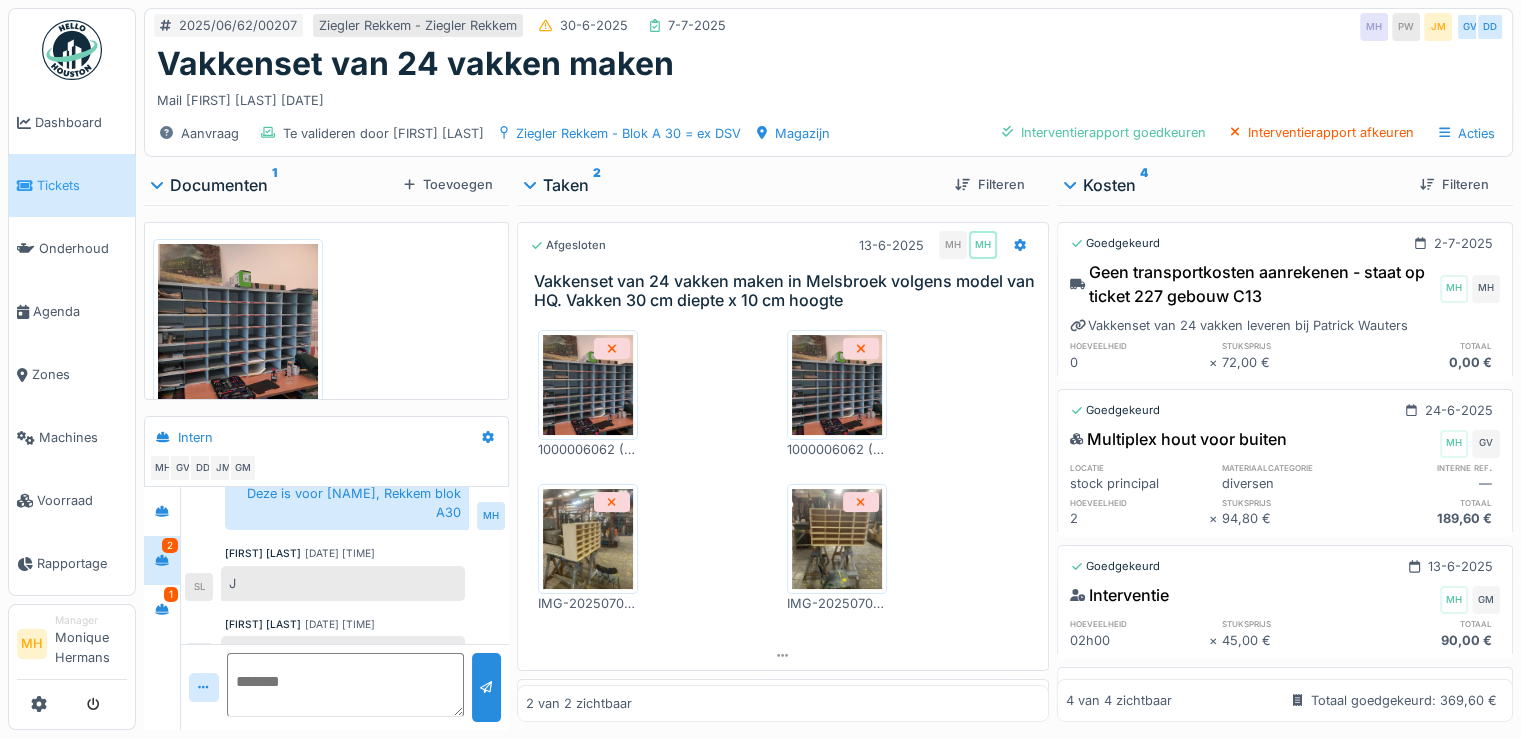 scroll, scrollTop: 183, scrollLeft: 0, axis: vertical 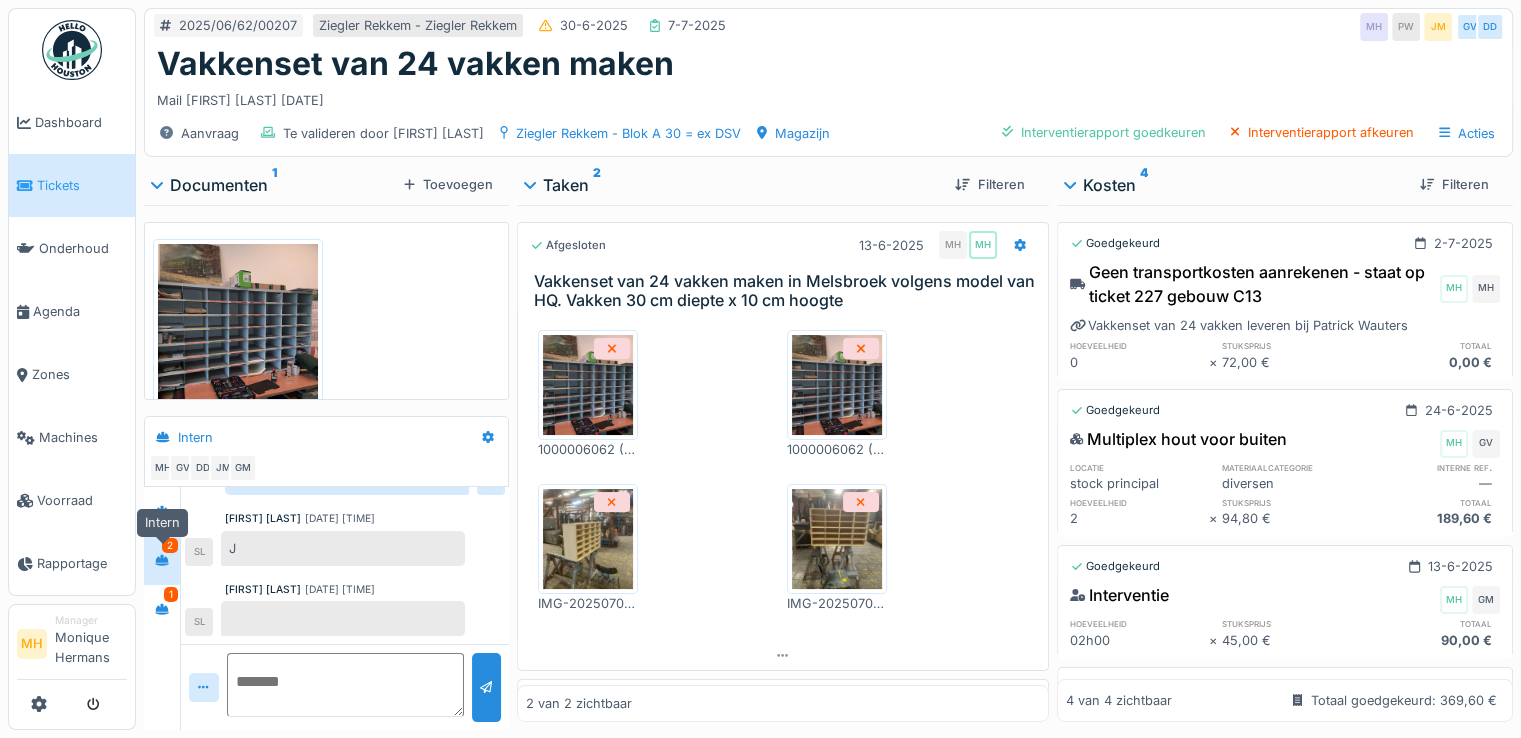 click 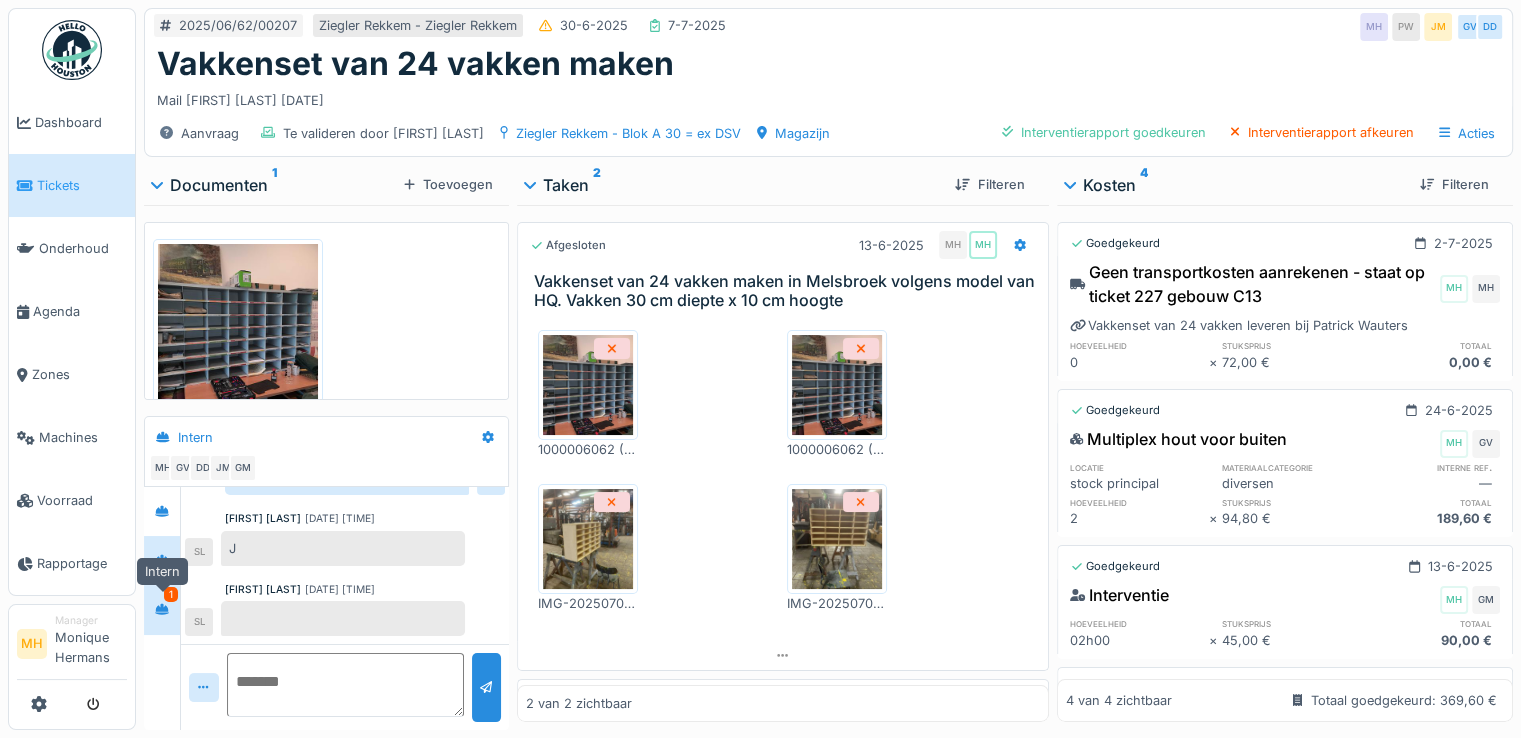 click 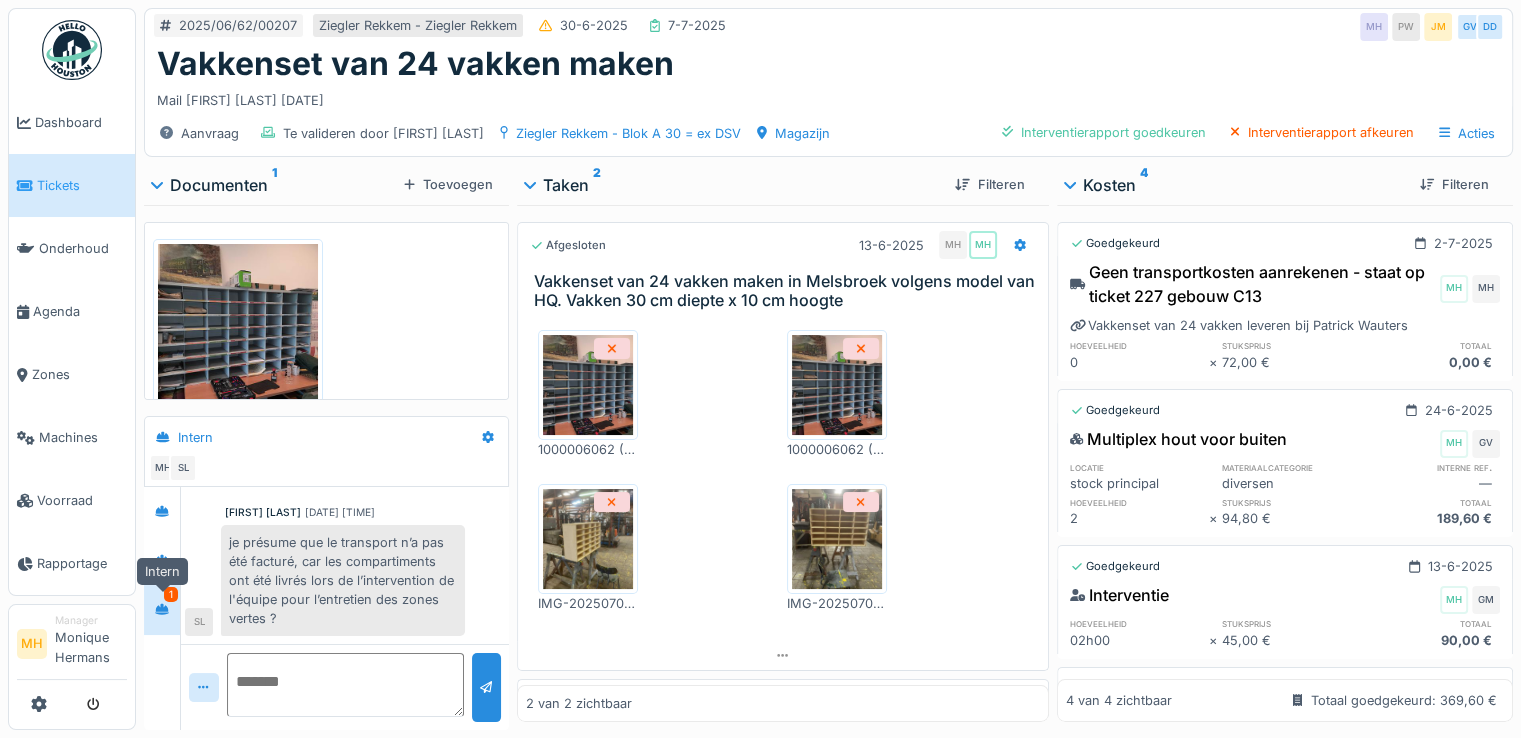 scroll, scrollTop: 60, scrollLeft: 0, axis: vertical 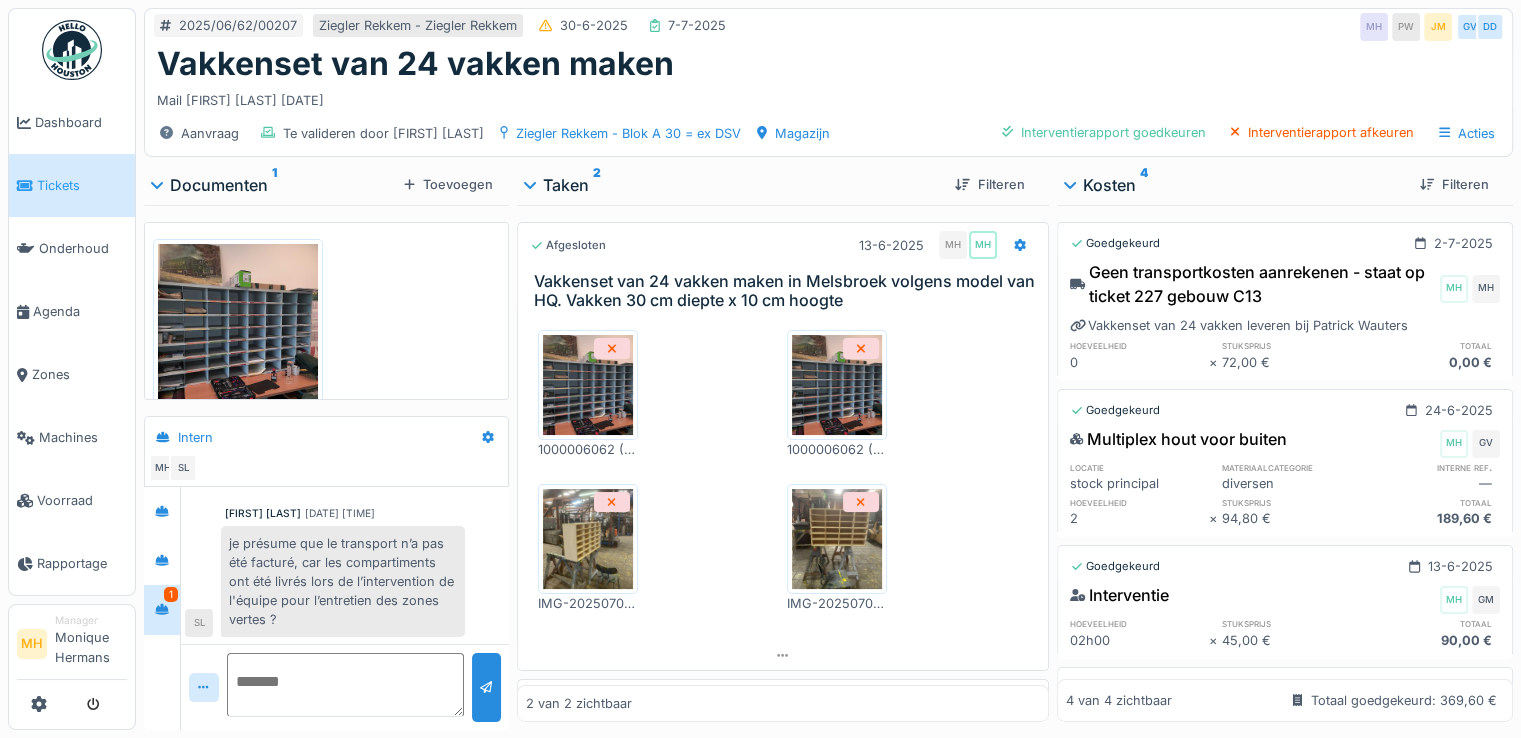 click at bounding box center [346, 685] 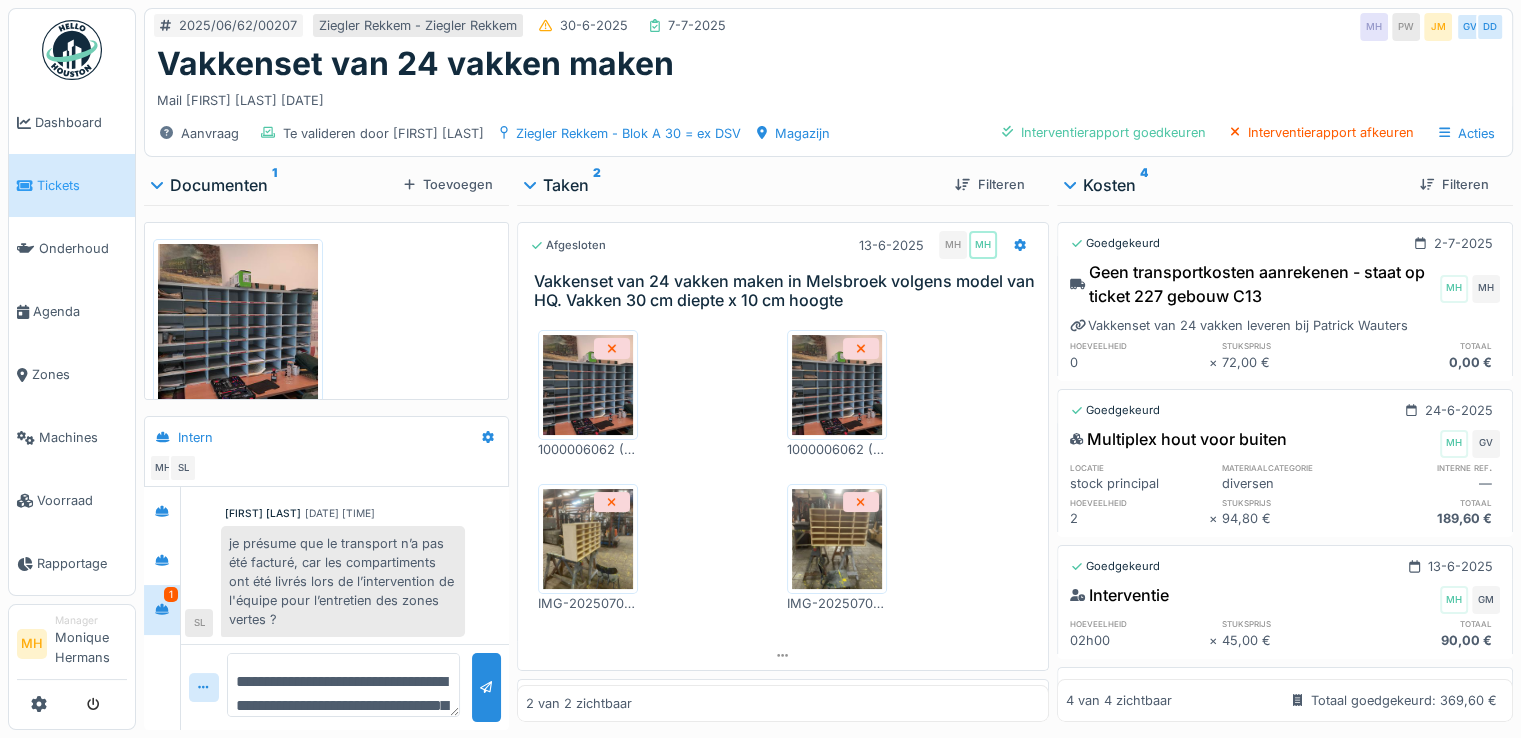 scroll, scrollTop: 65, scrollLeft: 0, axis: vertical 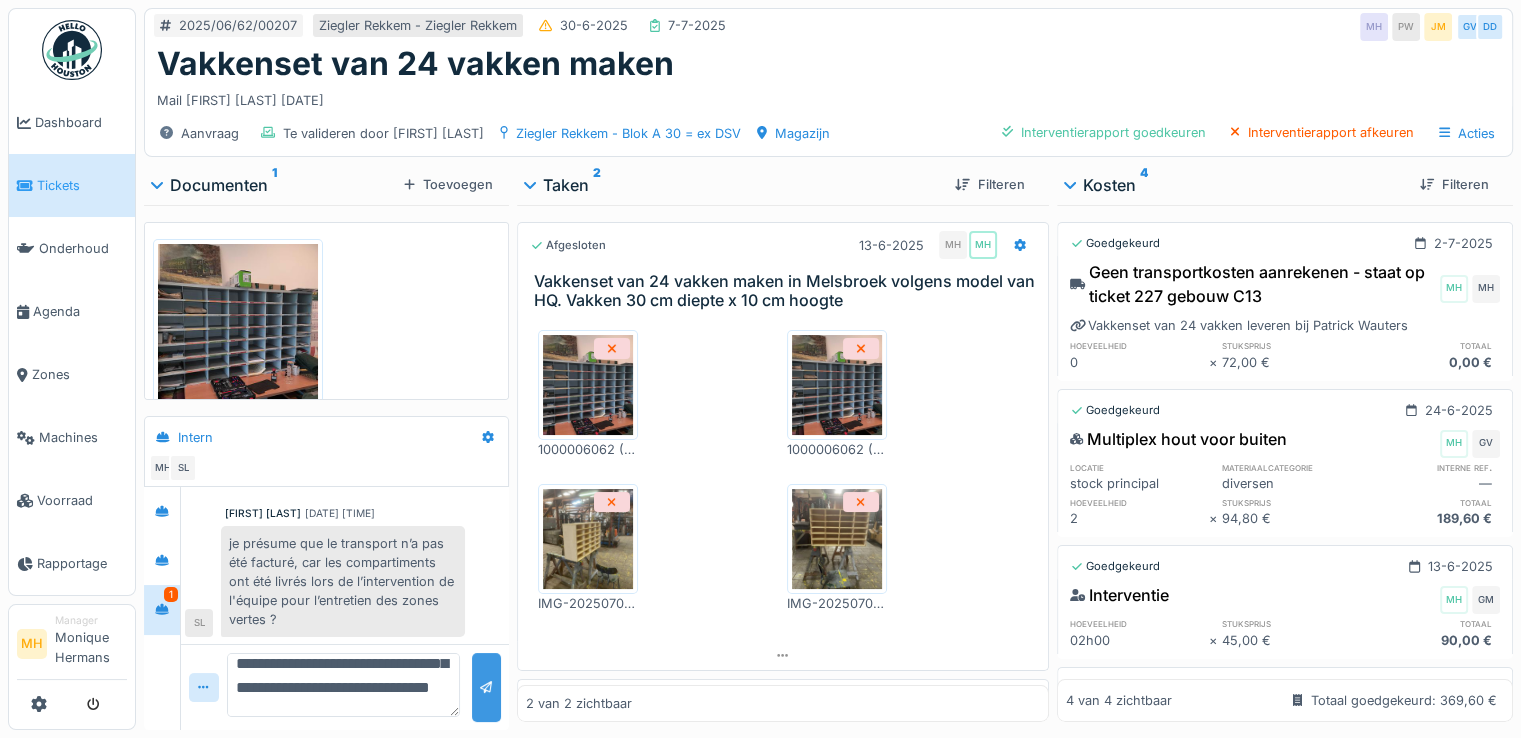 type on "**********" 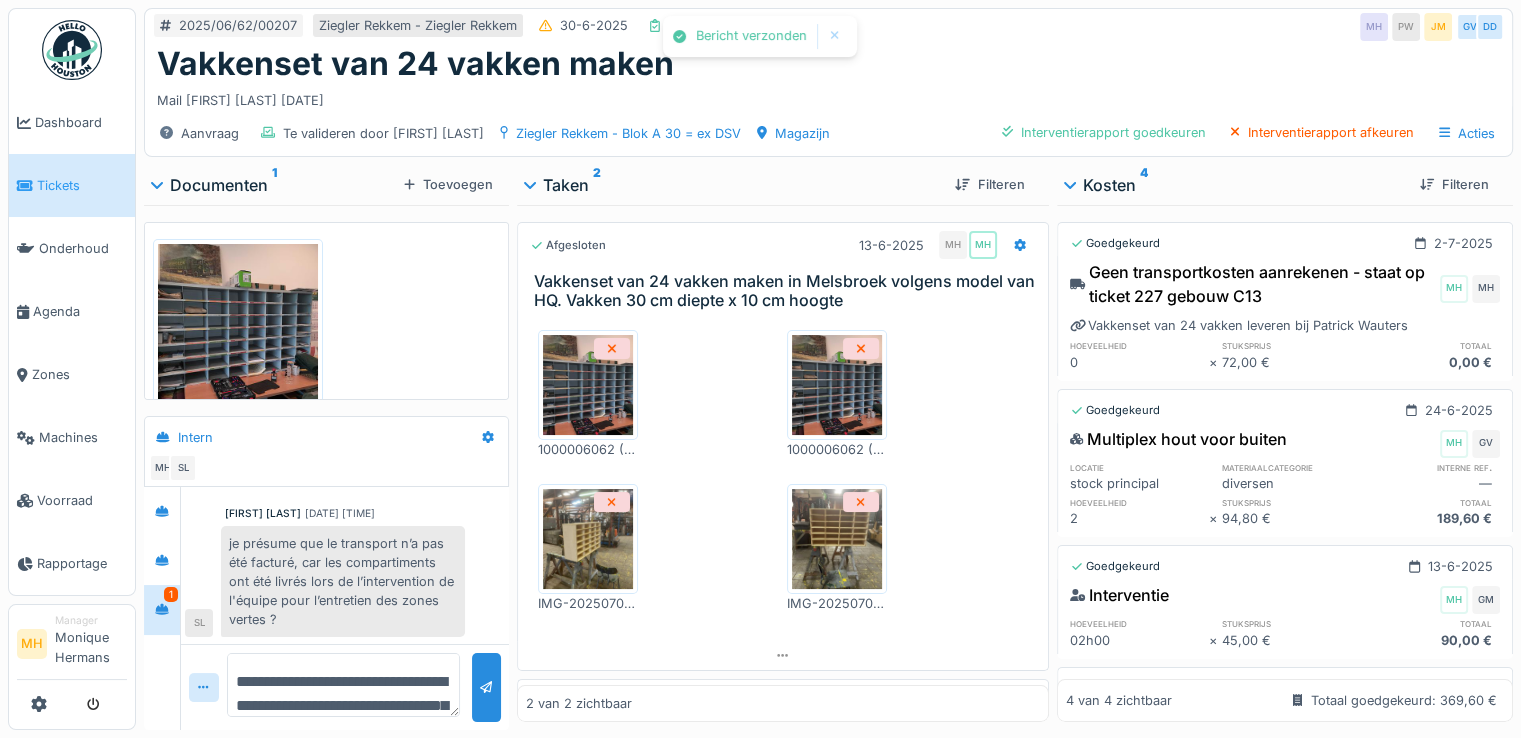 scroll, scrollTop: 169, scrollLeft: 0, axis: vertical 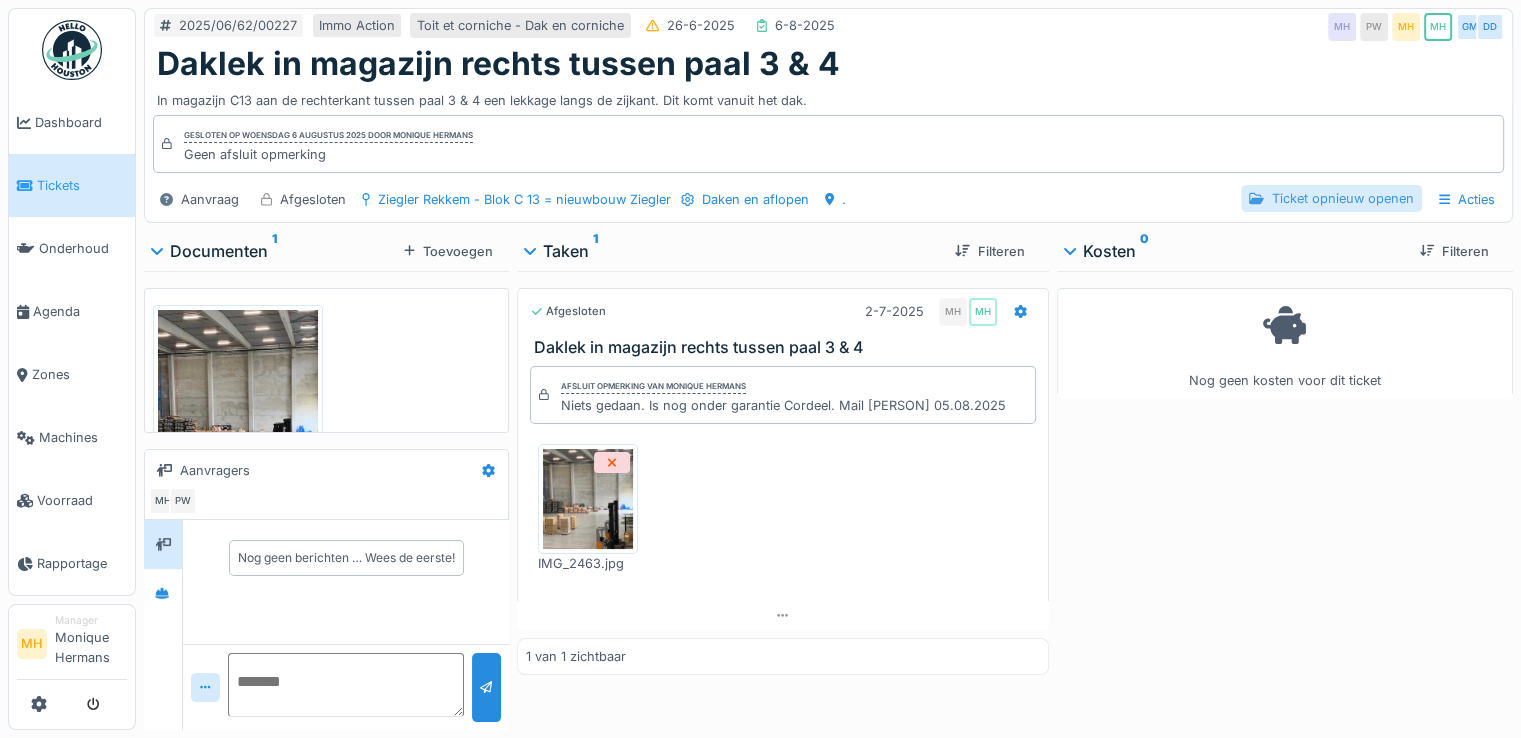 click on "Ticket opnieuw openen" at bounding box center [1331, 198] 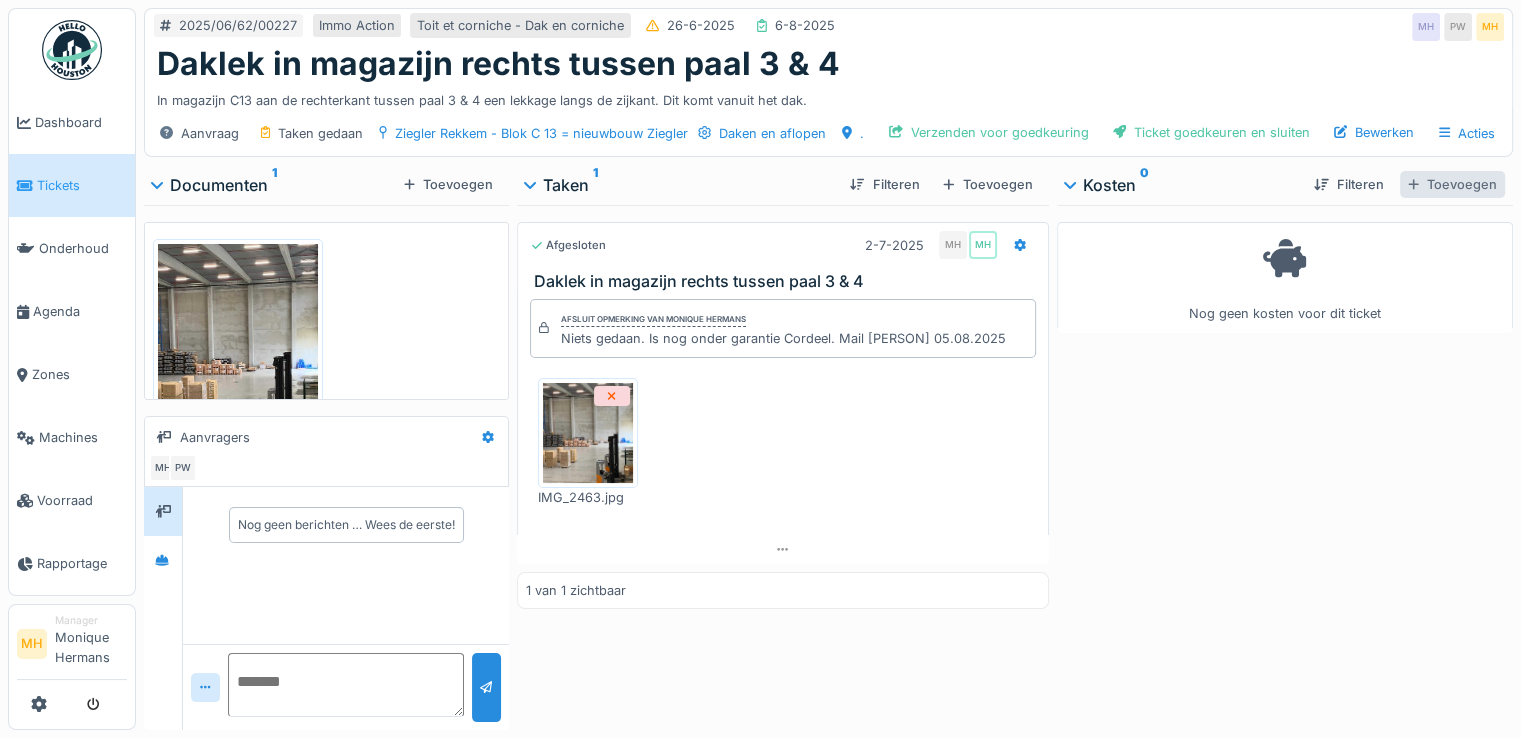 click on "Toevoegen" at bounding box center [1452, 184] 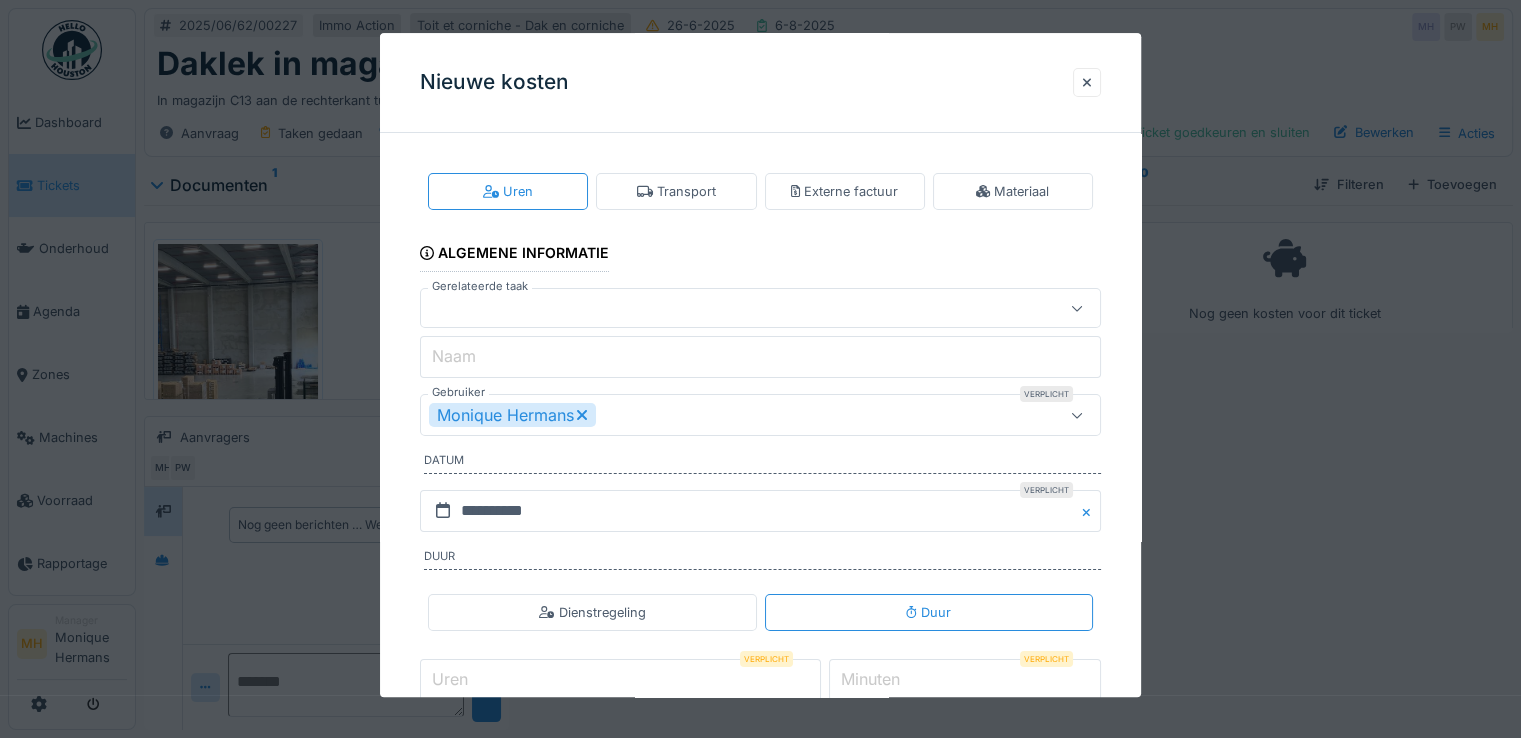 click at bounding box center (726, 309) 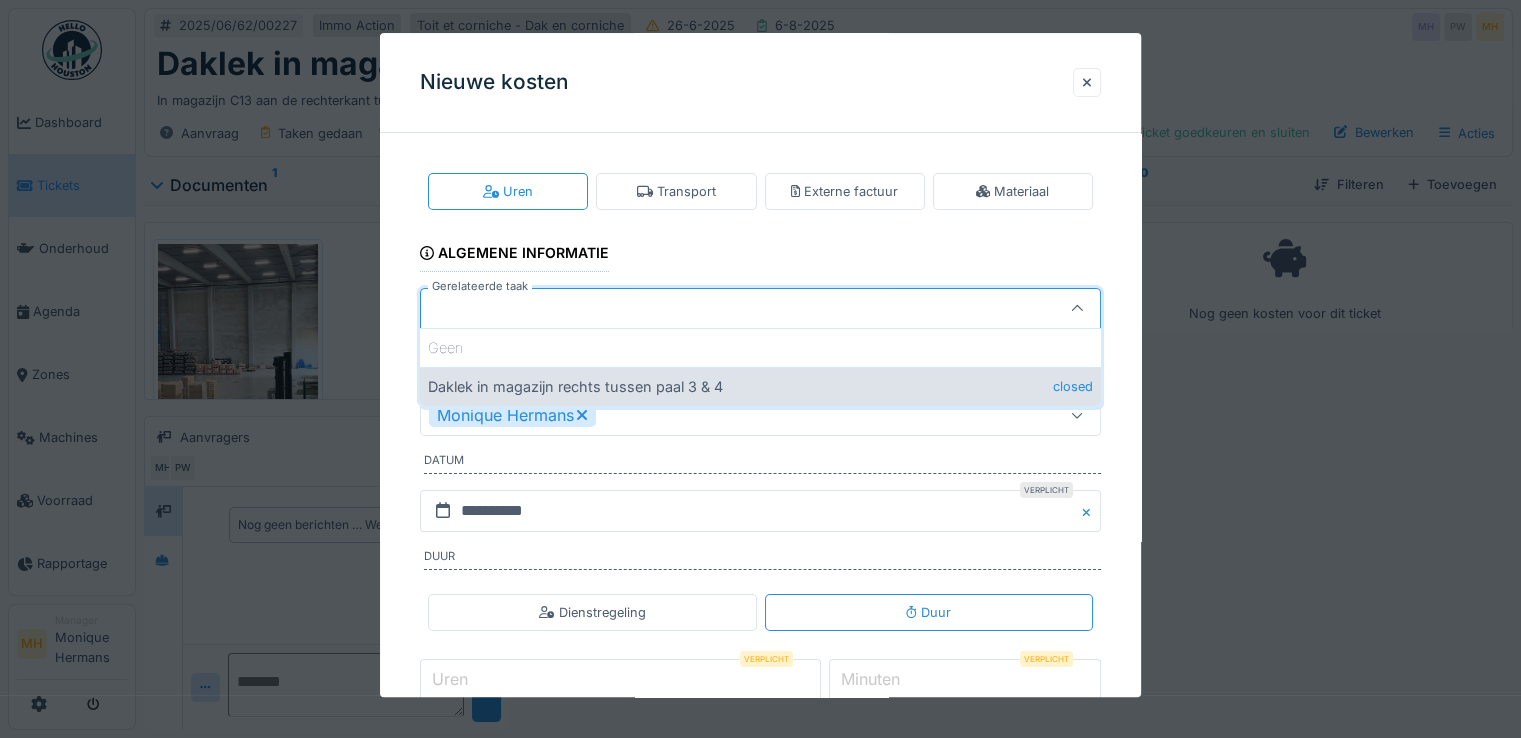 click on "Daklek in magazijn rechts tussen paal 3 & 4   closed" at bounding box center [760, 386] 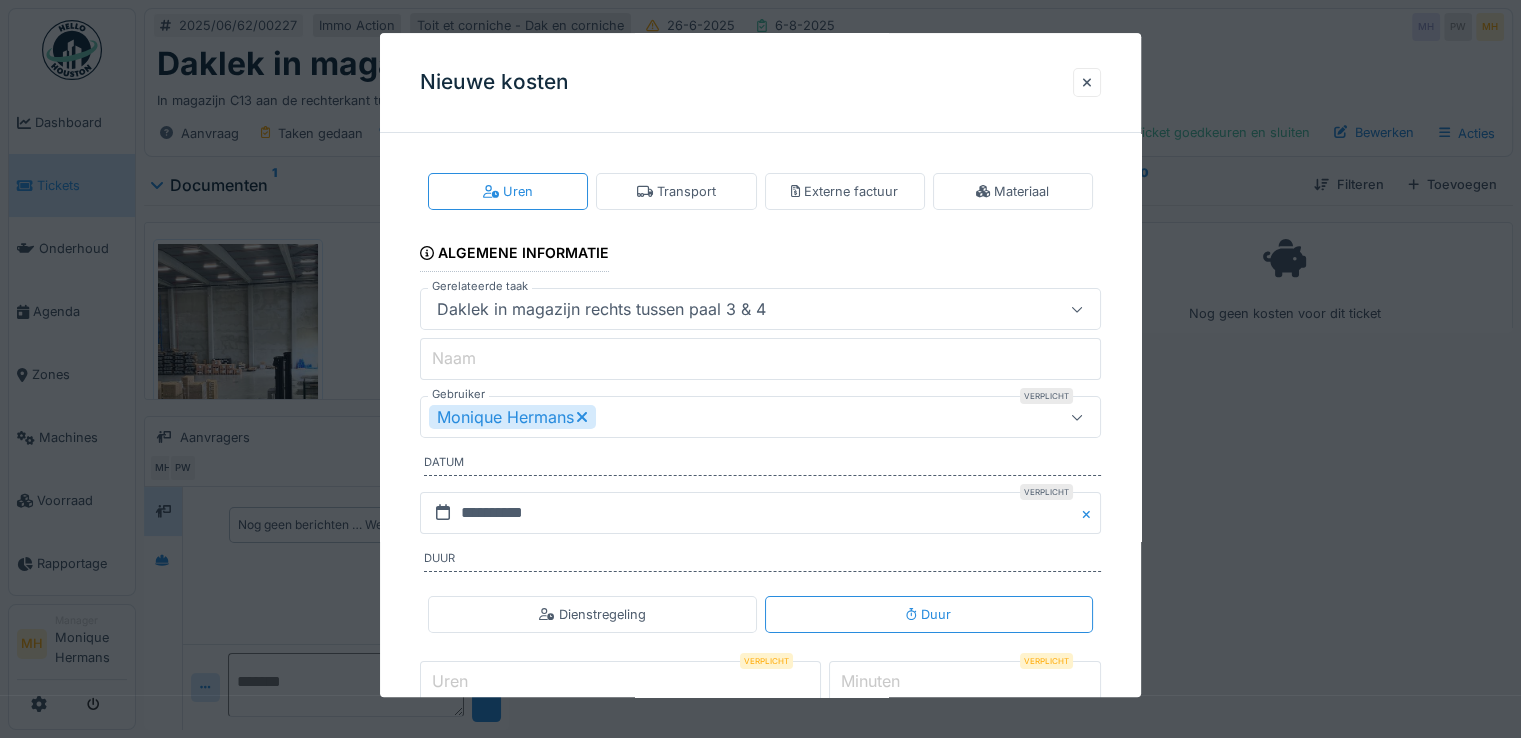 click on "Monique Hermans" at bounding box center (512, 418) 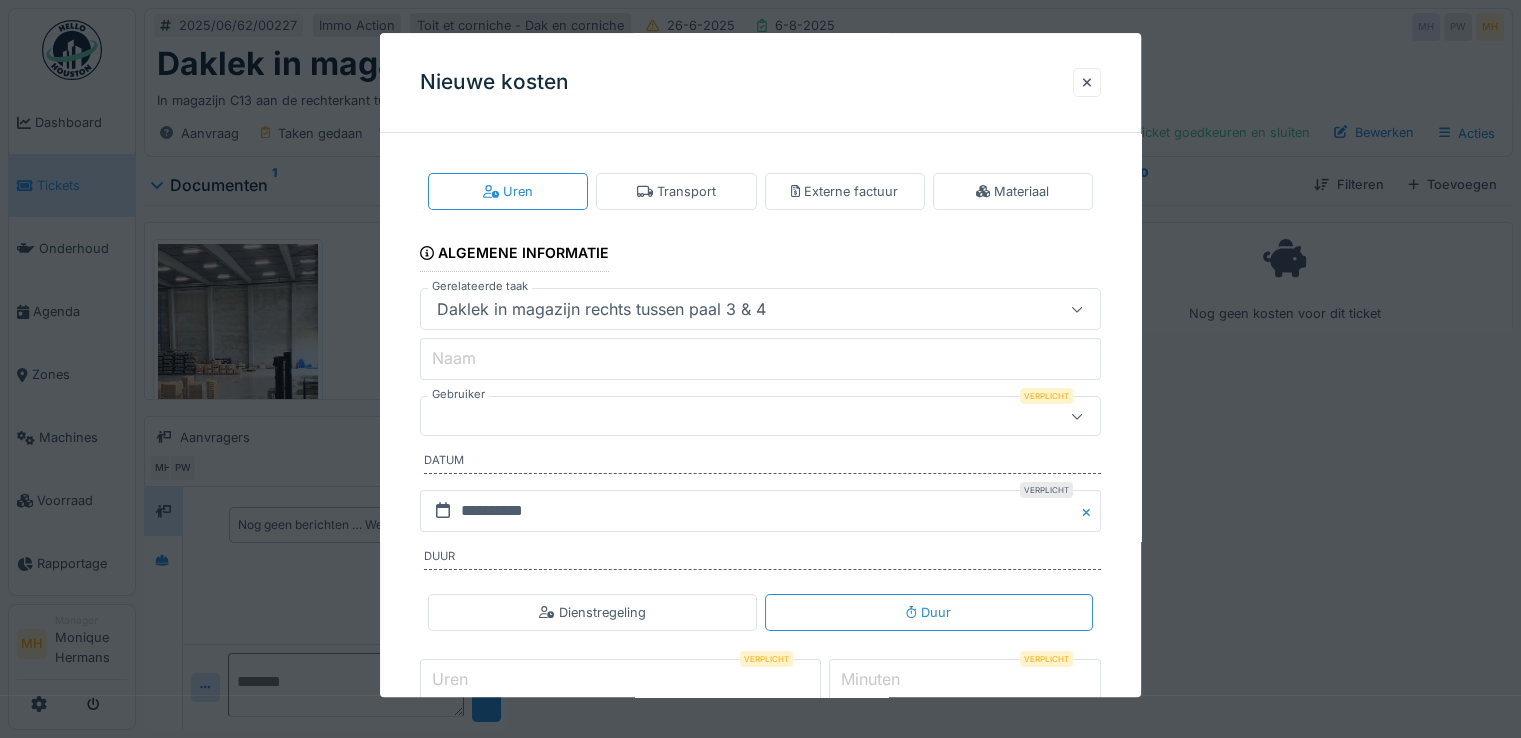 click at bounding box center (726, 417) 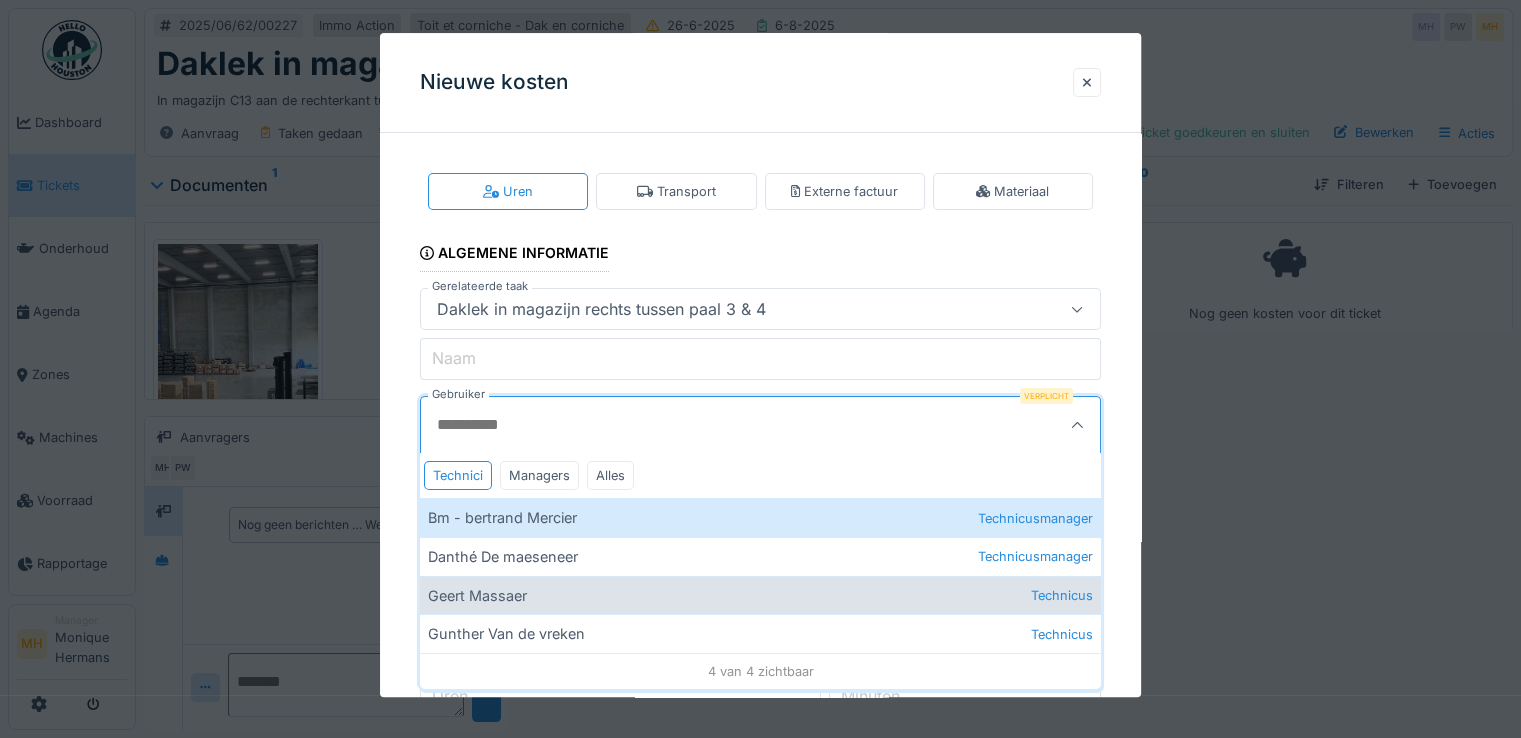 click on "Geert Massaer   Technicus" at bounding box center (760, 595) 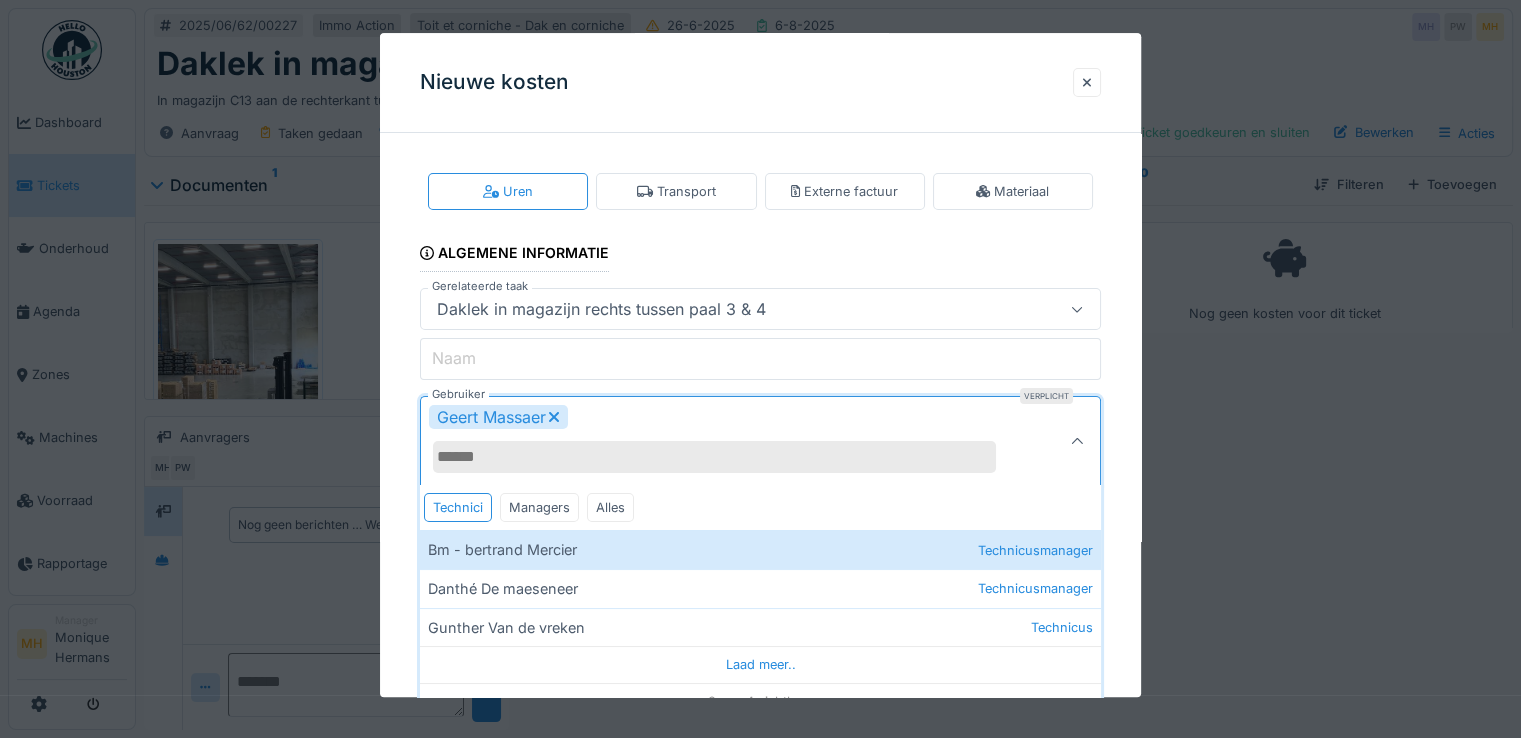 click on "**********" at bounding box center (760, 508) 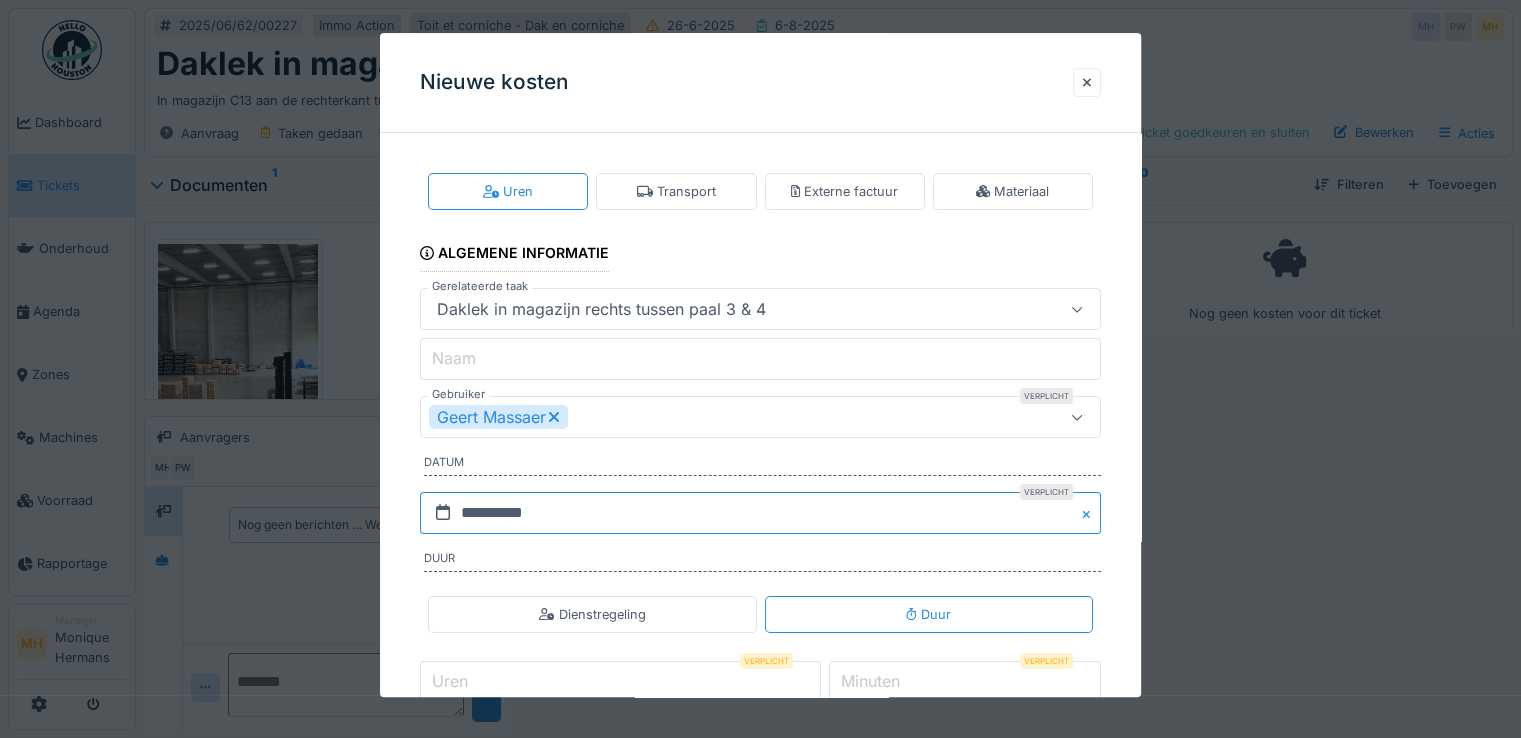 click on "**********" at bounding box center [760, 513] 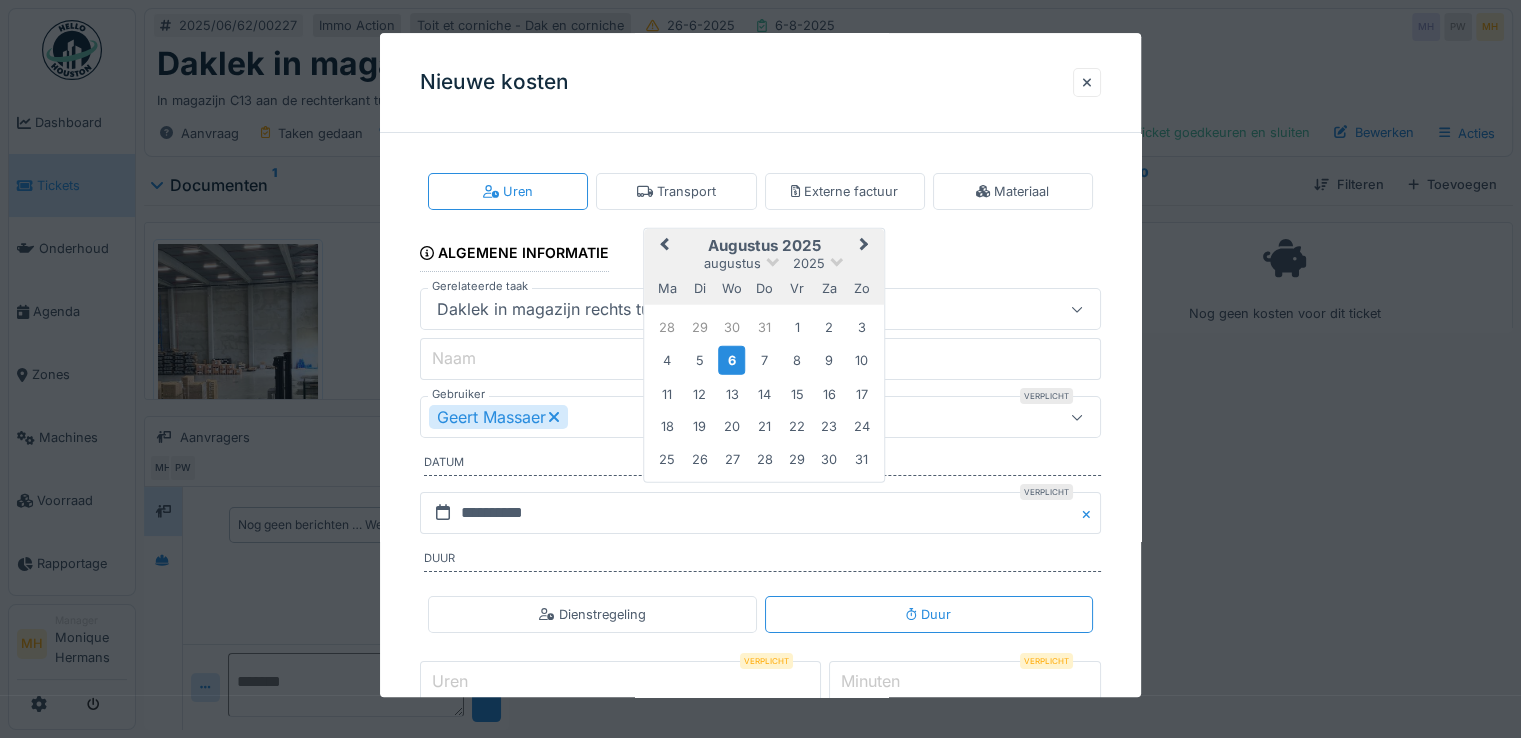 click on "Previous Month" at bounding box center [664, 246] 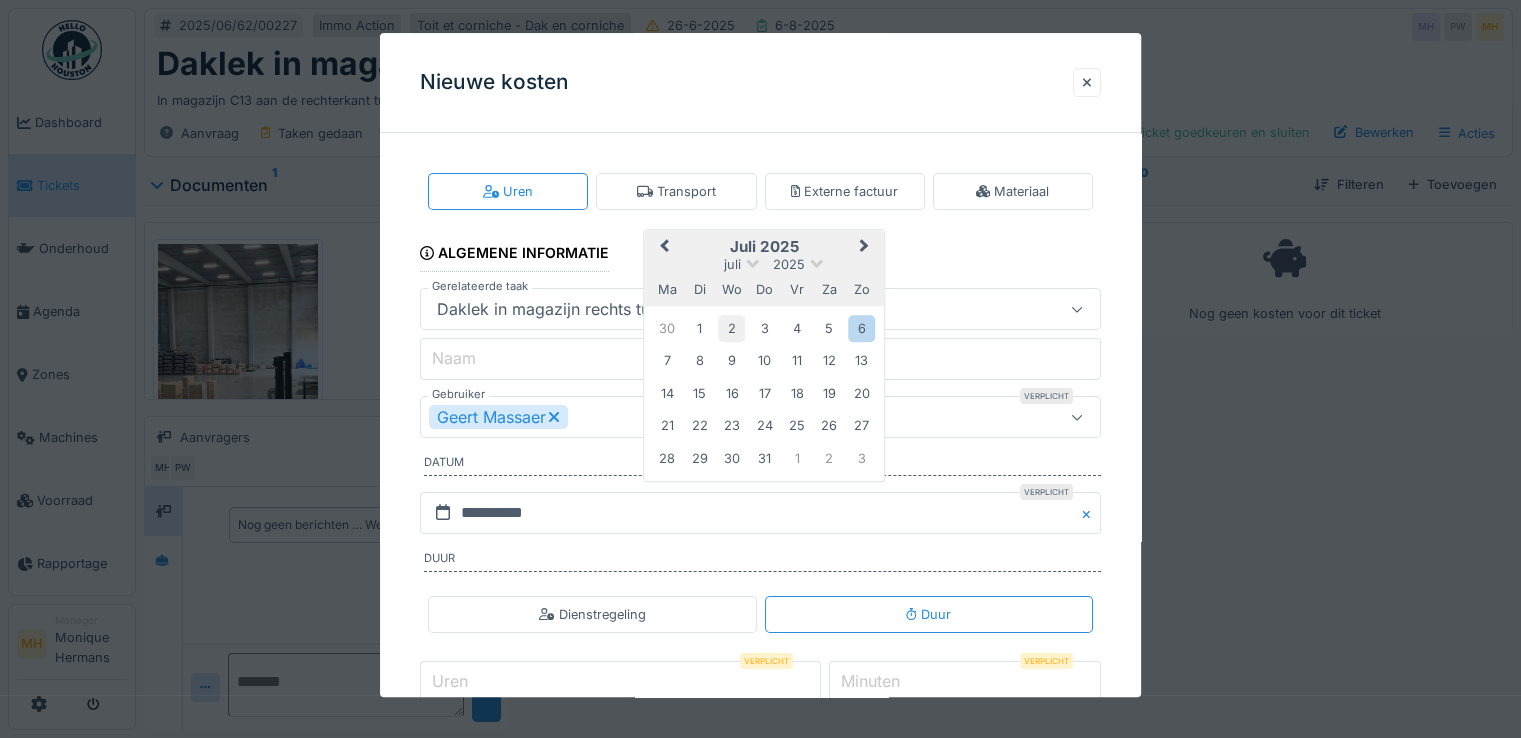 click on "2" at bounding box center (731, 328) 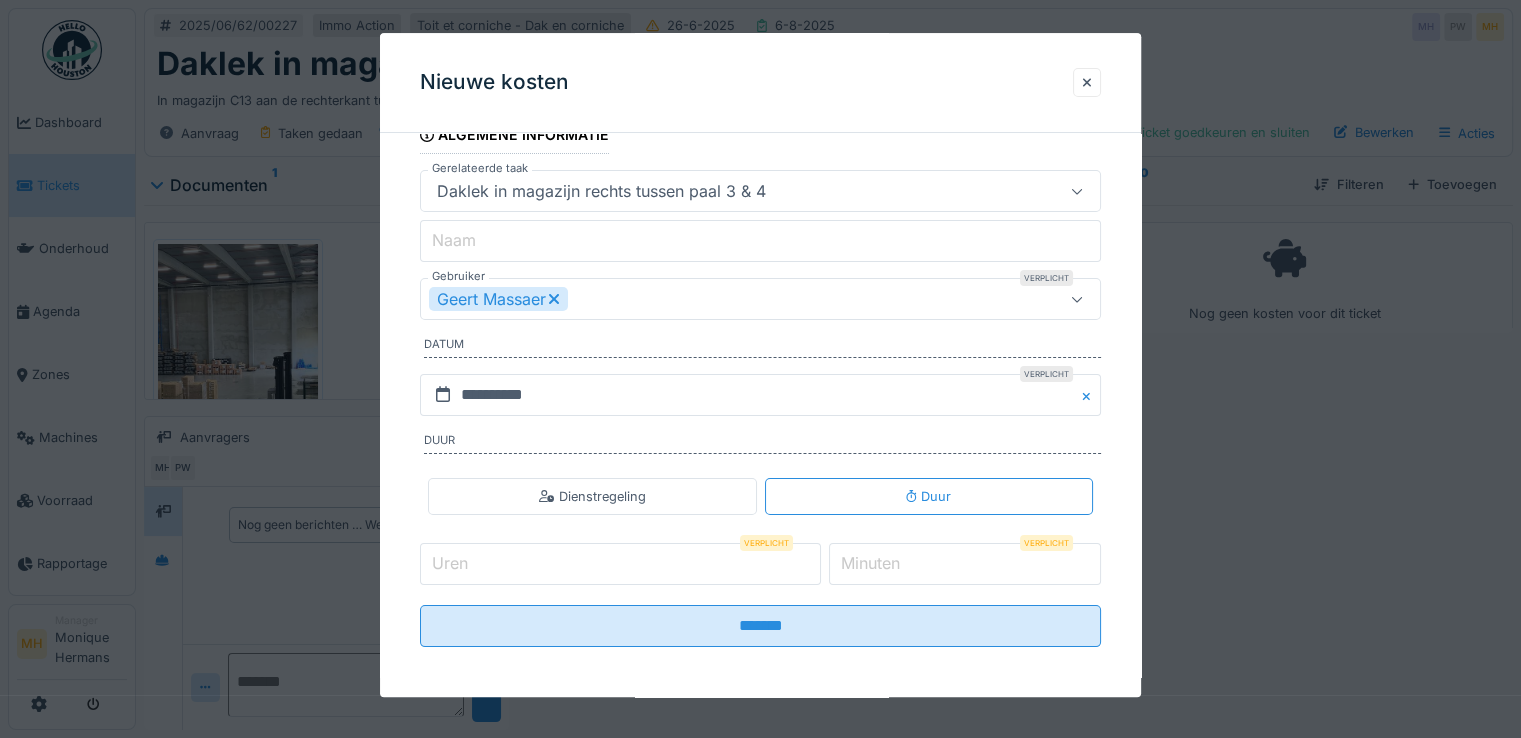 scroll, scrollTop: 120, scrollLeft: 0, axis: vertical 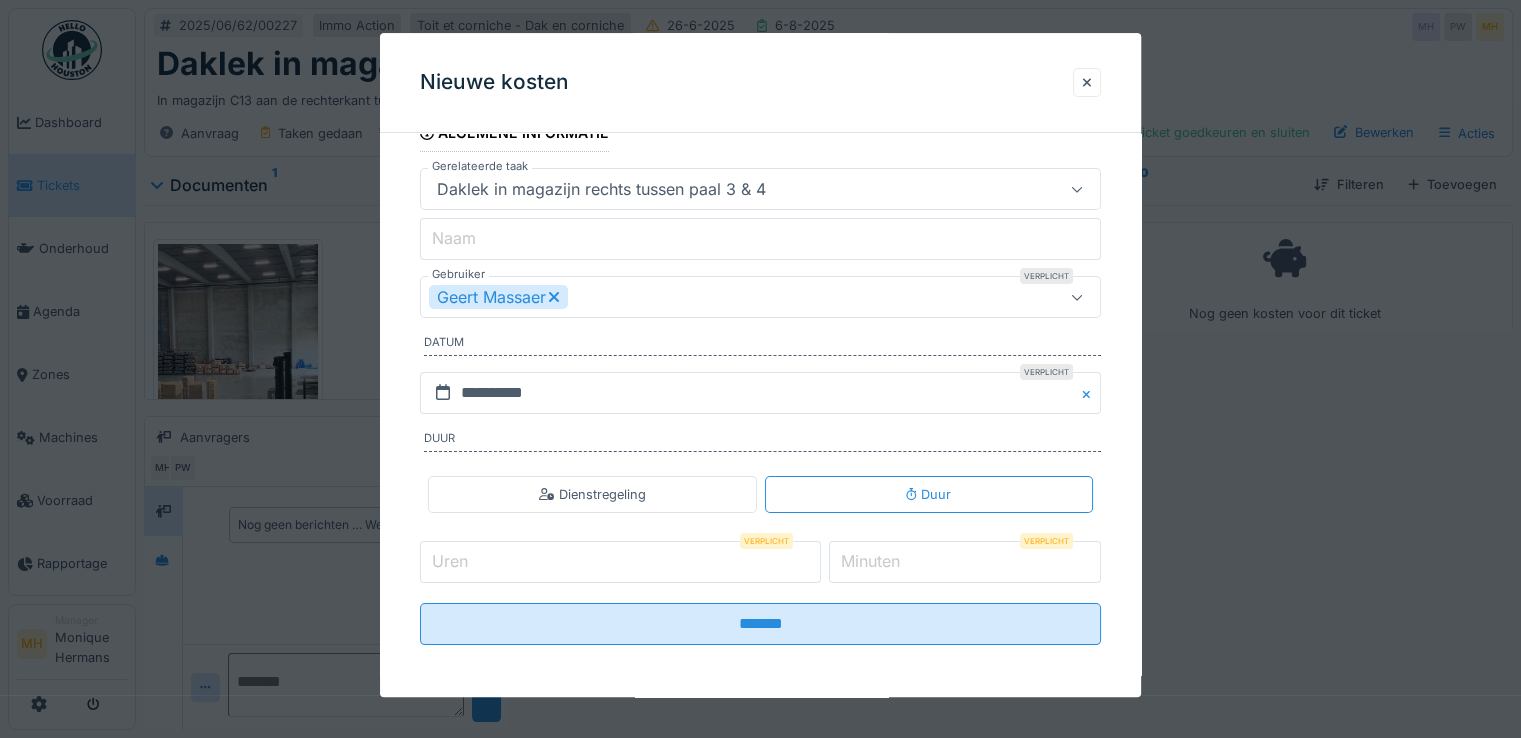 drag, startPoint x: 527, startPoint y: 551, endPoint x: 571, endPoint y: 546, distance: 44.28318 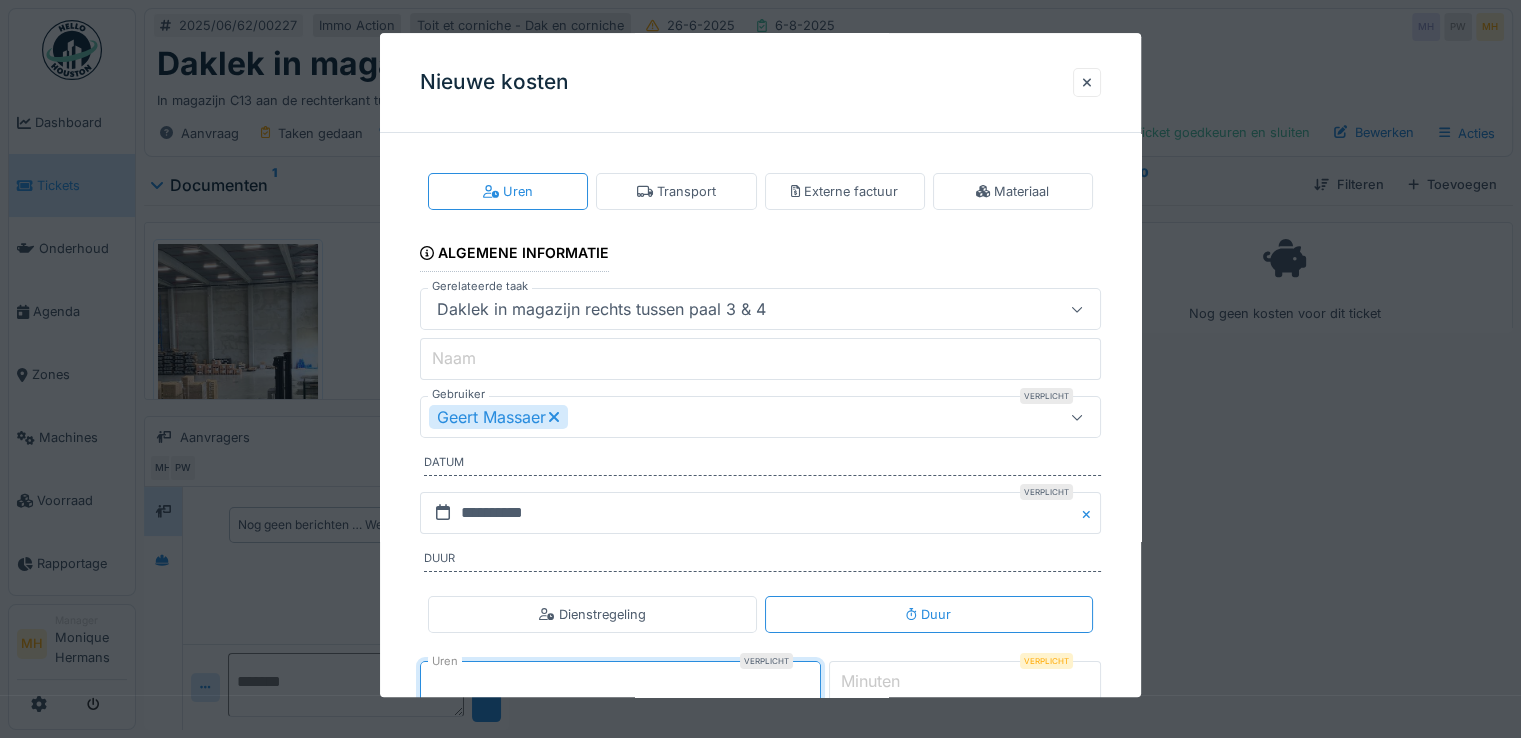 scroll, scrollTop: 0, scrollLeft: 0, axis: both 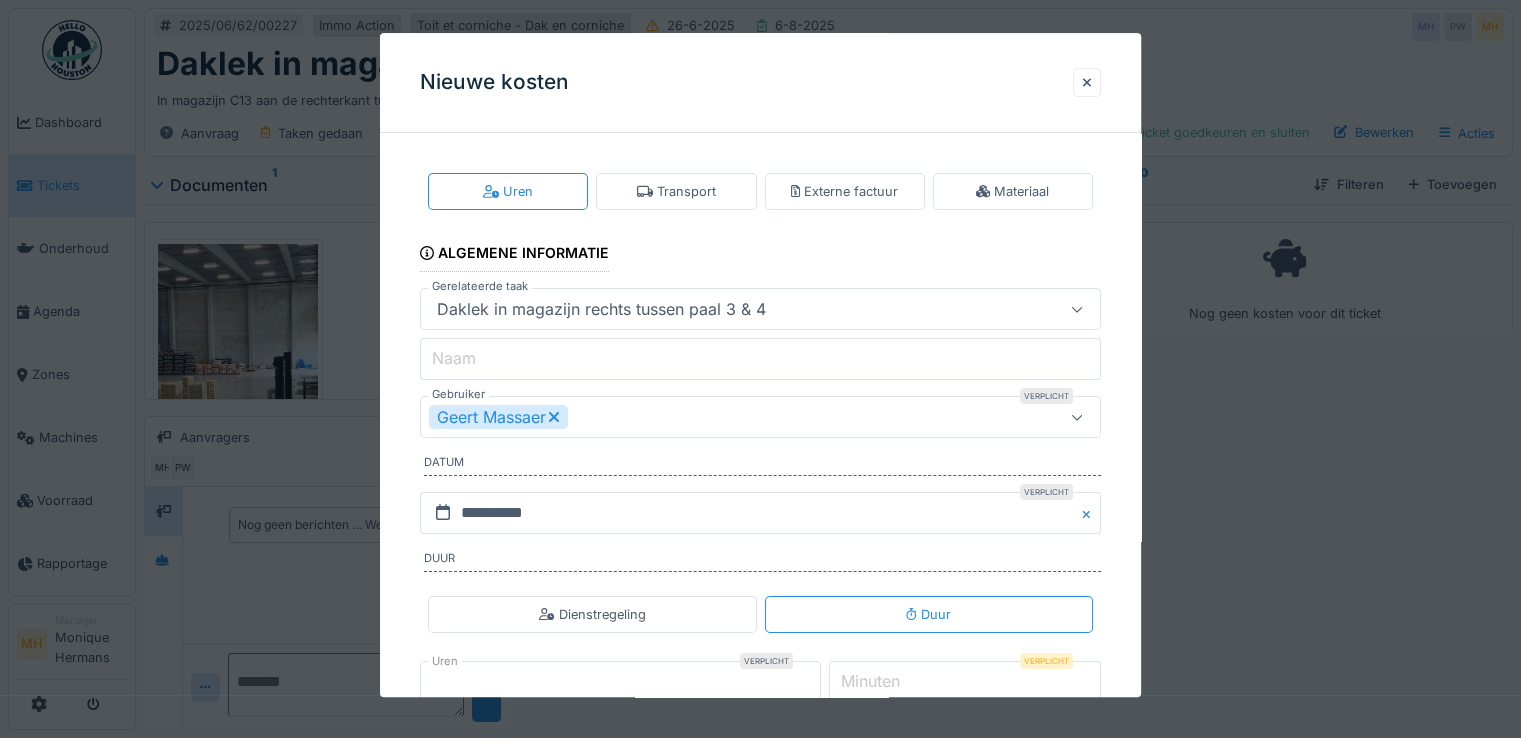 drag, startPoint x: 482, startPoint y: 354, endPoint x: 652, endPoint y: 349, distance: 170.07352 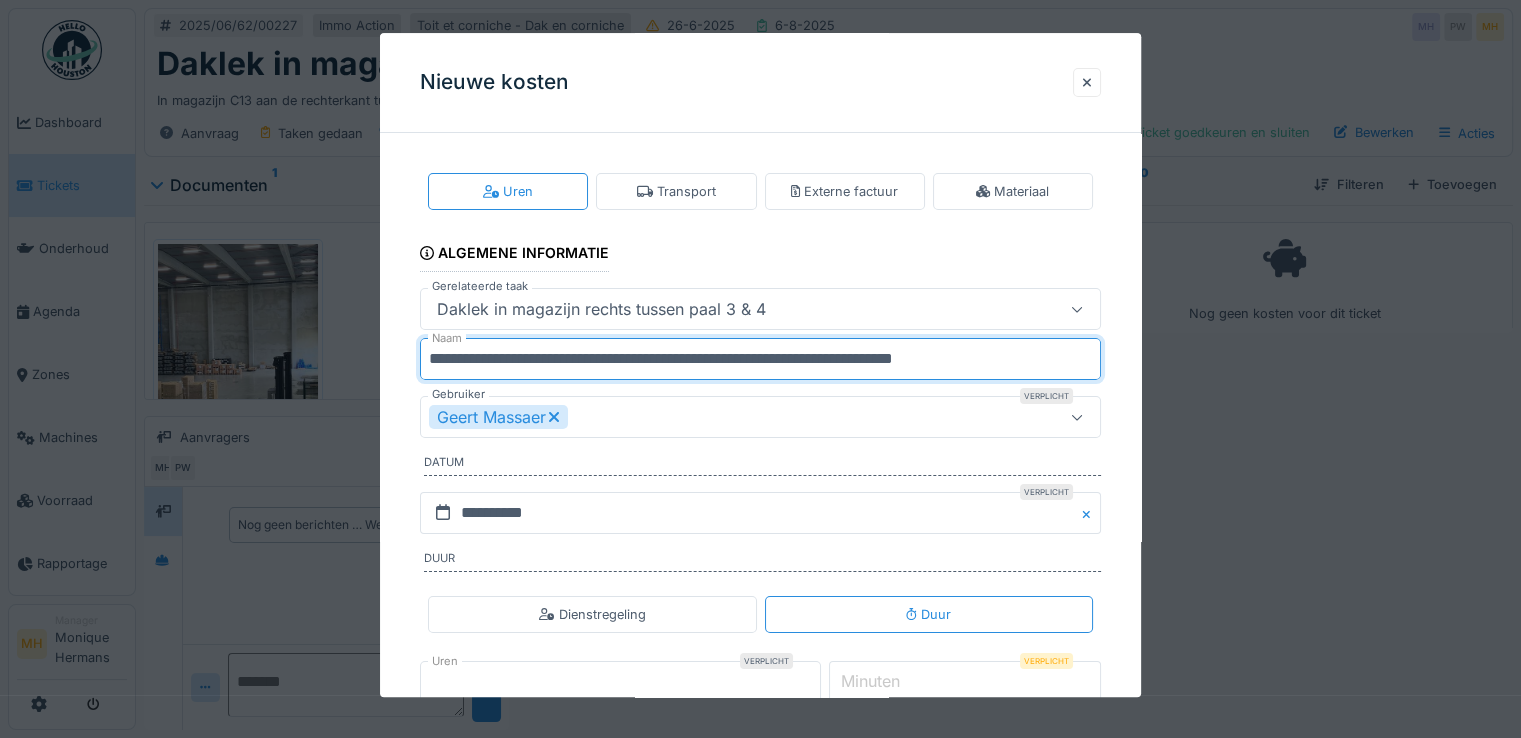 scroll, scrollTop: 120, scrollLeft: 0, axis: vertical 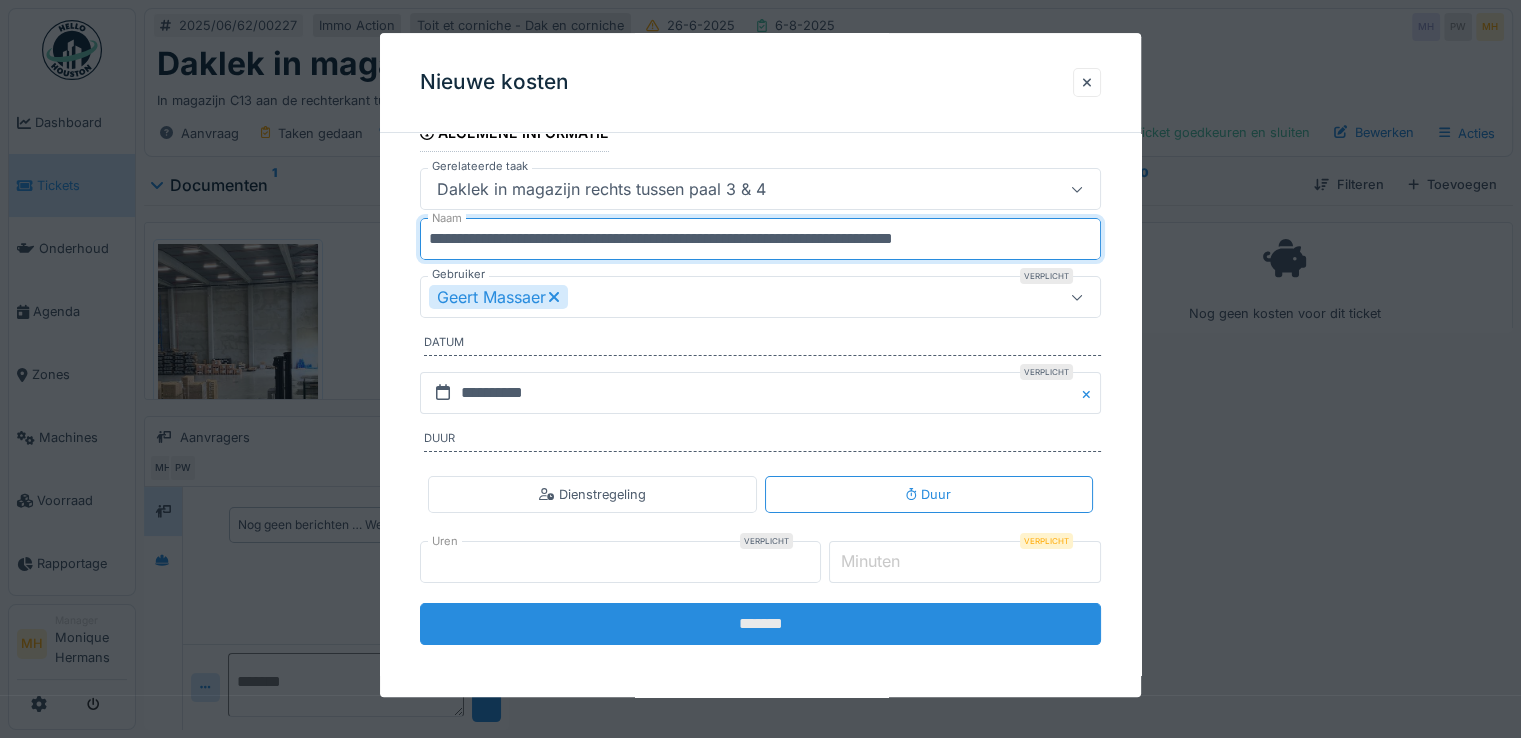 type on "**********" 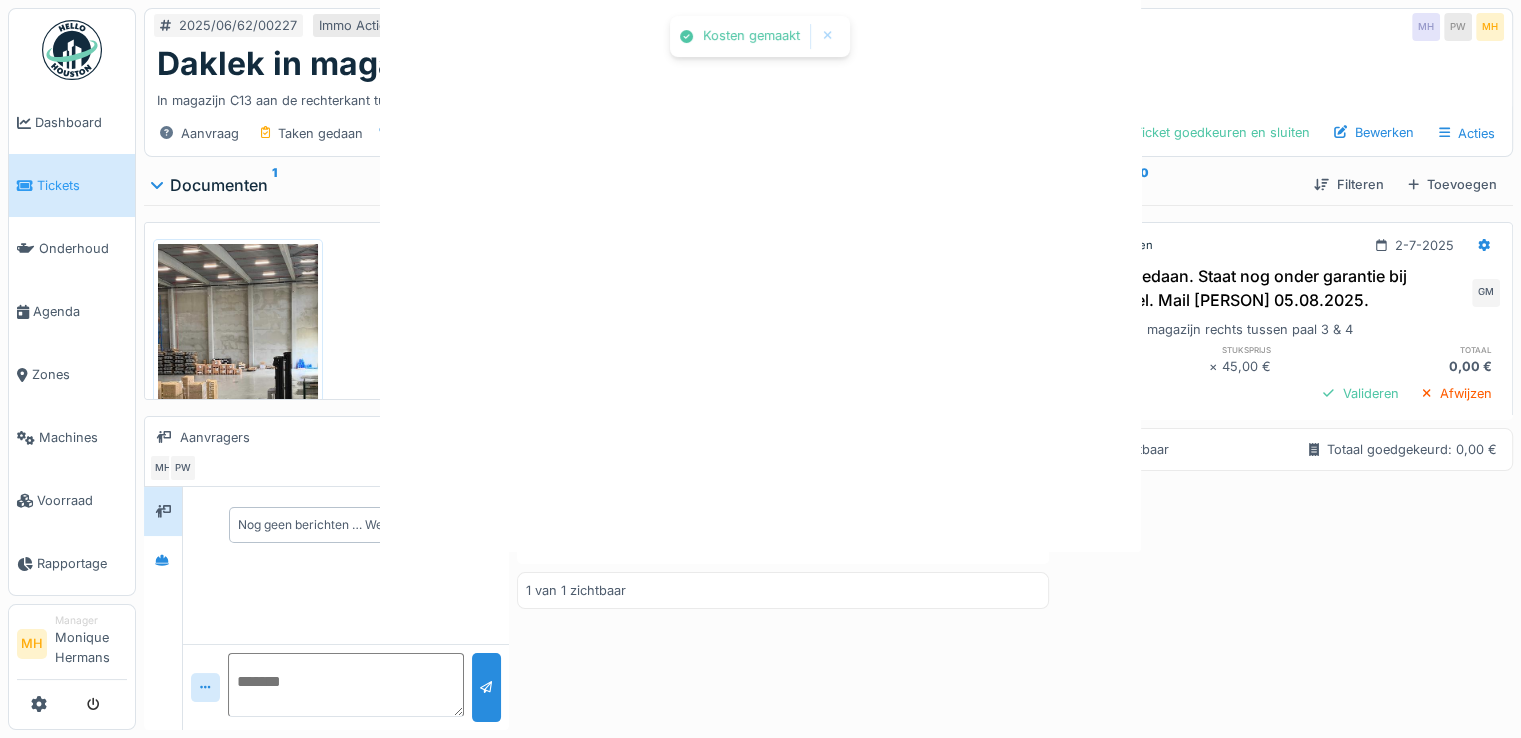 scroll, scrollTop: 0, scrollLeft: 0, axis: both 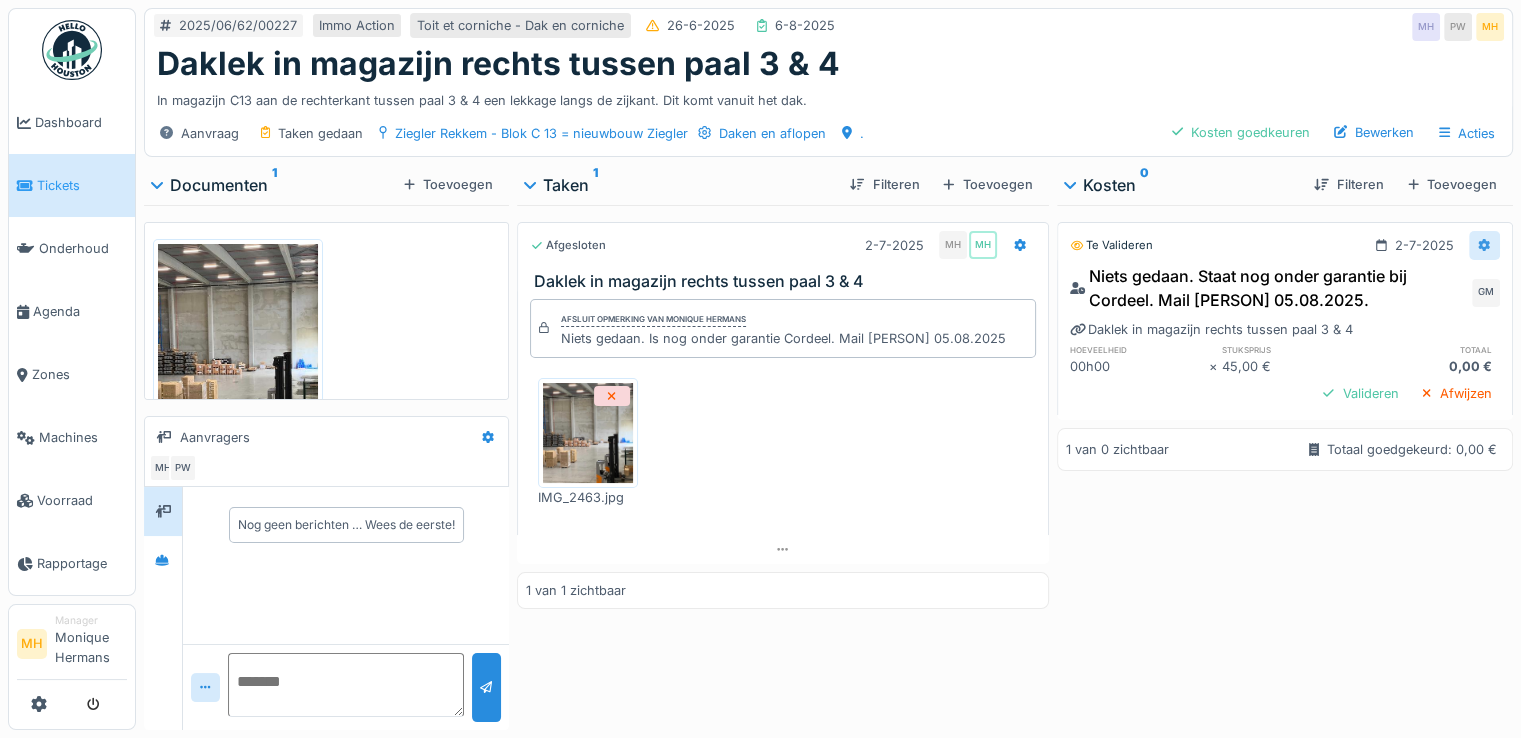 click at bounding box center [1484, 245] 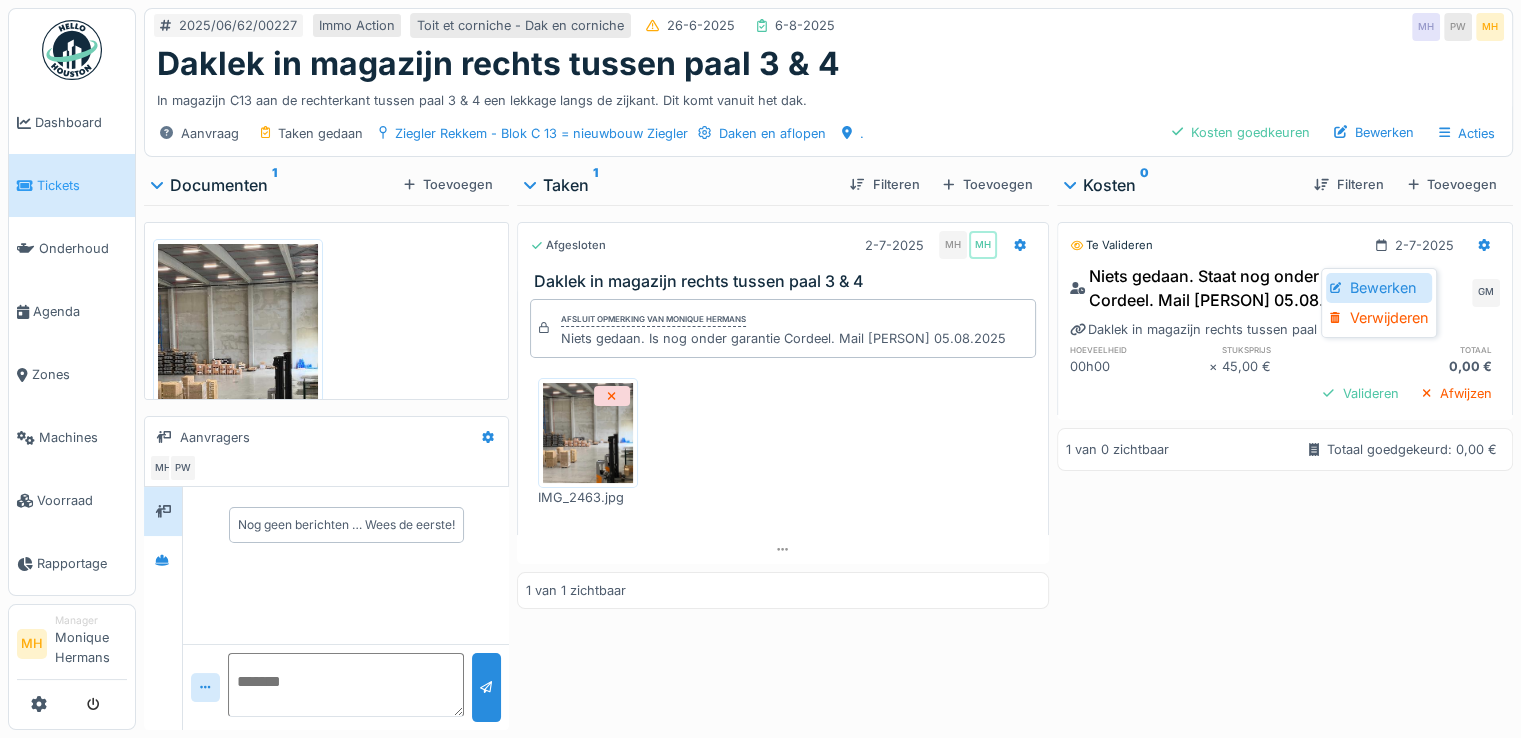 click on "Bewerken" at bounding box center (1379, 288) 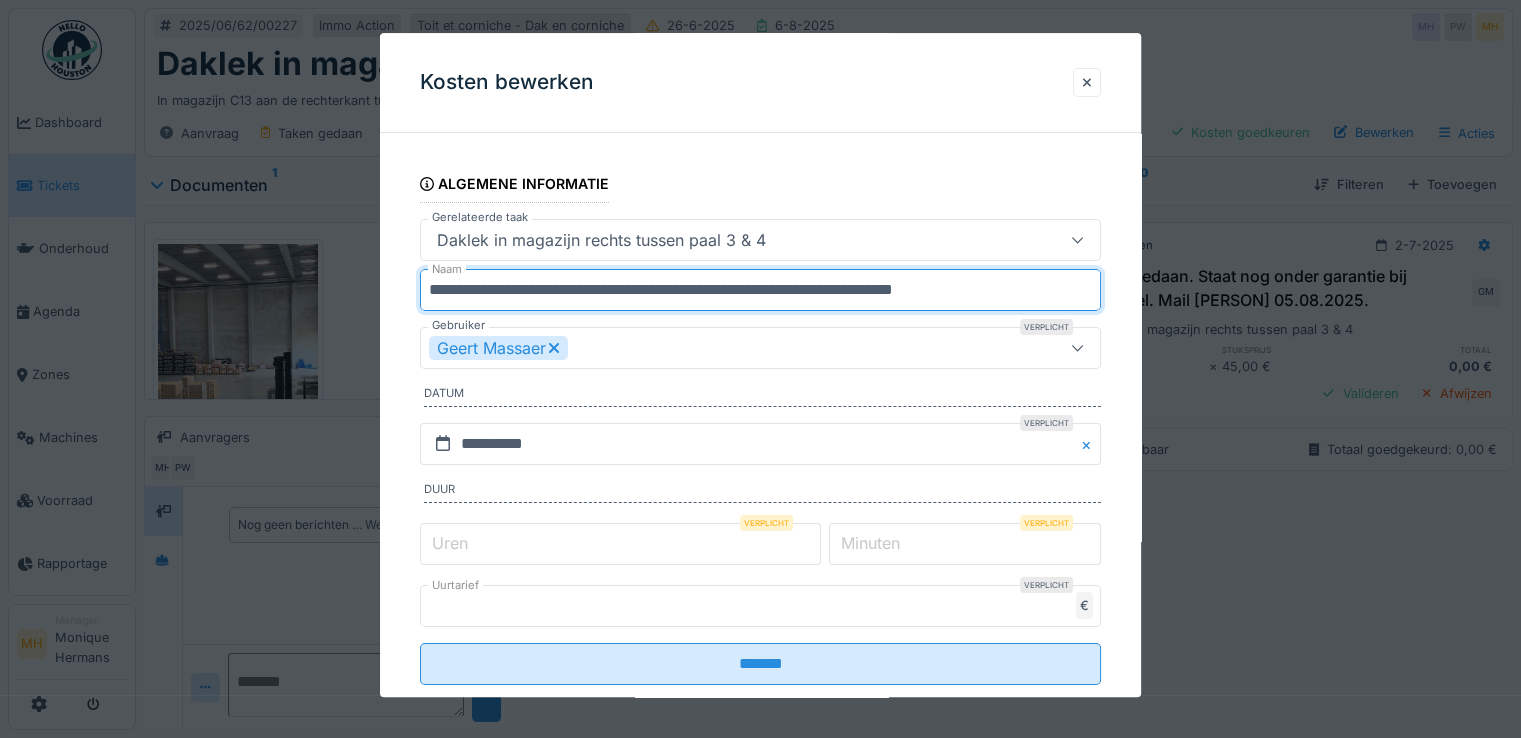 click on "**********" at bounding box center [760, 290] 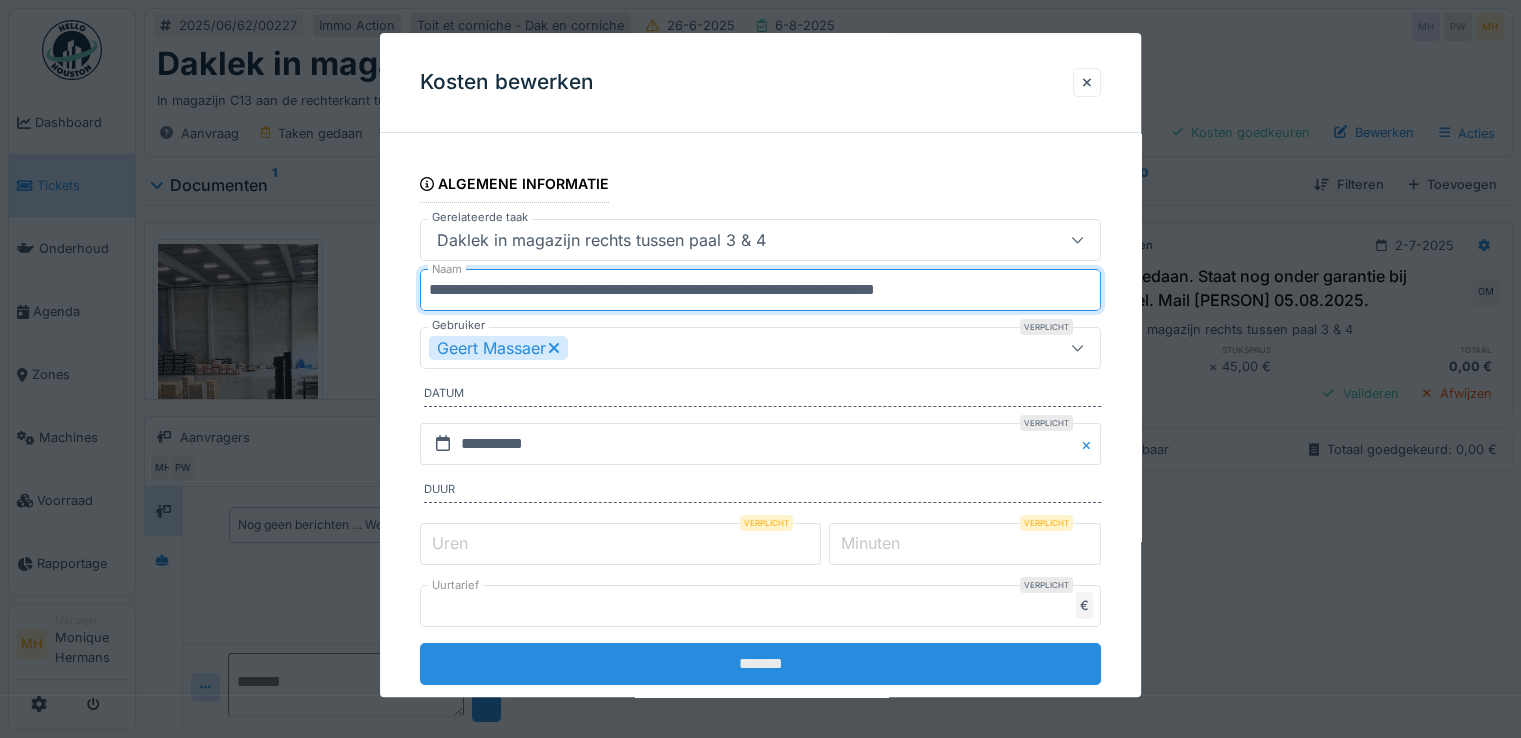 type on "**********" 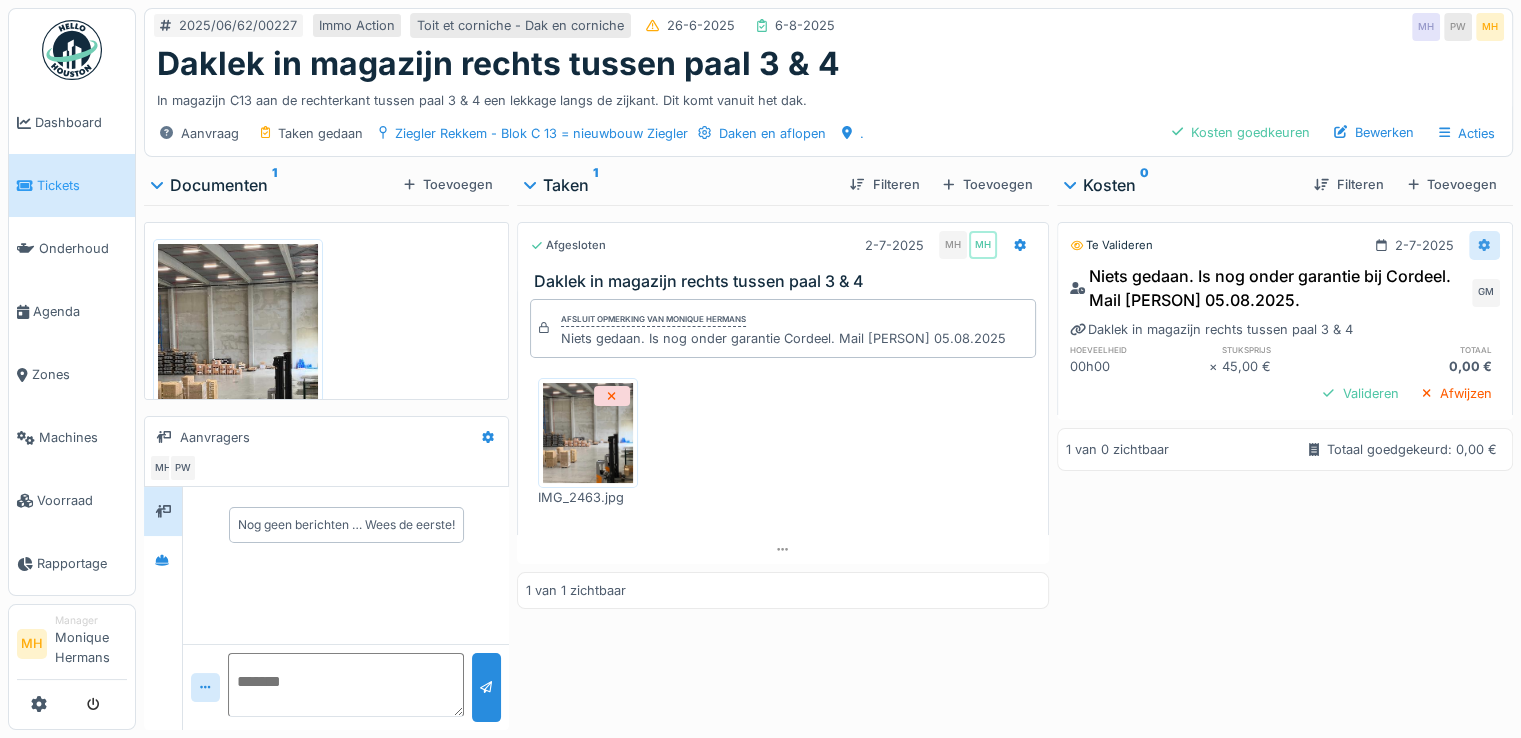 click 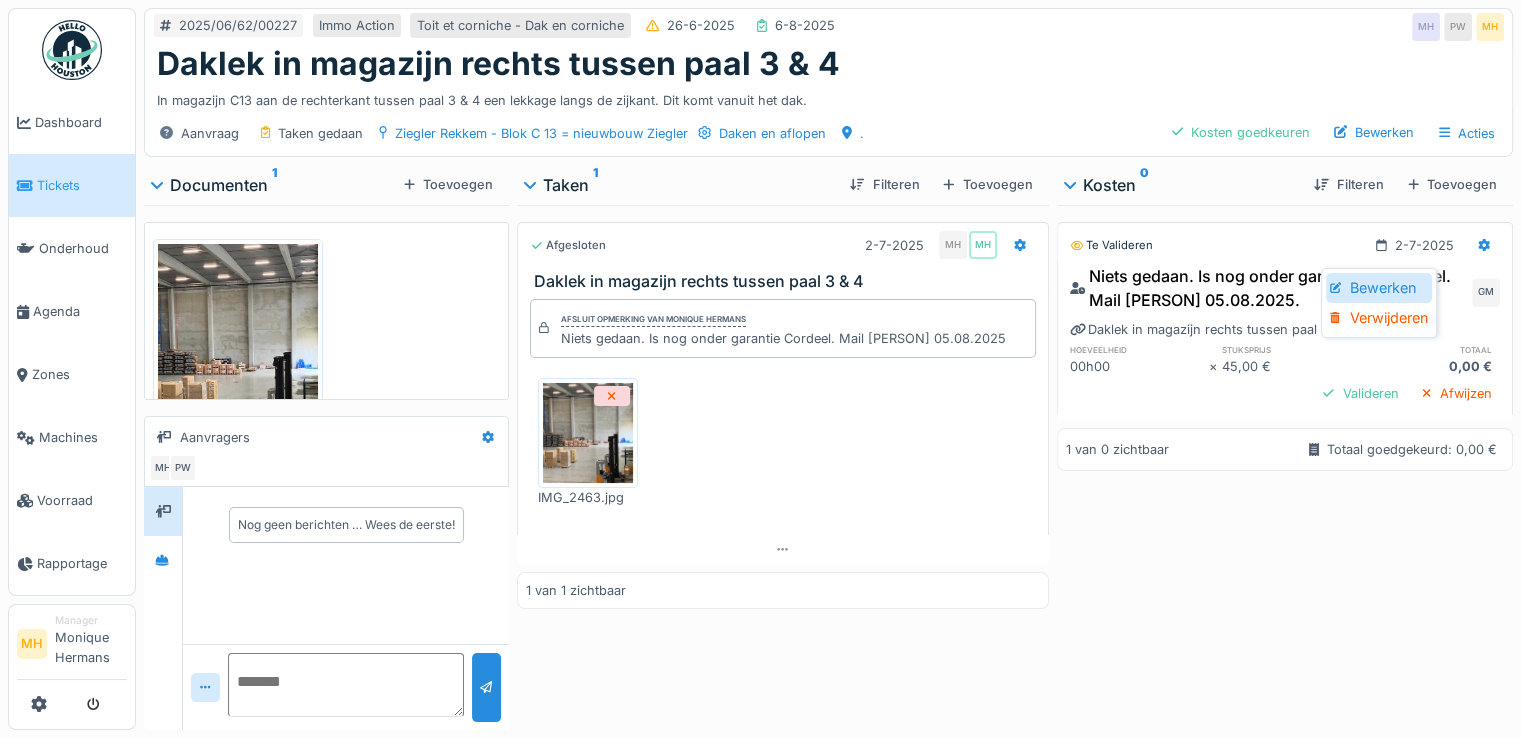click on "Bewerken" at bounding box center [1379, 288] 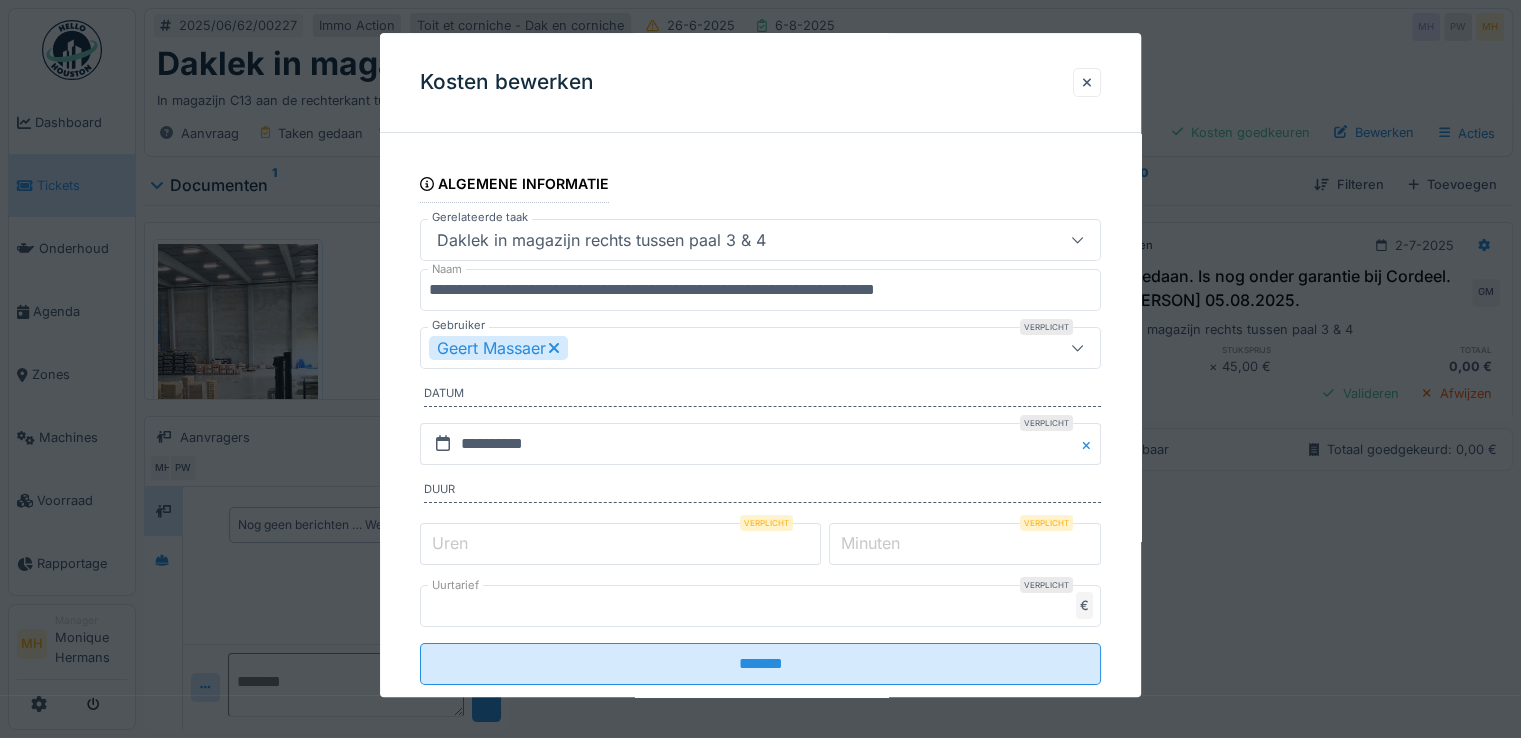 click on "**********" at bounding box center (760, 290) 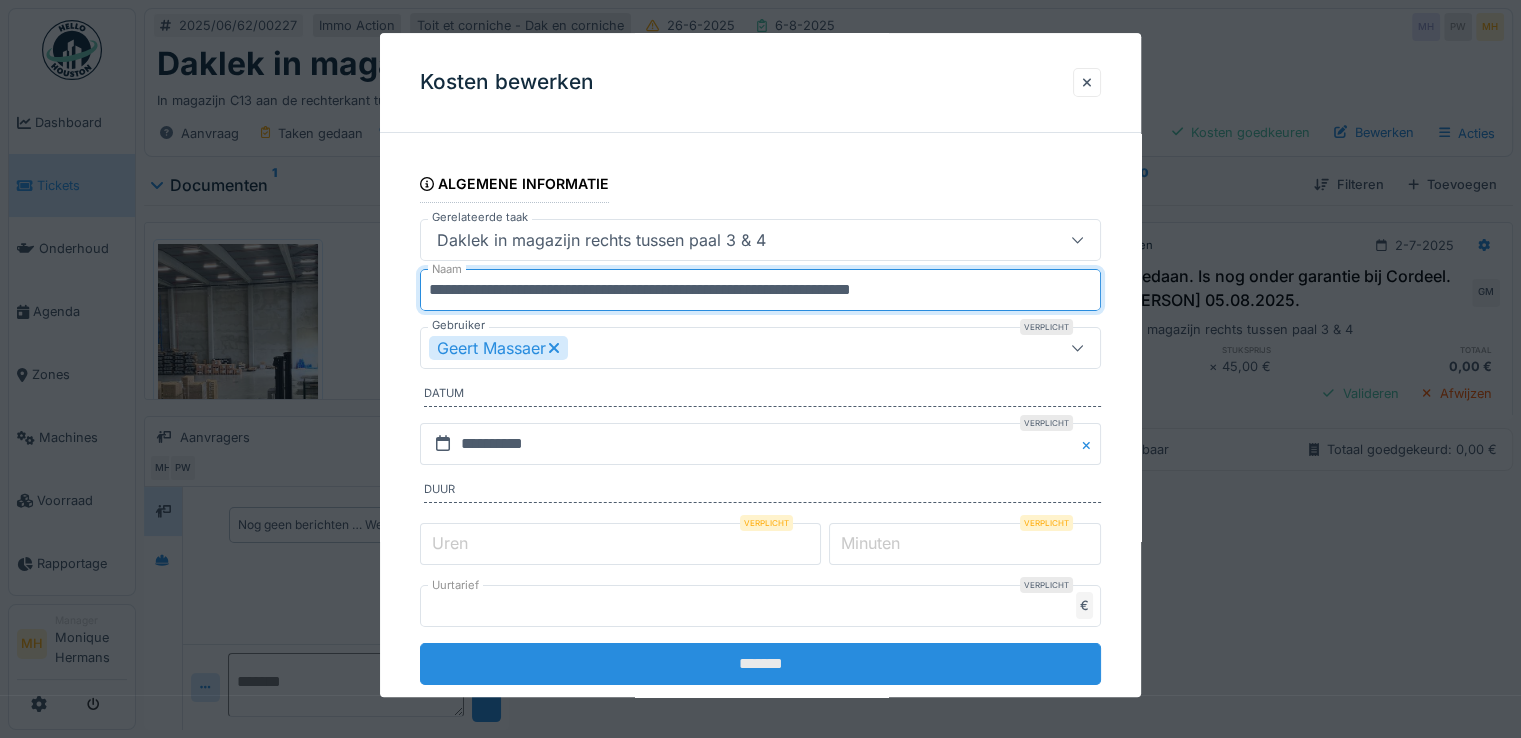 type on "**********" 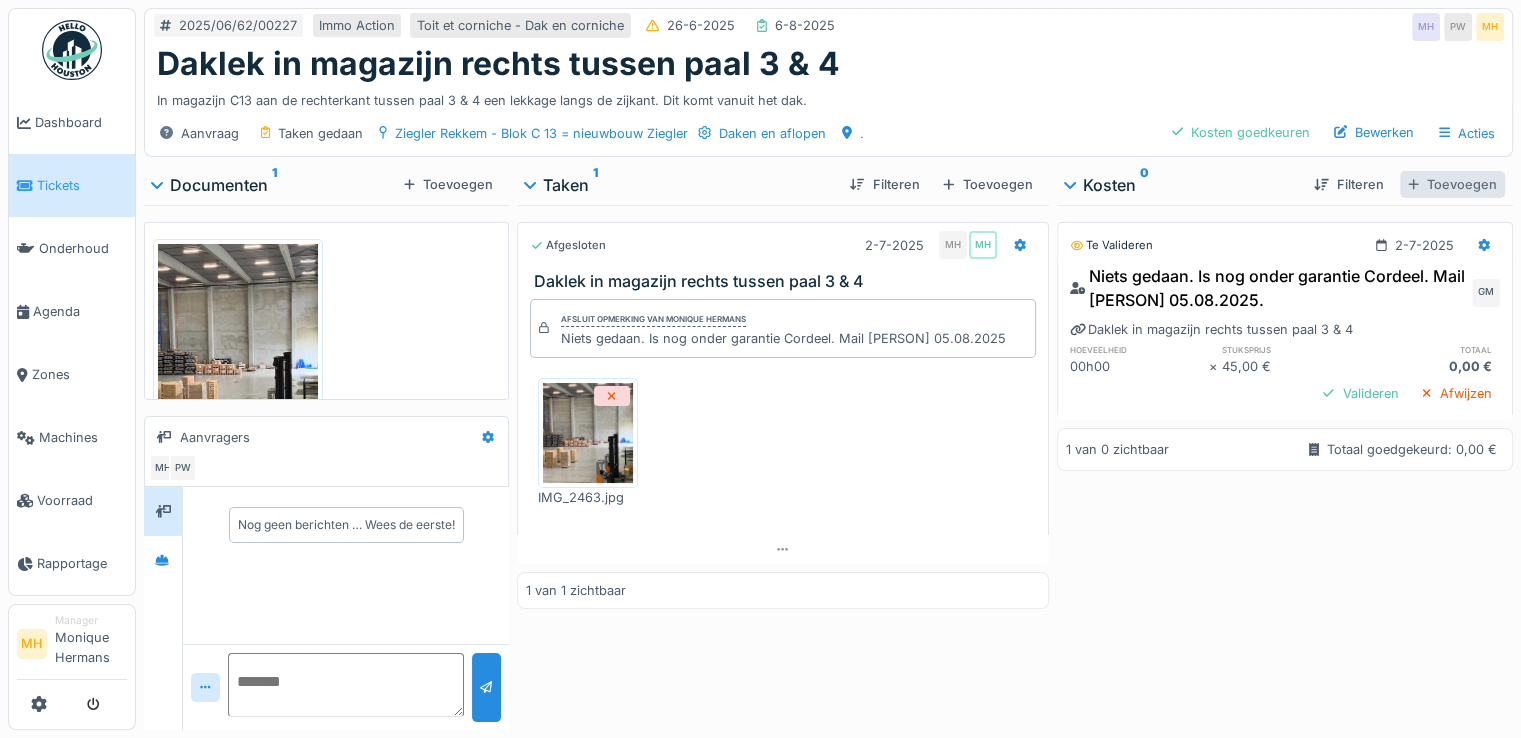 click on "Toevoegen" at bounding box center [1452, 184] 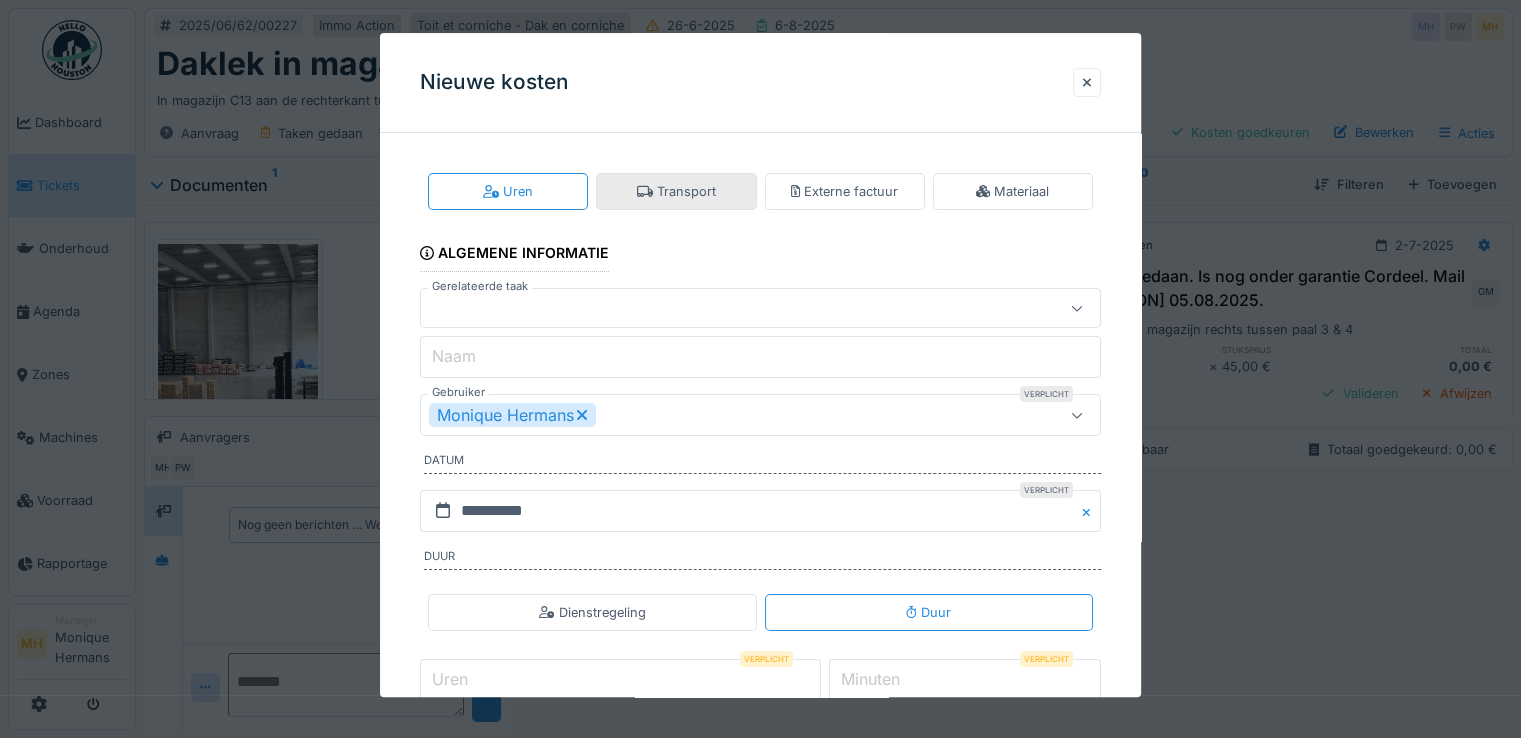 click on "Transport" at bounding box center (676, 191) 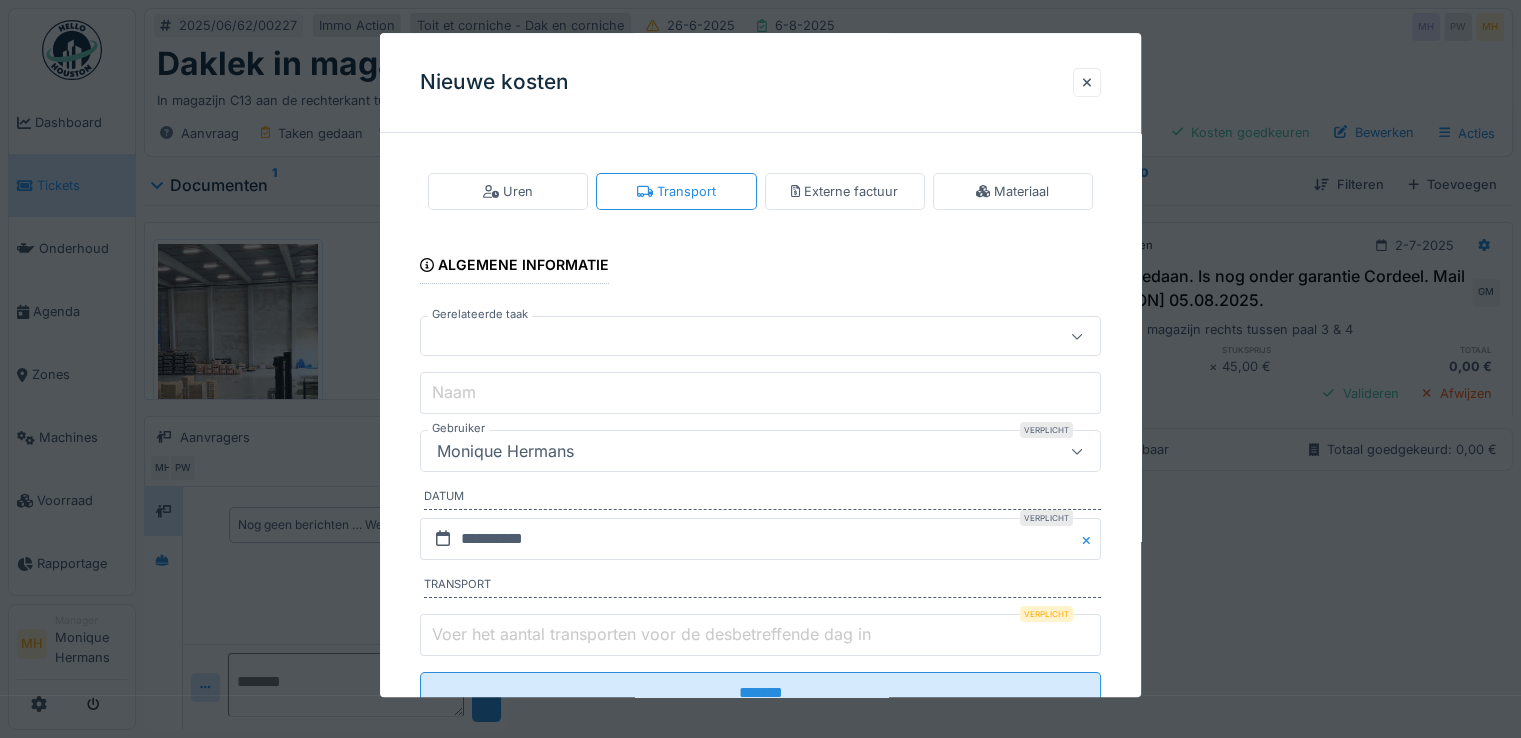 click on "Monique Hermans" at bounding box center (505, 452) 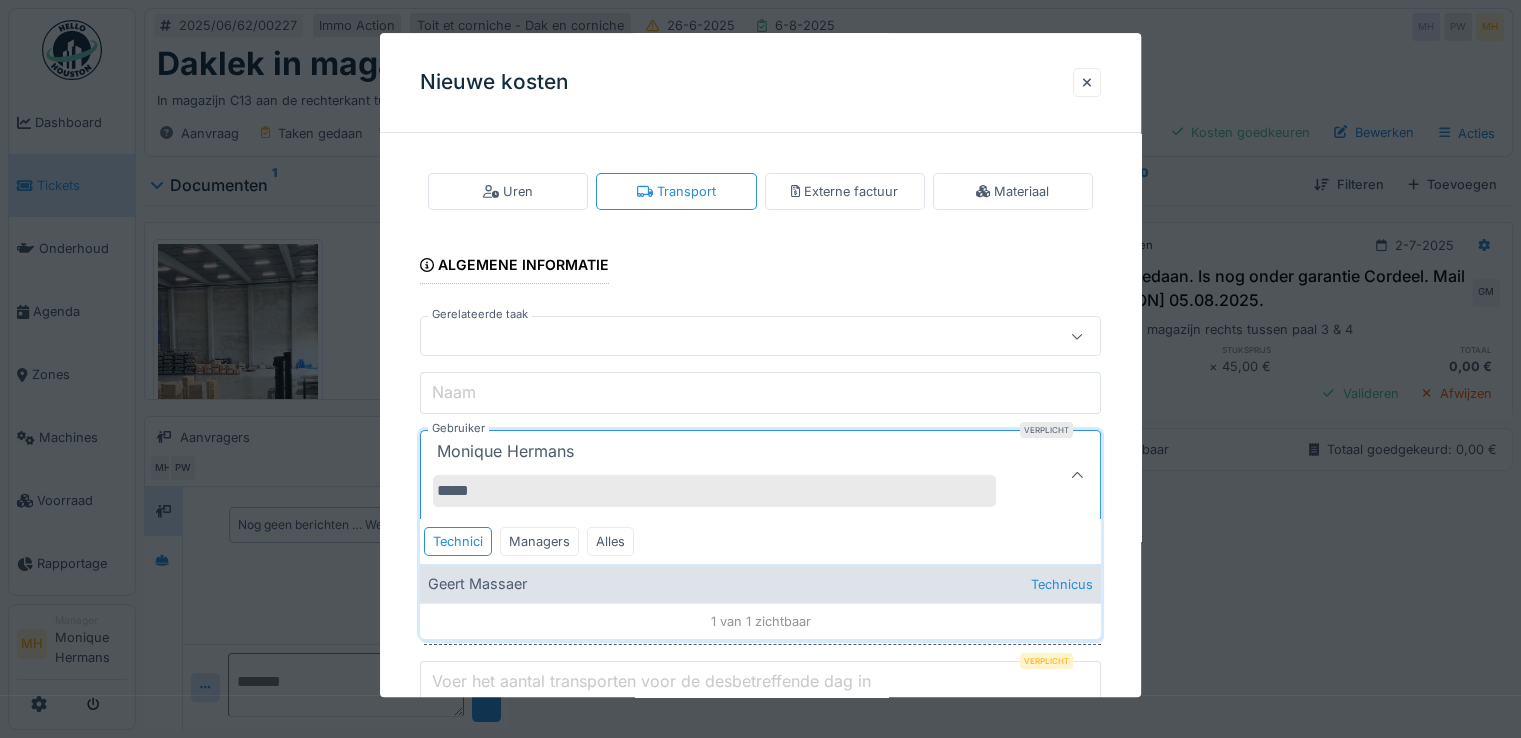 type on "*****" 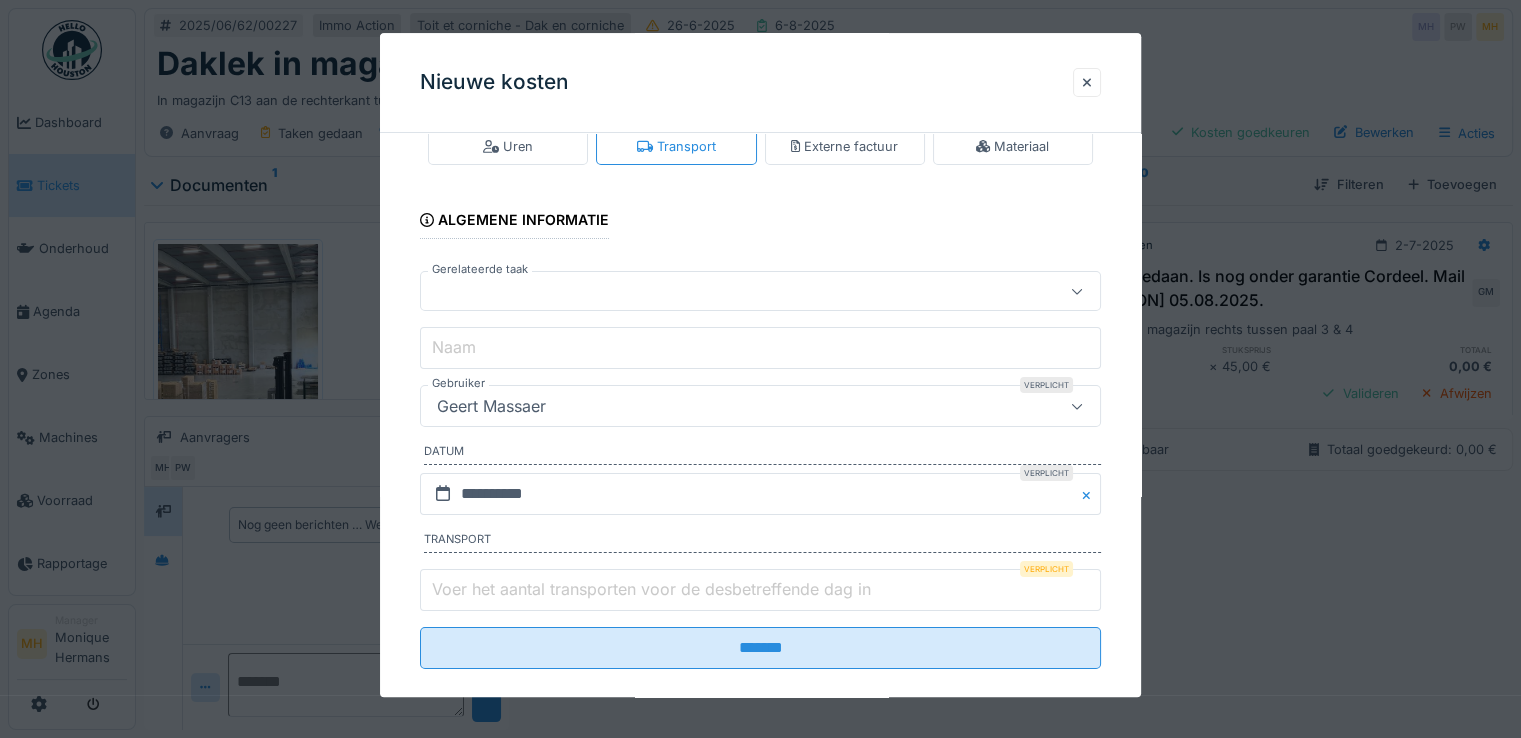 scroll, scrollTop: 69, scrollLeft: 0, axis: vertical 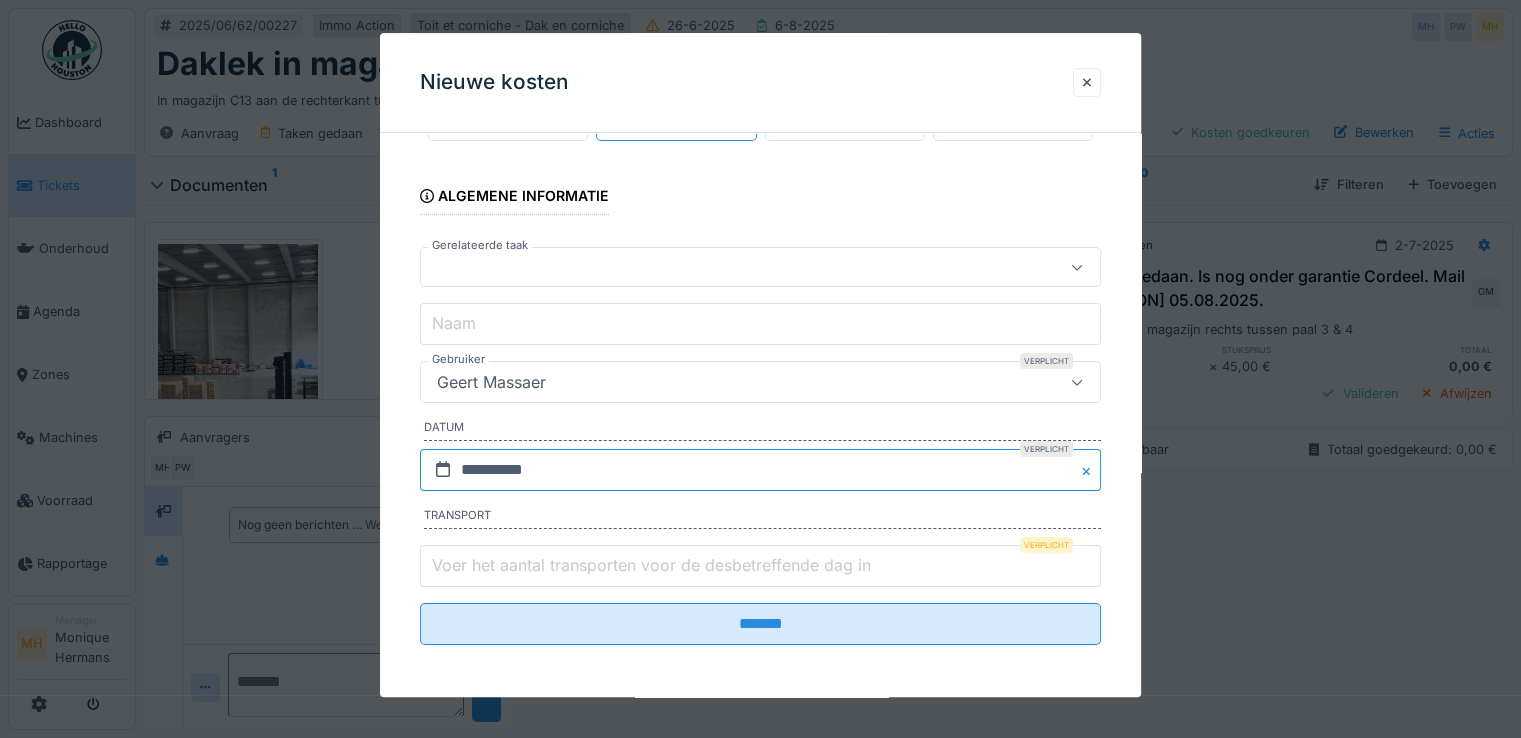 click on "**********" at bounding box center [760, 470] 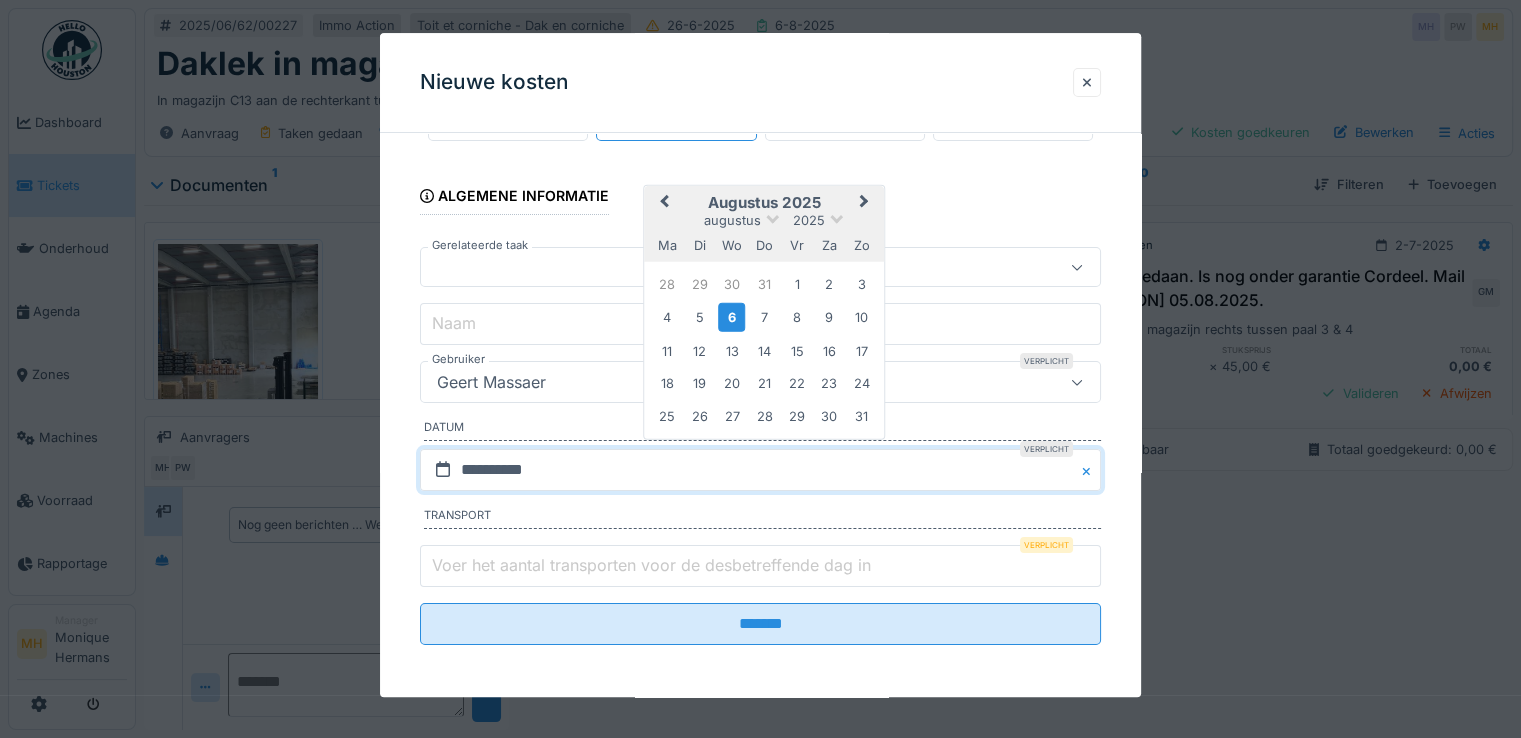 click on "Previous Month" at bounding box center (664, 203) 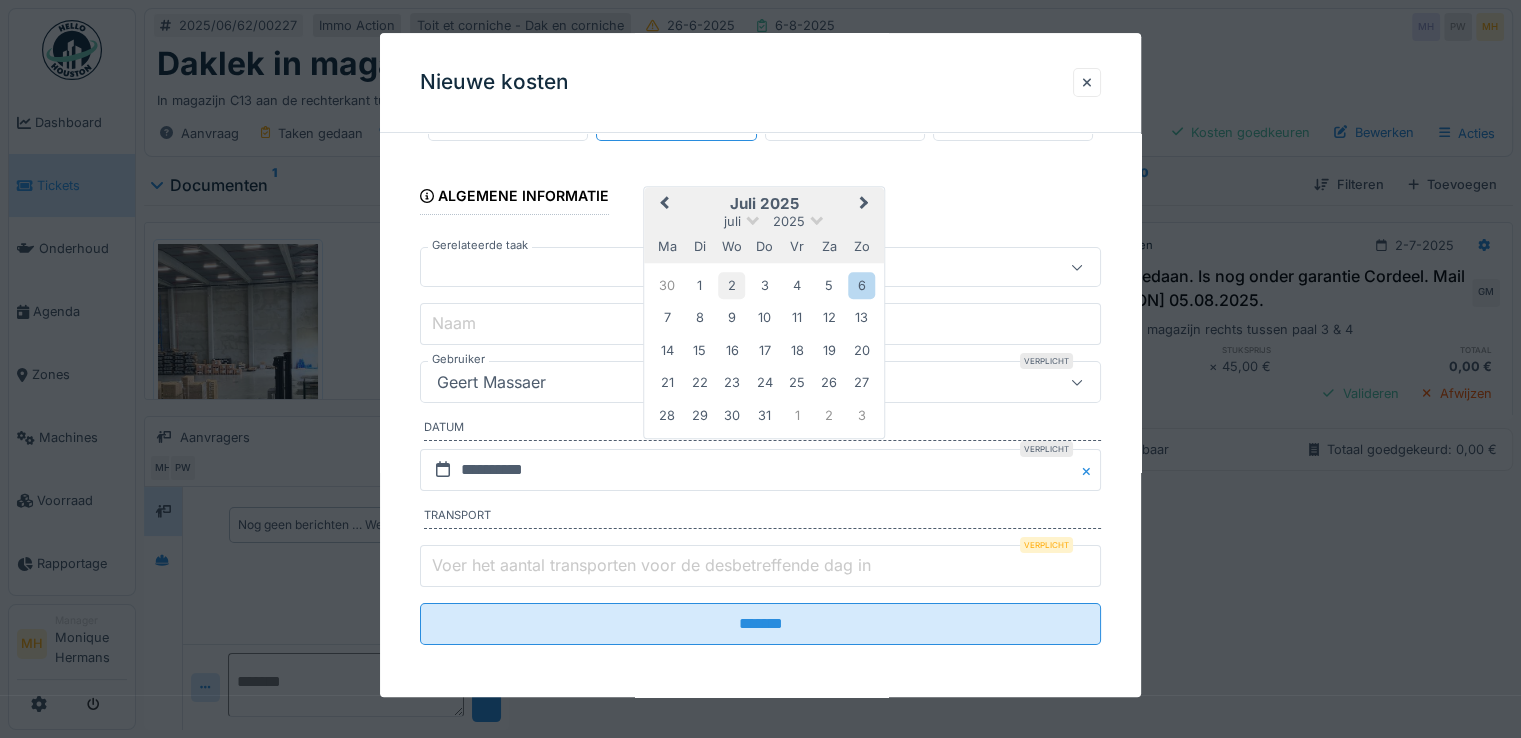 click on "2" at bounding box center [731, 285] 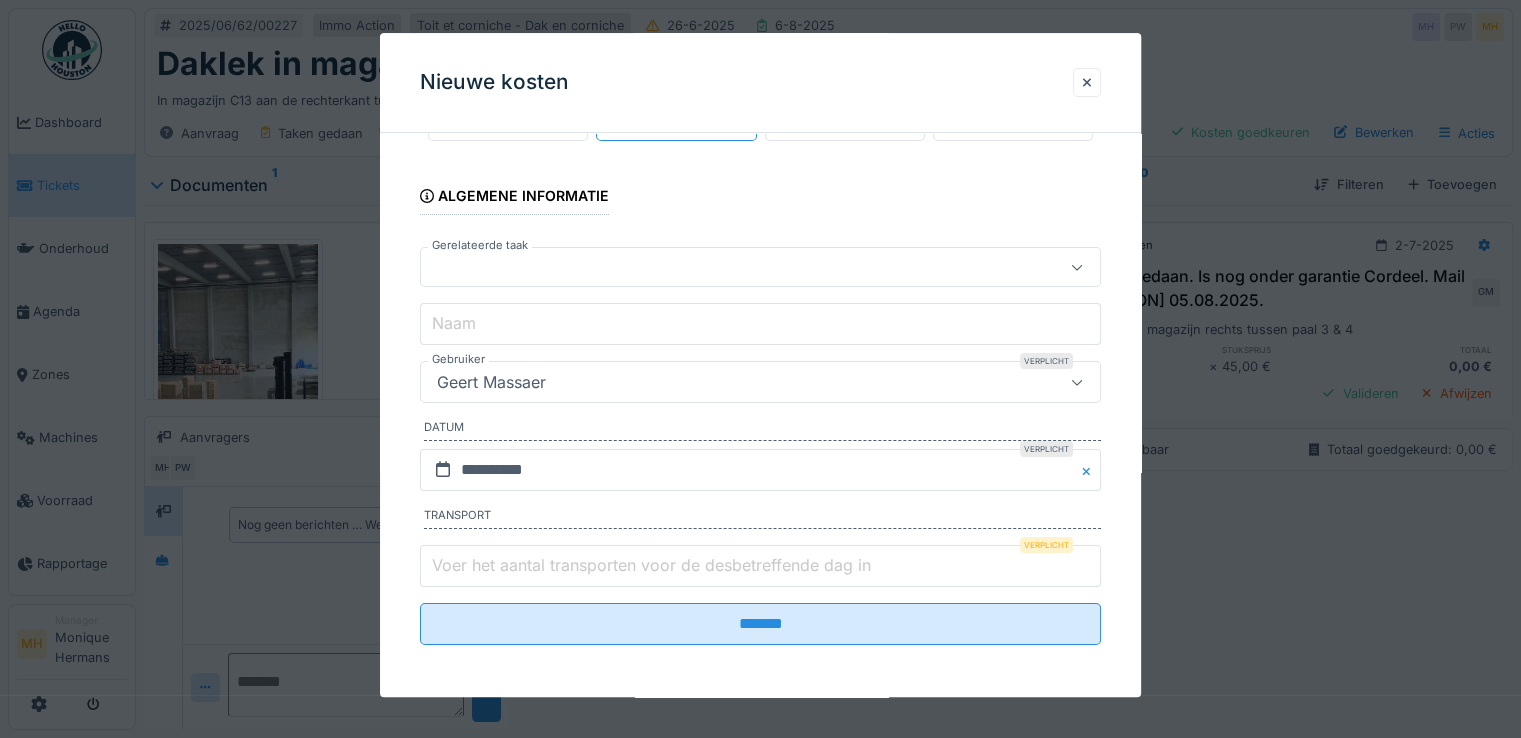 click on "Voer het aantal transporten voor de desbetreffende dag in" at bounding box center (651, 565) 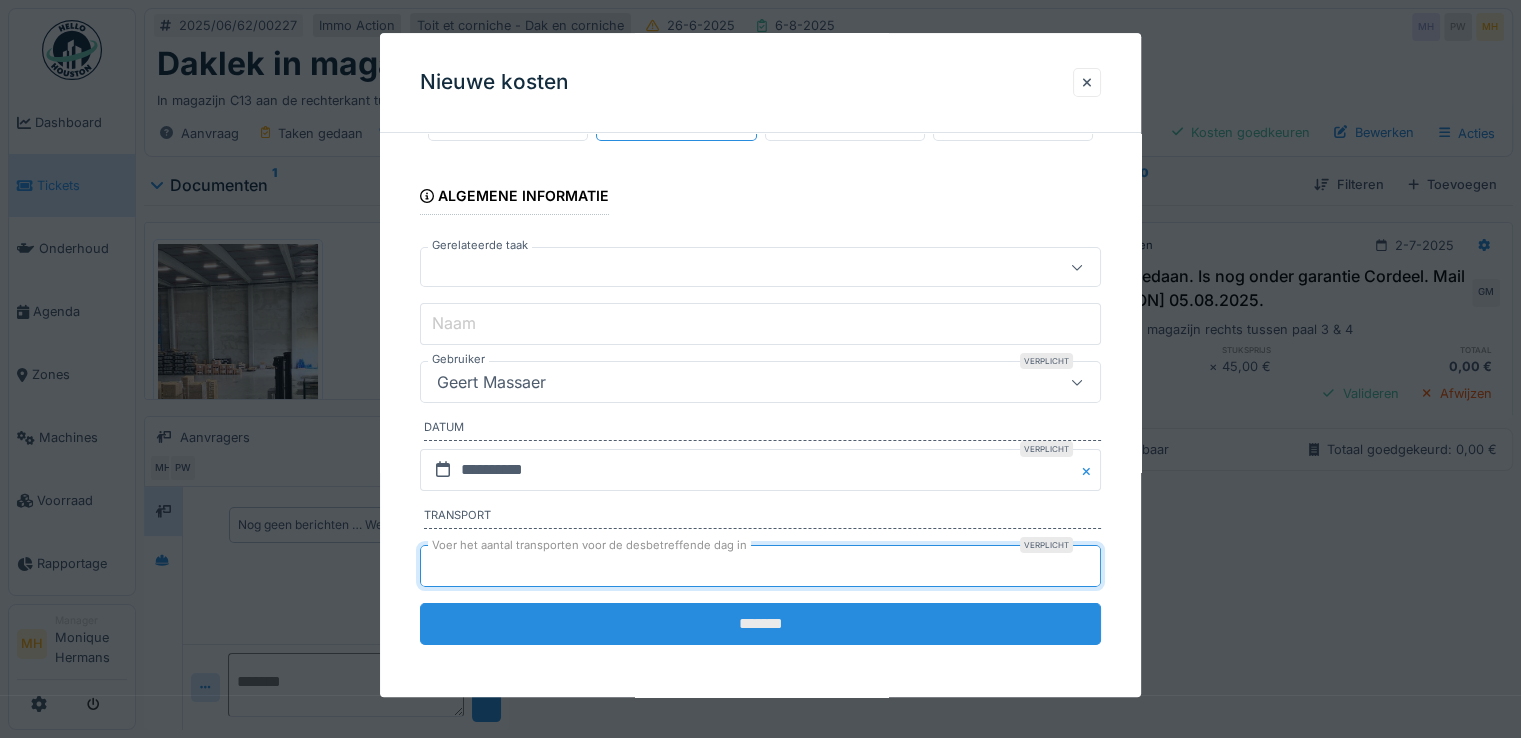 type on "*" 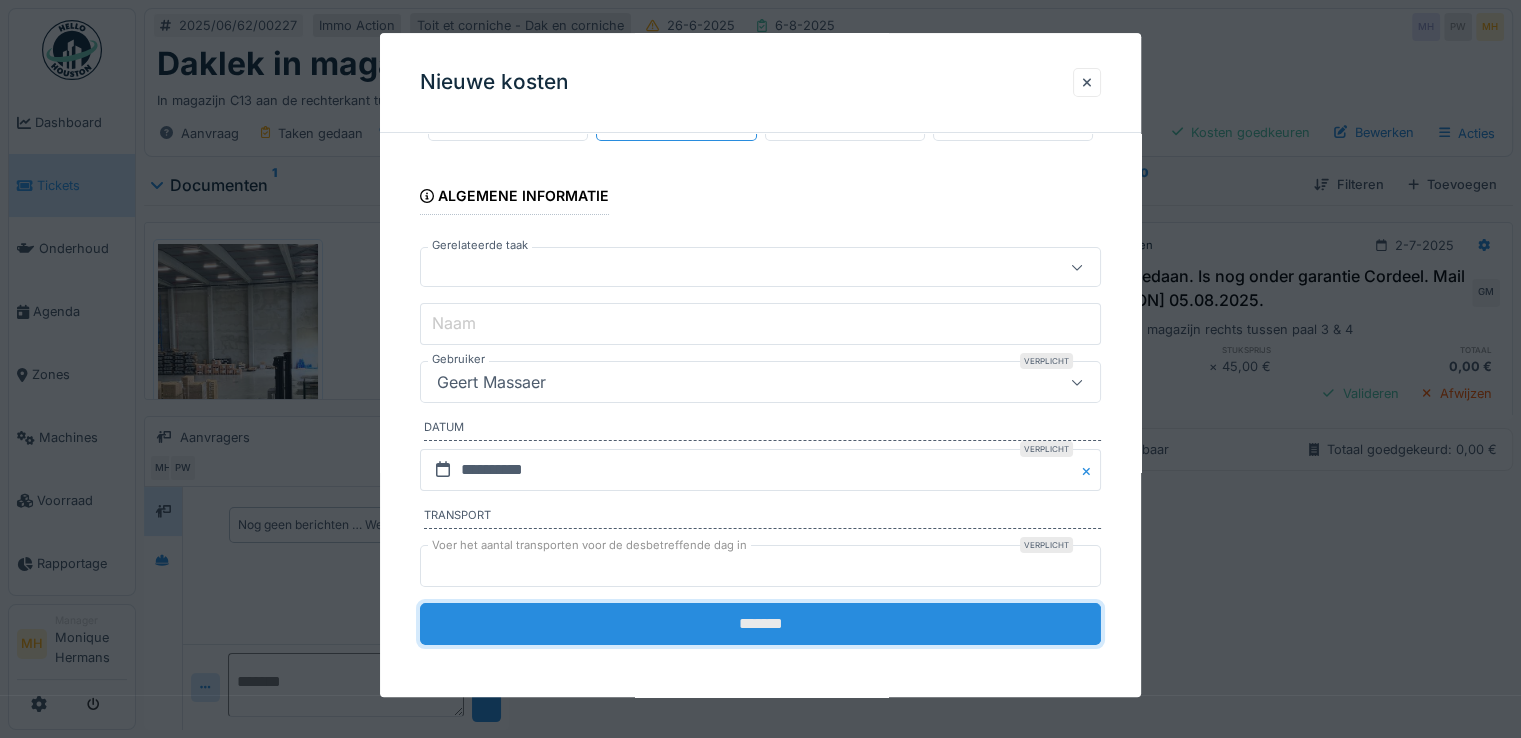 click on "*******" at bounding box center [760, 624] 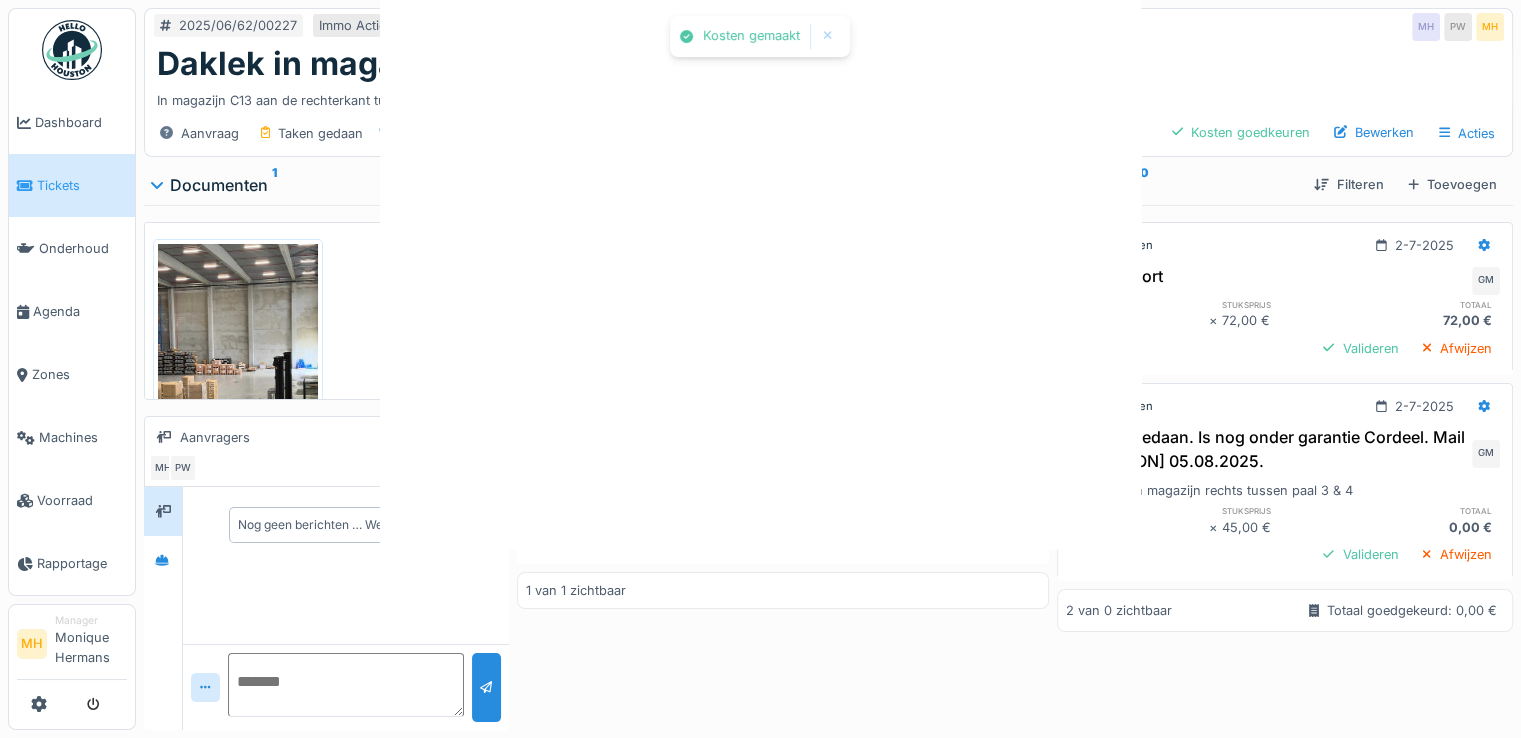 scroll, scrollTop: 0, scrollLeft: 0, axis: both 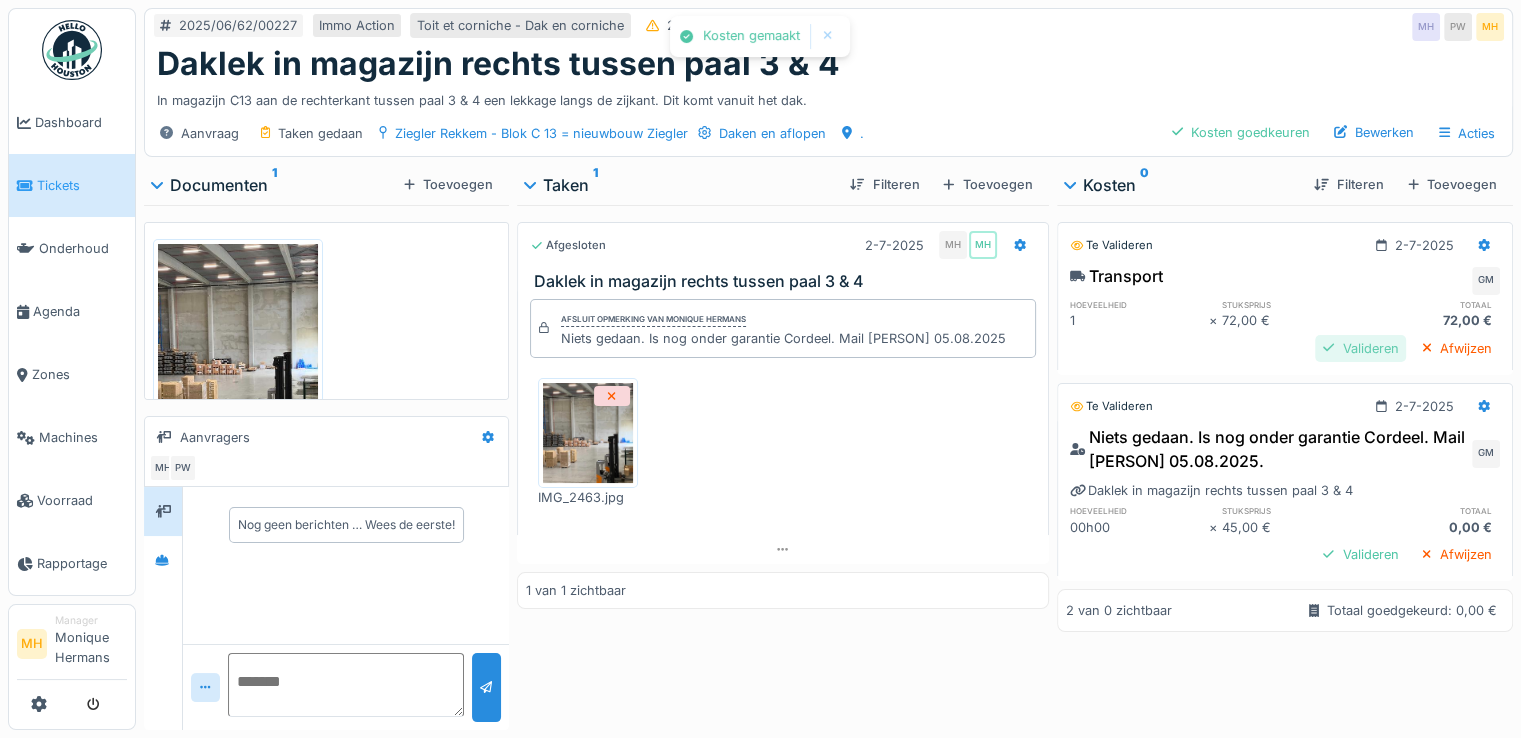 click on "Valideren" at bounding box center [1360, 348] 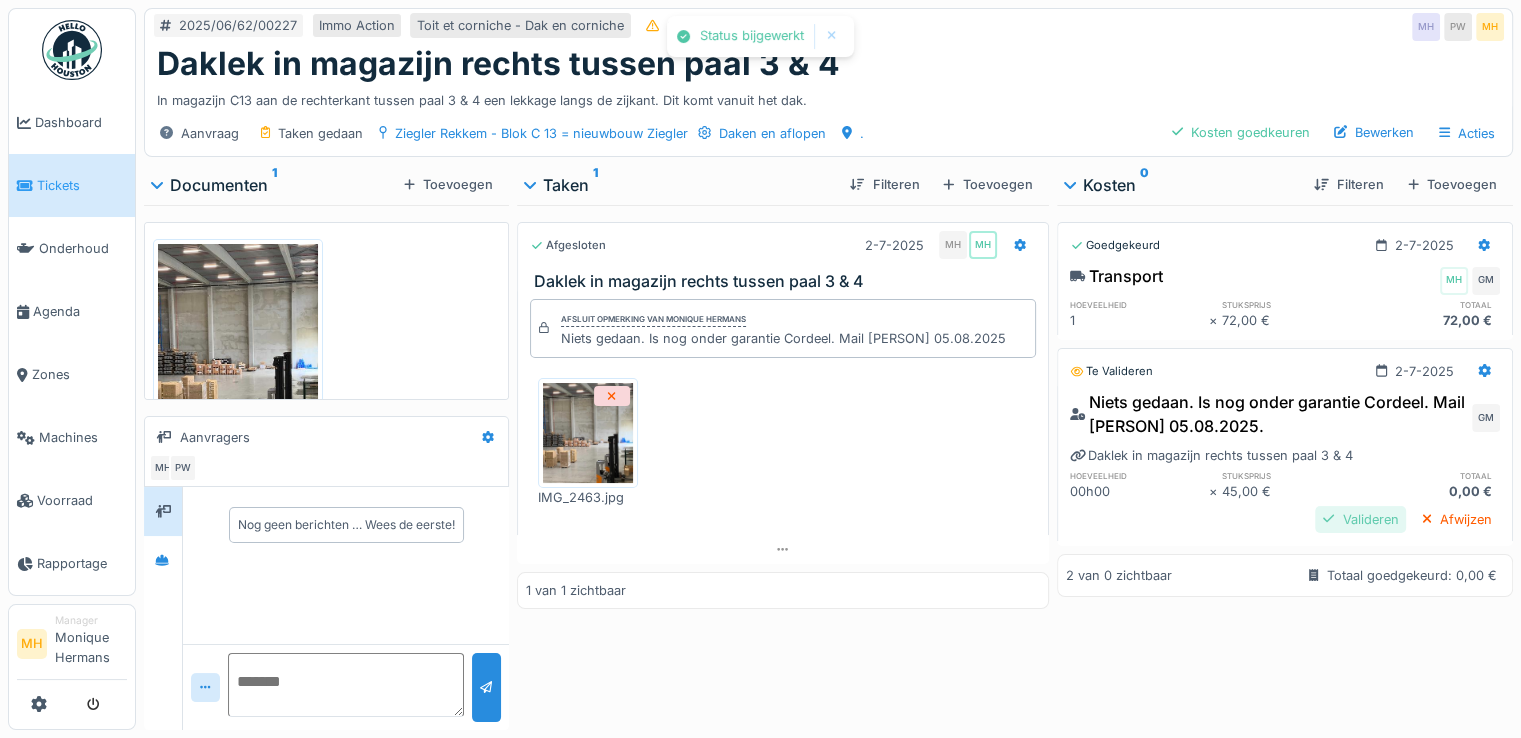 click on "Valideren" at bounding box center (1360, 519) 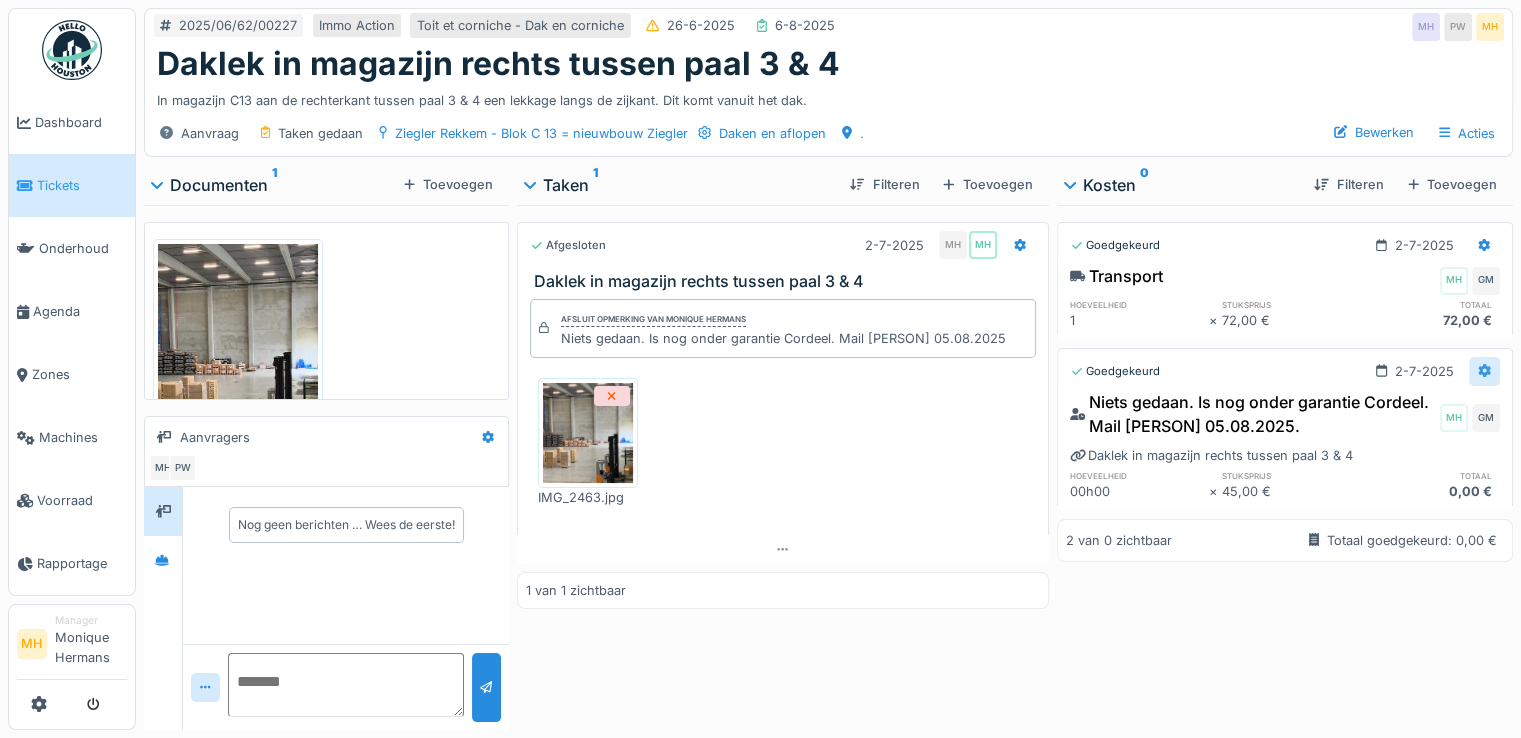 click 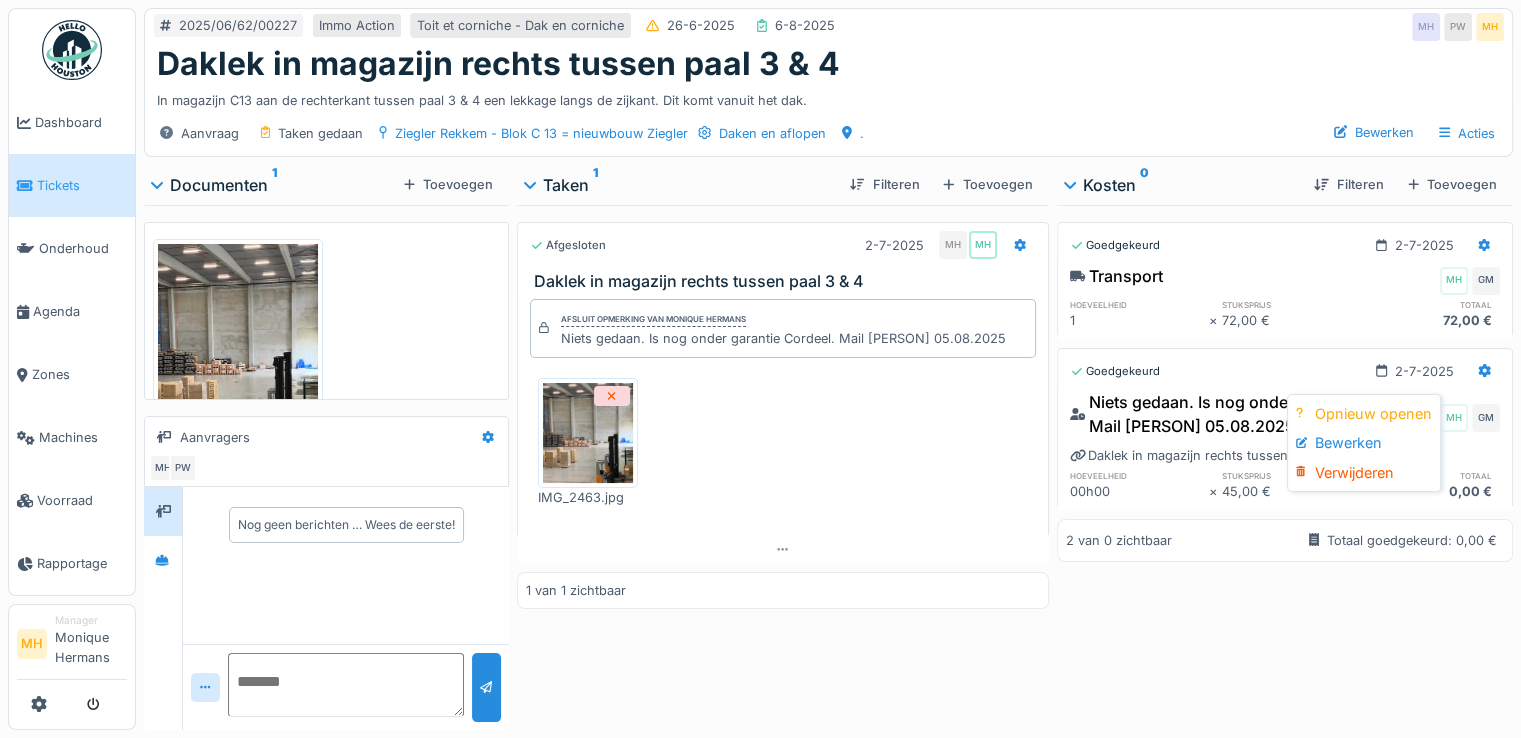 click on "Bewerken" at bounding box center [1364, 443] 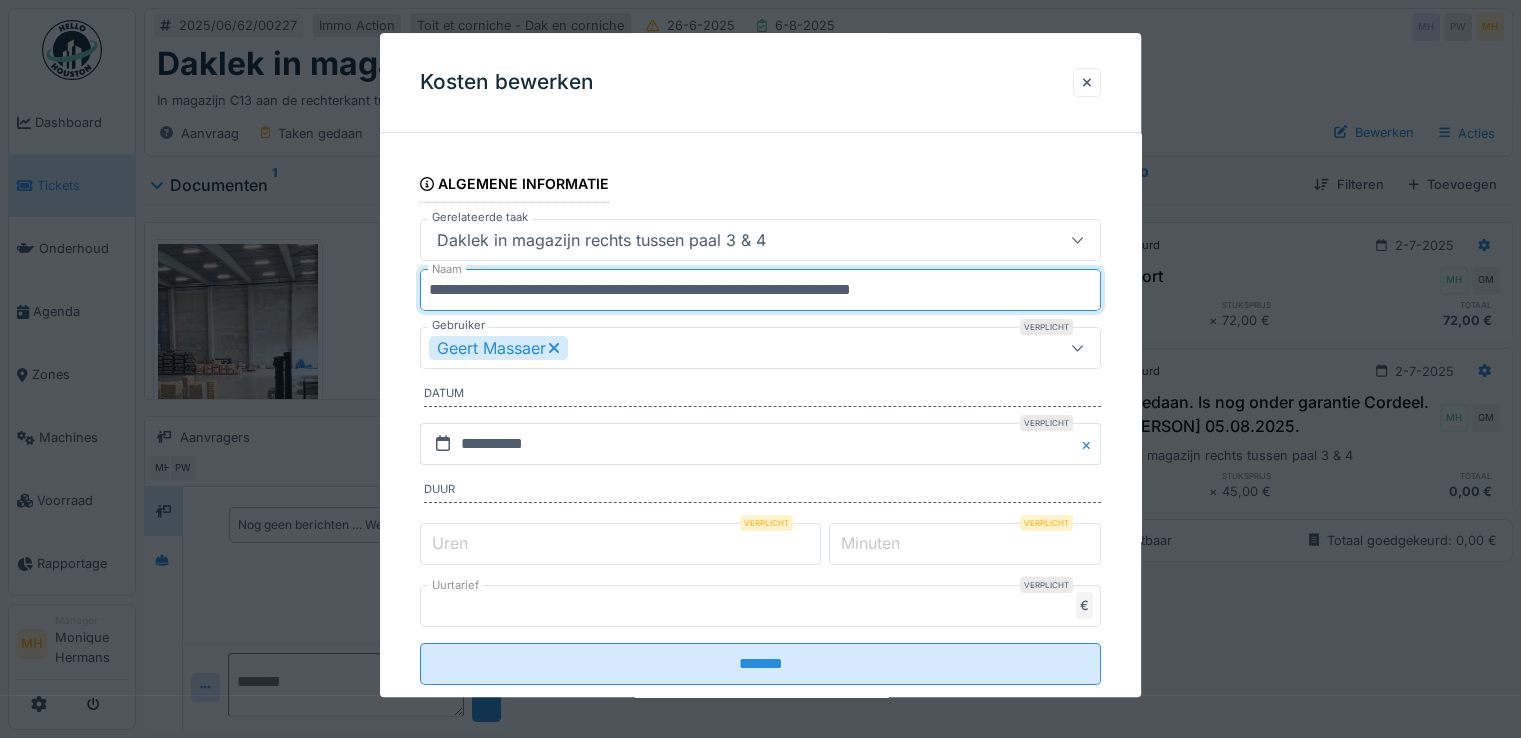 drag, startPoint x: 884, startPoint y: 285, endPoint x: 937, endPoint y: 283, distance: 53.037724 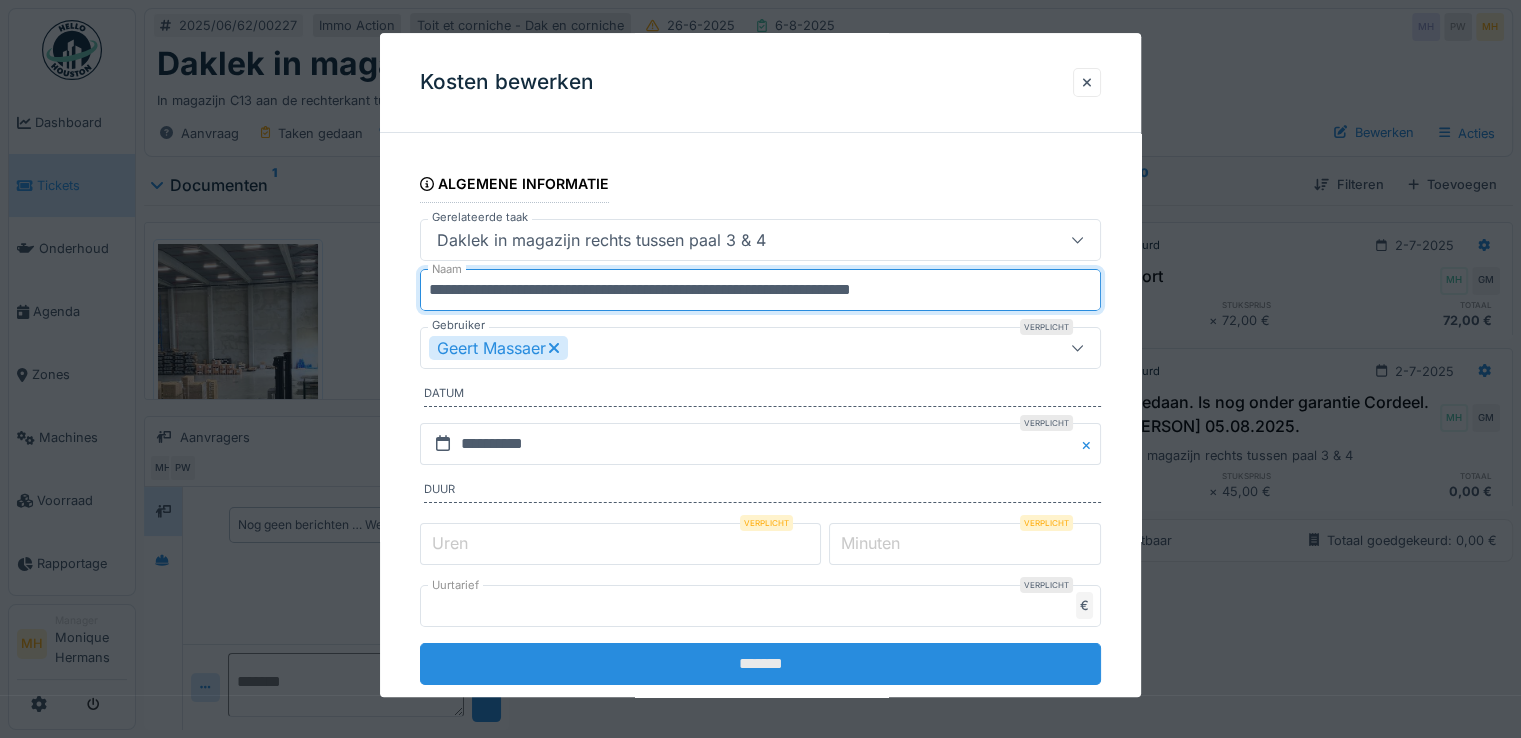 type on "**********" 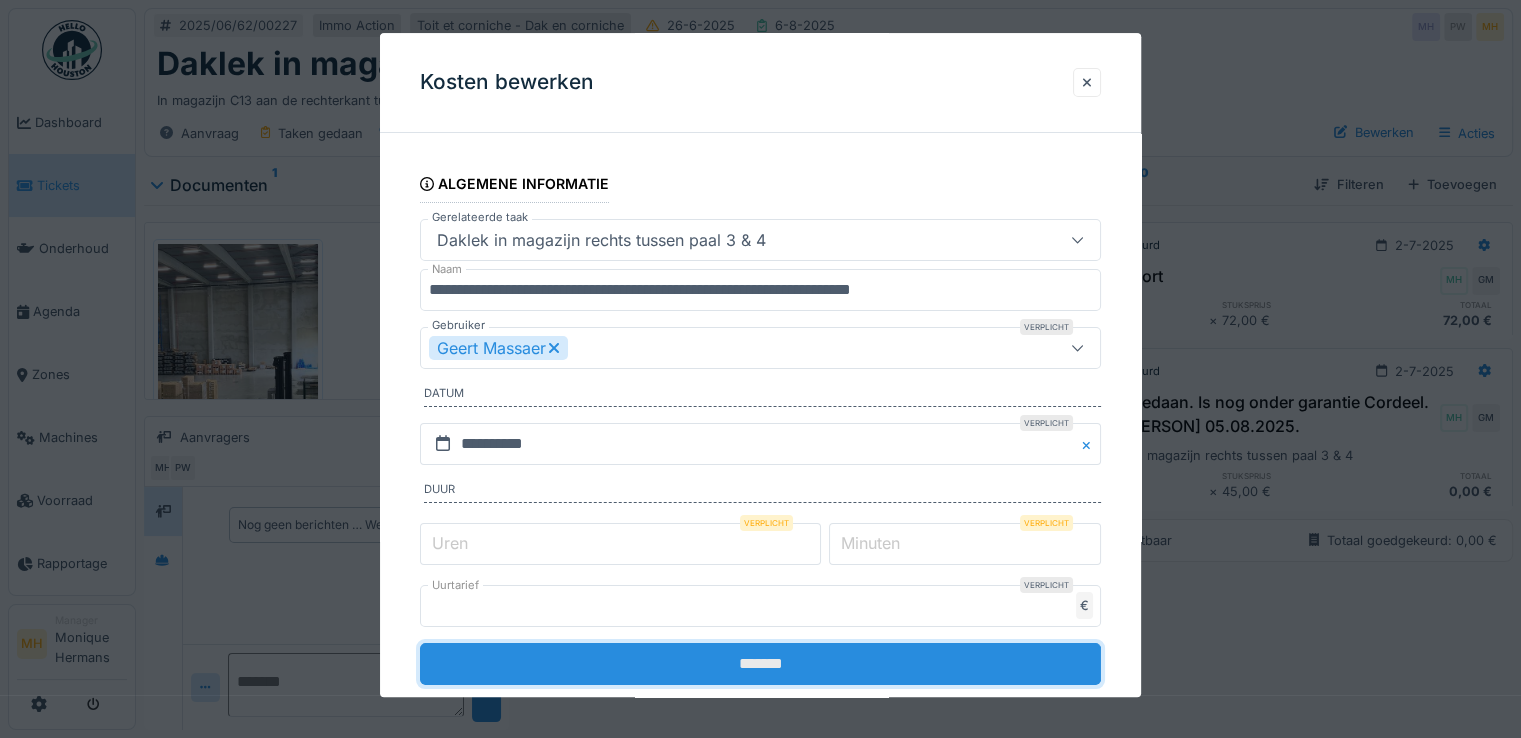 click on "*******" at bounding box center [760, 664] 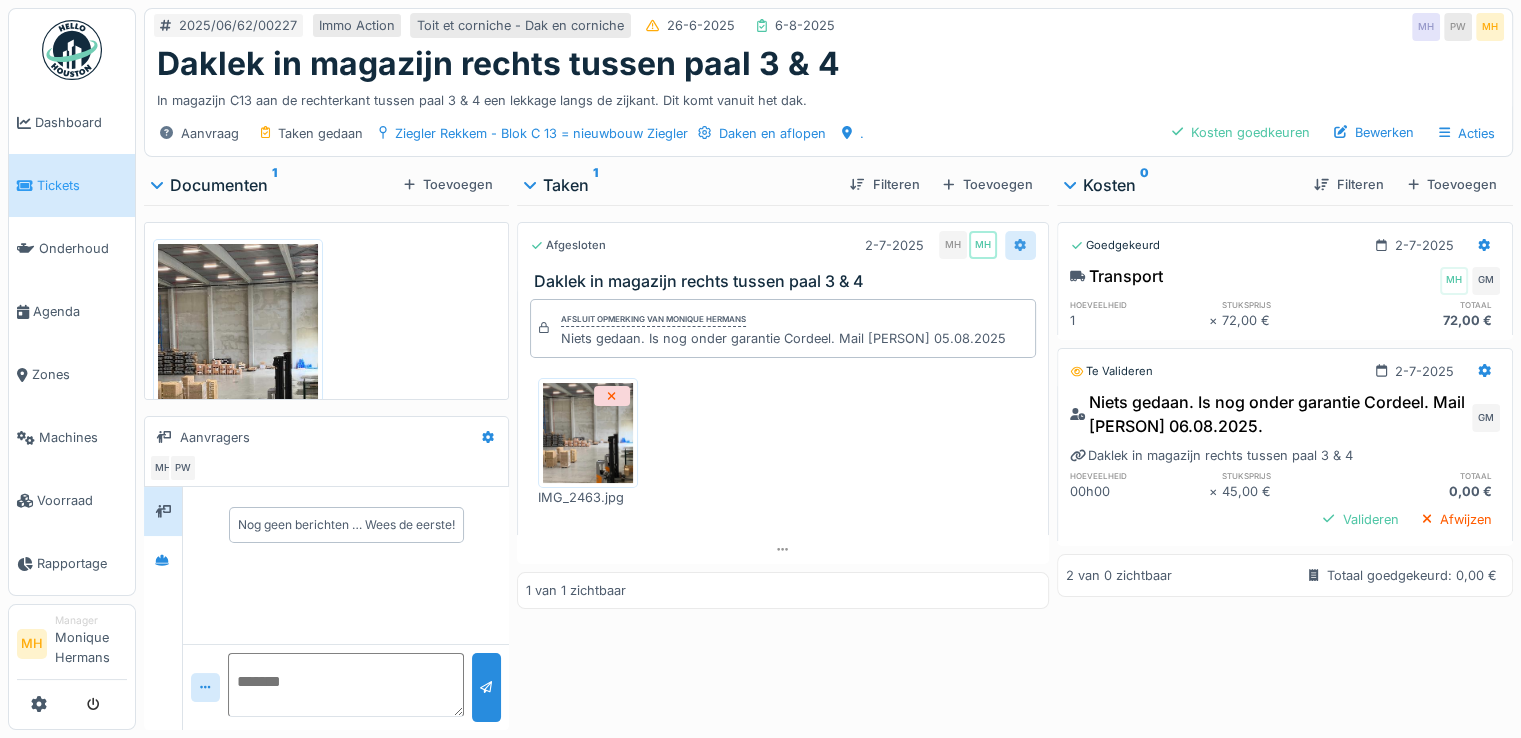 click 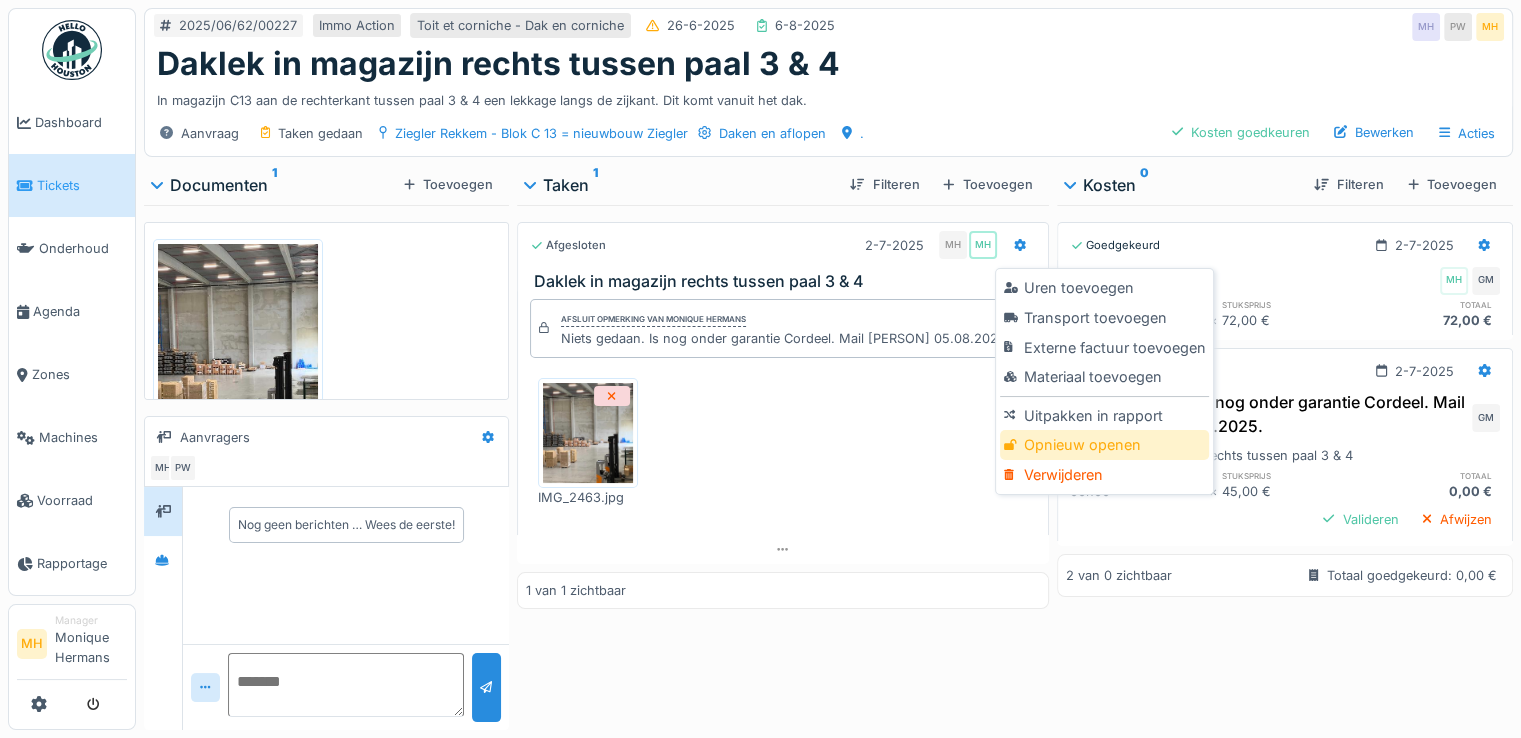 click on "Opnieuw openen" at bounding box center [1104, 445] 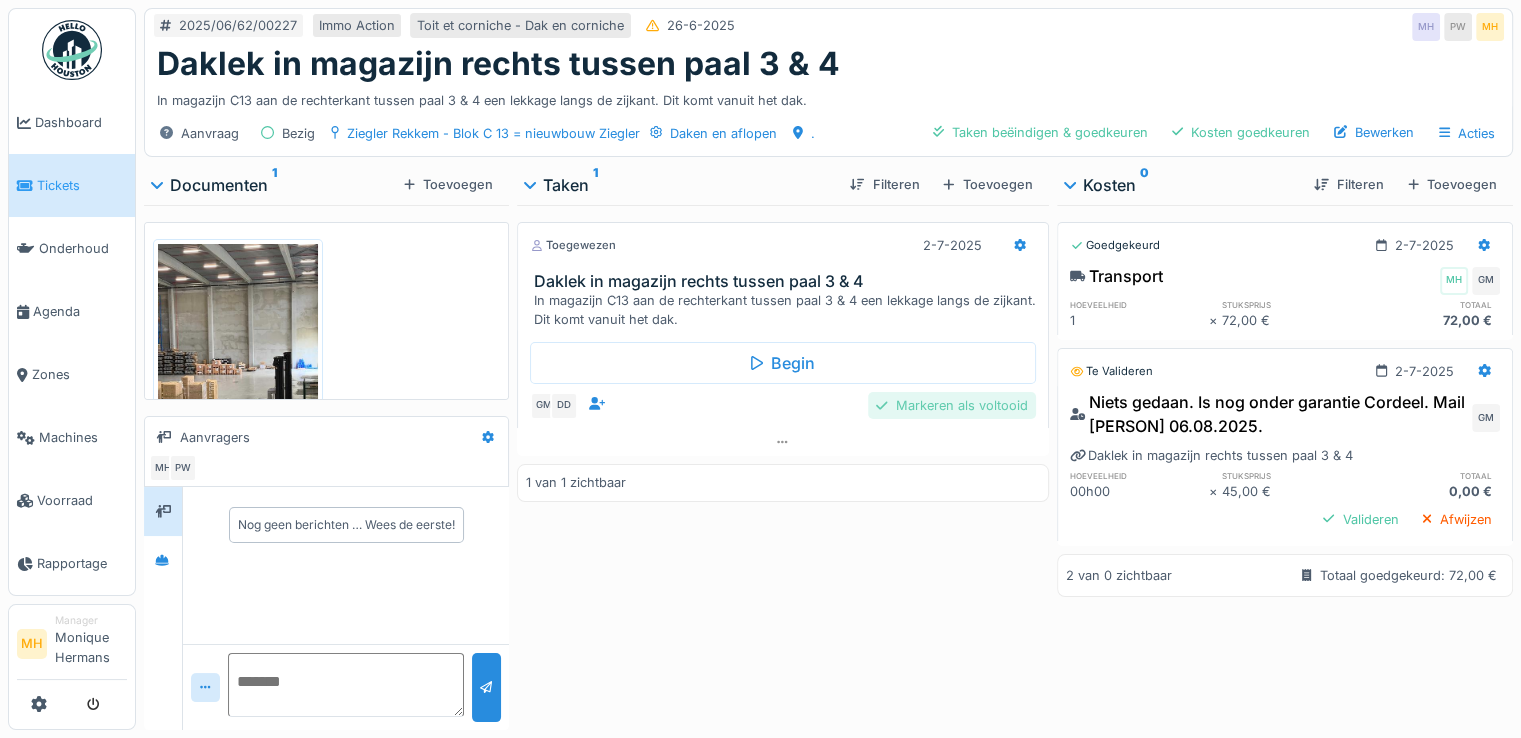 click on "Markeren als voltooid" at bounding box center (951, 405) 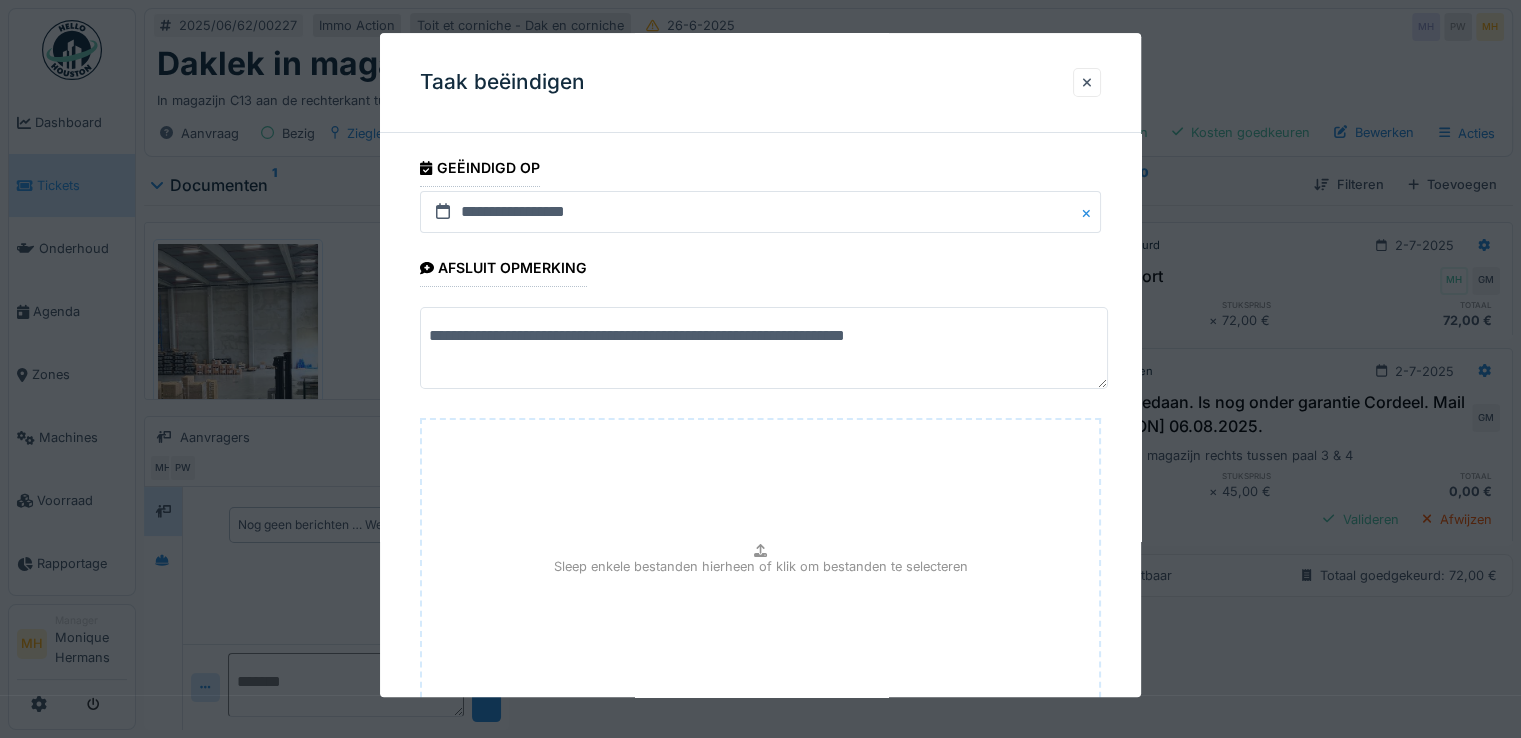 click on "**********" at bounding box center [764, 348] 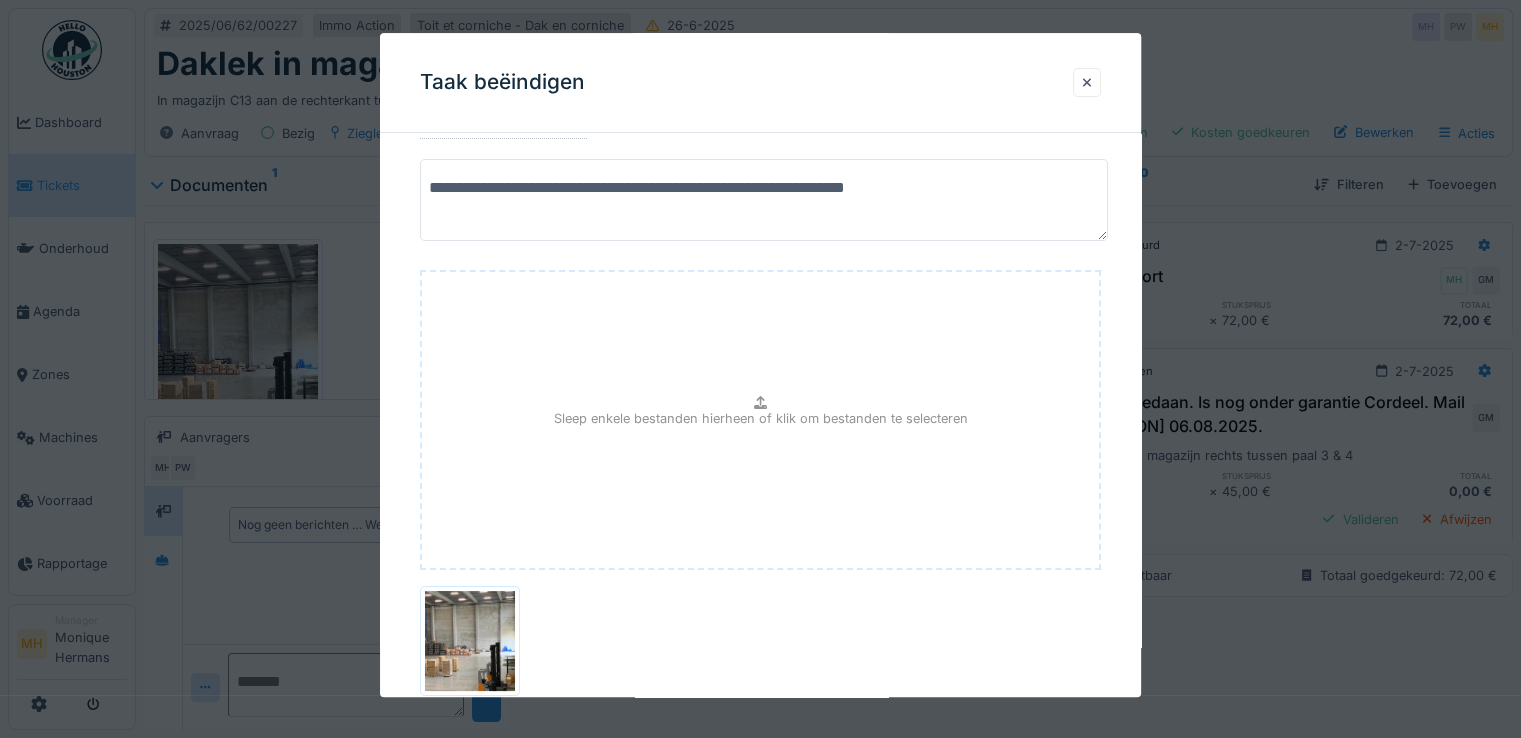scroll, scrollTop: 294, scrollLeft: 0, axis: vertical 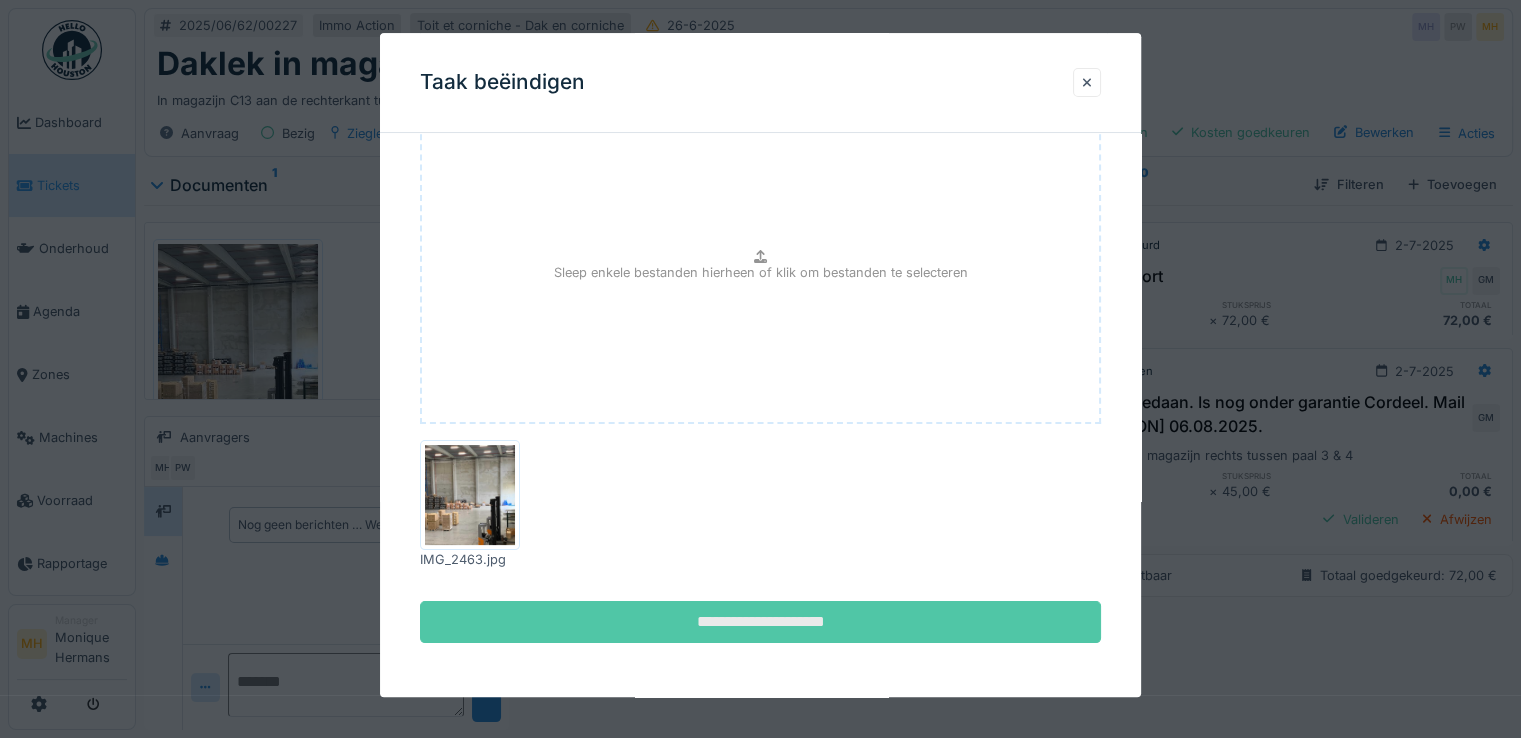 type on "**********" 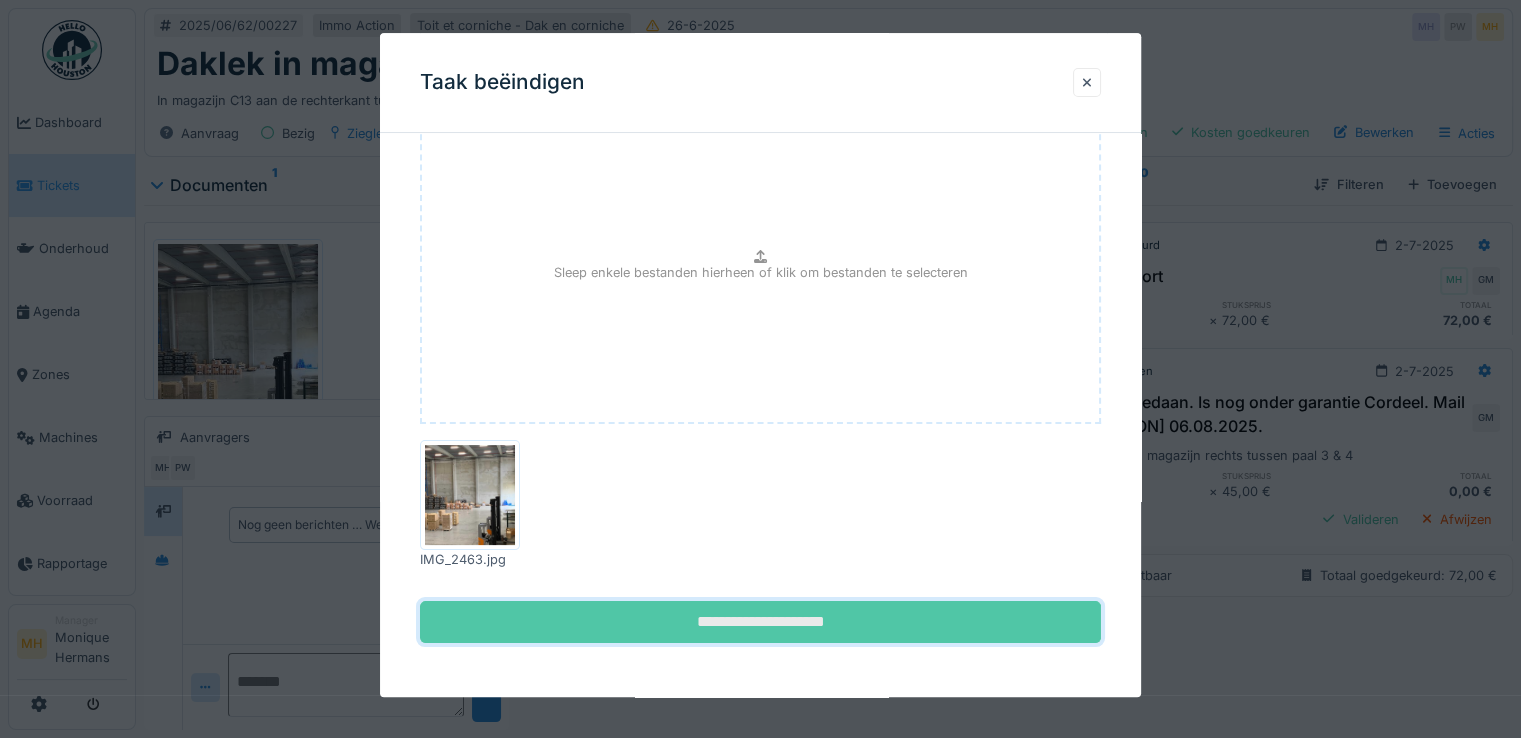 click on "**********" at bounding box center [760, 622] 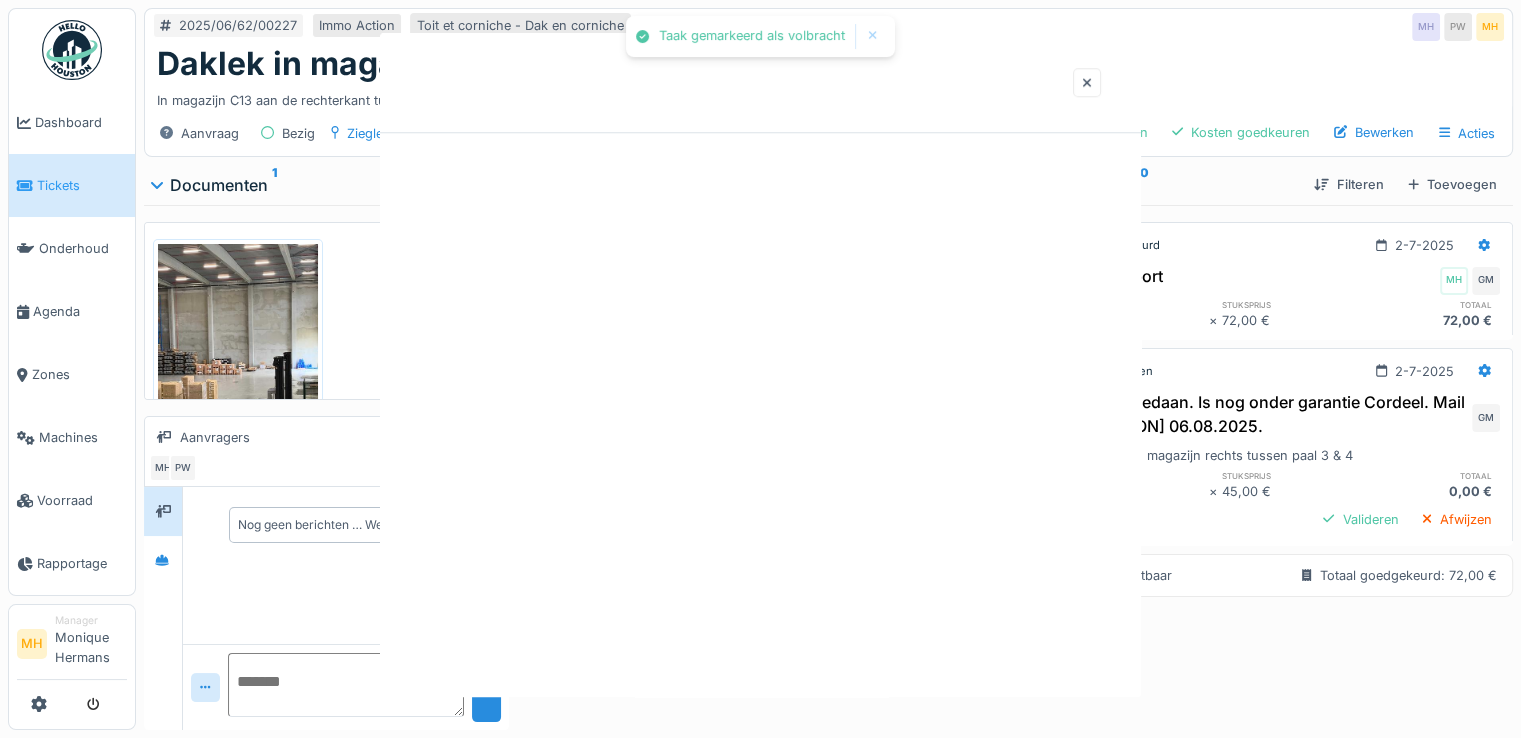 scroll, scrollTop: 0, scrollLeft: 0, axis: both 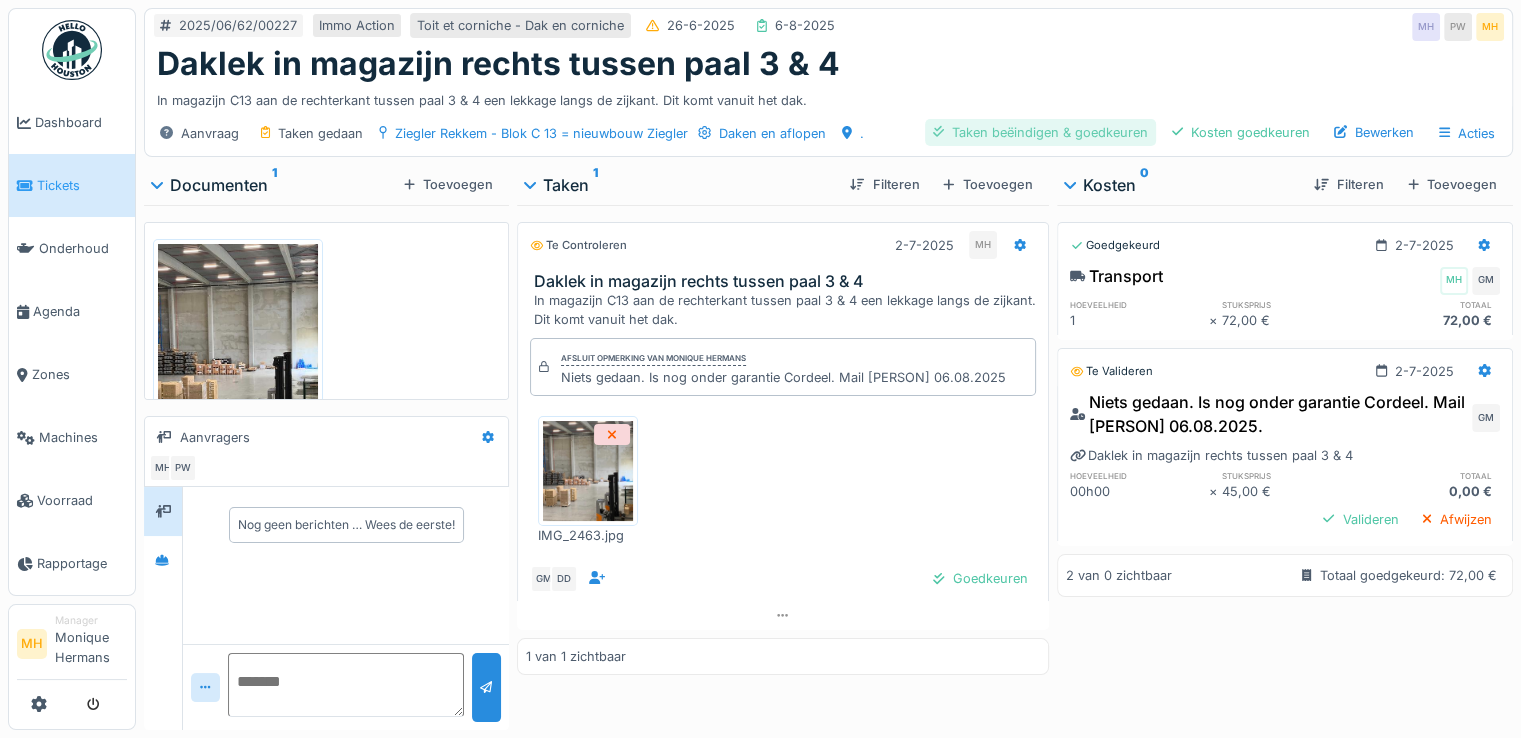 click on "Taken beëindigen & goedkeuren" at bounding box center (1040, 132) 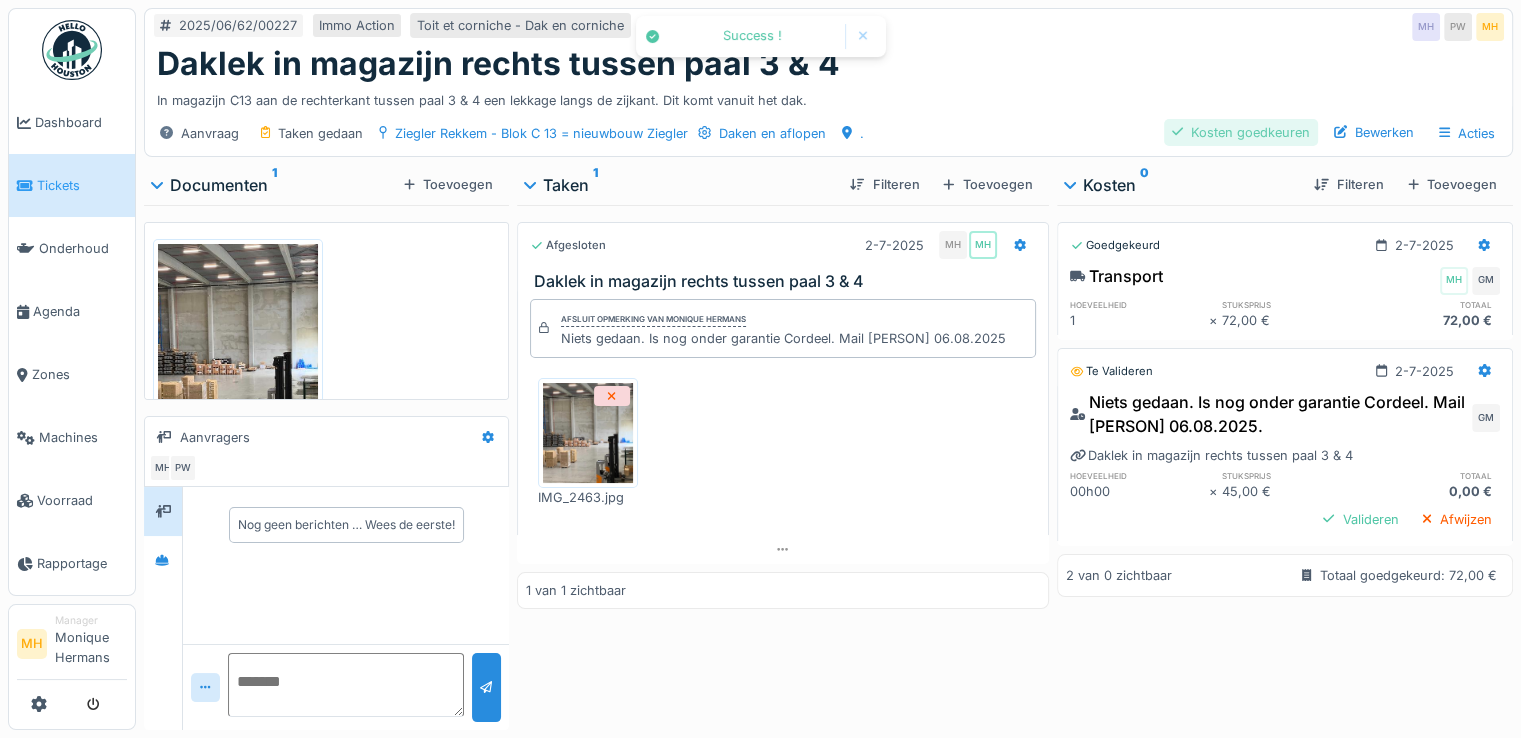 click on "Kosten goedkeuren" at bounding box center (1241, 132) 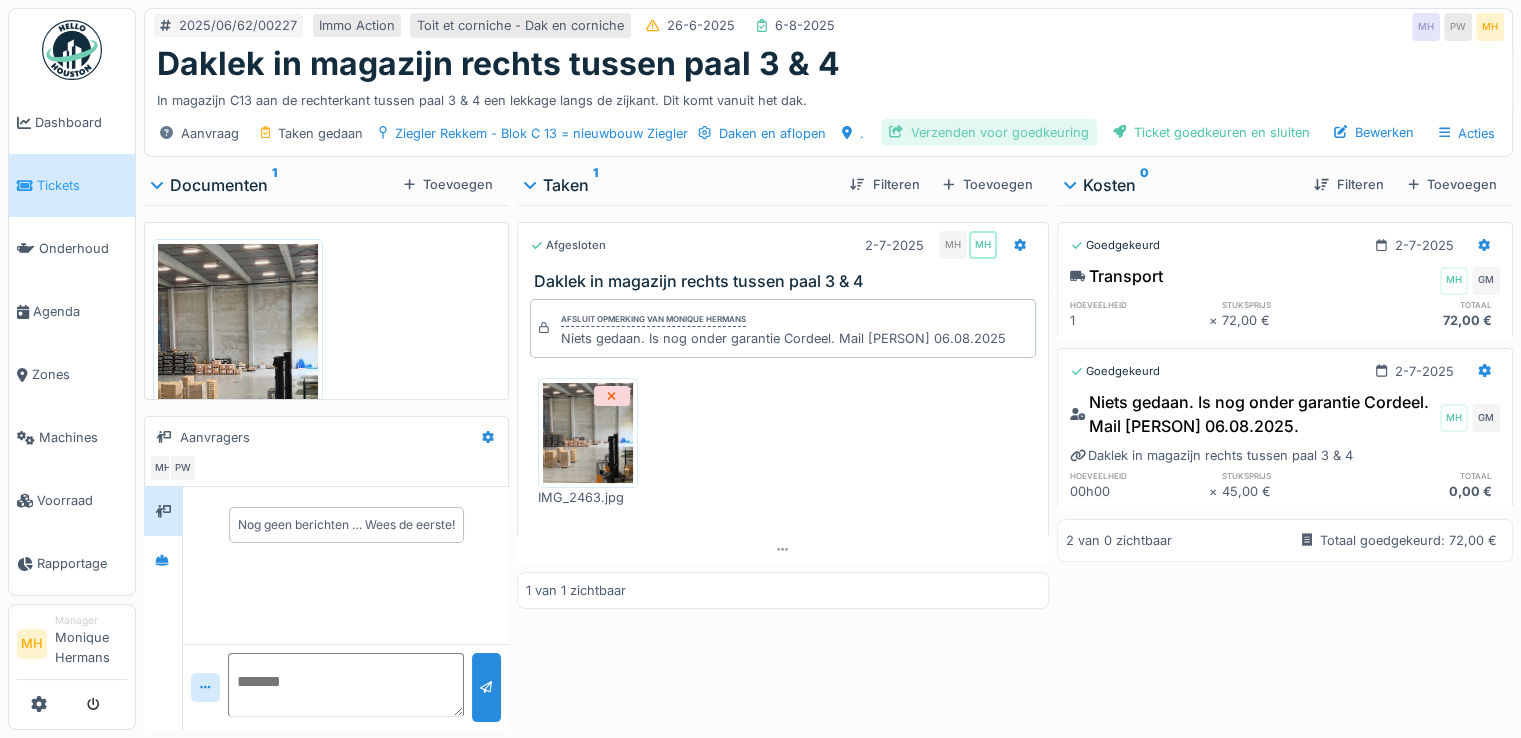 click on "Verzenden voor goedkeuring" at bounding box center (989, 132) 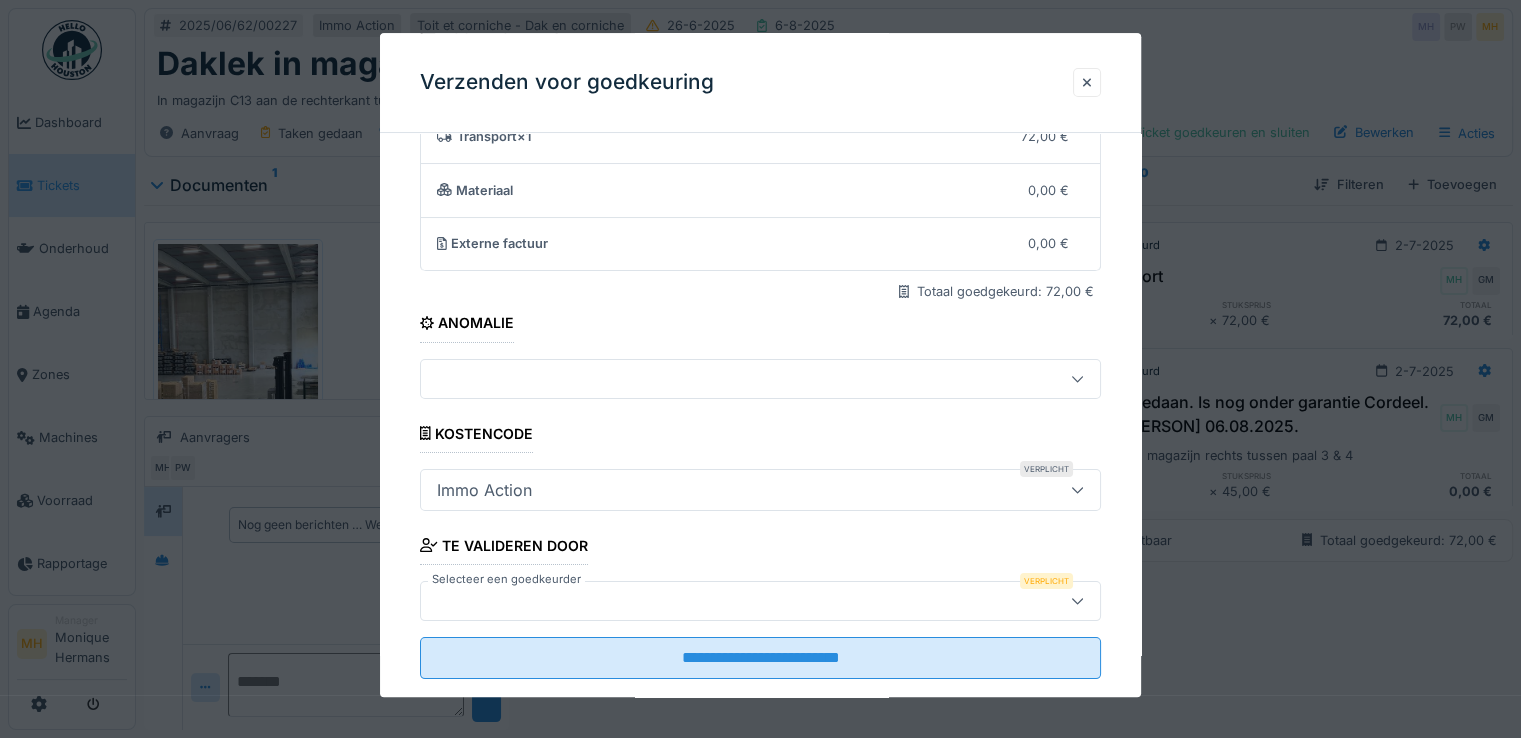 scroll, scrollTop: 175, scrollLeft: 0, axis: vertical 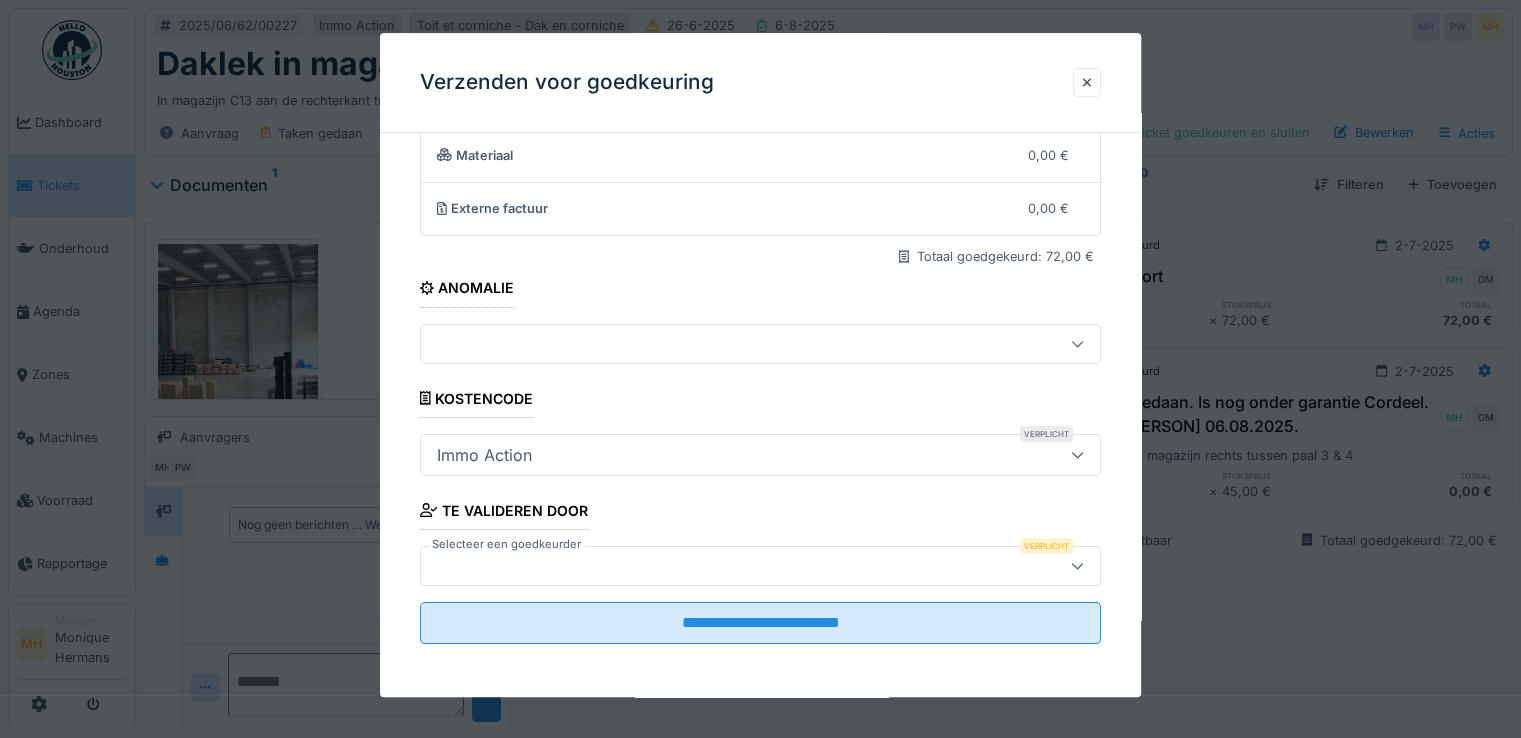 click at bounding box center (760, 566) 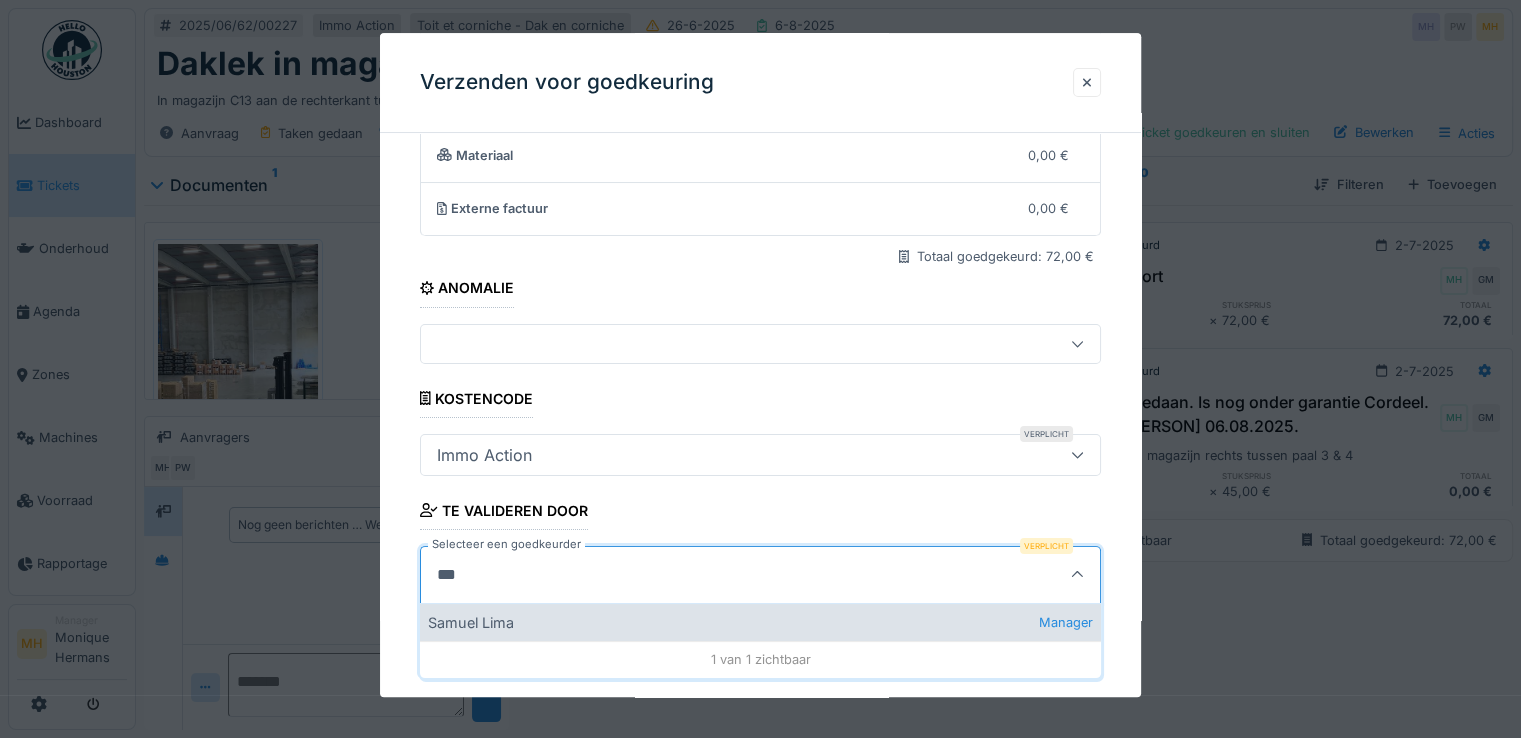 type on "***" 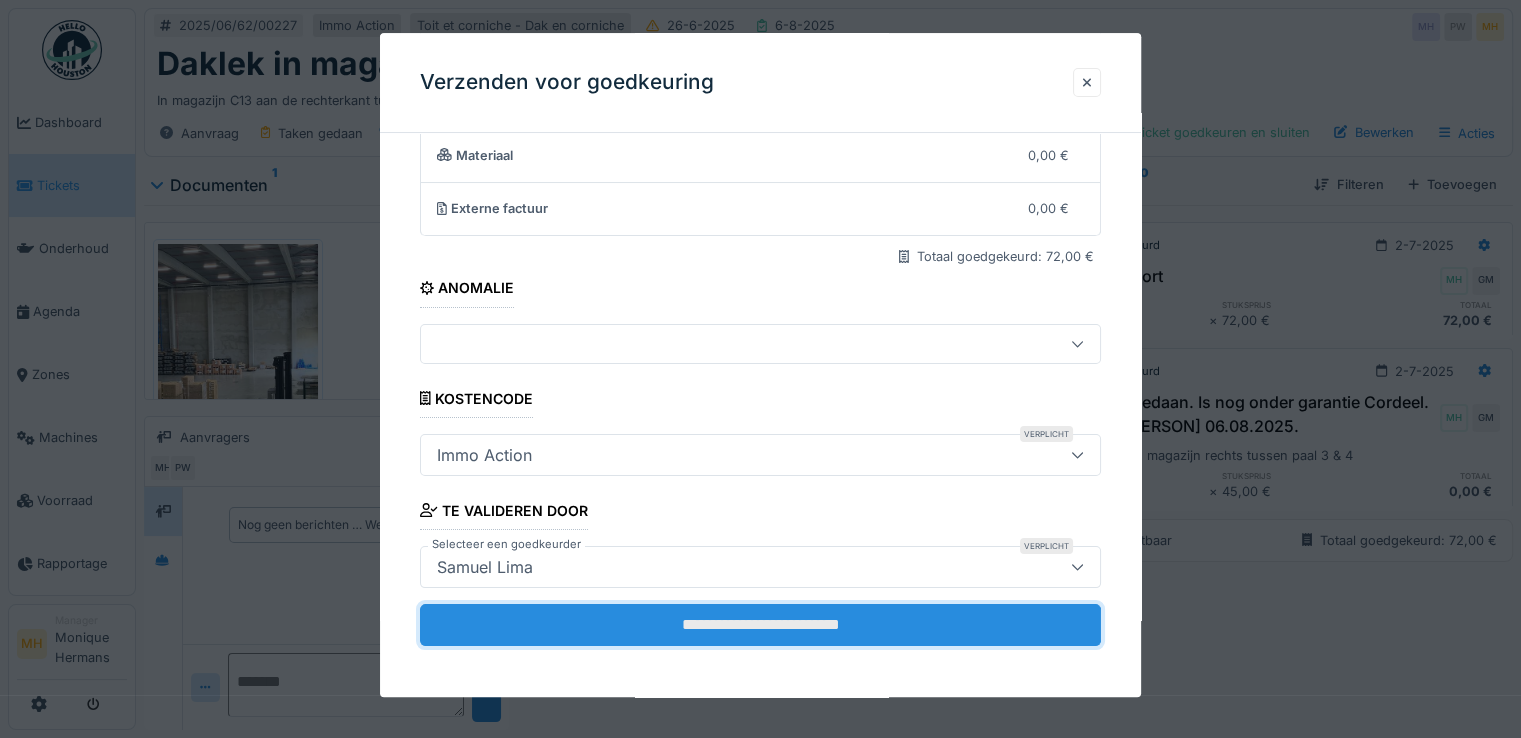 drag, startPoint x: 730, startPoint y: 629, endPoint x: 742, endPoint y: 631, distance: 12.165525 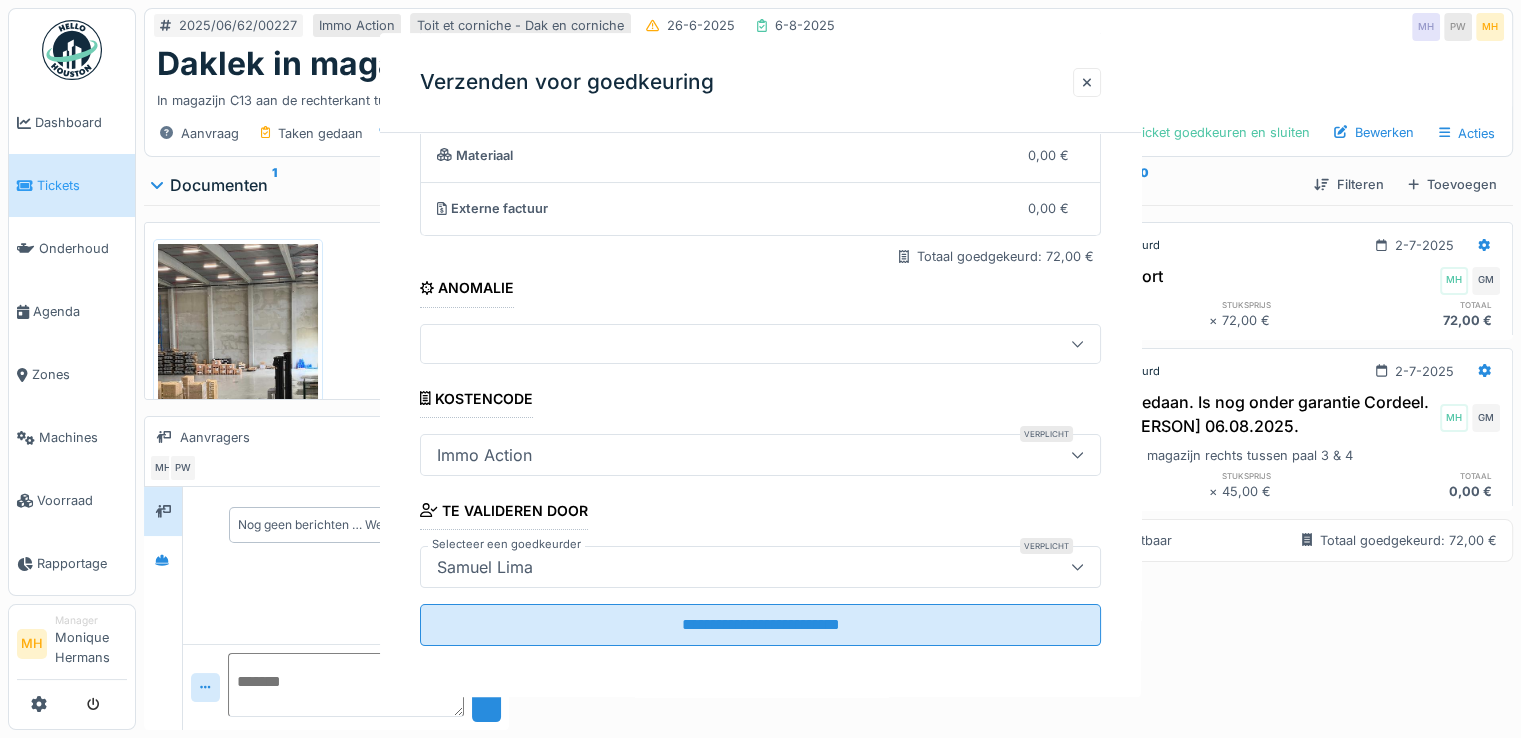 scroll, scrollTop: 0, scrollLeft: 0, axis: both 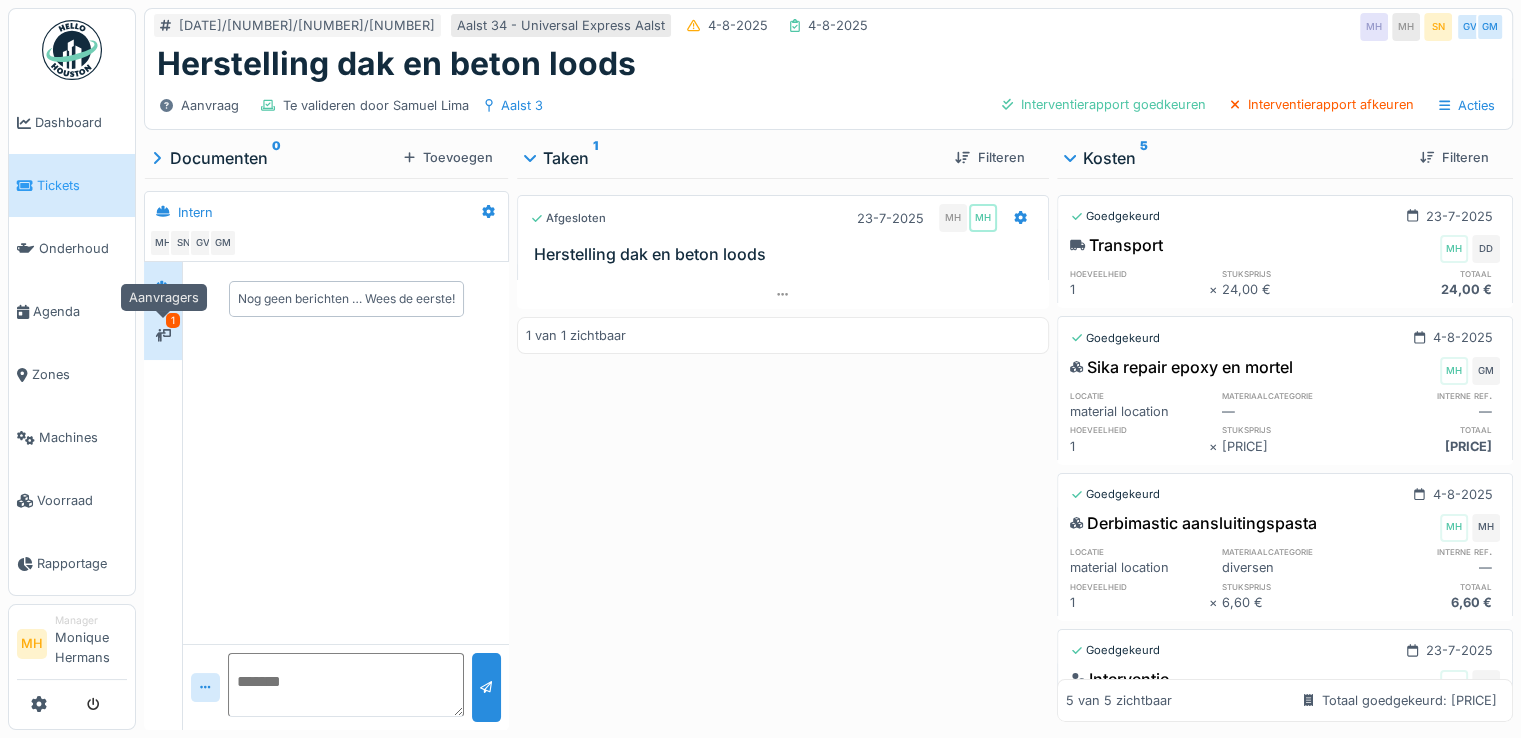 click 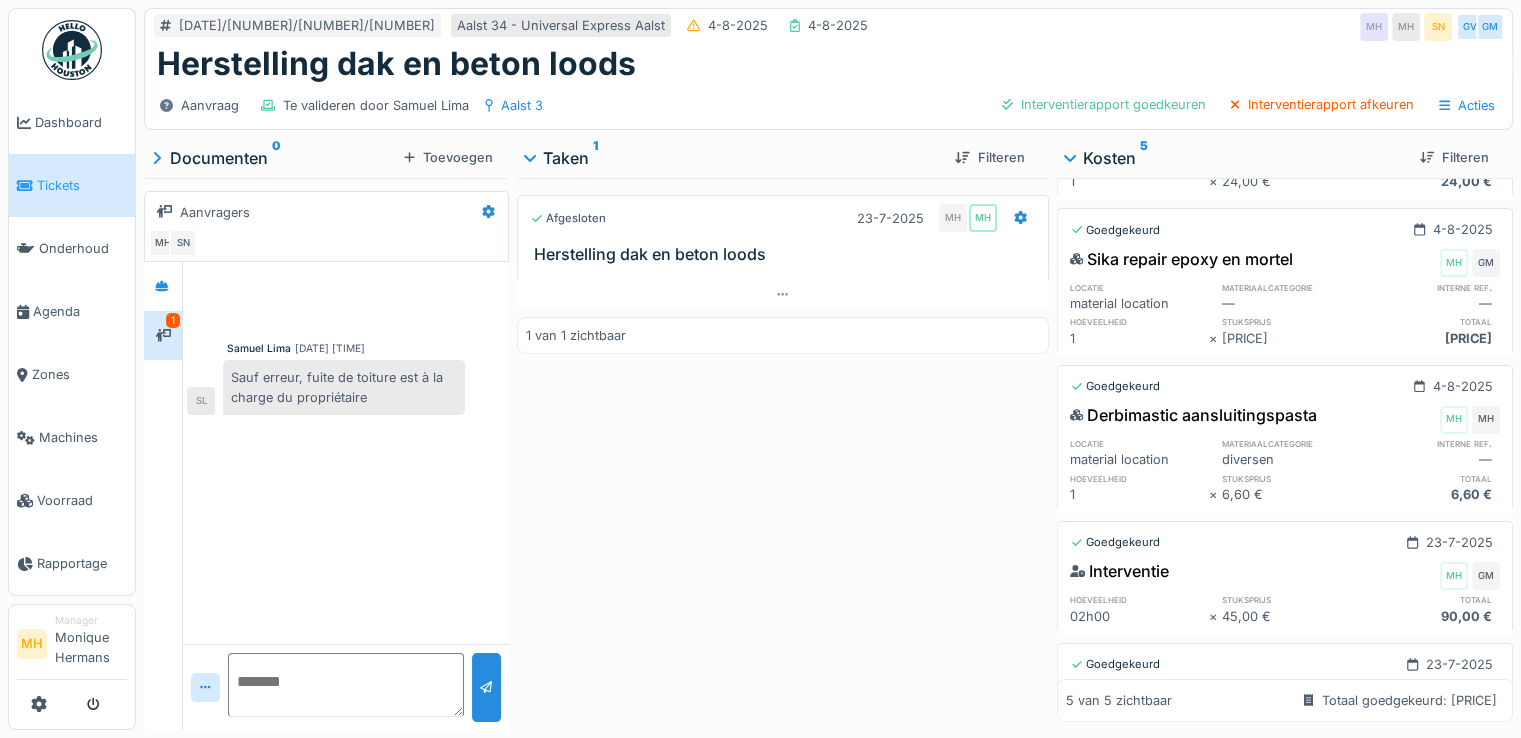 scroll, scrollTop: 0, scrollLeft: 0, axis: both 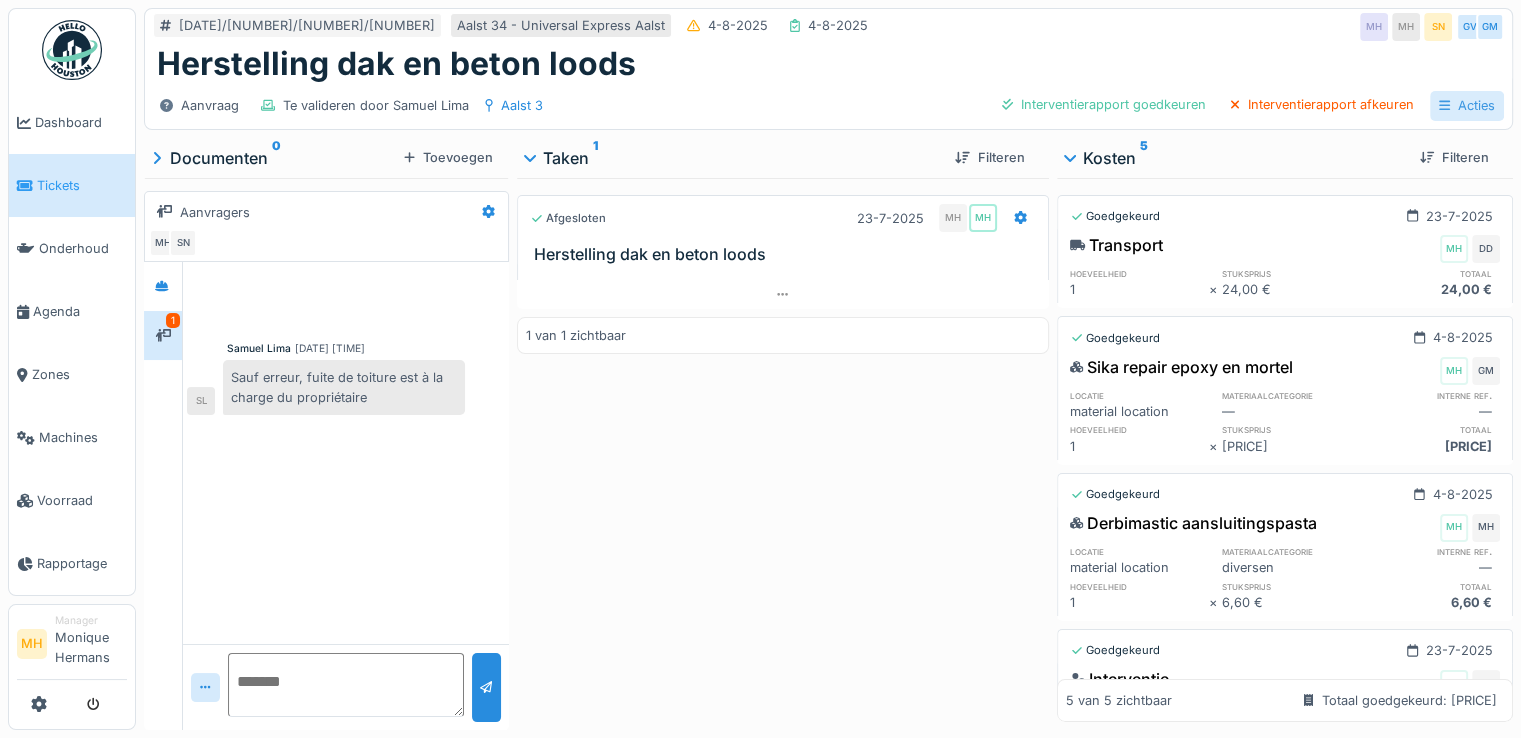 click on "Acties" at bounding box center (1467, 105) 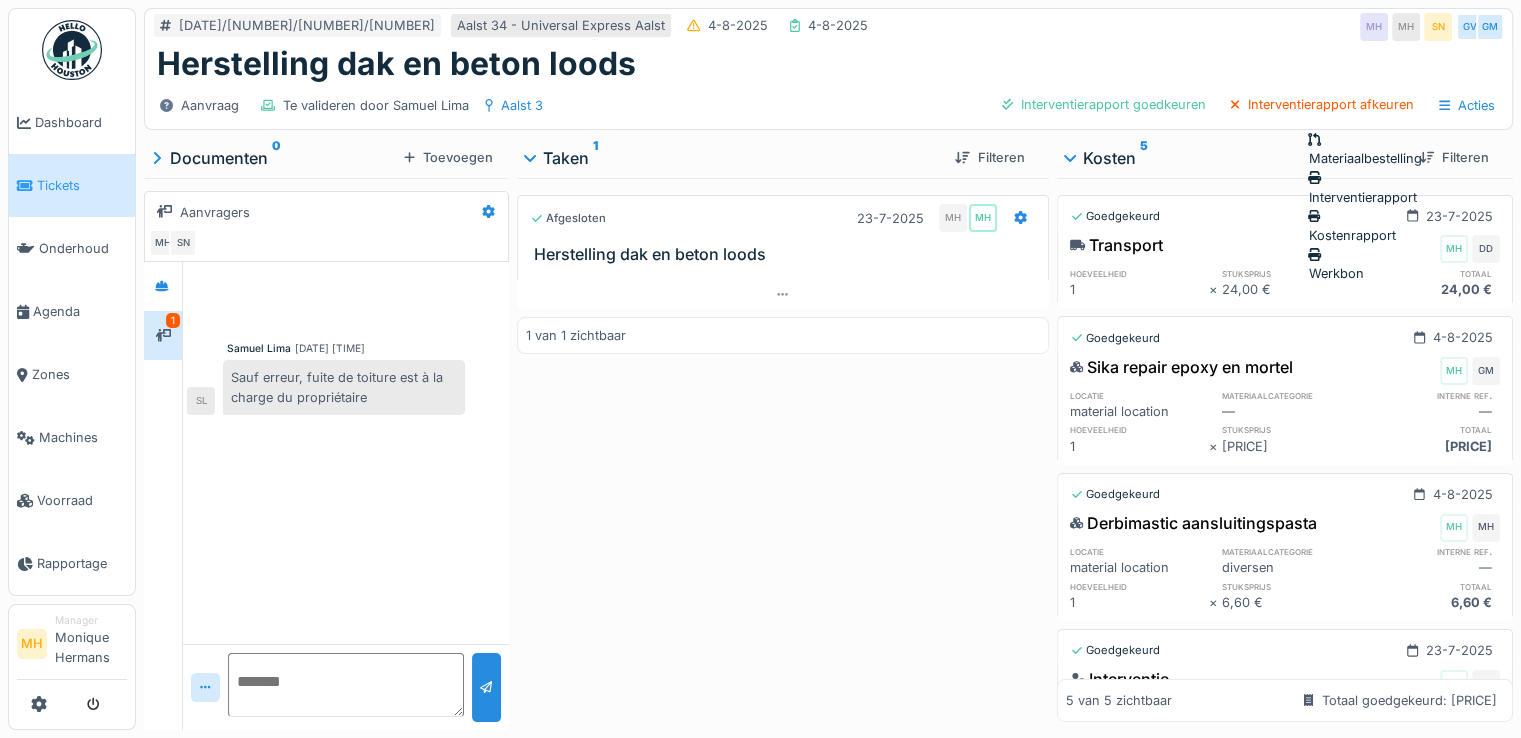 click on "Kostenrapport" at bounding box center [1364, 226] 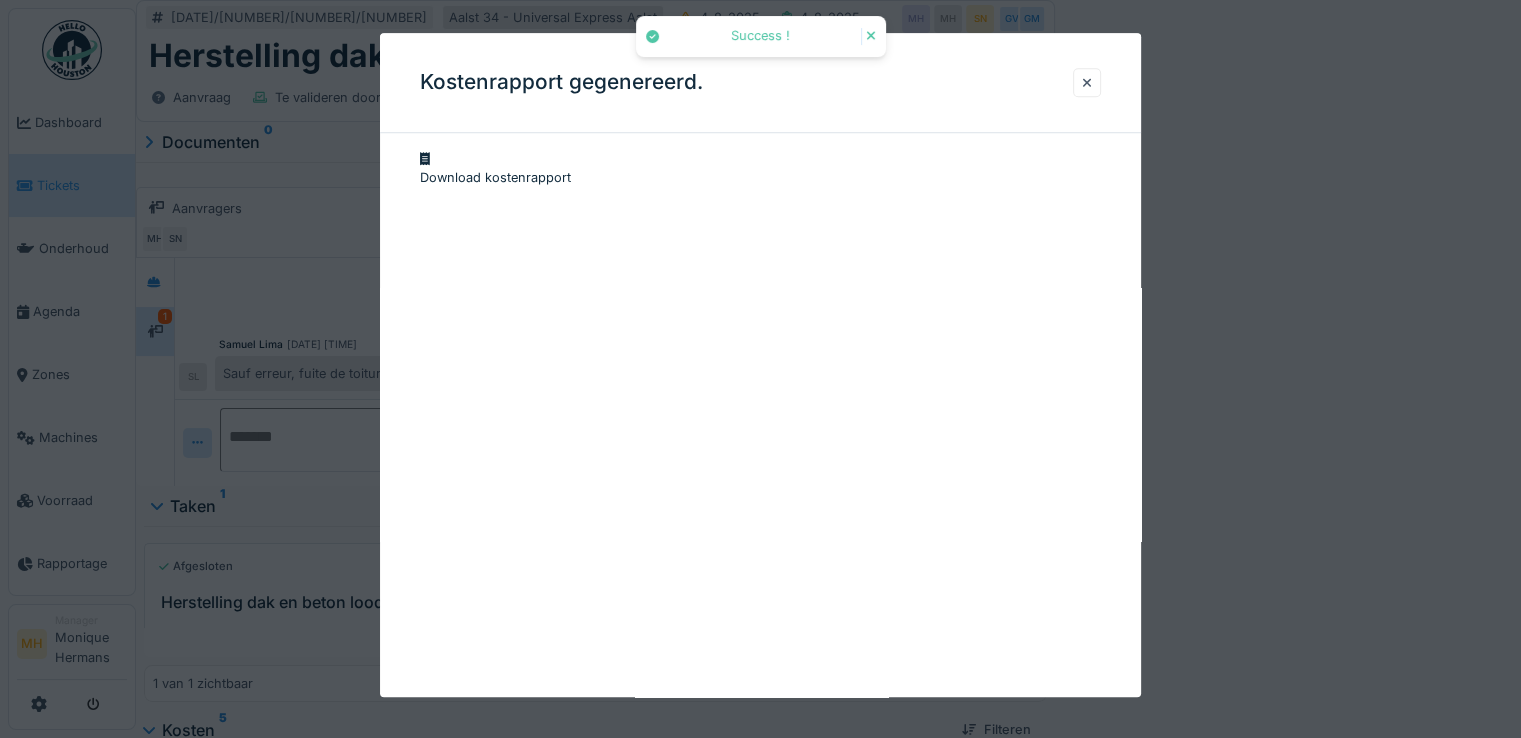 click on "Download kostenrapport" at bounding box center [760, 168] 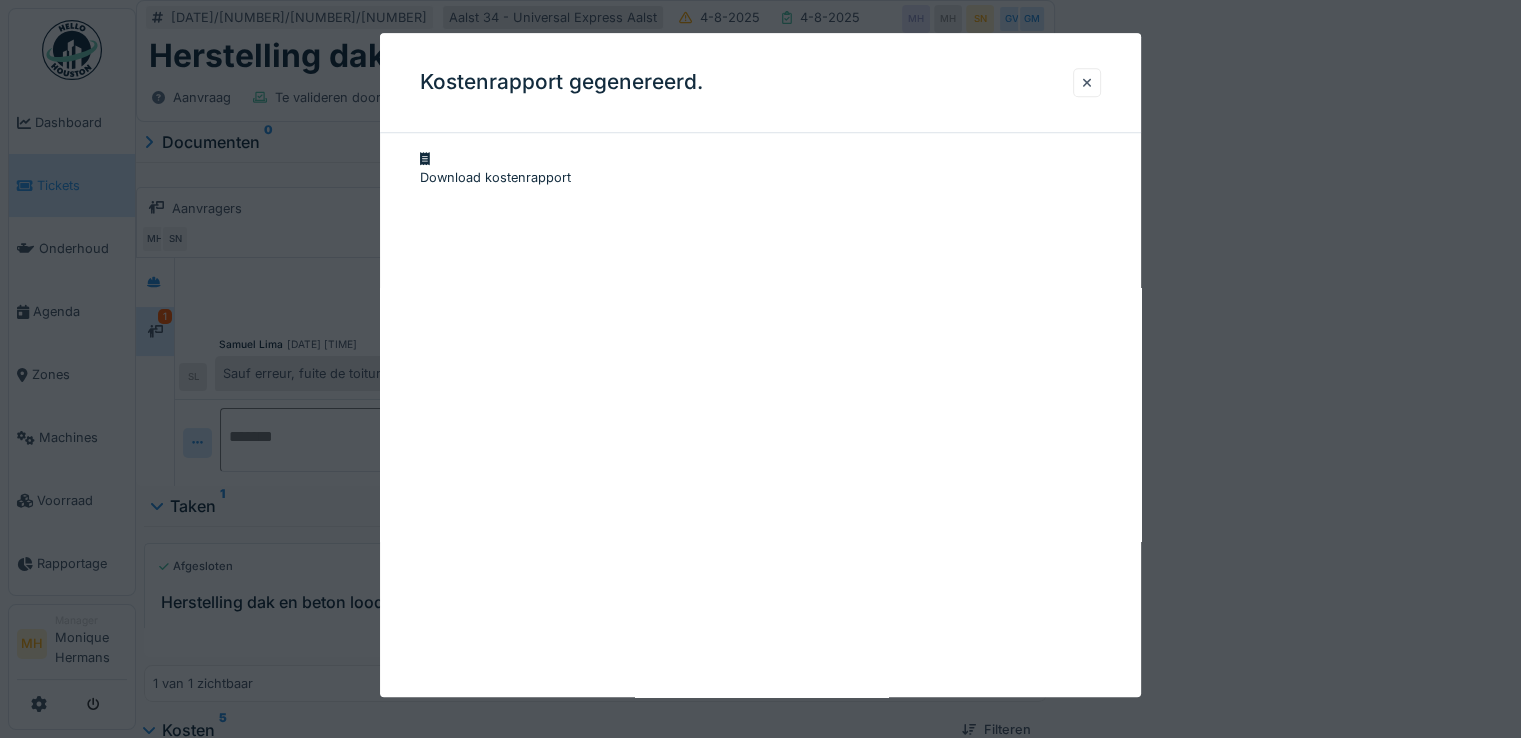 drag, startPoint x: 1090, startPoint y: 75, endPoint x: 986, endPoint y: 171, distance: 141.53445 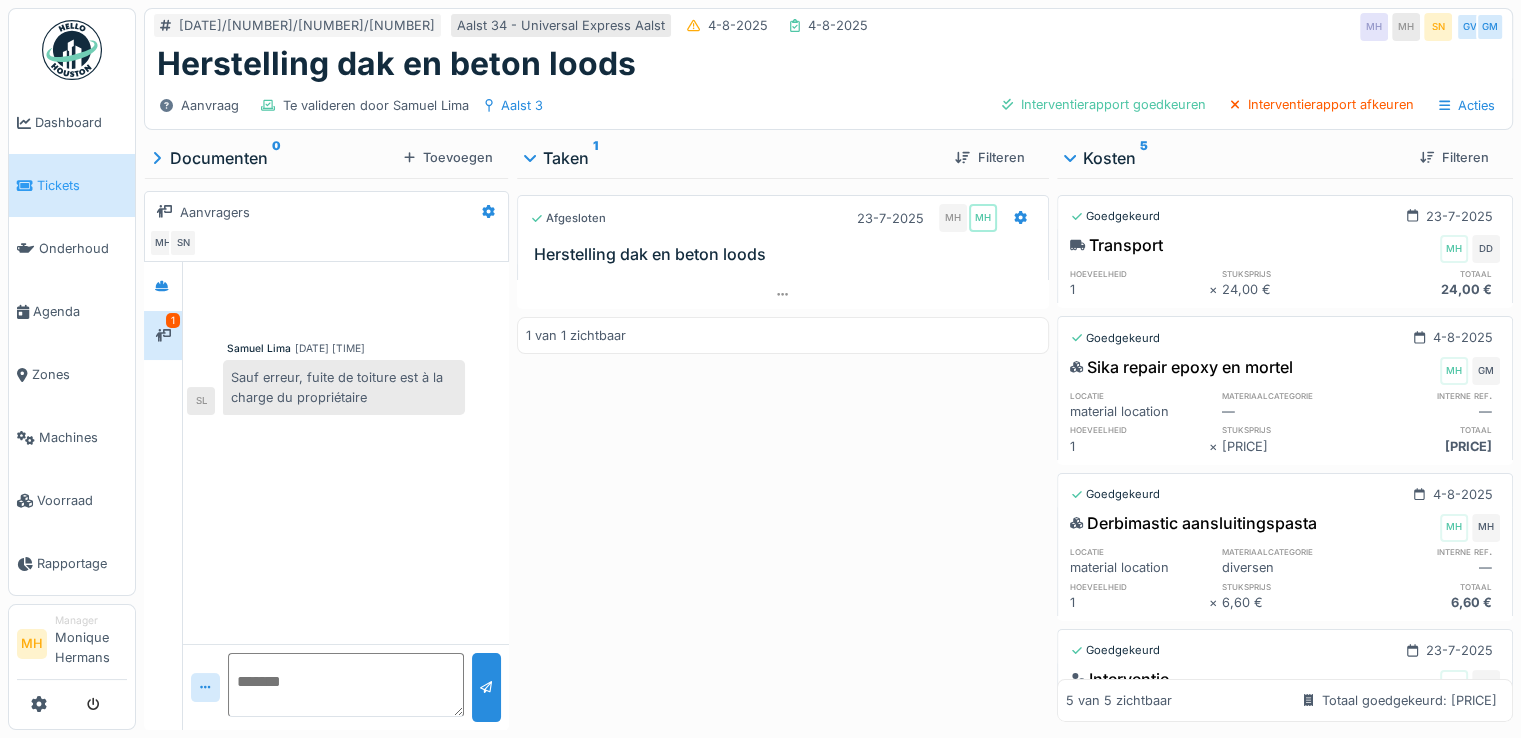 scroll, scrollTop: 15, scrollLeft: 0, axis: vertical 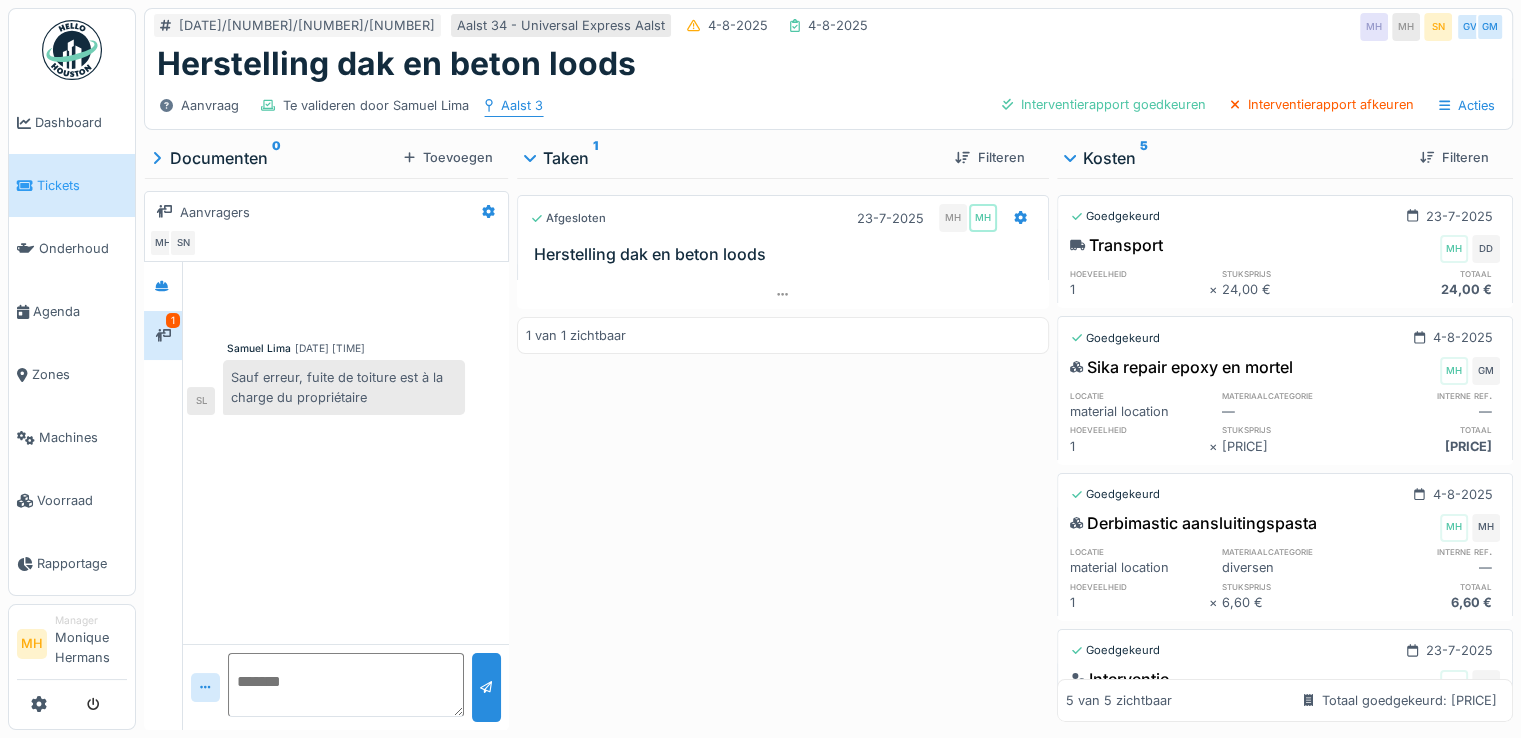 click on "Aalst 3" at bounding box center [522, 105] 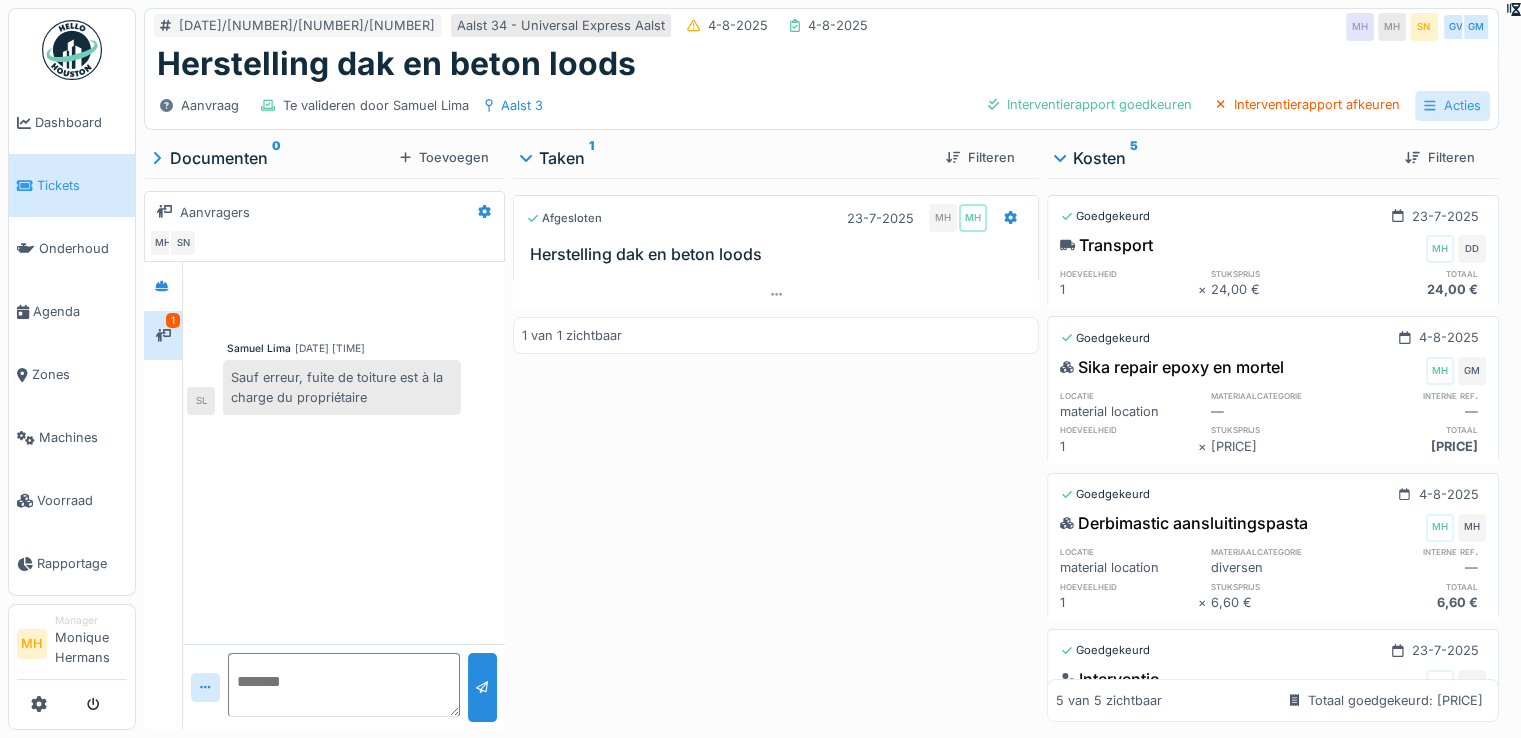 click on "Acties" at bounding box center (1452, 105) 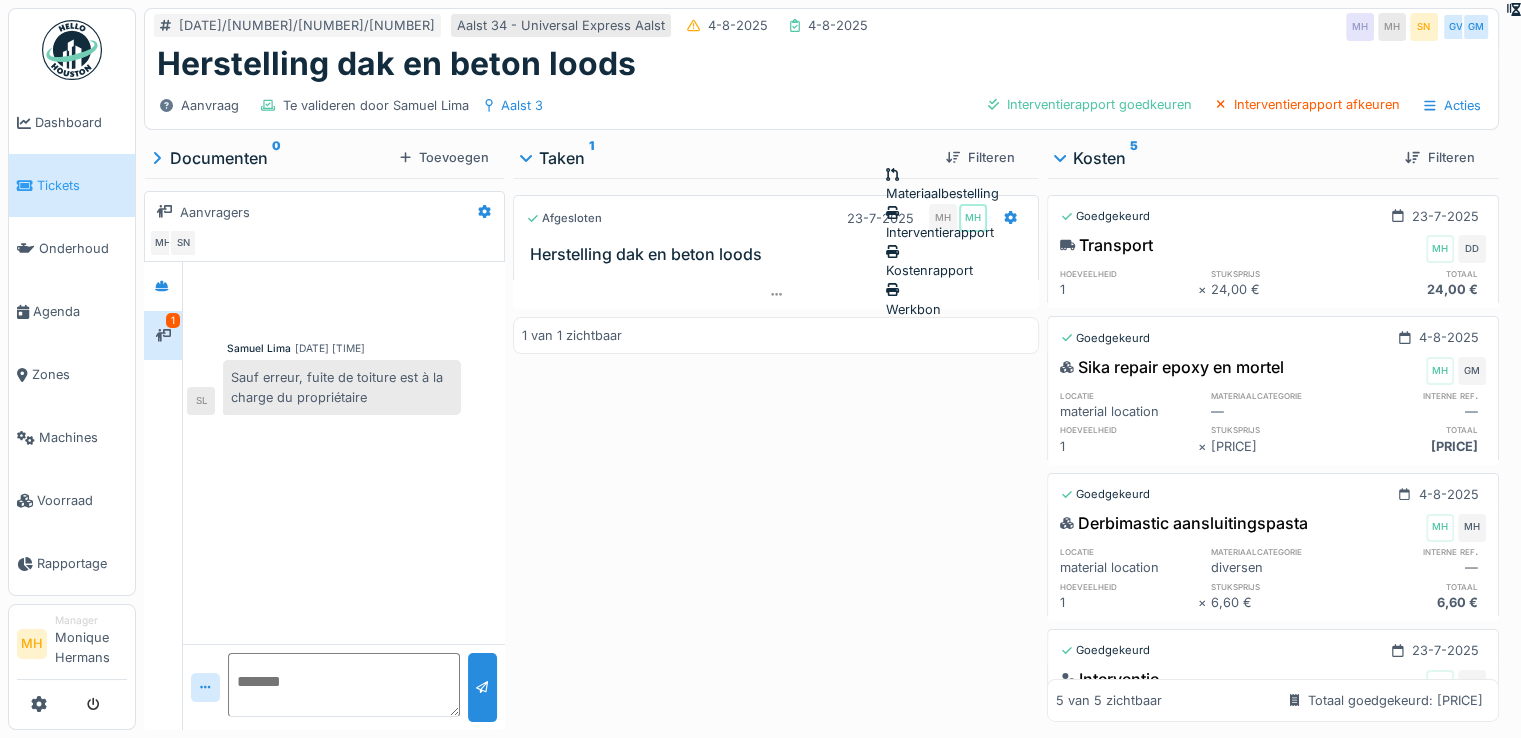 click on "Afgesloten 23-7-2025 MH MH Herstelling dak en beton loods 1 van 1 zichtbaar" at bounding box center [776, 450] 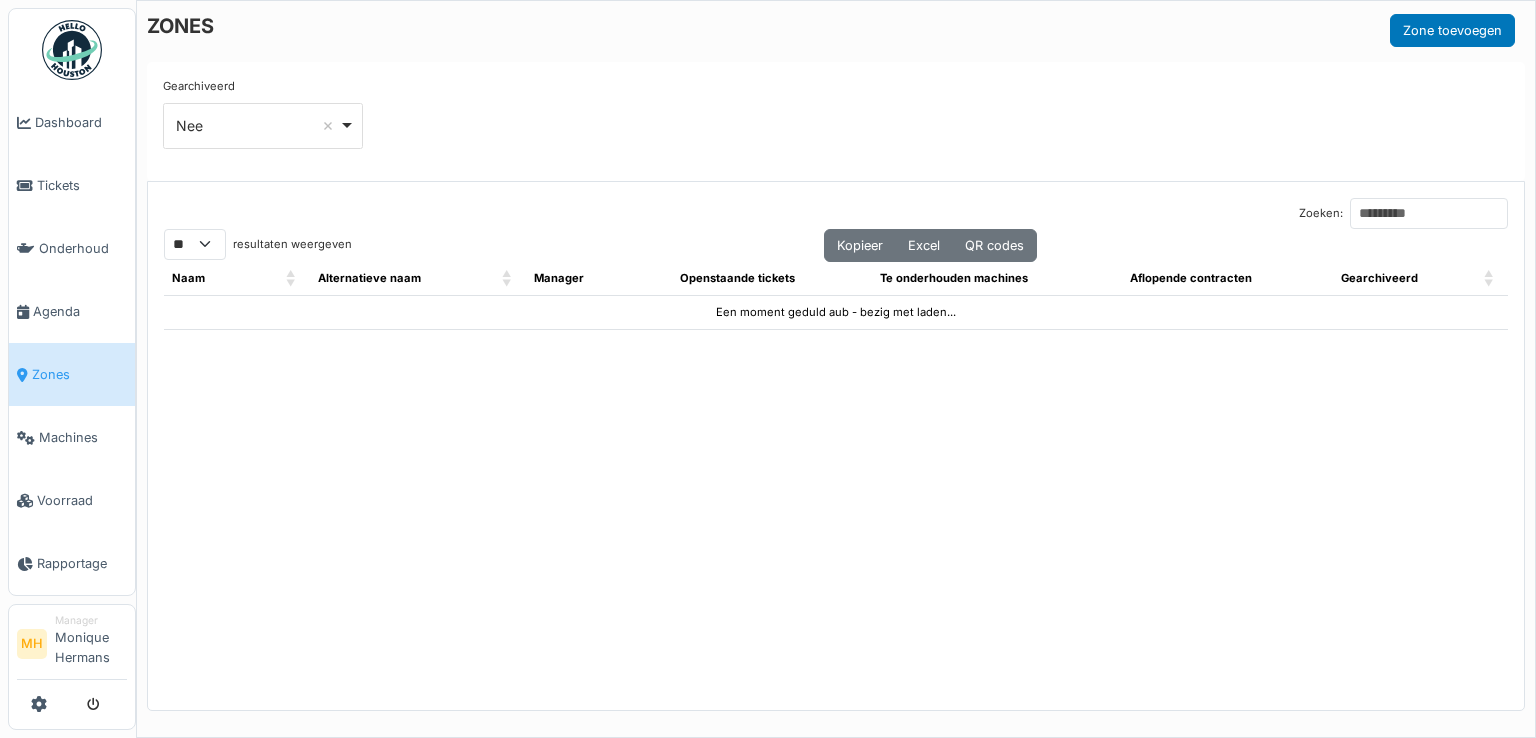 select on "**" 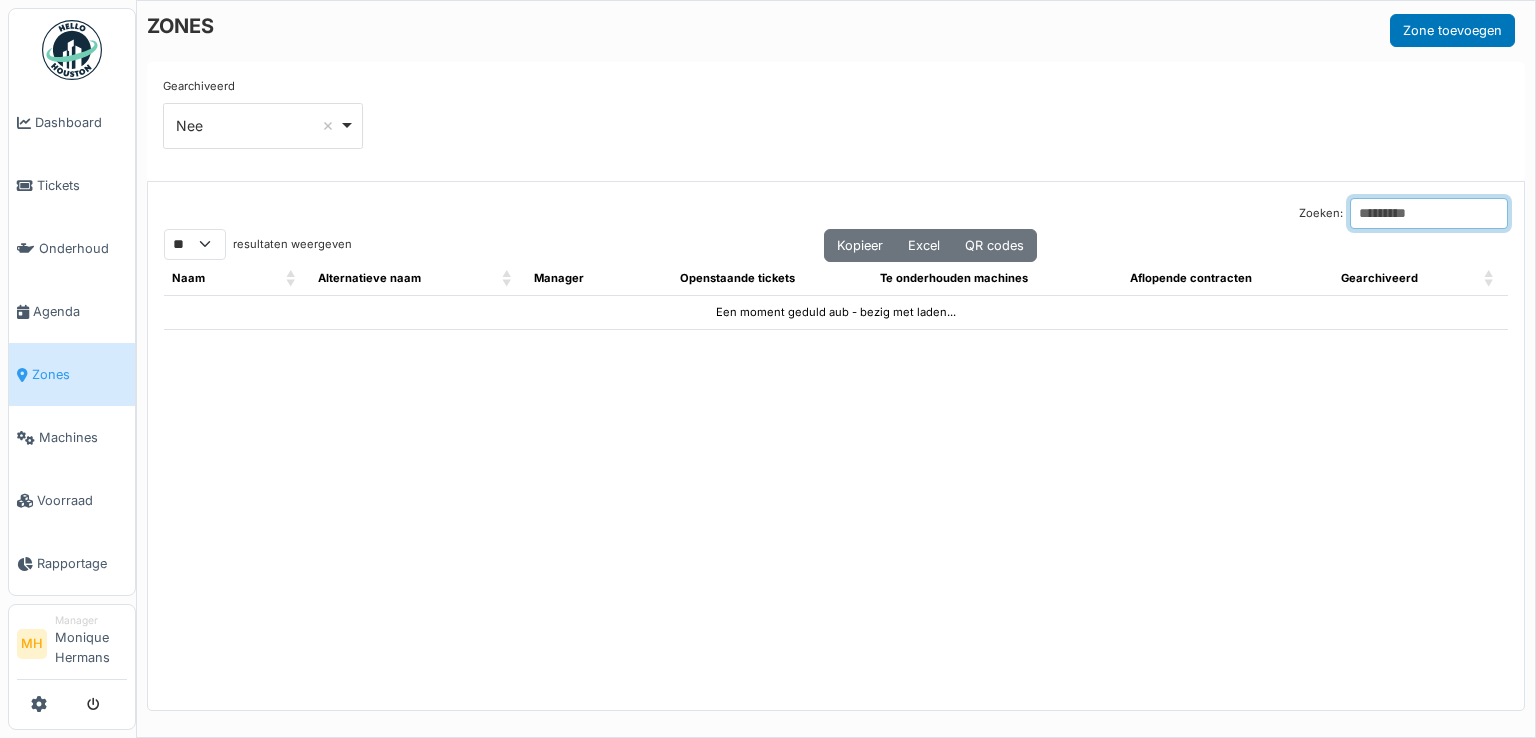 click on "Zoeken:" at bounding box center (1429, 213) 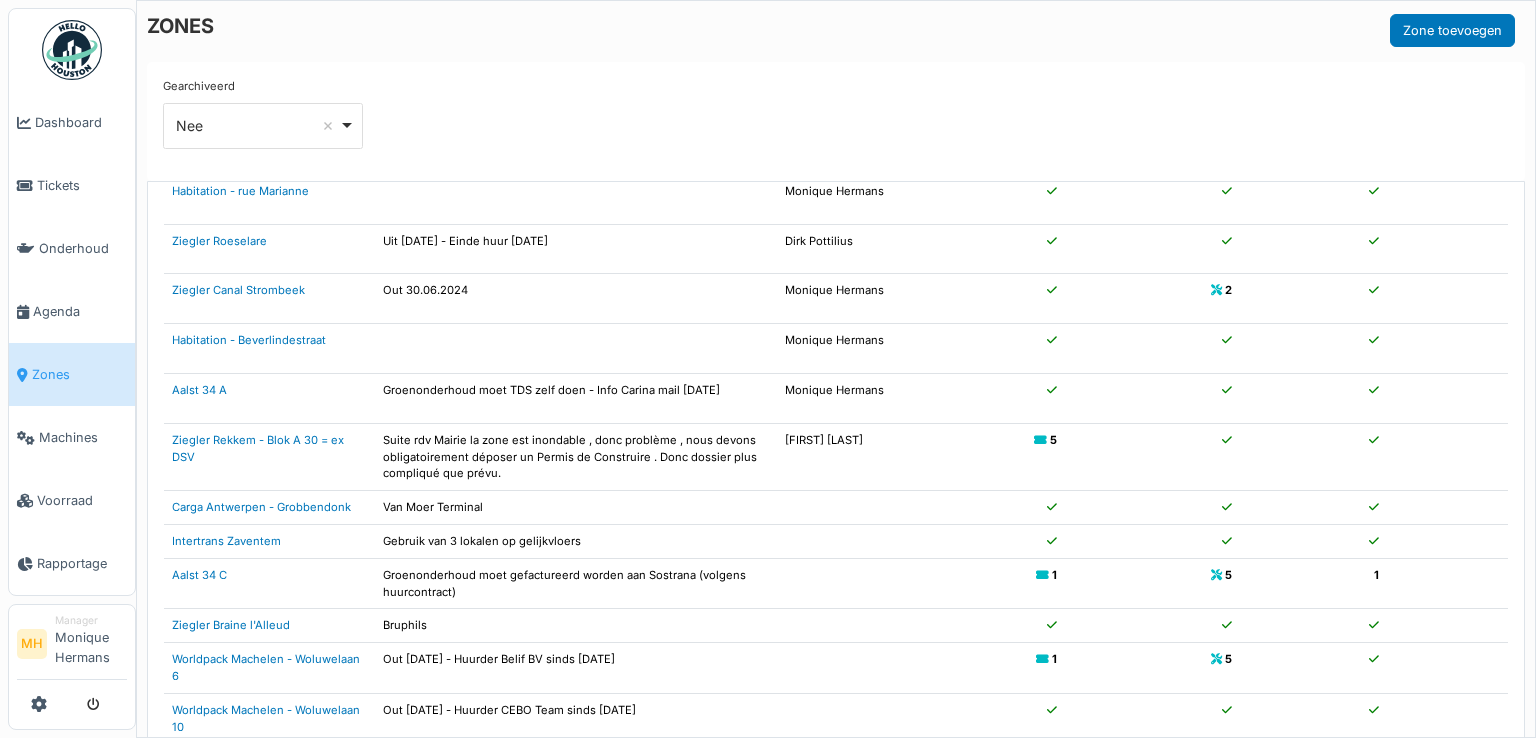 scroll, scrollTop: 297, scrollLeft: 0, axis: vertical 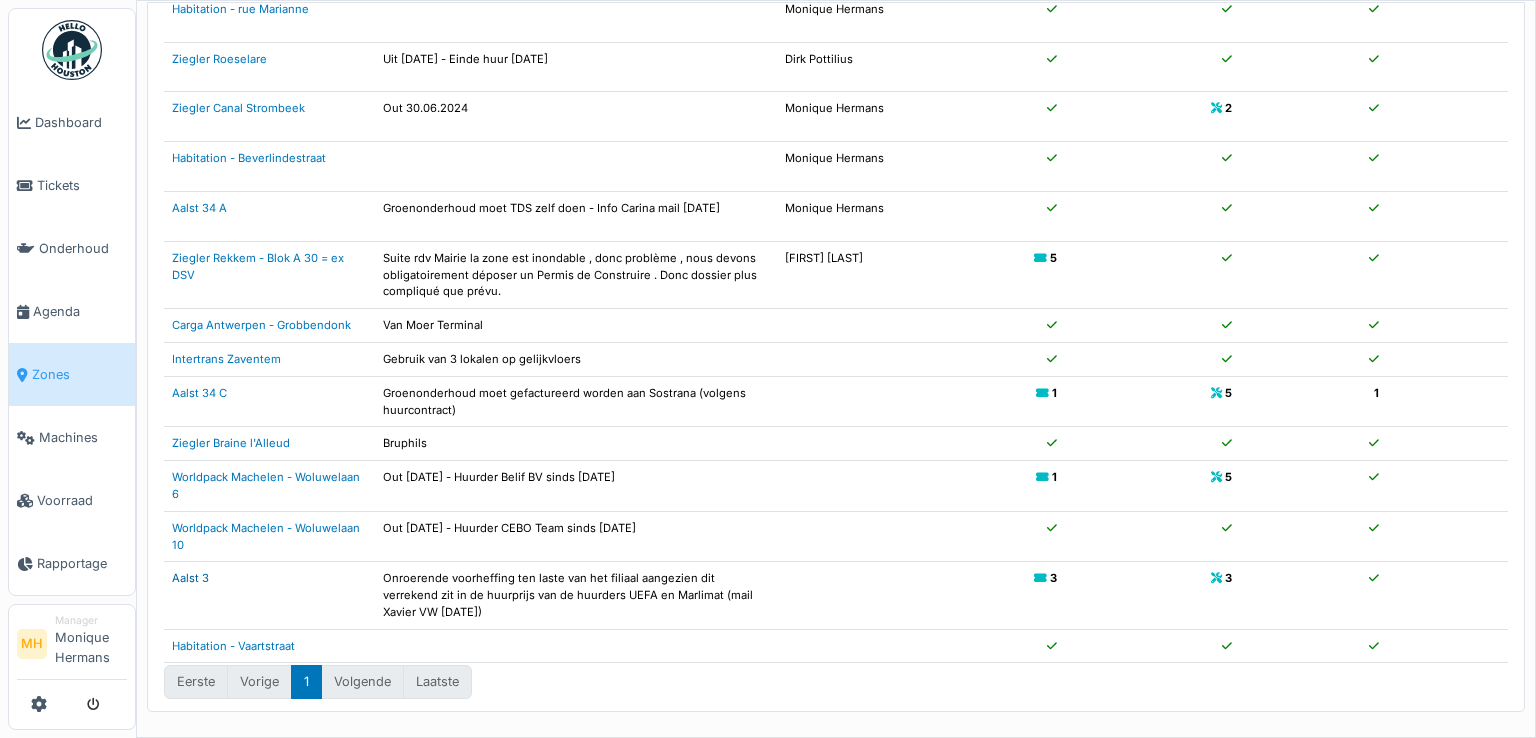 type on "*" 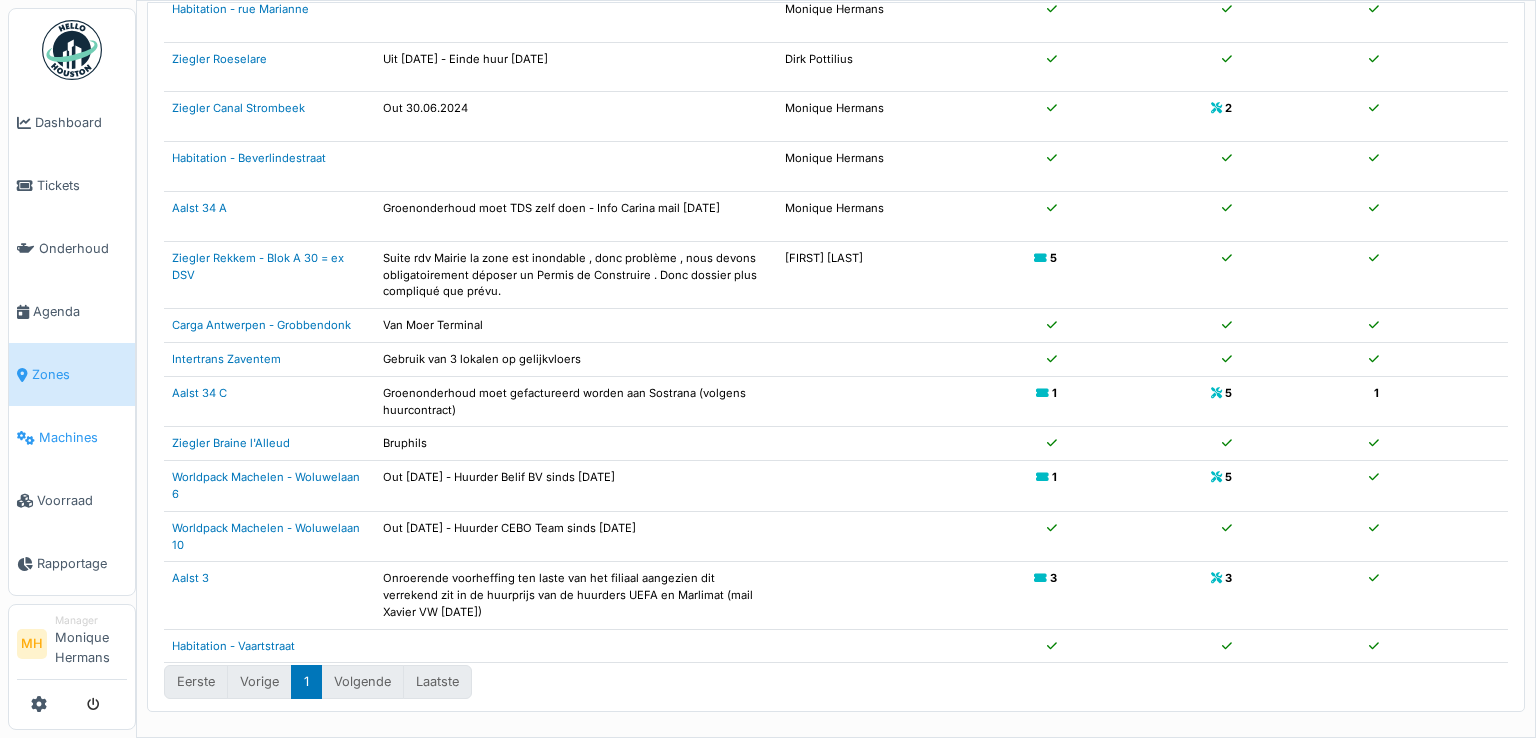 click on "Machines" at bounding box center [83, 437] 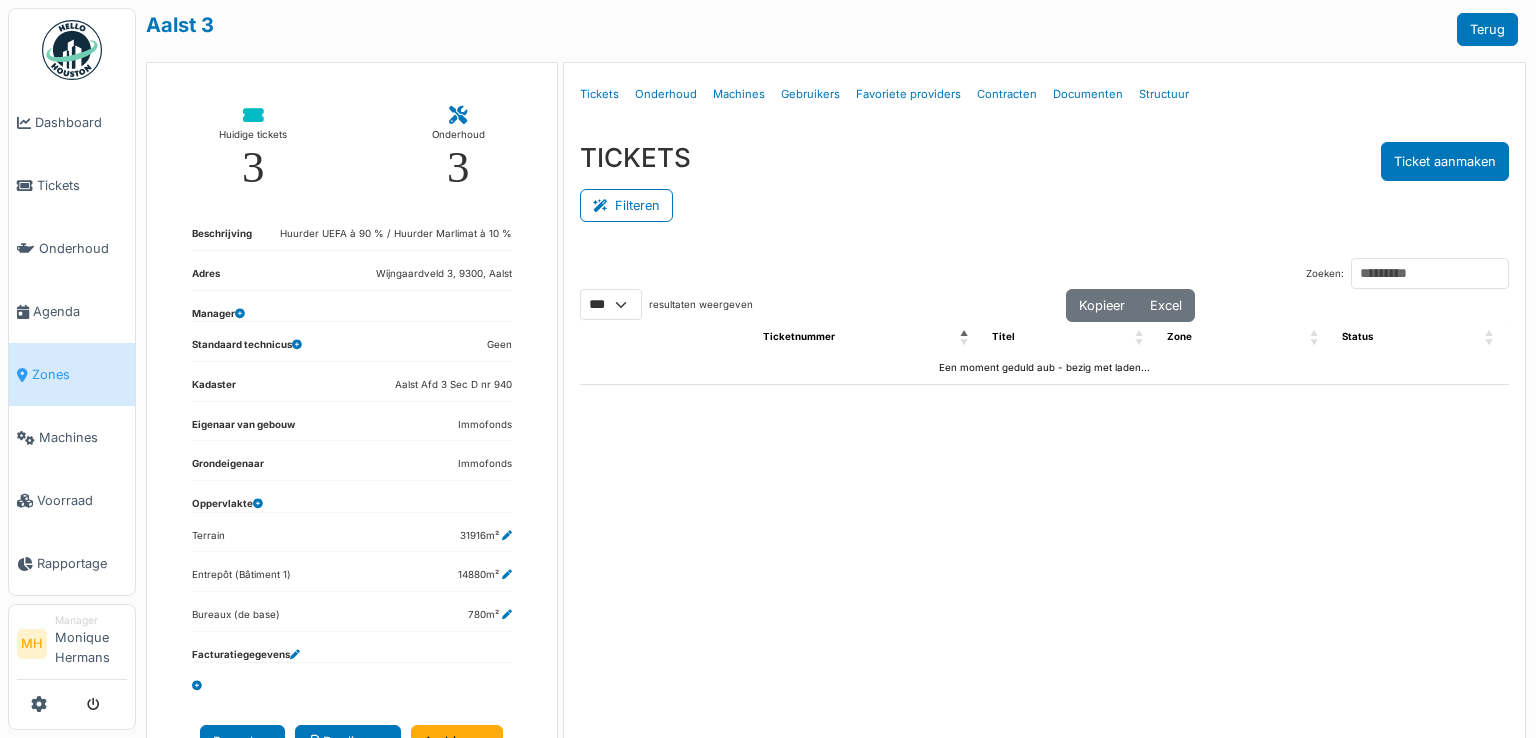 select on "***" 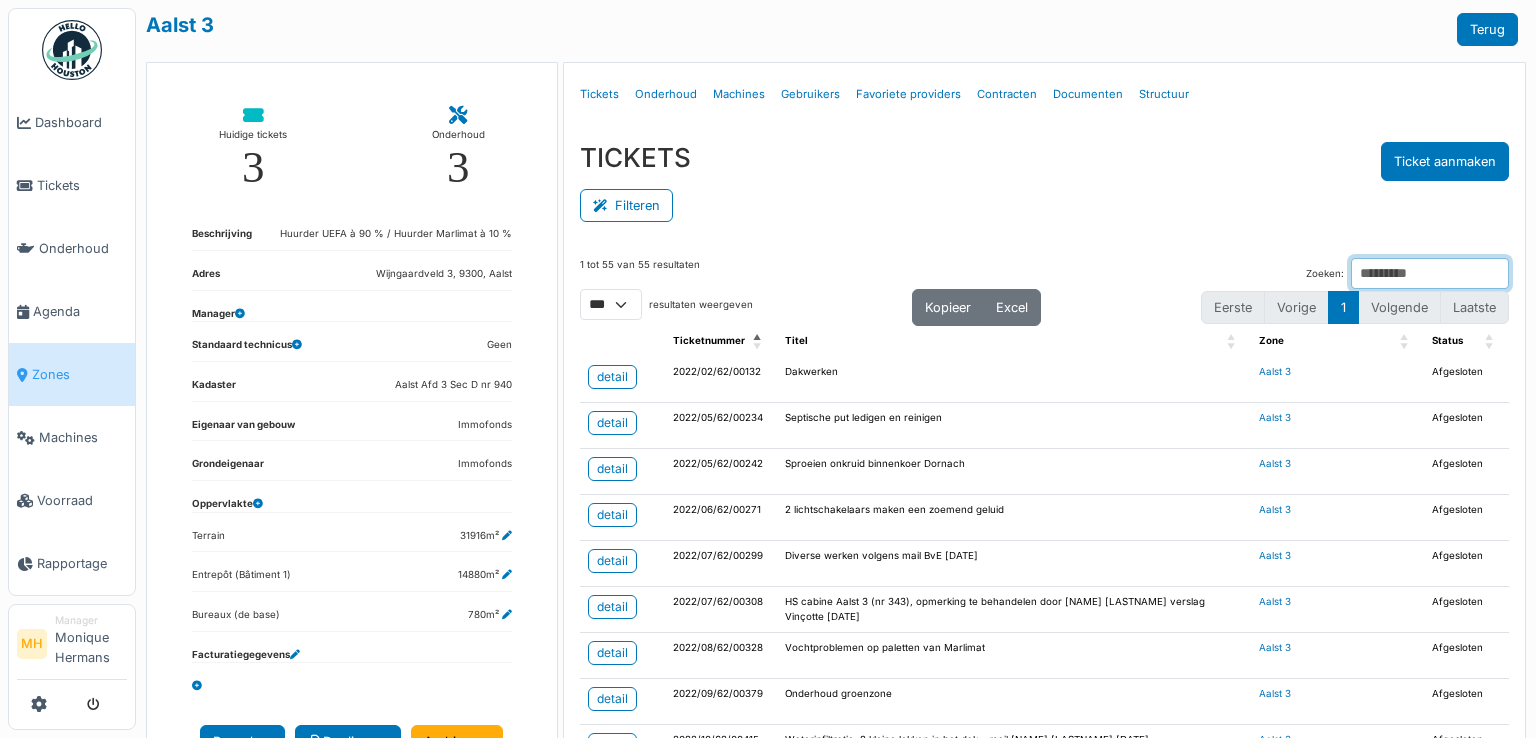 click on "Zoeken:" at bounding box center (1430, 273) 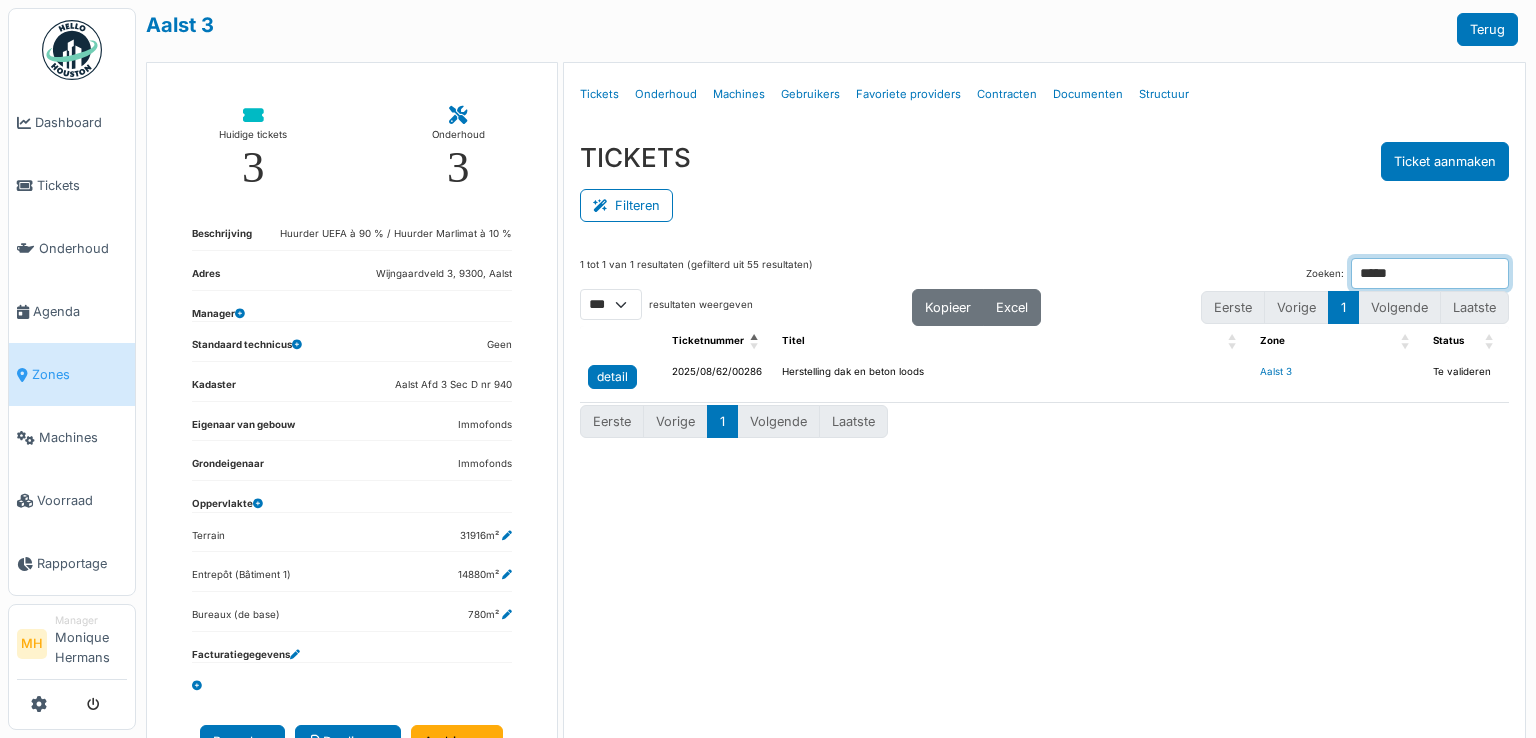 type on "*****" 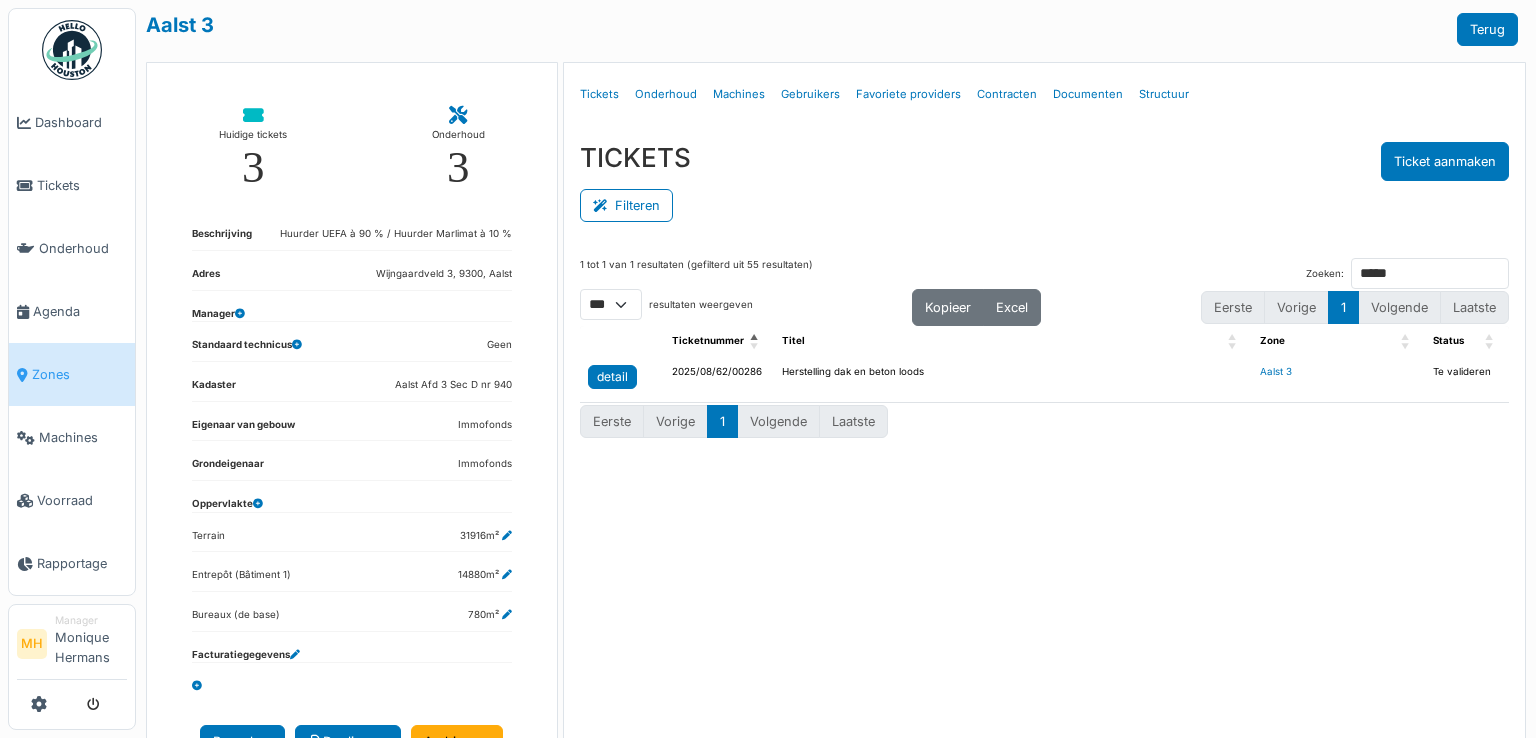 click on "detail" at bounding box center (612, 377) 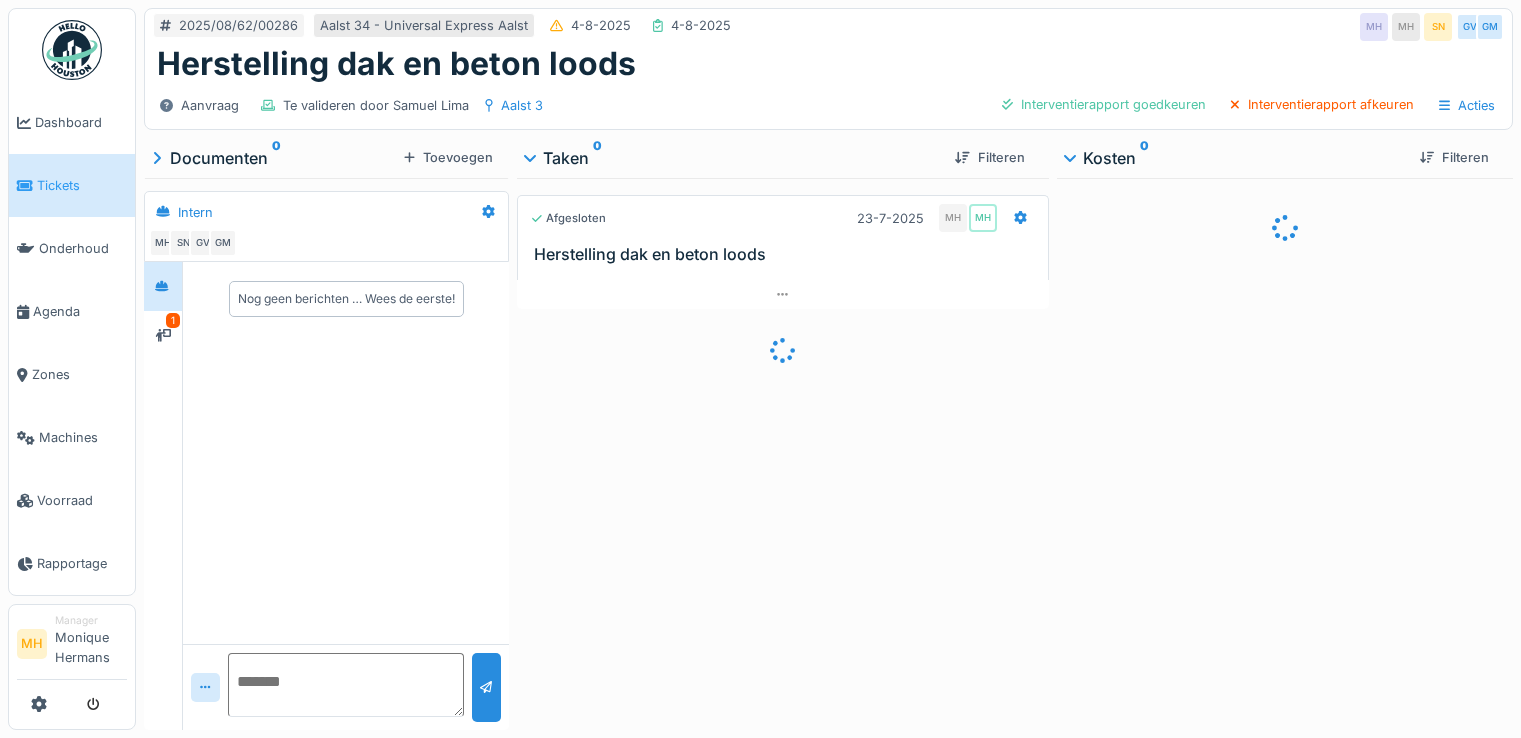 scroll, scrollTop: 0, scrollLeft: 0, axis: both 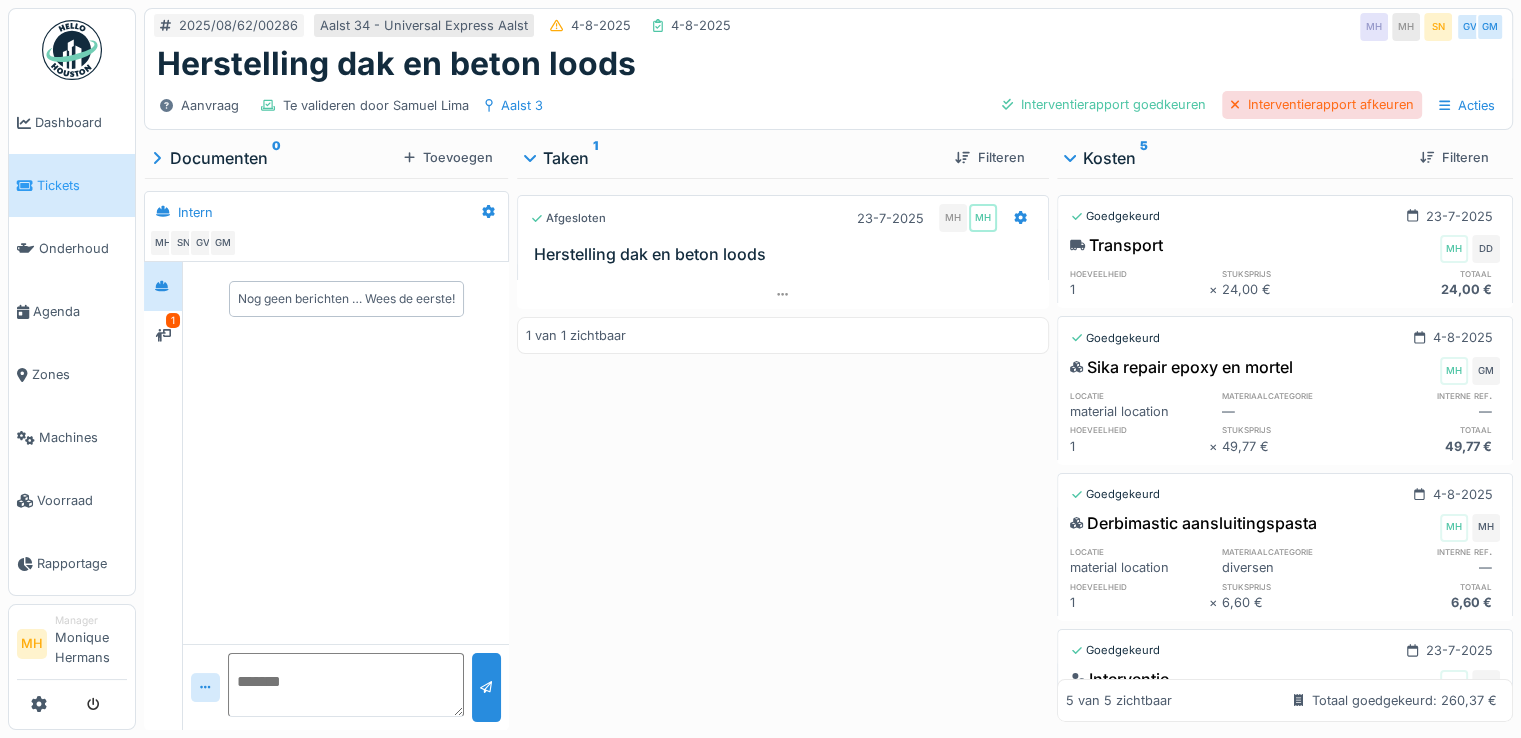 click on "Interventierapport afkeuren" at bounding box center (1322, 104) 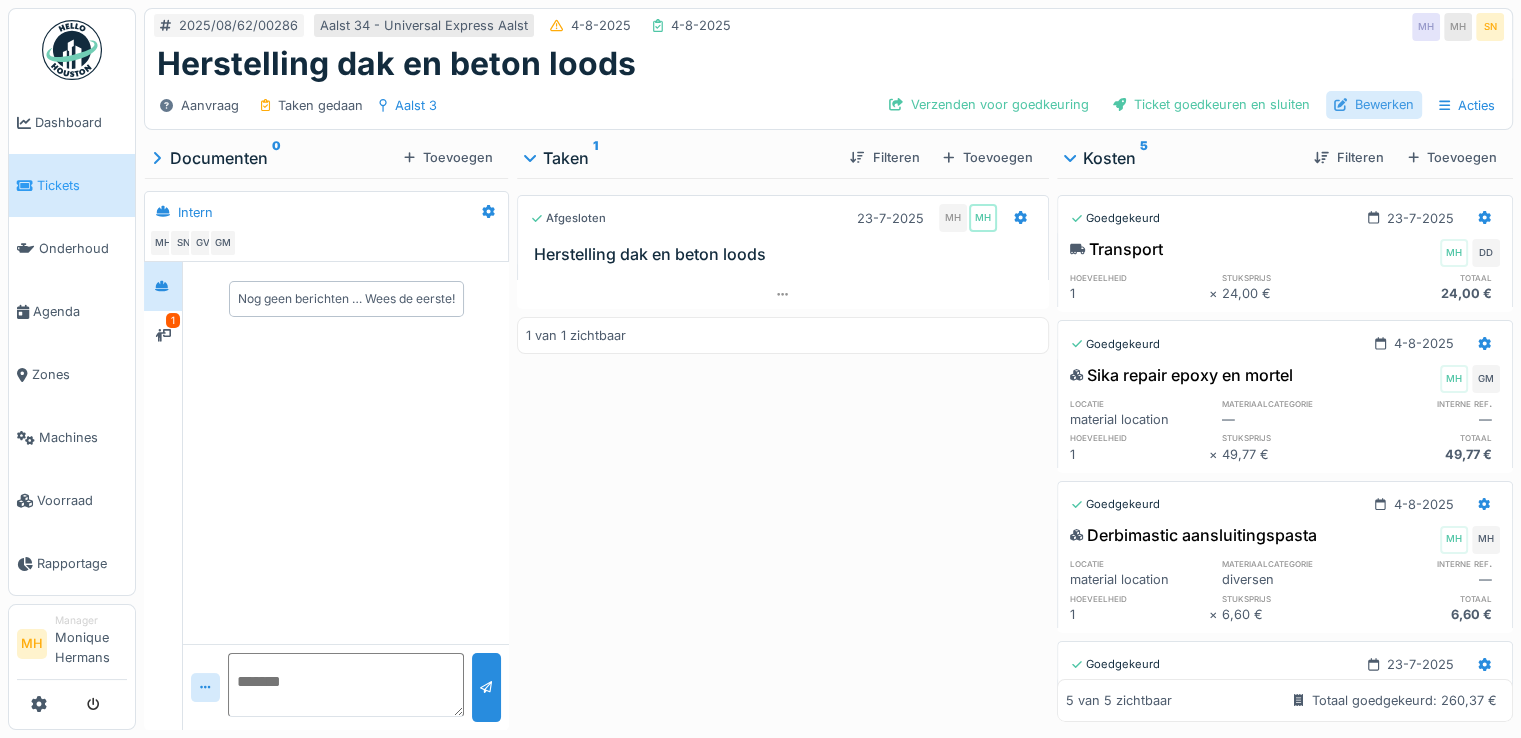 click on "Bewerken" at bounding box center [1374, 104] 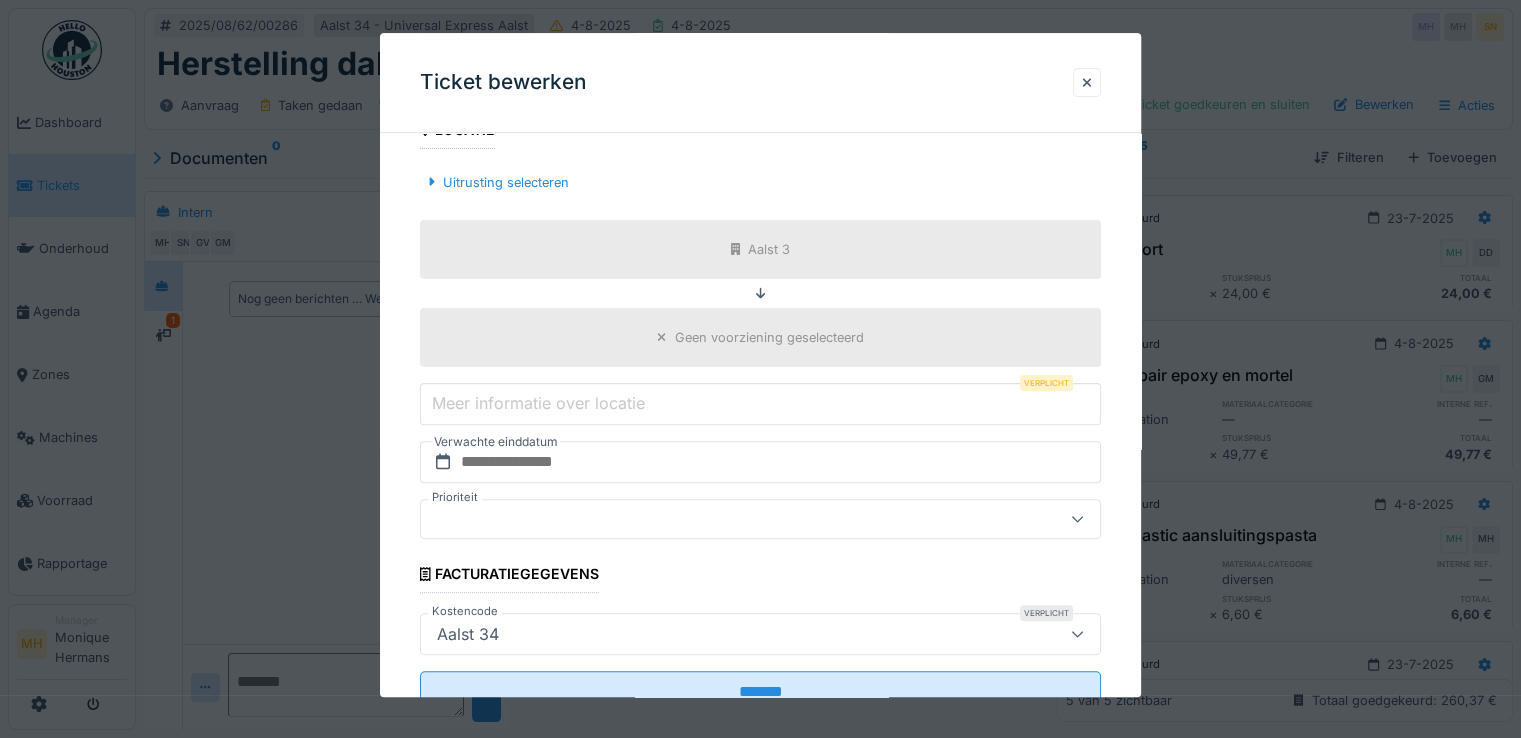 scroll, scrollTop: 665, scrollLeft: 0, axis: vertical 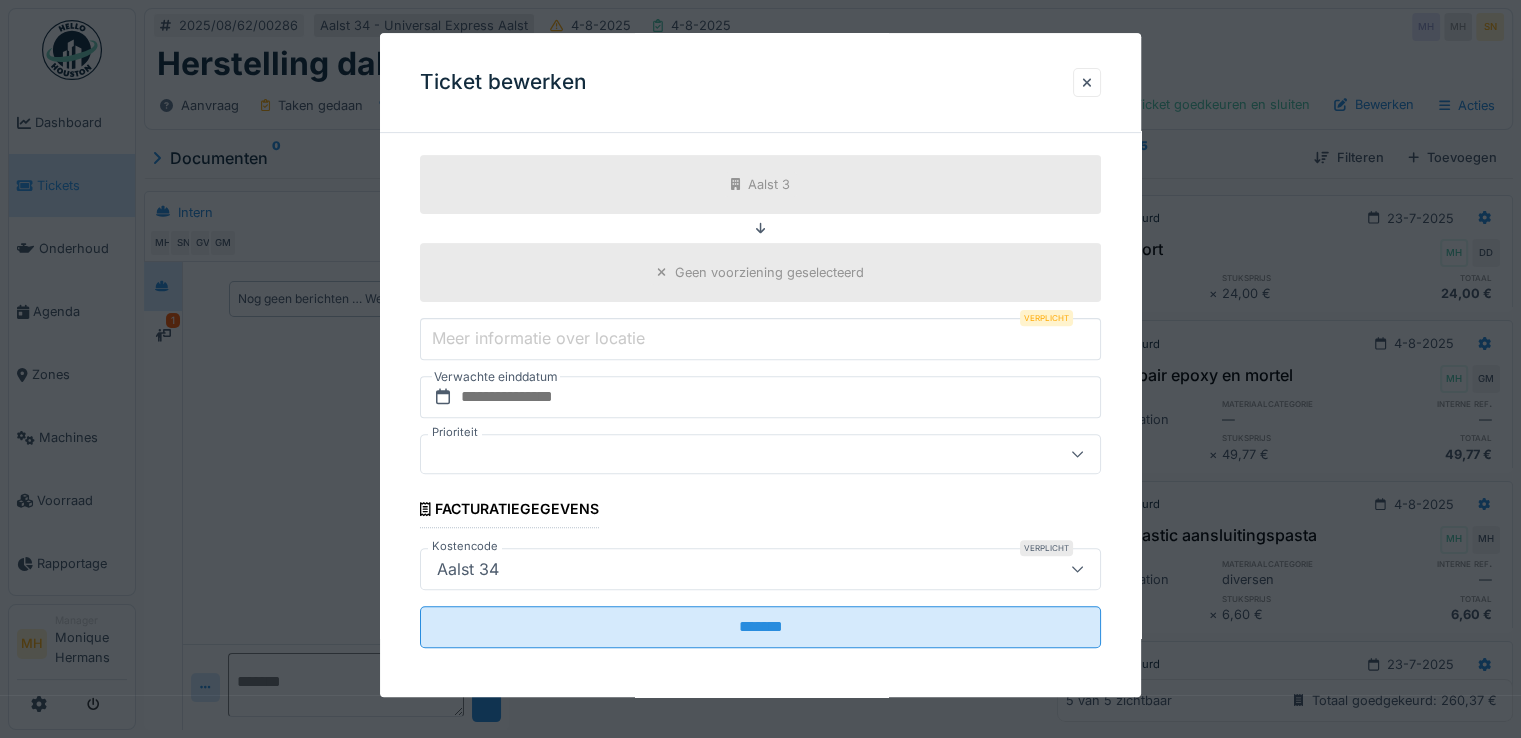 click on "Aalst 34" at bounding box center [726, 569] 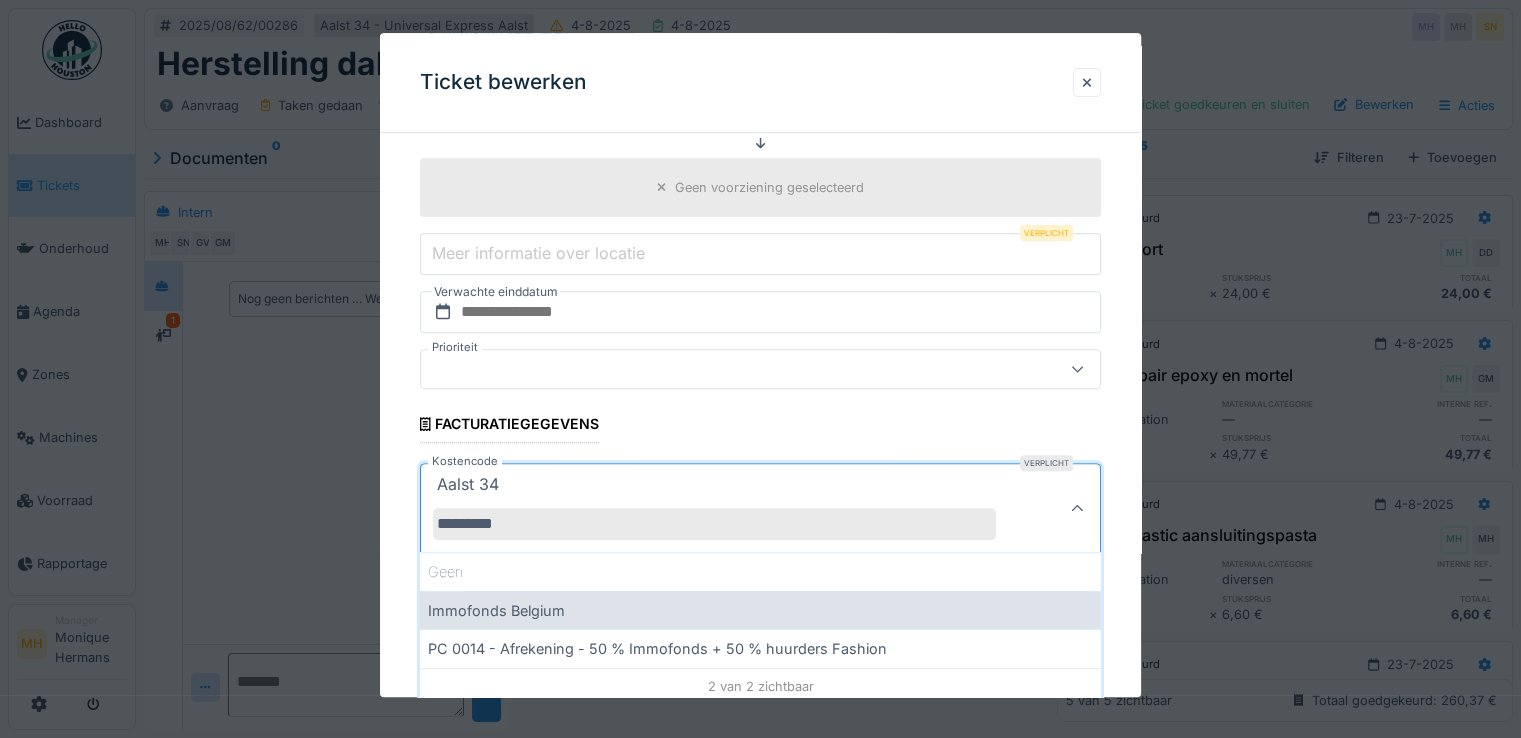 type on "*********" 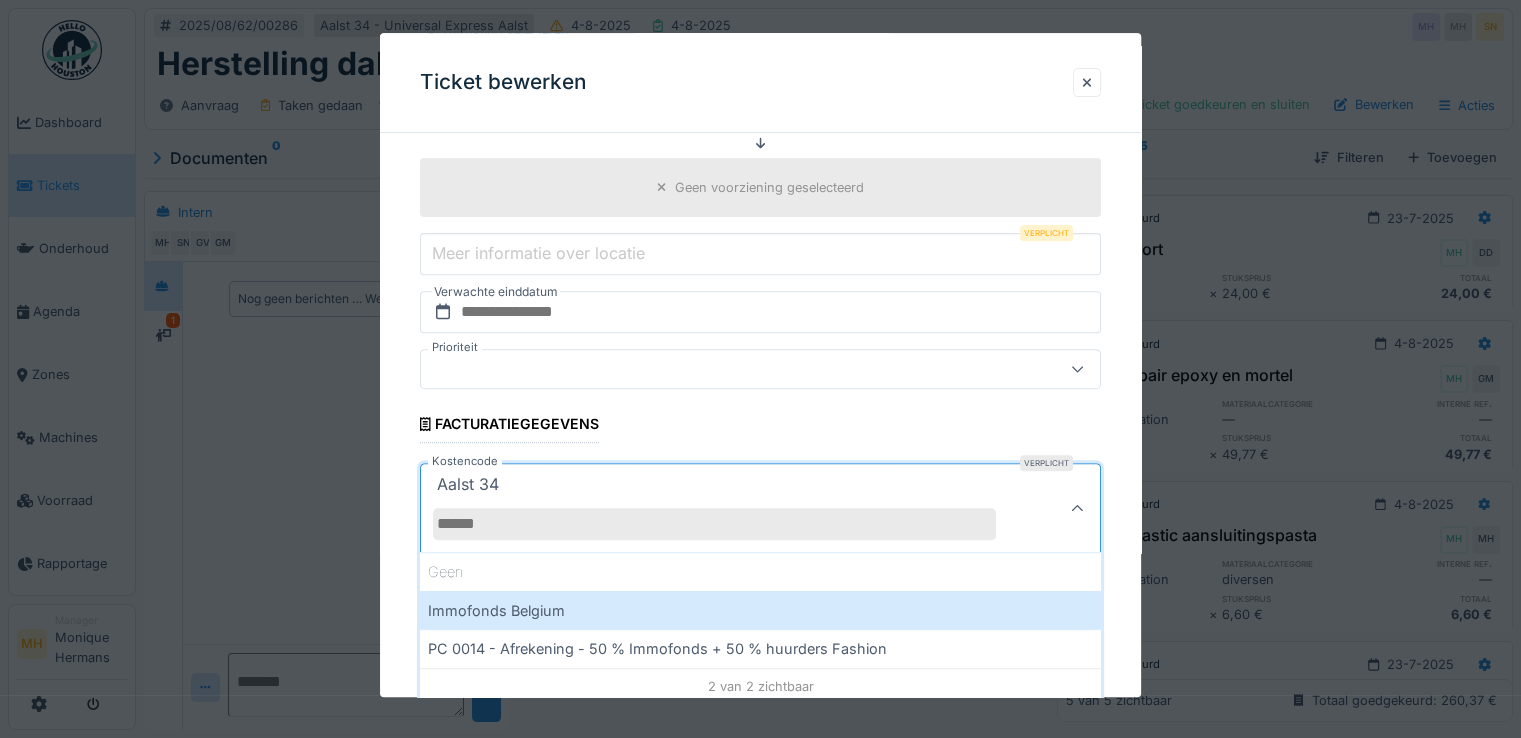 scroll, scrollTop: 665, scrollLeft: 0, axis: vertical 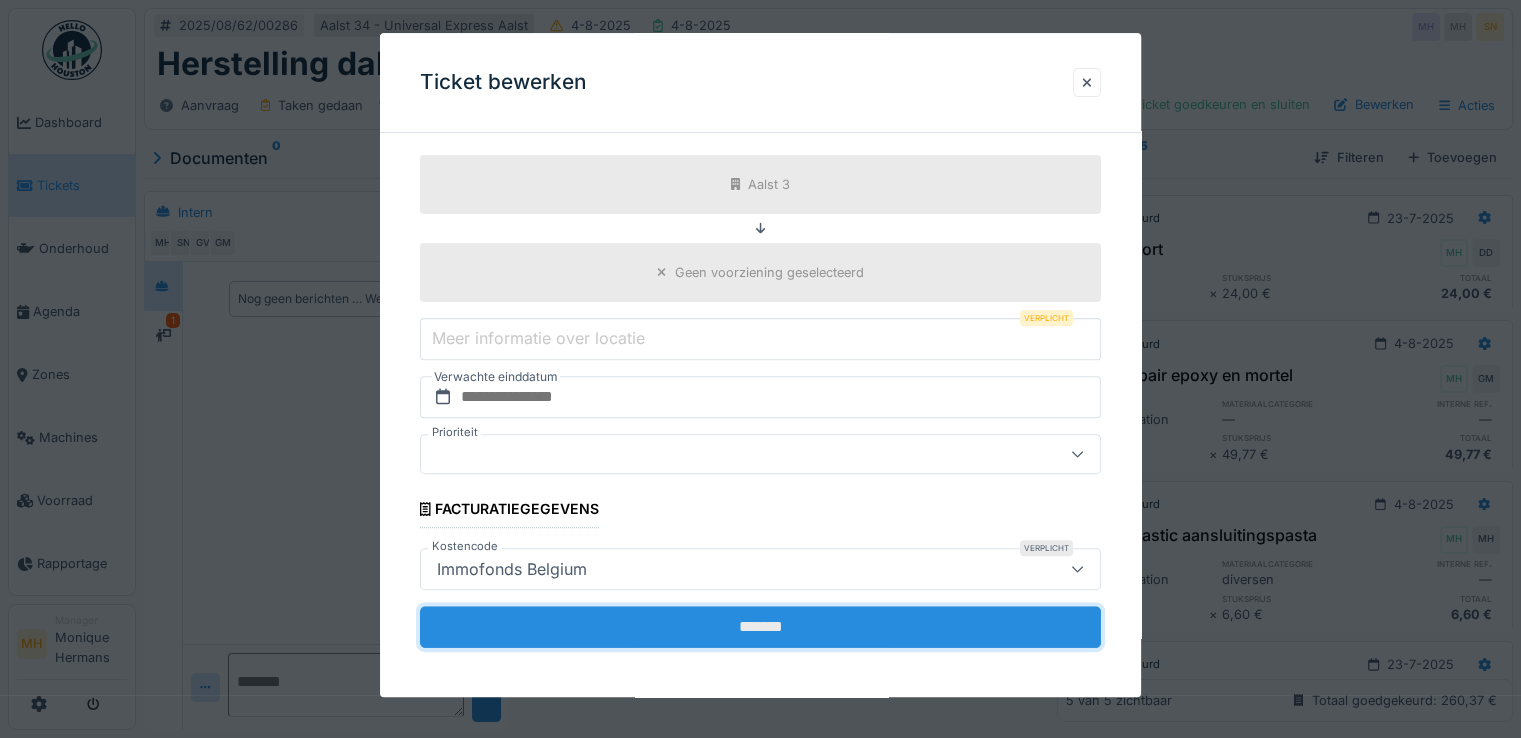 drag, startPoint x: 771, startPoint y: 611, endPoint x: 820, endPoint y: 620, distance: 49.819675 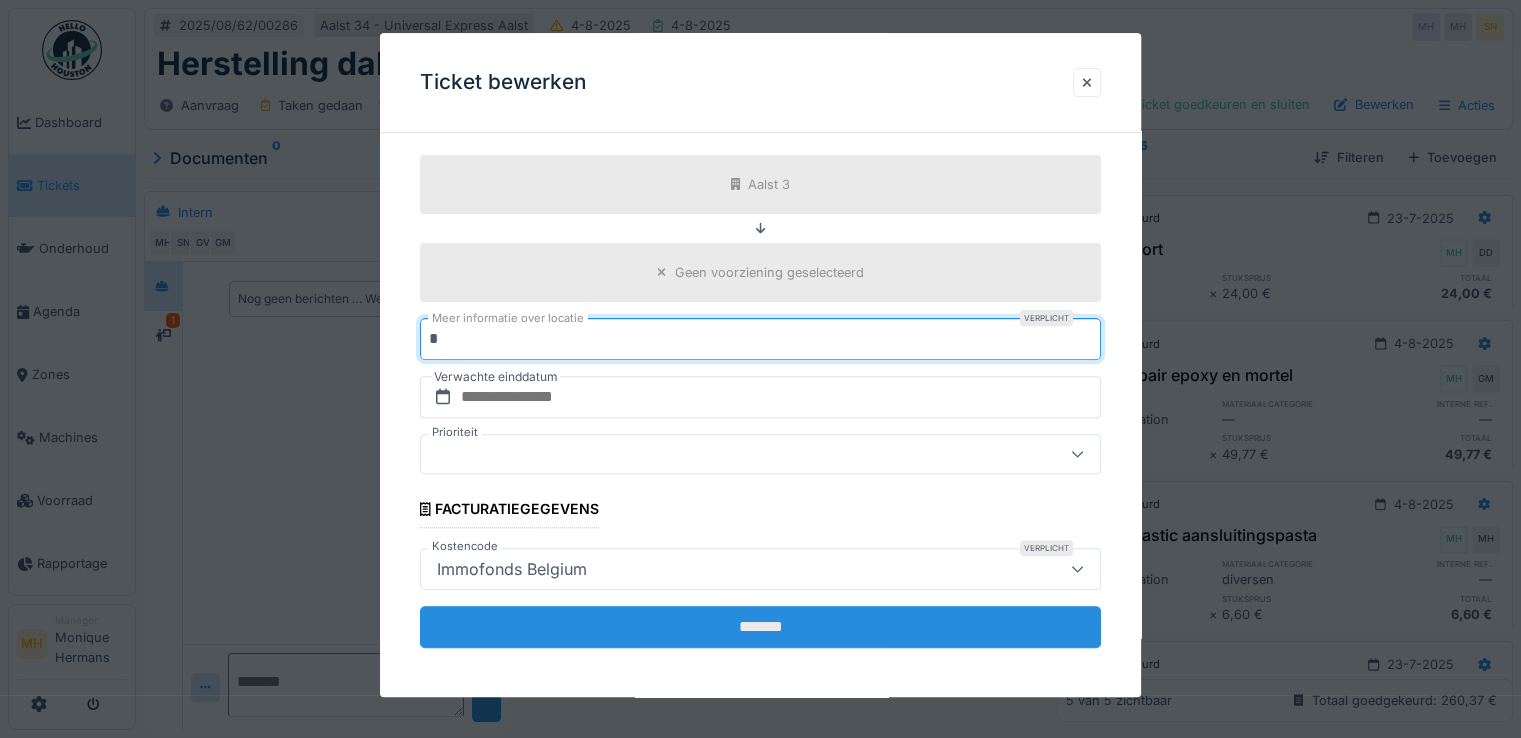 type on "*" 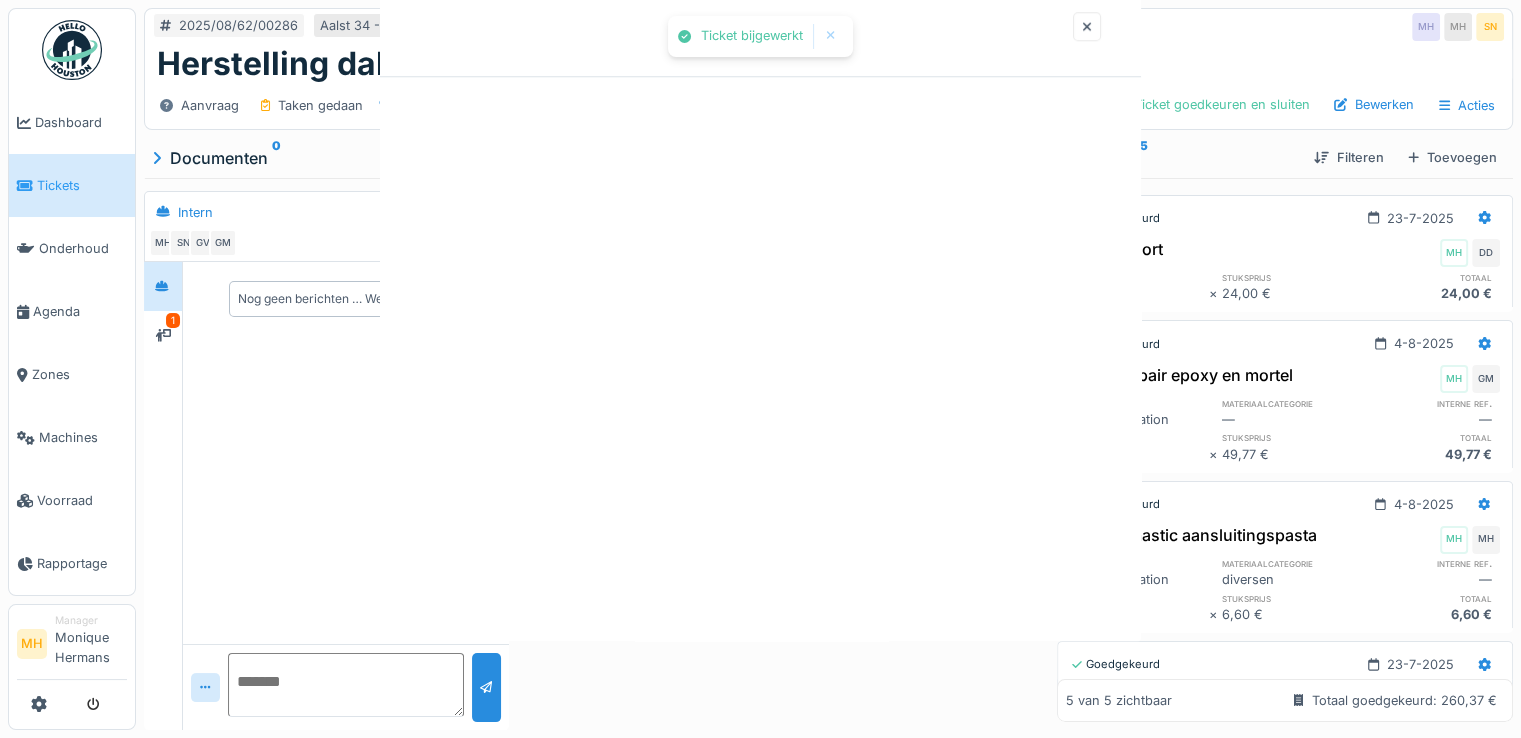 scroll, scrollTop: 0, scrollLeft: 0, axis: both 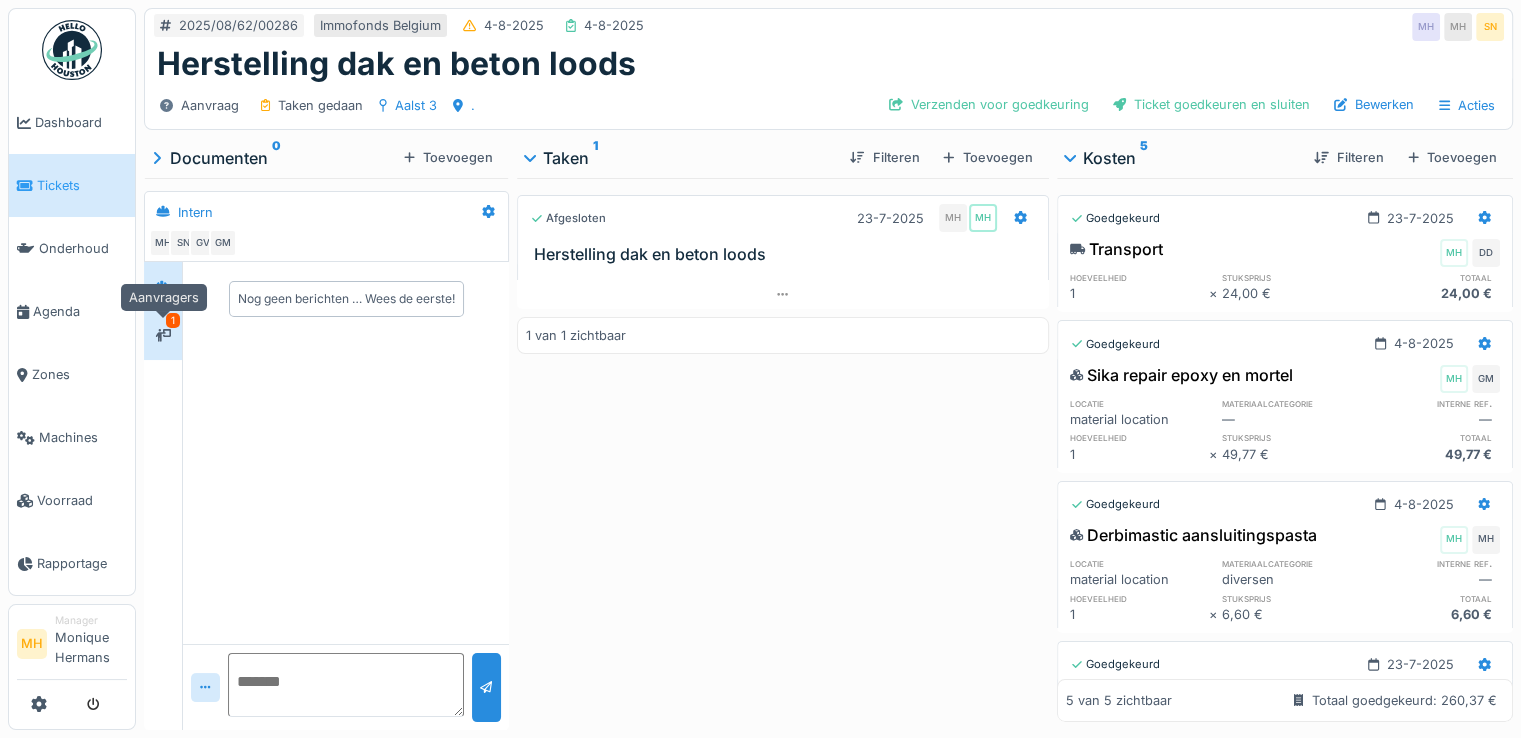 click 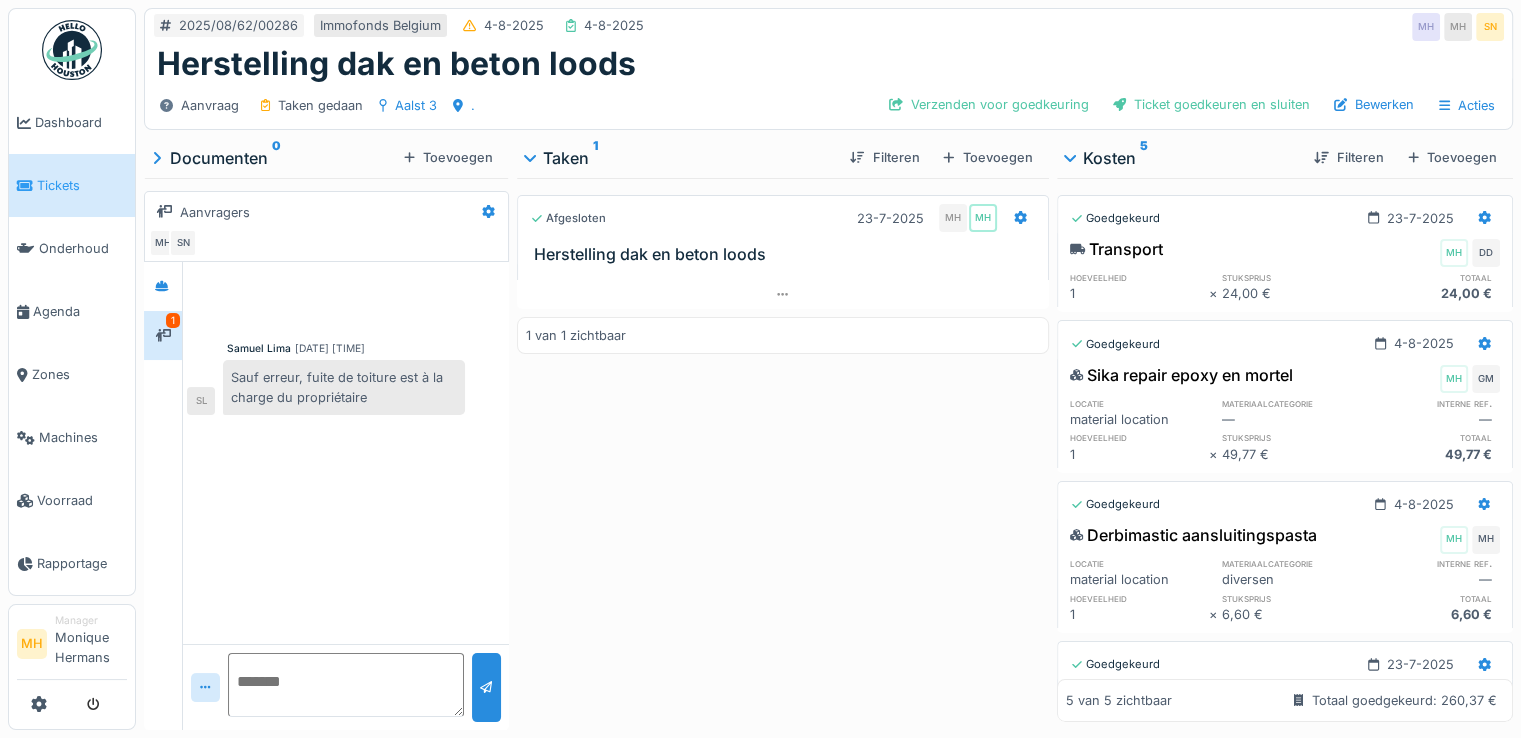 click at bounding box center (346, 685) 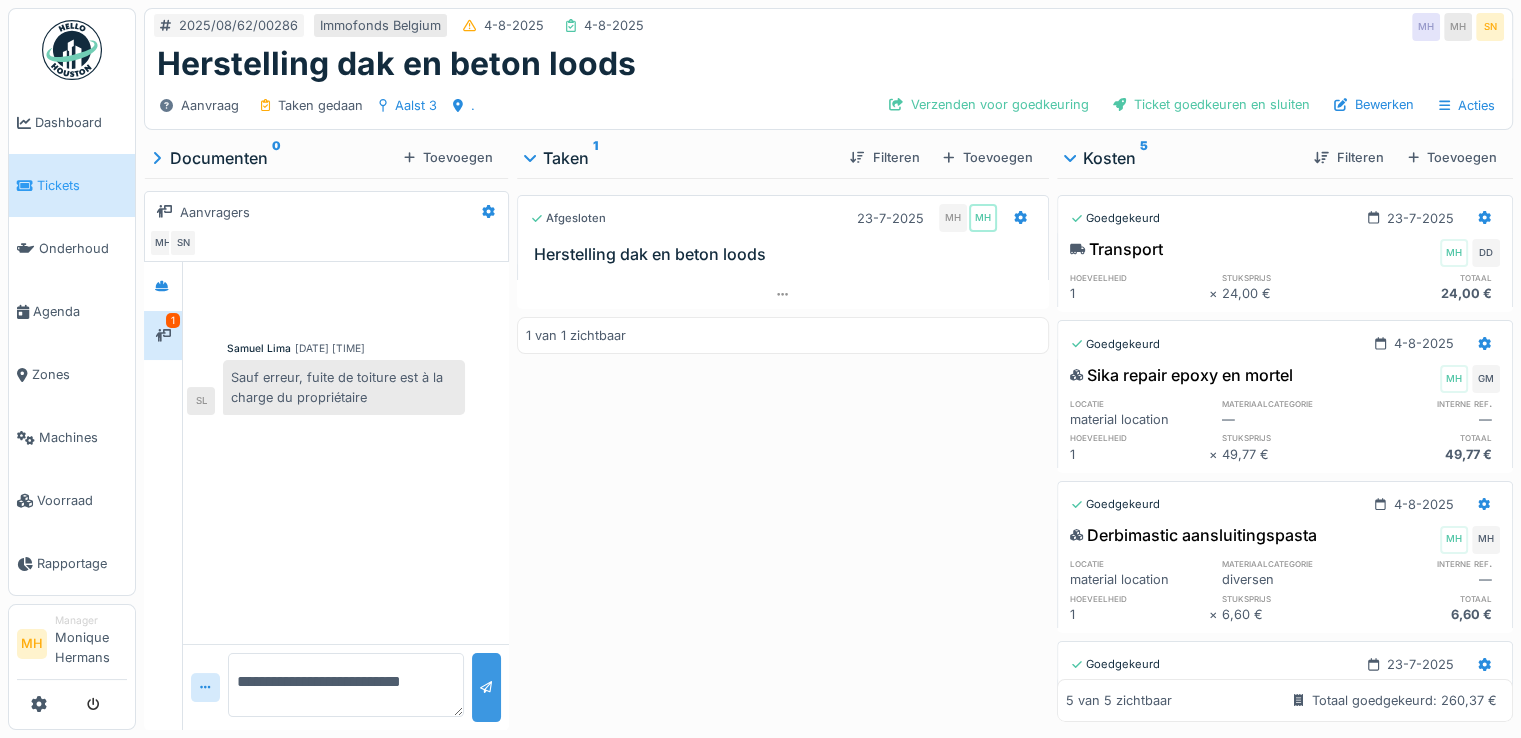 type on "**********" 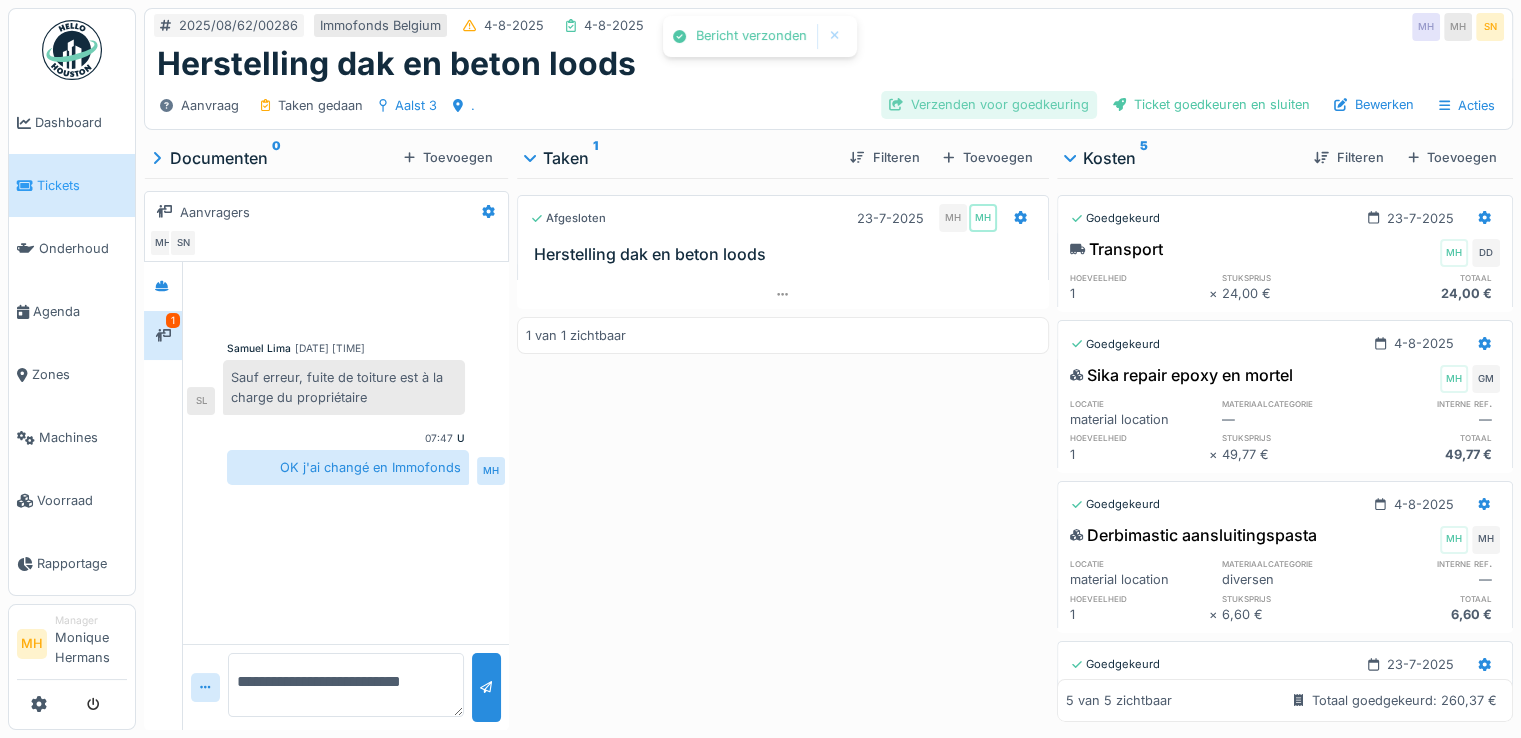 click on "Verzenden voor goedkeuring" at bounding box center (989, 104) 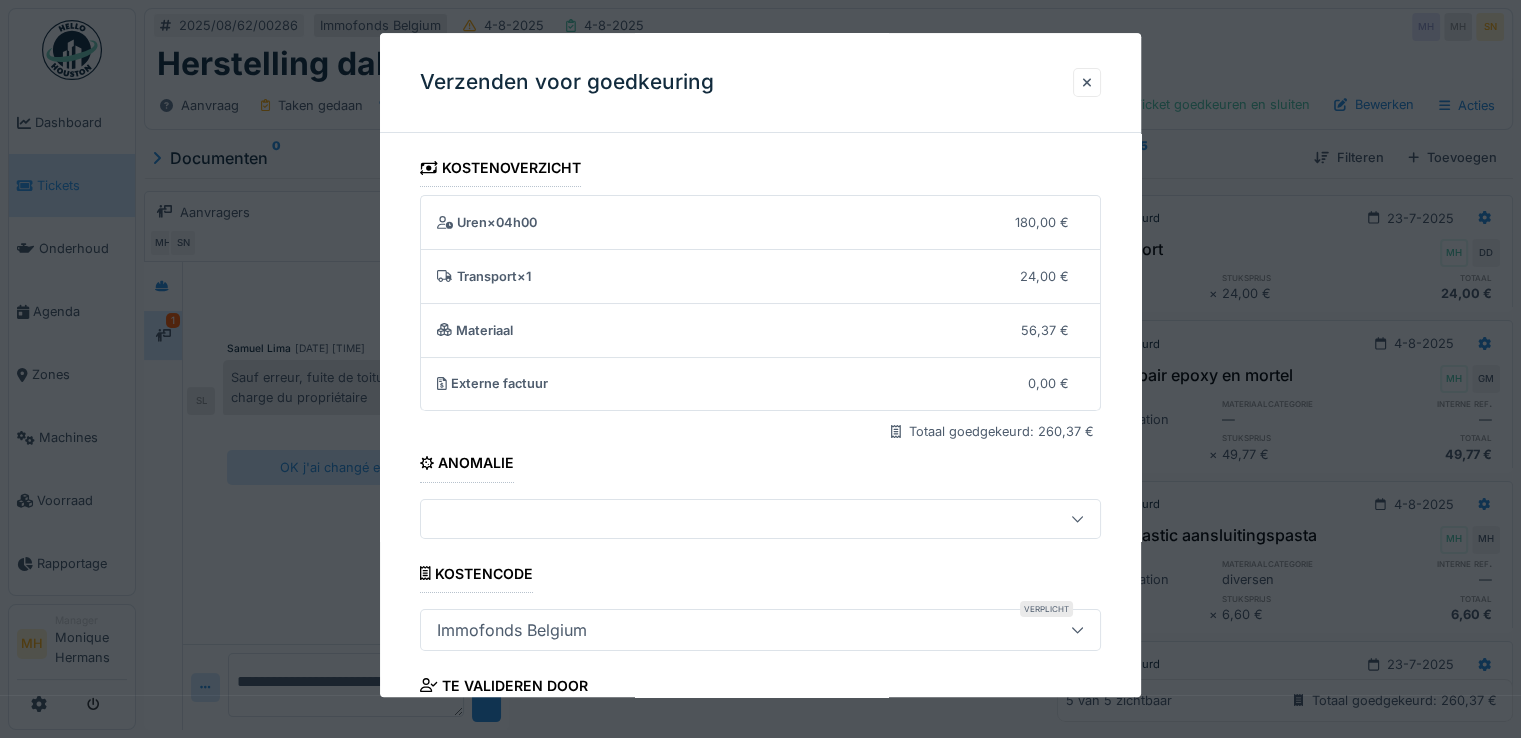 scroll, scrollTop: 175, scrollLeft: 0, axis: vertical 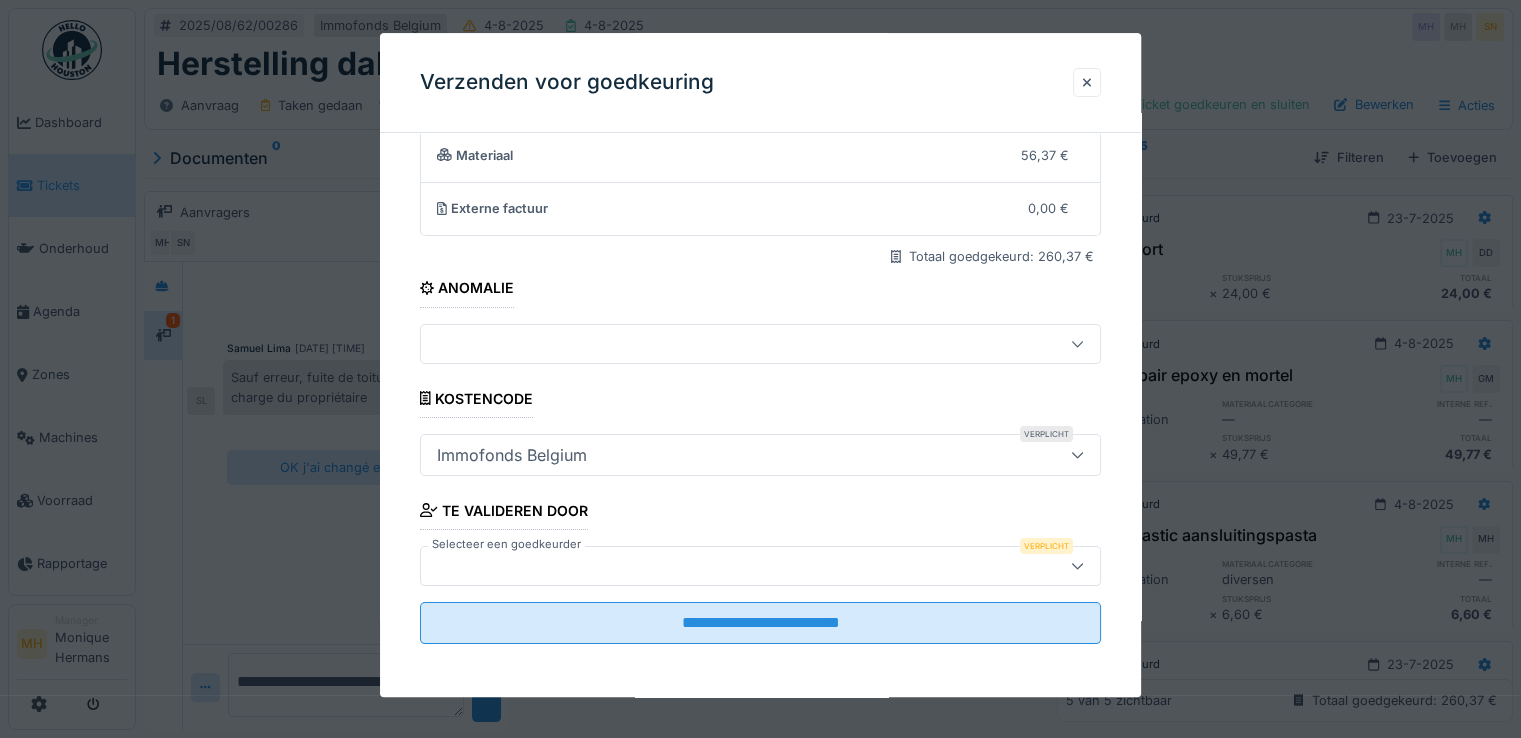 click at bounding box center (726, 566) 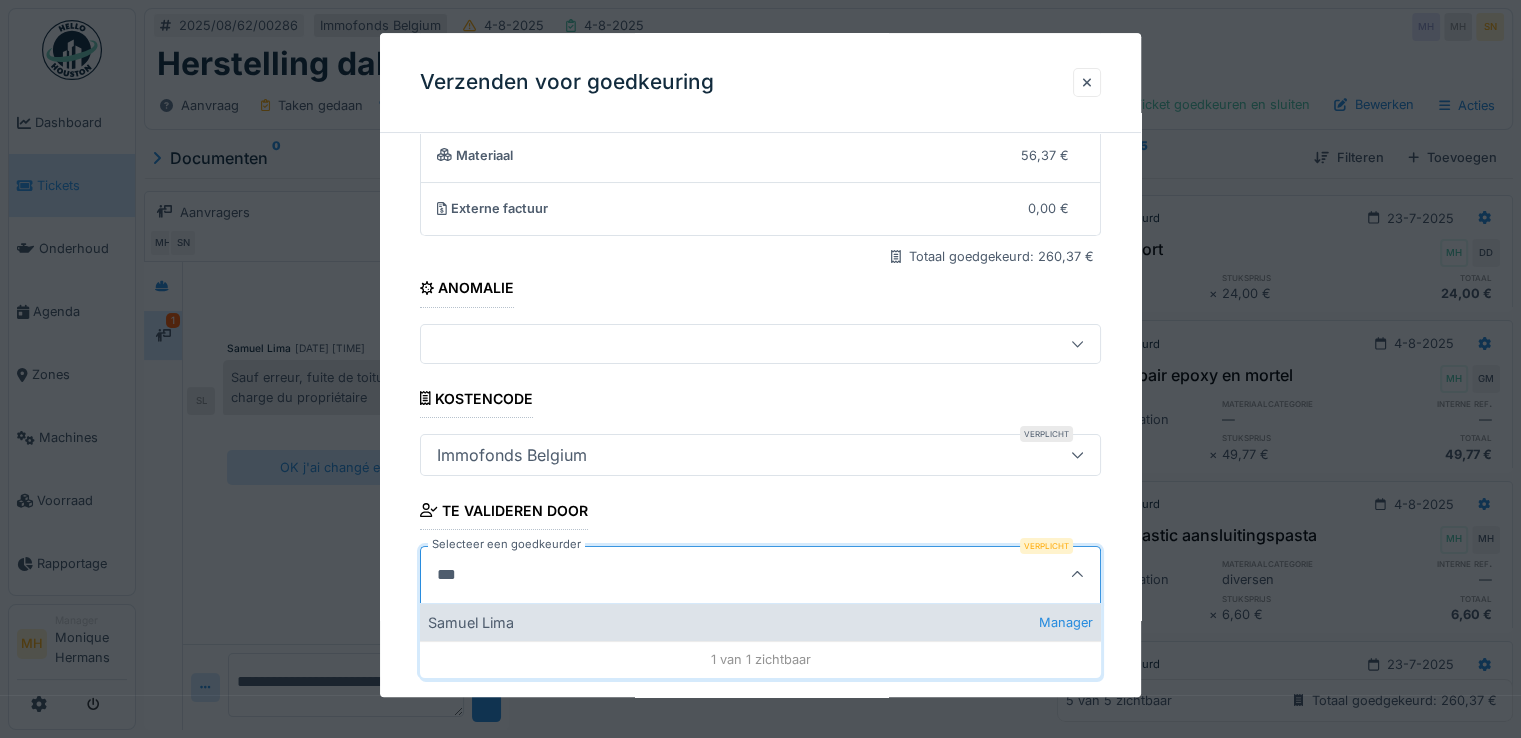 type on "***" 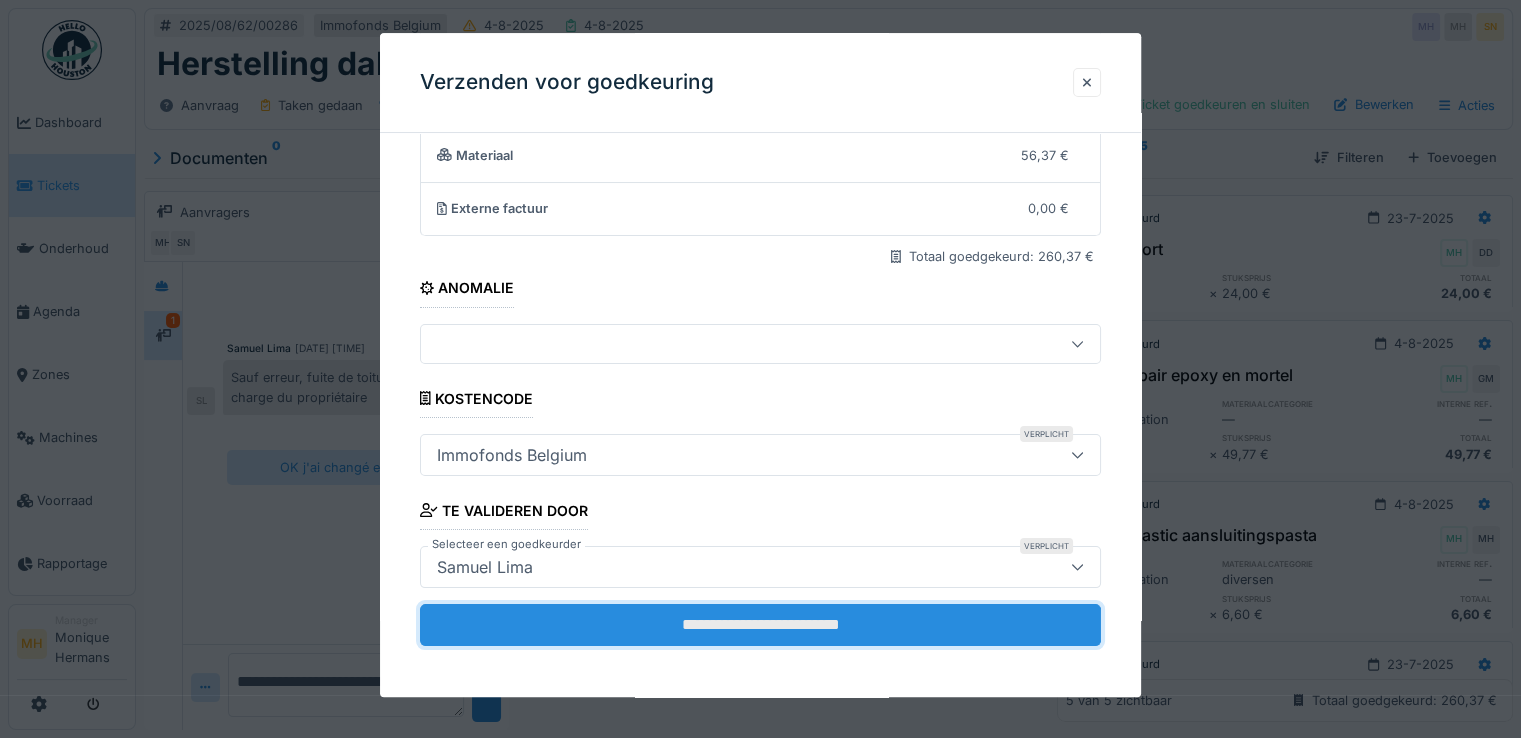 click on "**********" at bounding box center (760, 625) 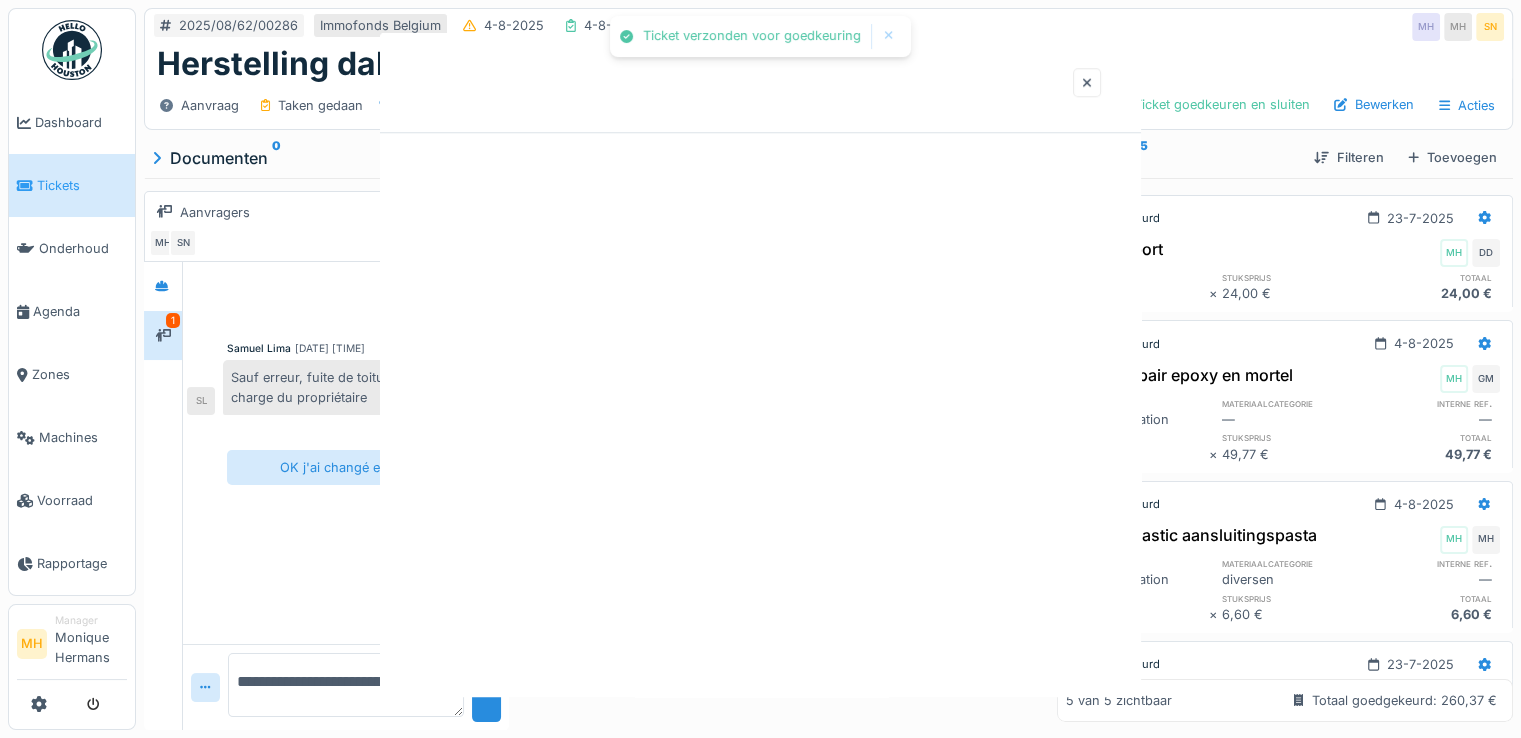 scroll, scrollTop: 0, scrollLeft: 0, axis: both 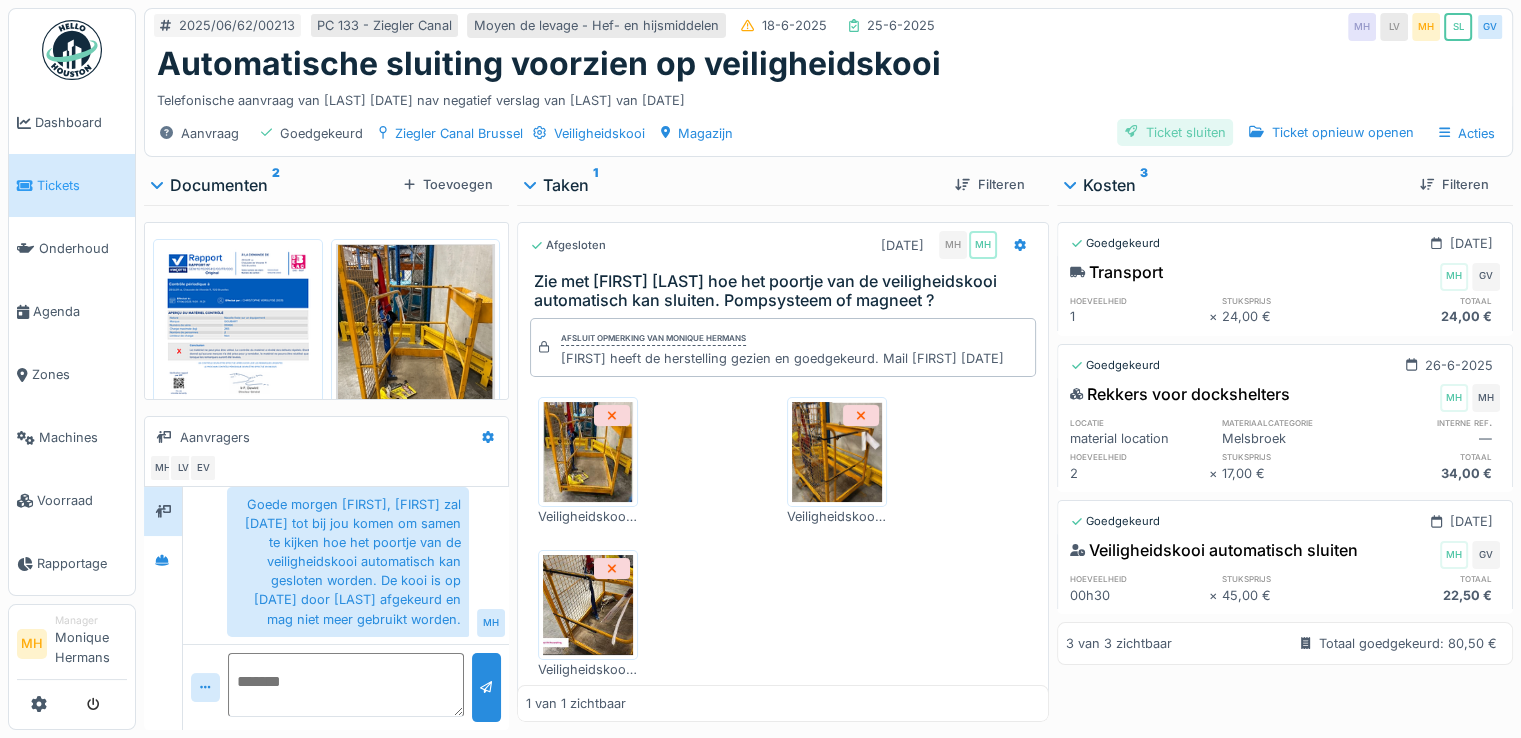 click on "Ticket sluiten" at bounding box center (1175, 132) 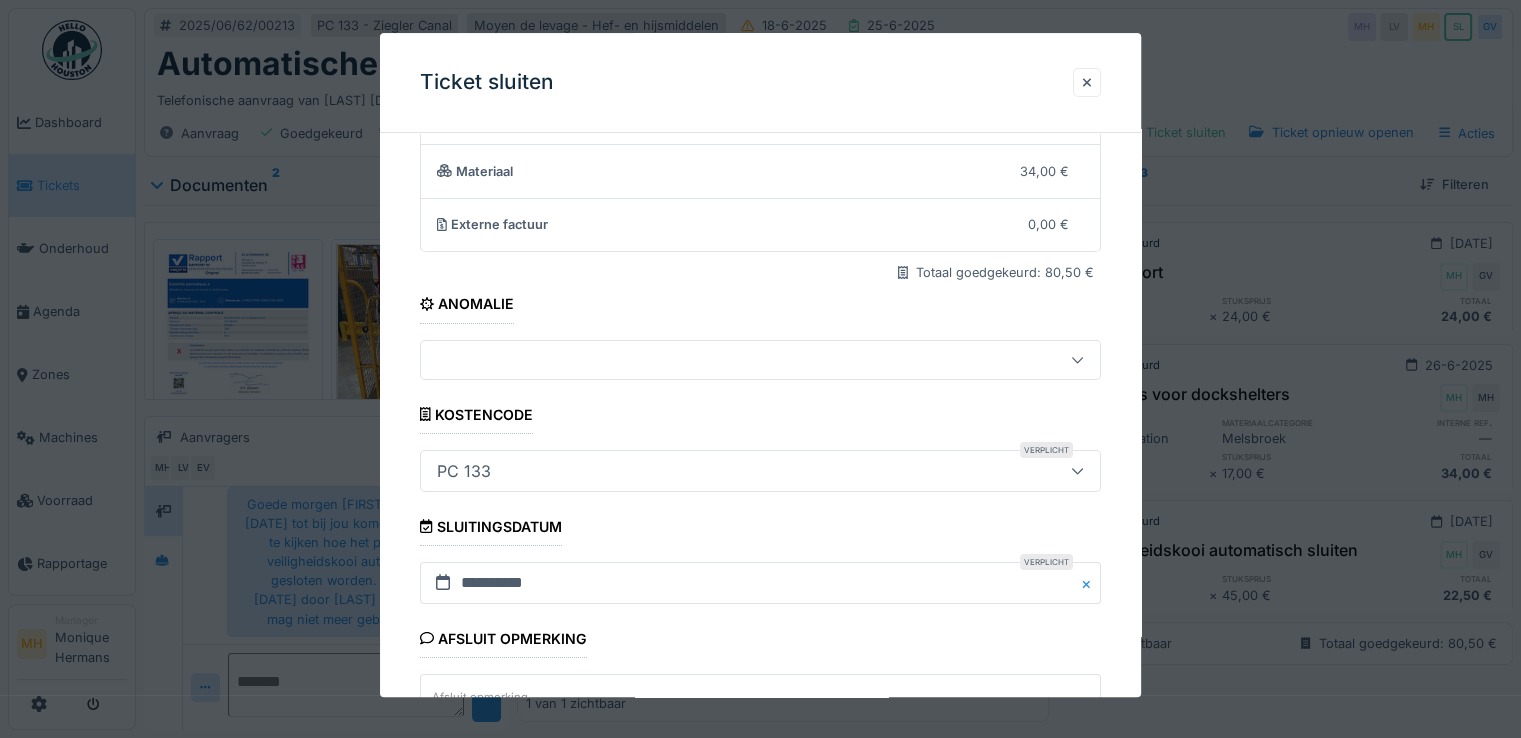 scroll, scrollTop: 332, scrollLeft: 0, axis: vertical 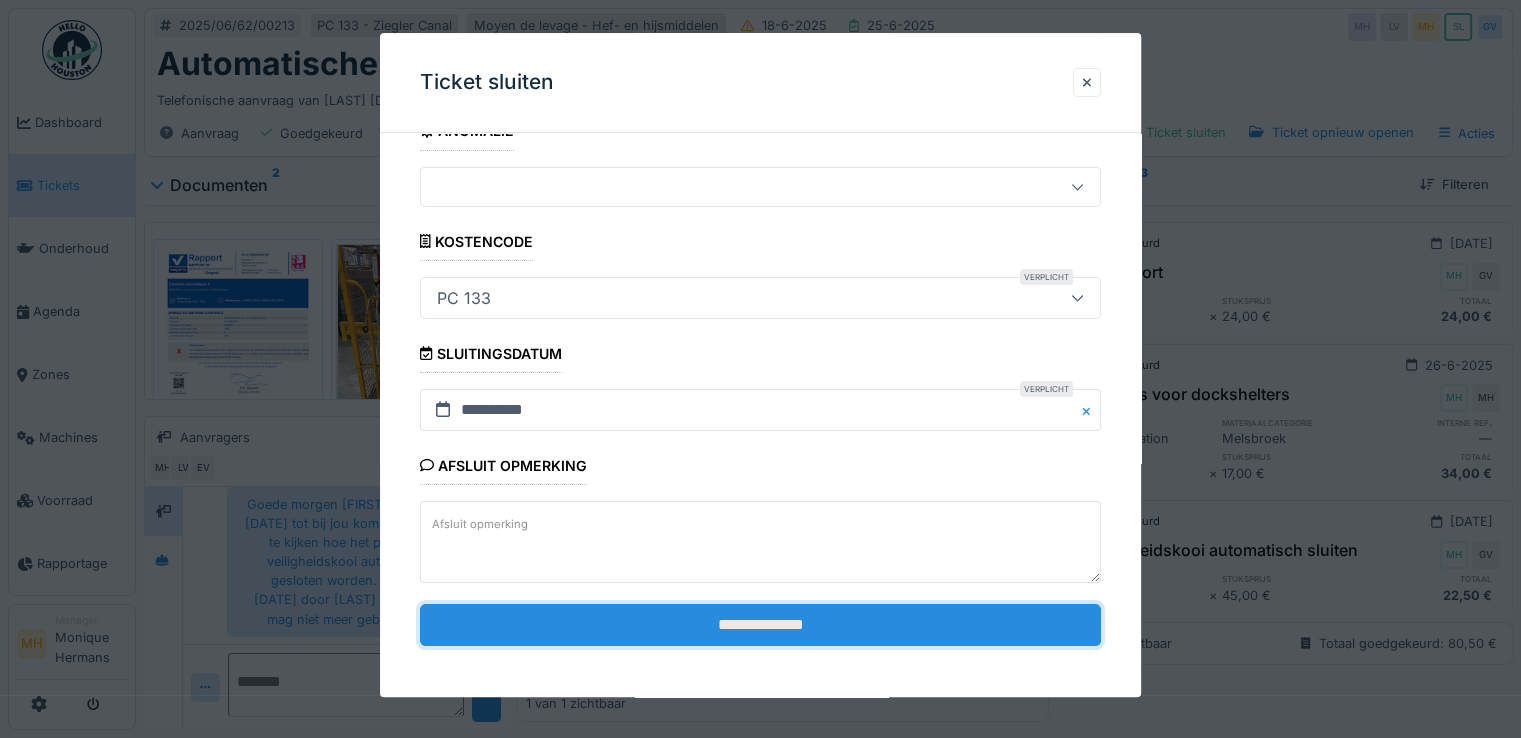 click on "**********" at bounding box center (760, 625) 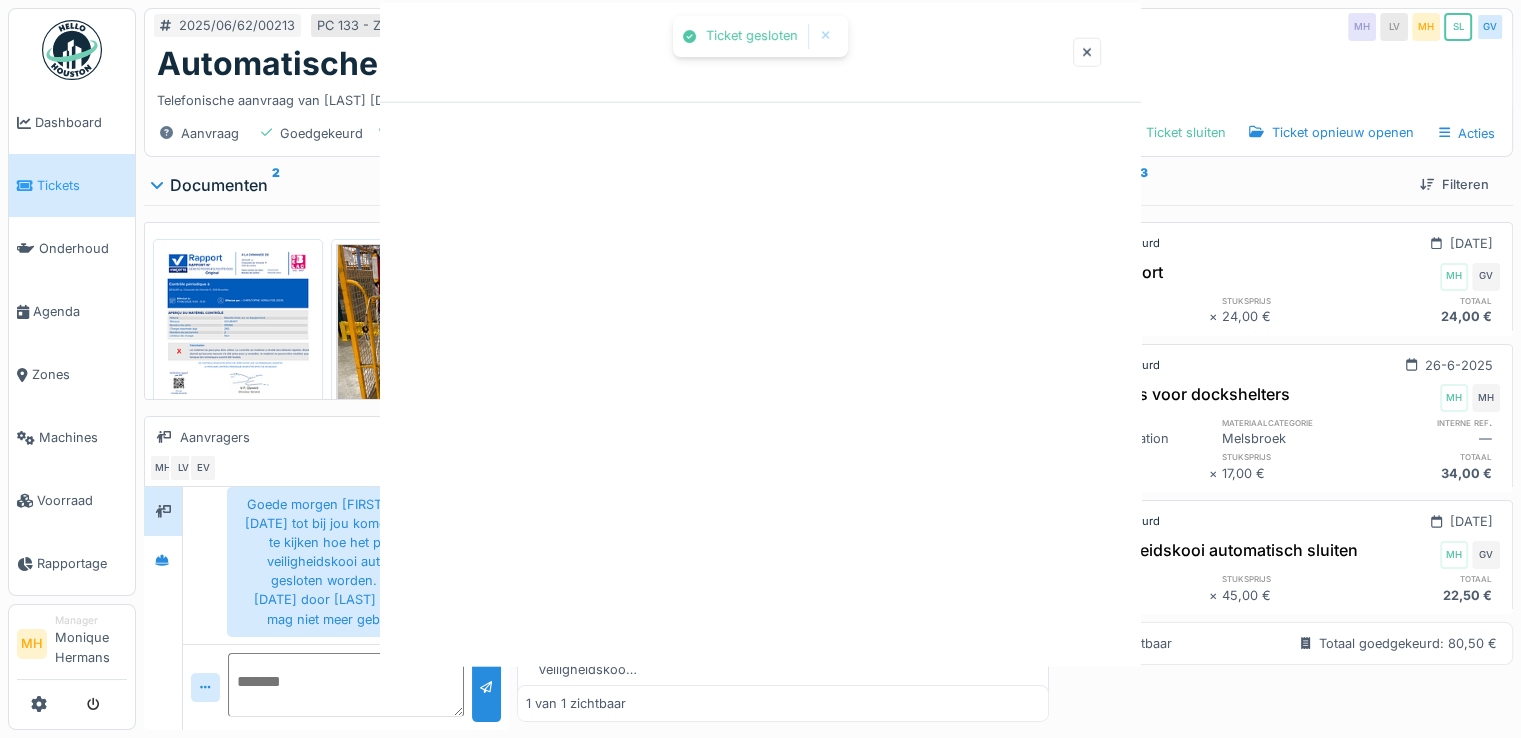 scroll, scrollTop: 0, scrollLeft: 0, axis: both 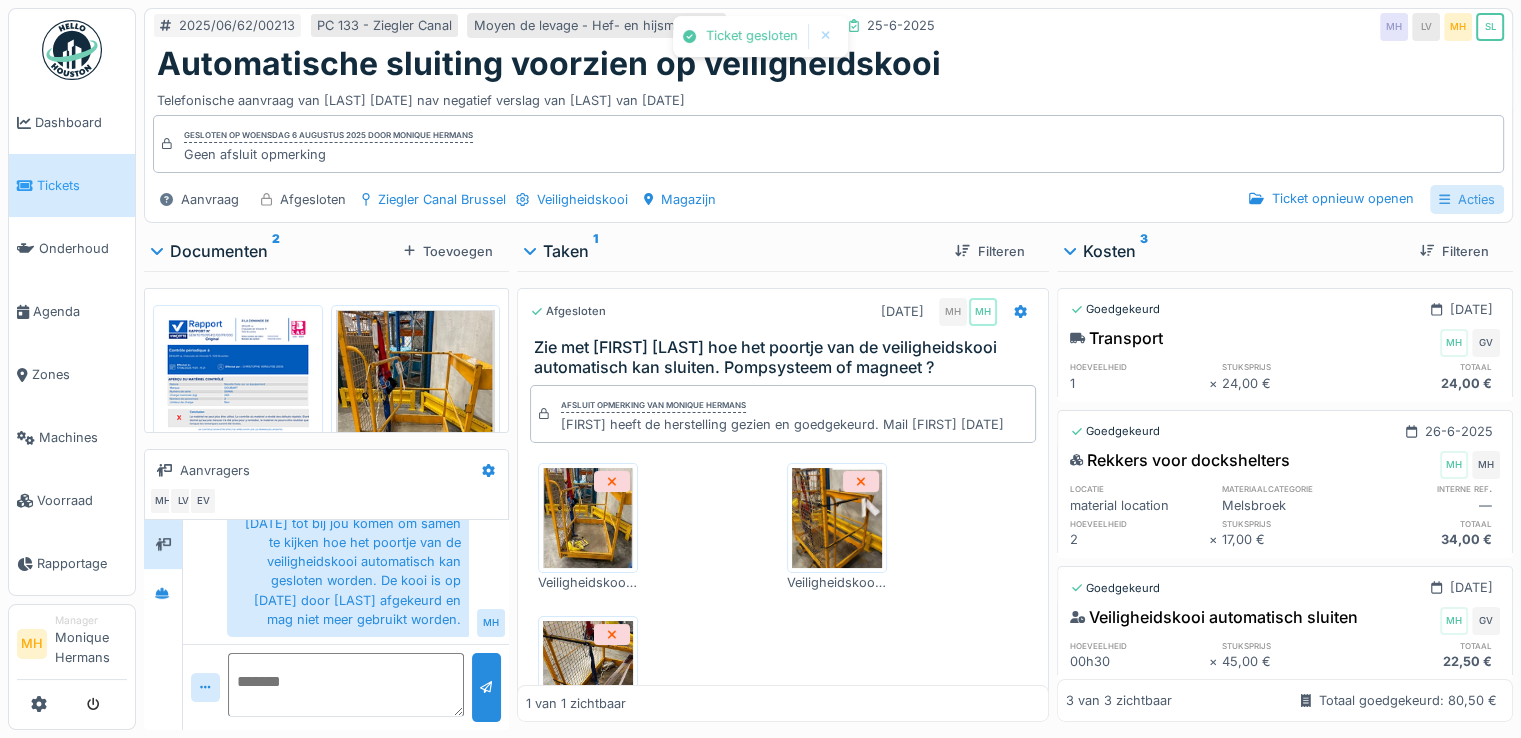click on "Acties" at bounding box center (1467, 199) 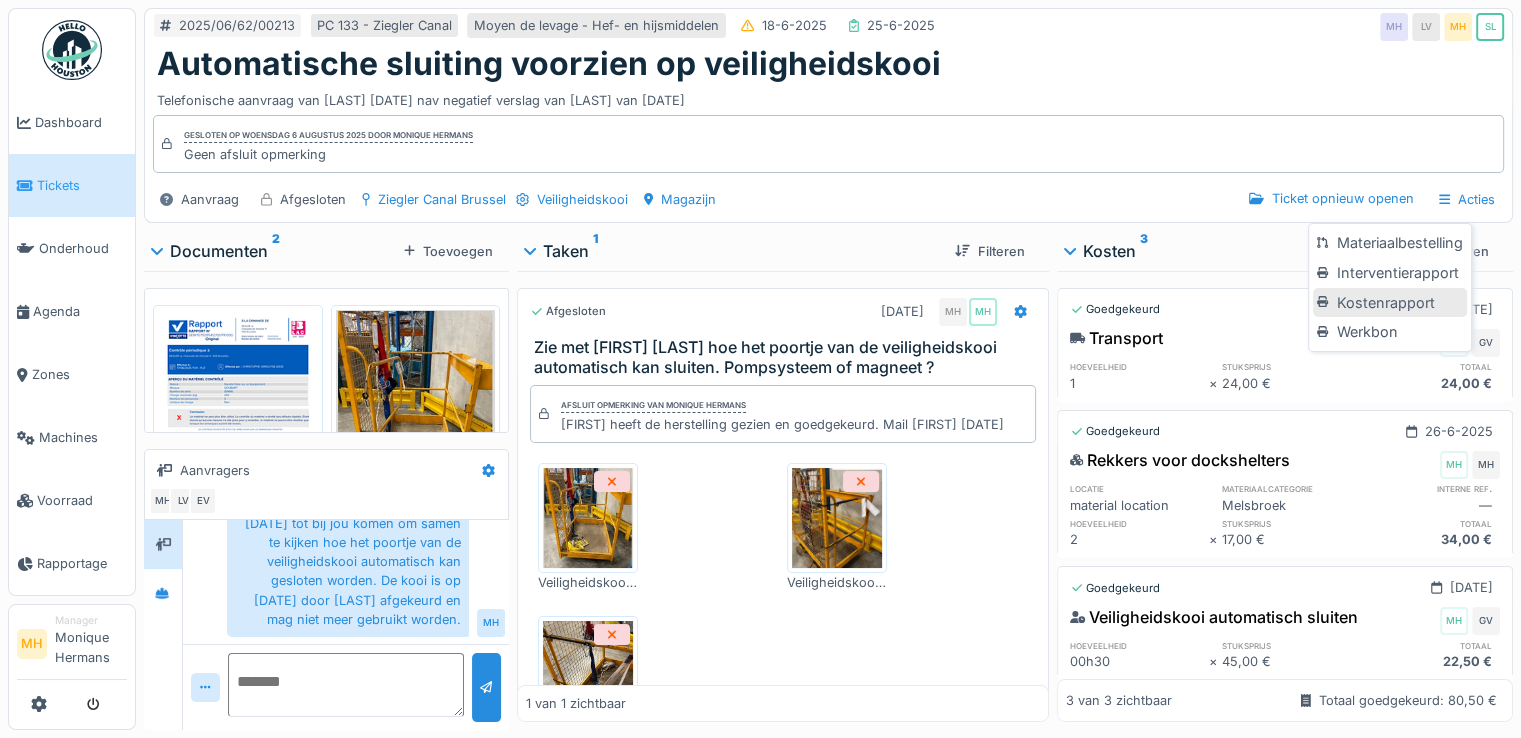 click on "Kostenrapport" at bounding box center (1389, 303) 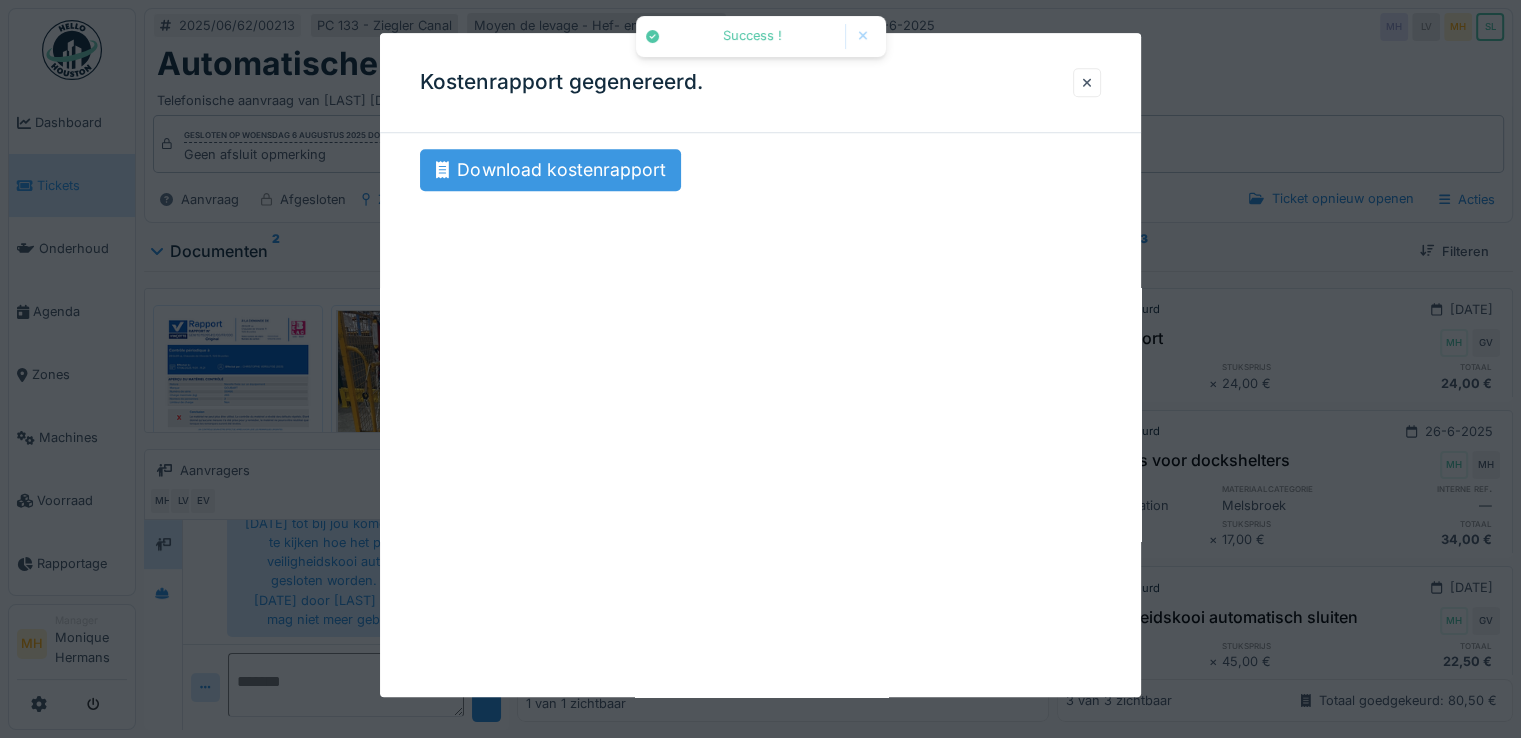 click on "Download kostenrapport" at bounding box center (550, 170) 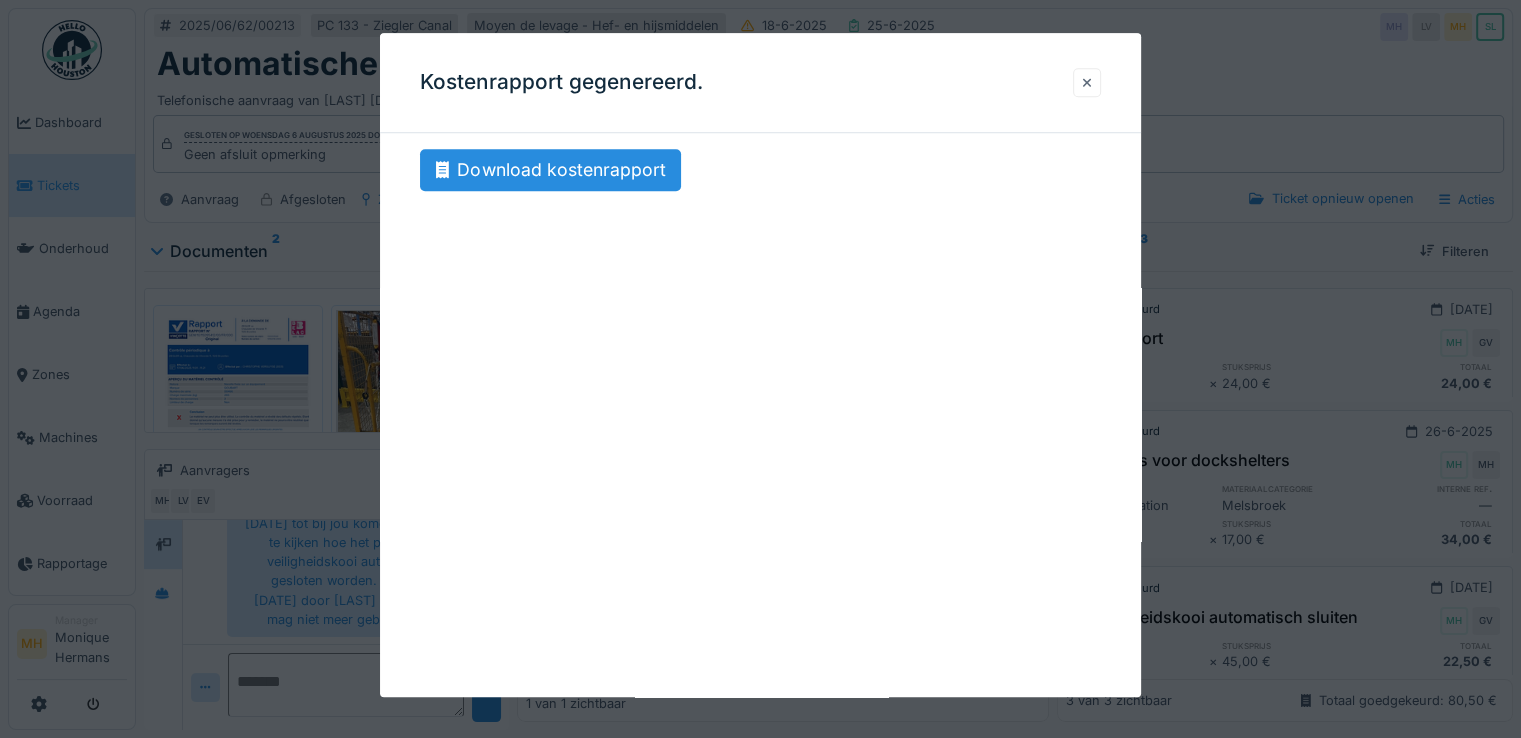 click at bounding box center [1087, 82] 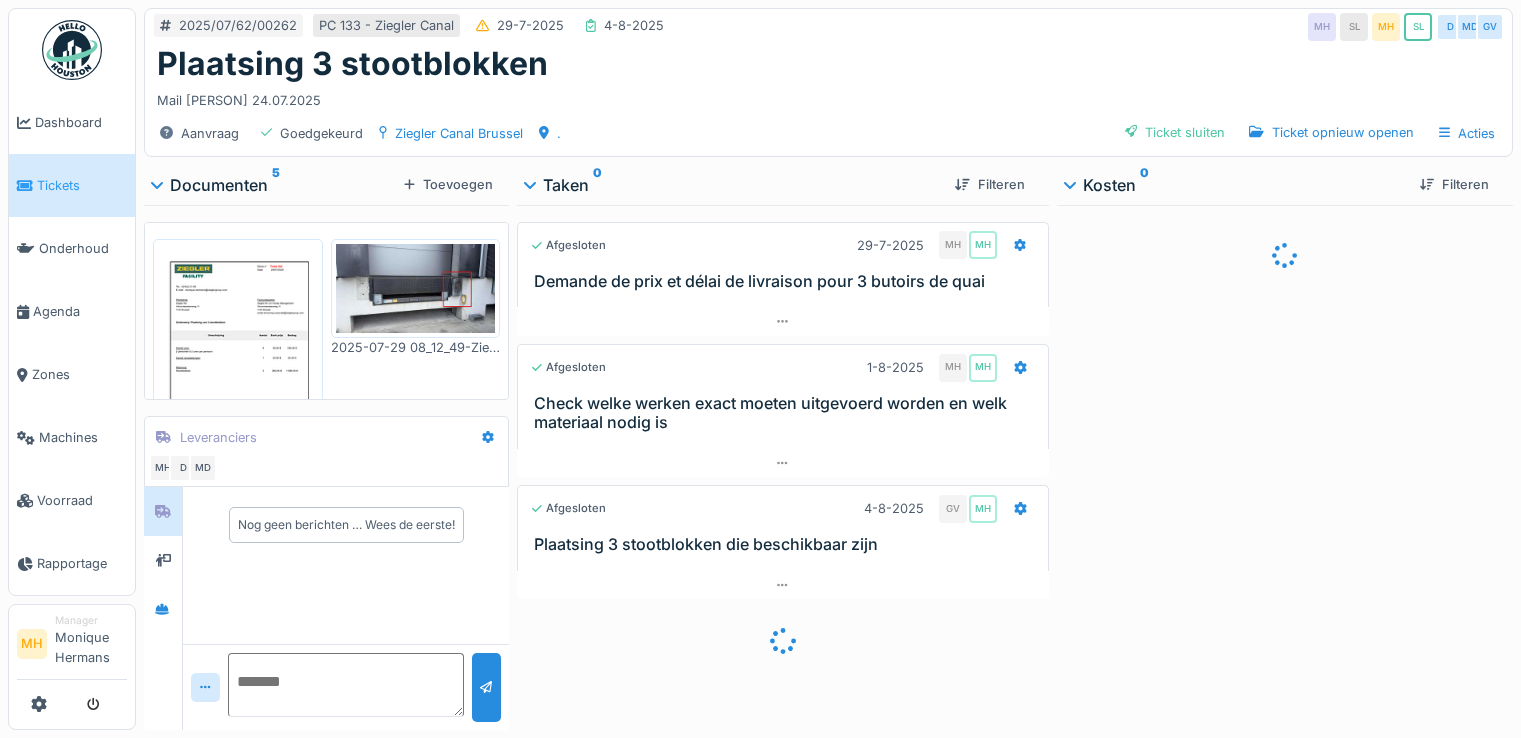 scroll, scrollTop: 0, scrollLeft: 0, axis: both 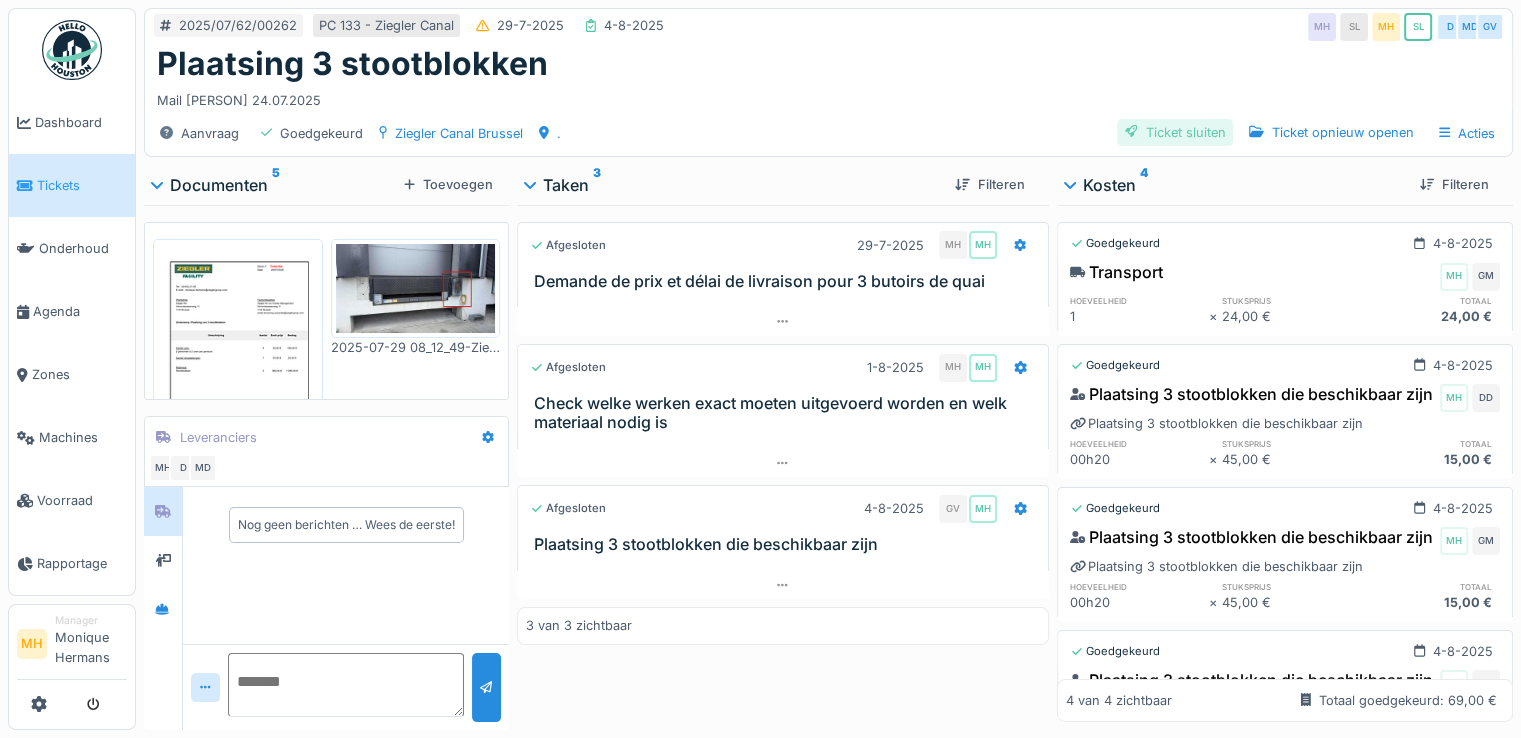 click on "Ticket sluiten" at bounding box center (1175, 132) 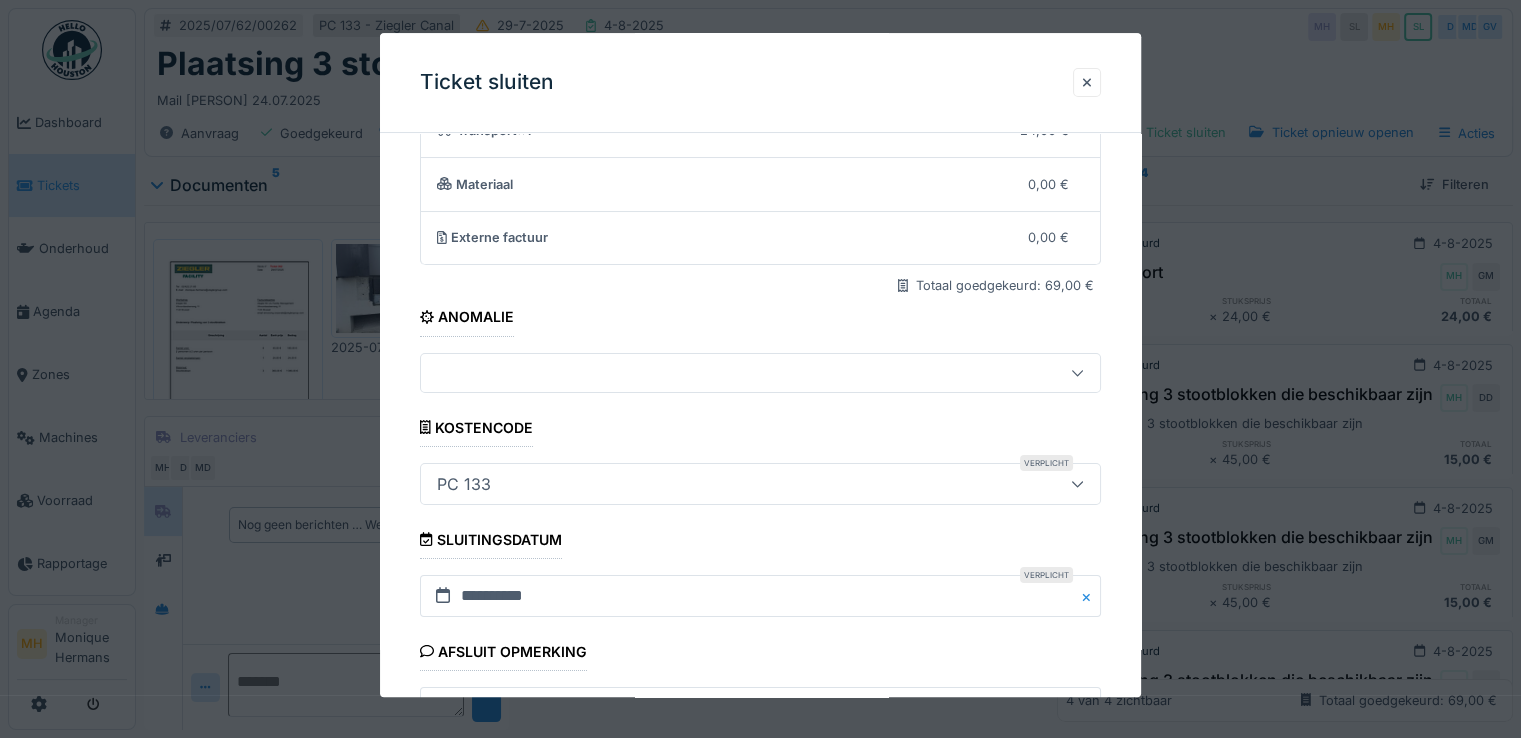 scroll, scrollTop: 332, scrollLeft: 0, axis: vertical 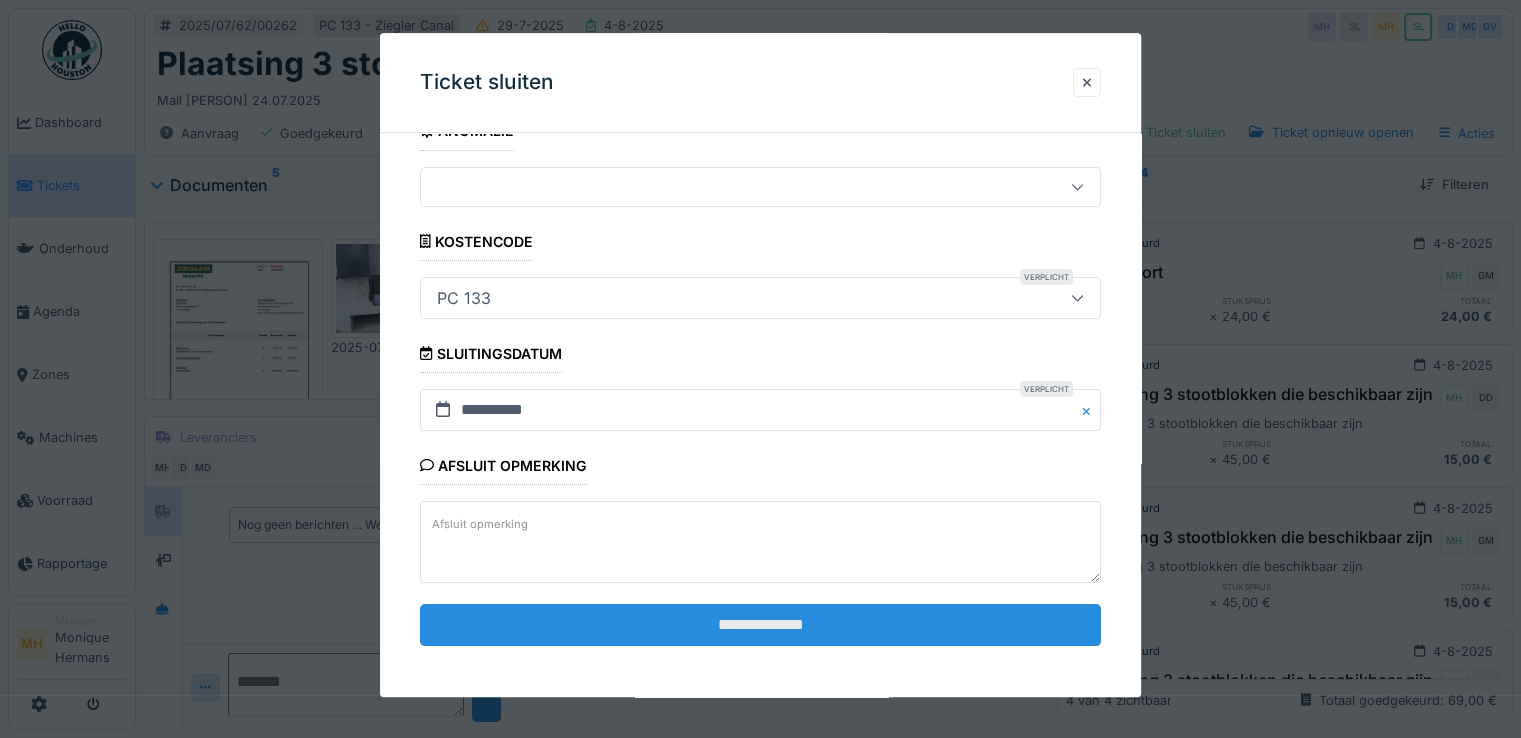 click on "**********" at bounding box center [760, 625] 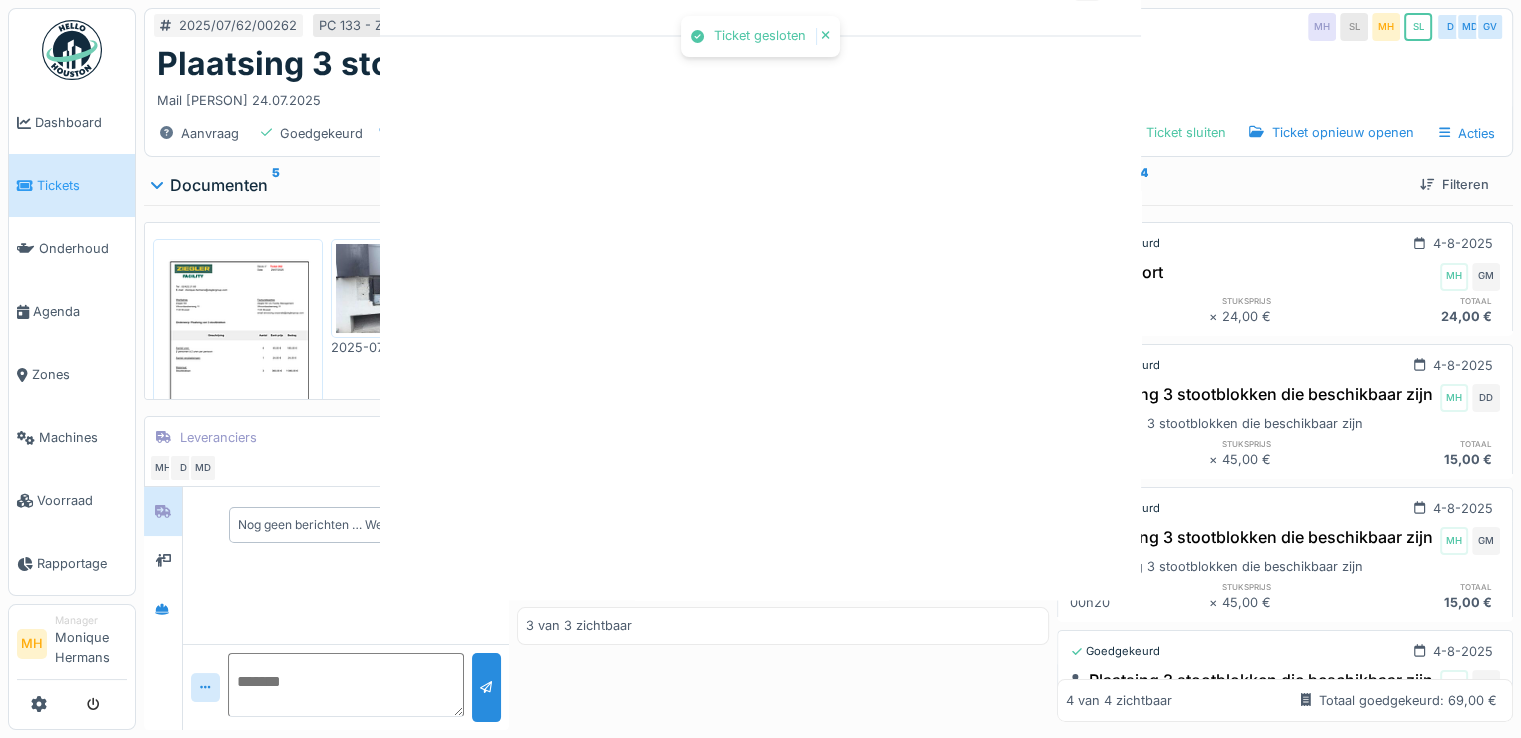 scroll, scrollTop: 0, scrollLeft: 0, axis: both 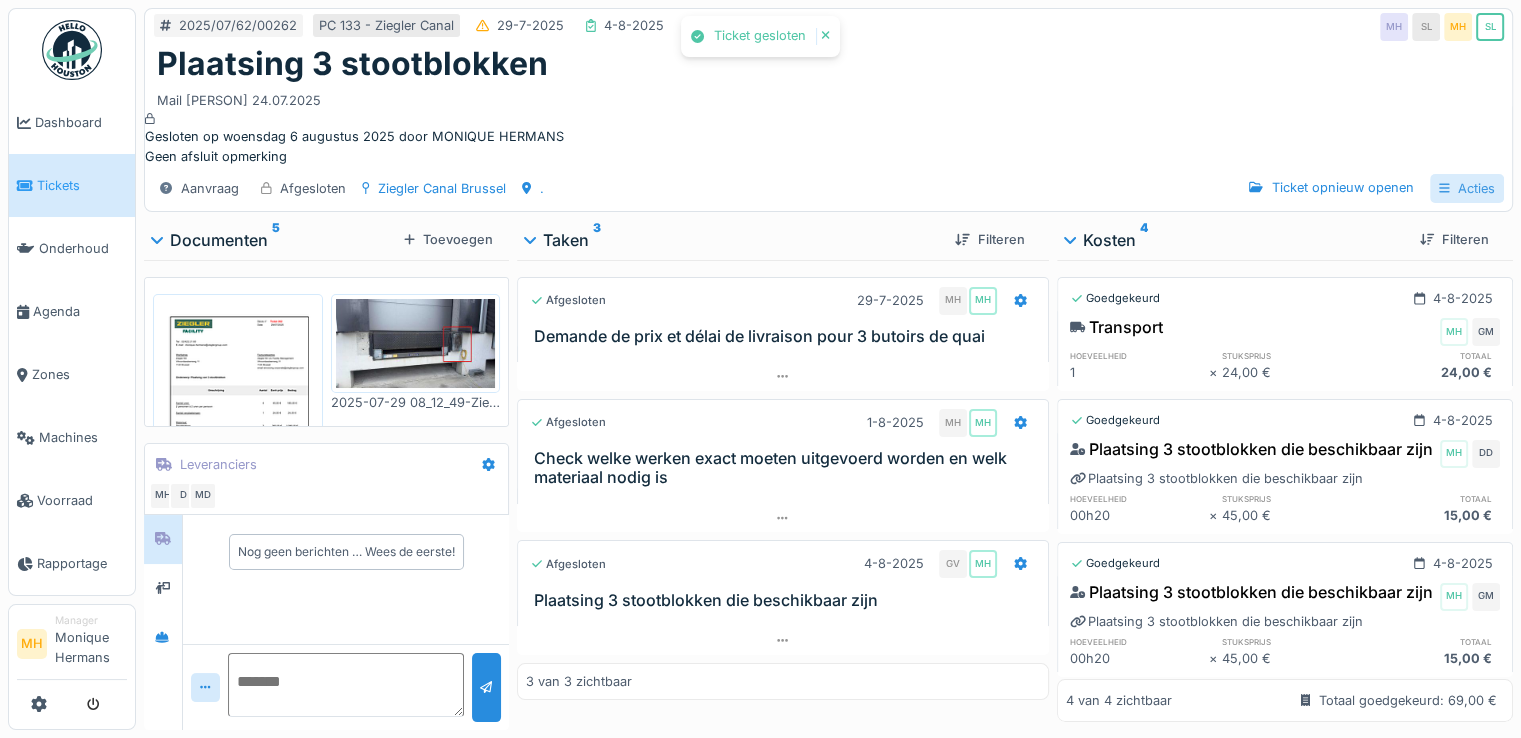 click on "Acties" at bounding box center [1467, 188] 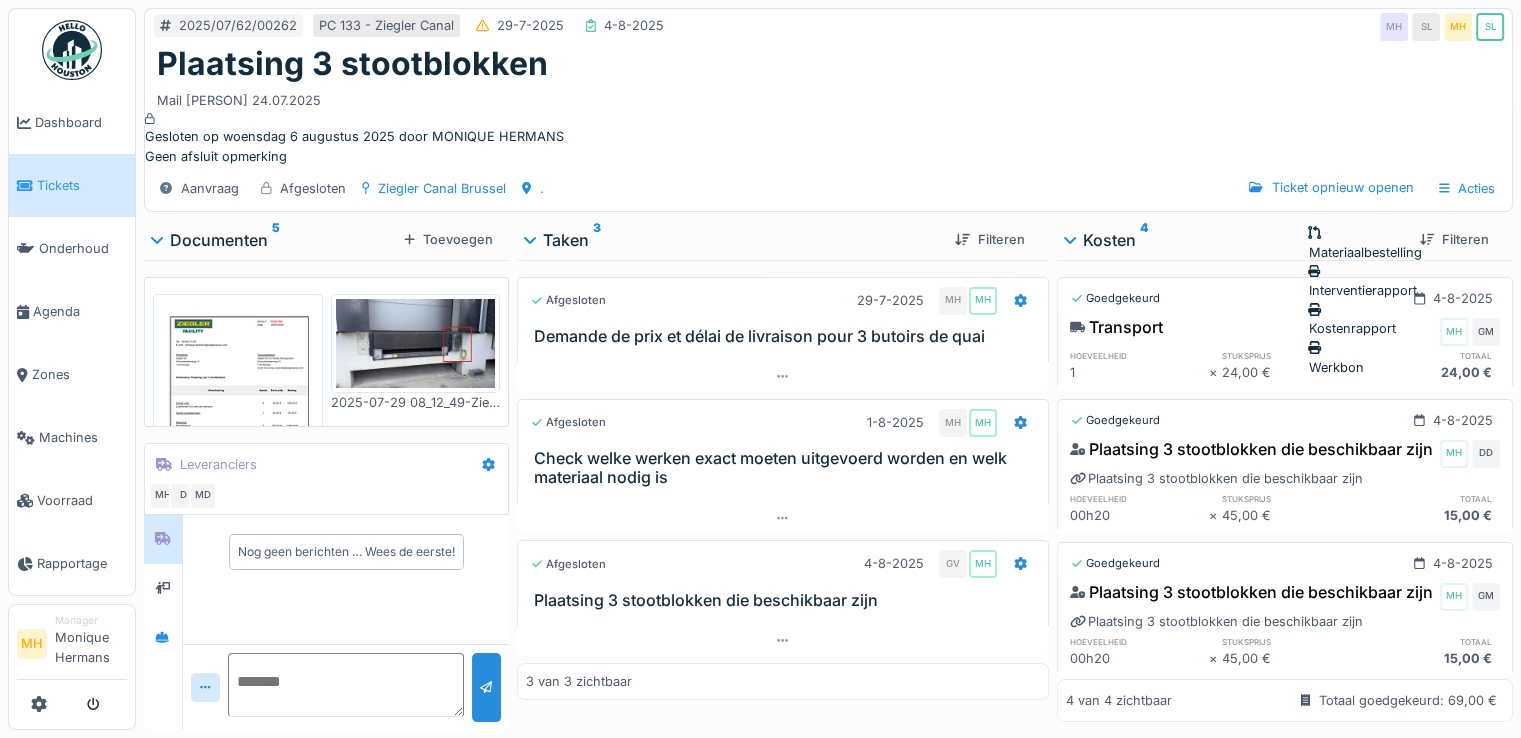 click on "Kostenrapport" at bounding box center (1364, 319) 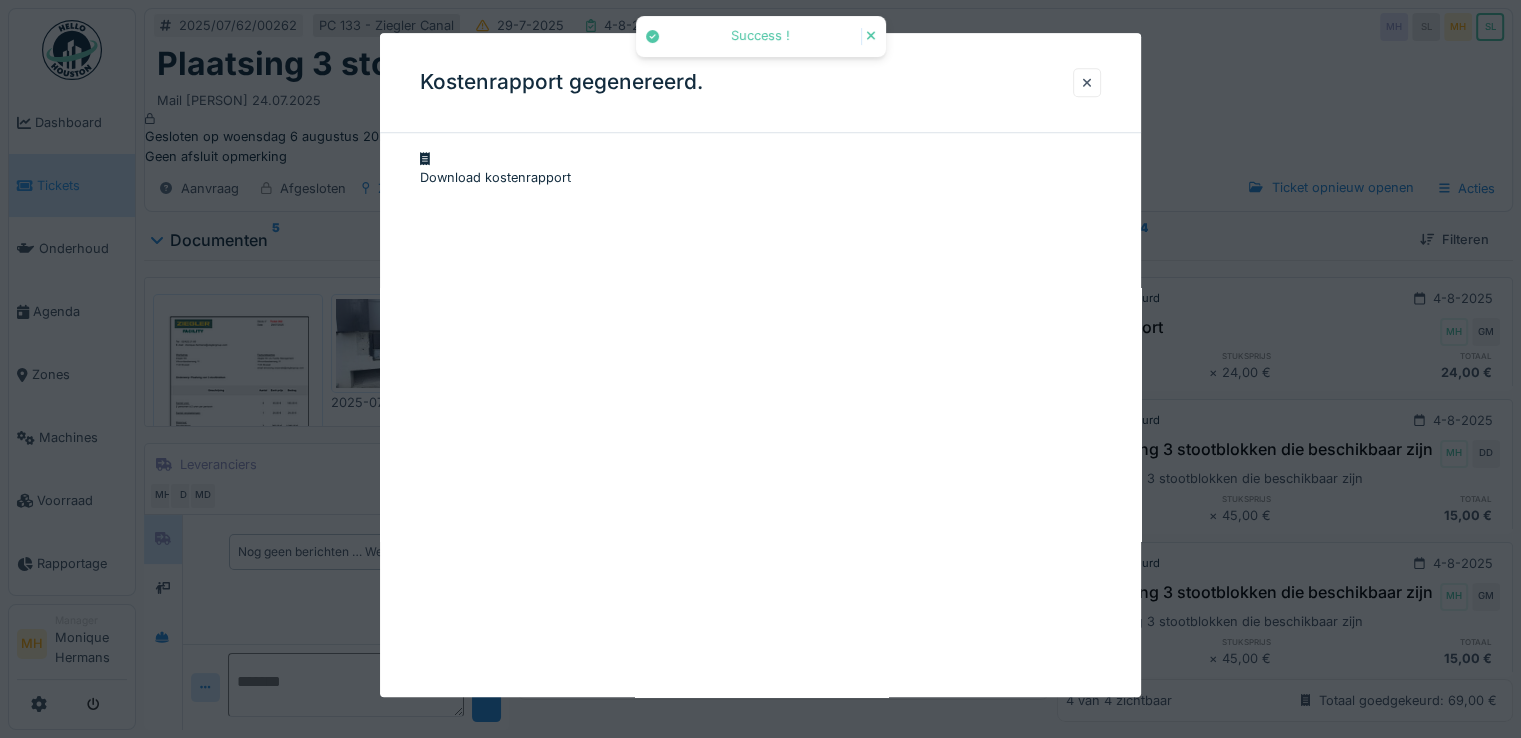 click on "Download kostenrapport" at bounding box center (760, 168) 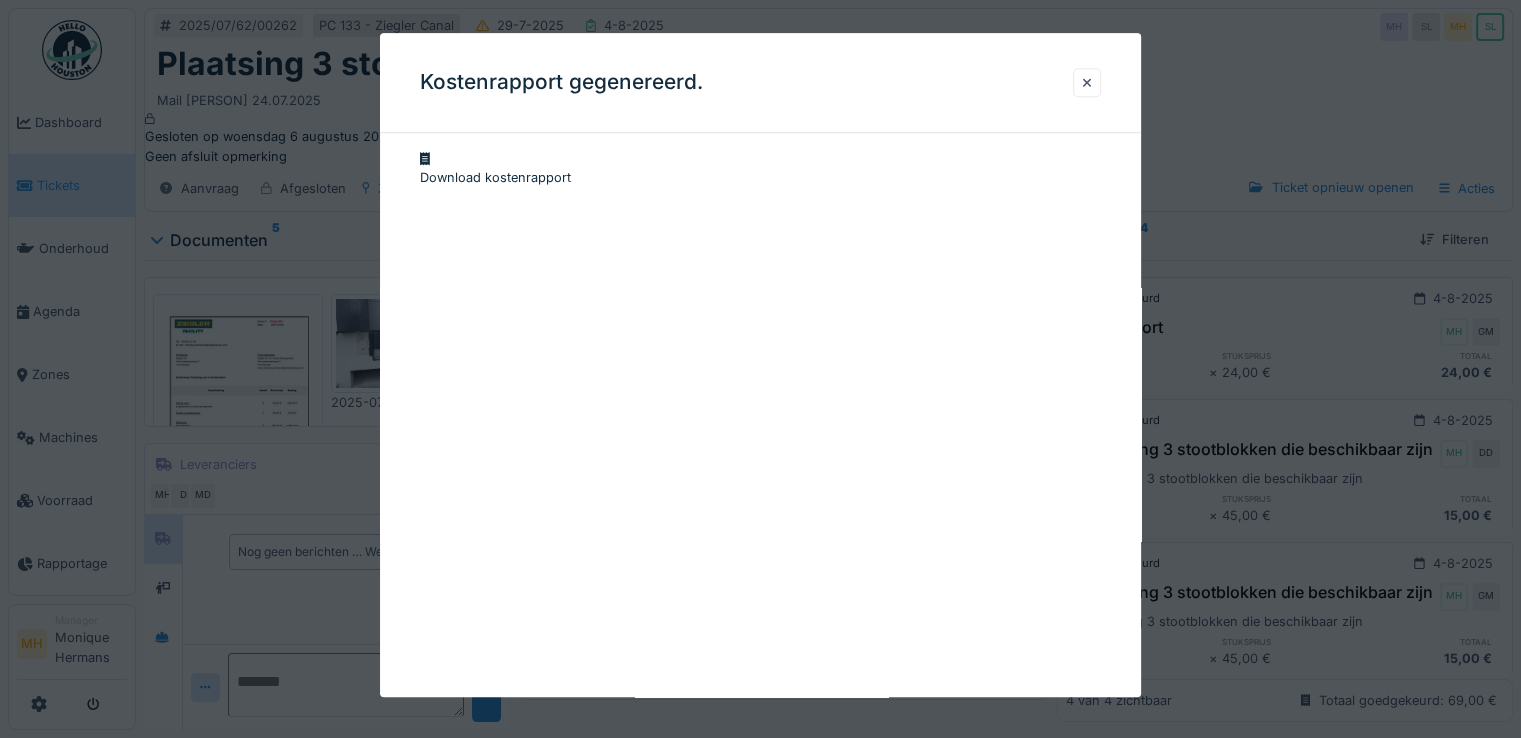 click at bounding box center (1087, 82) 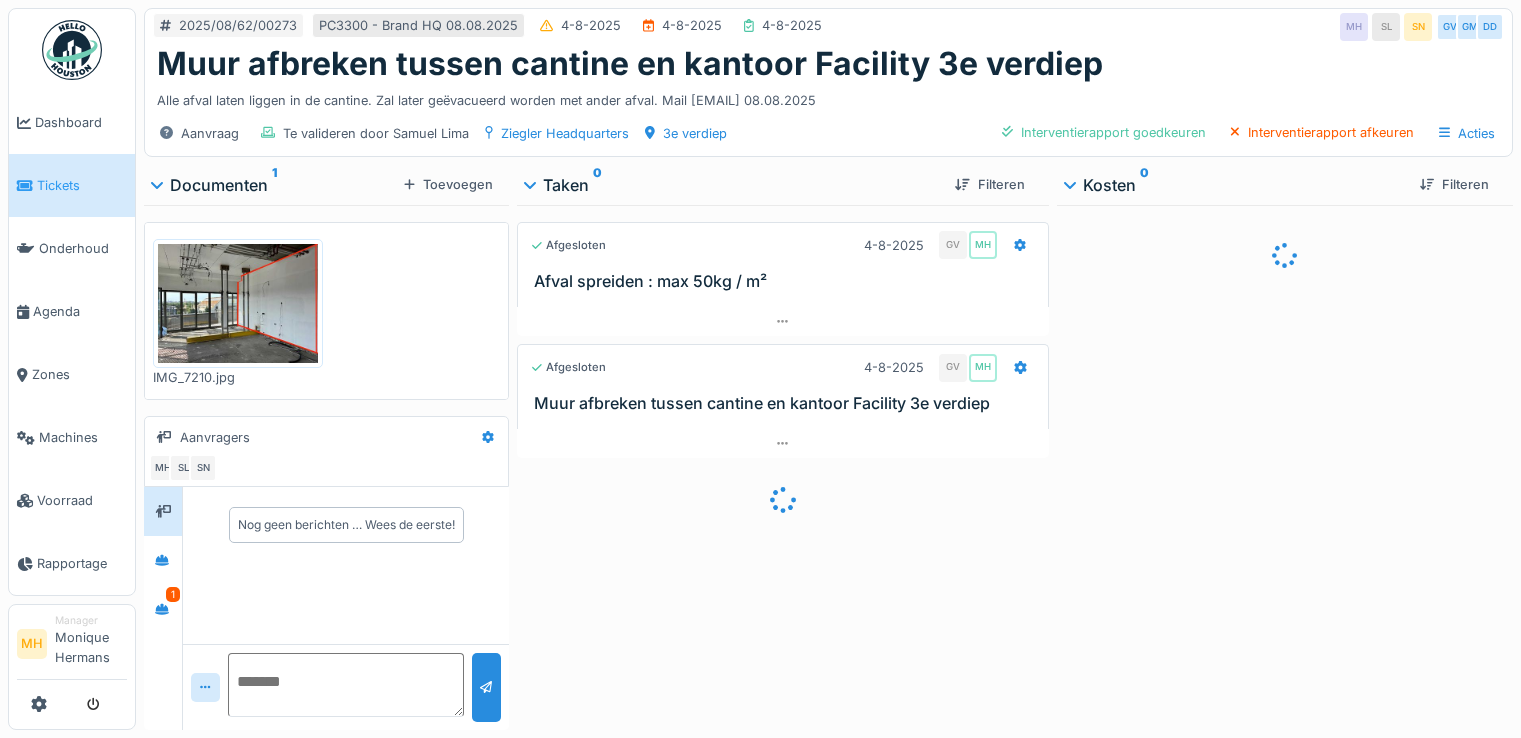 scroll, scrollTop: 0, scrollLeft: 0, axis: both 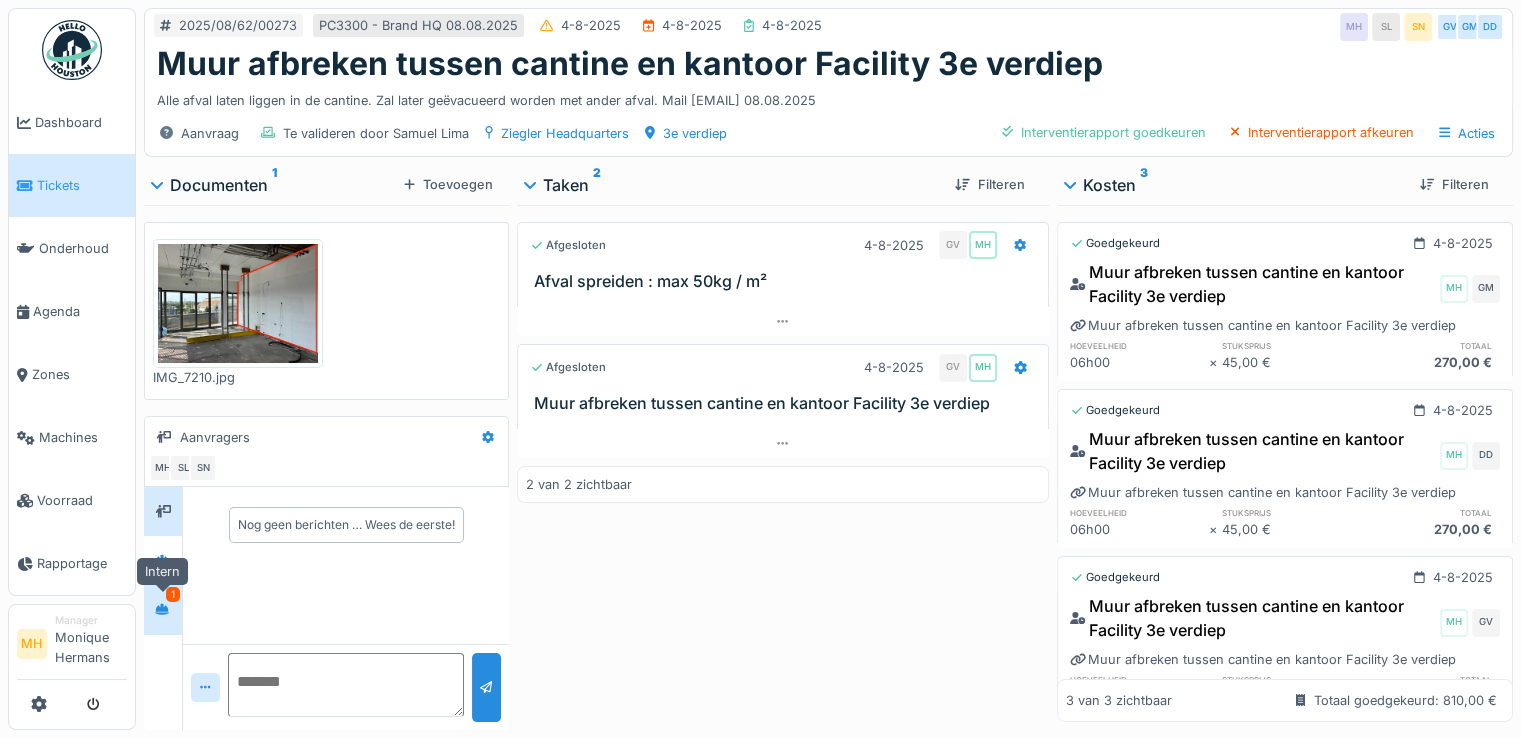 click 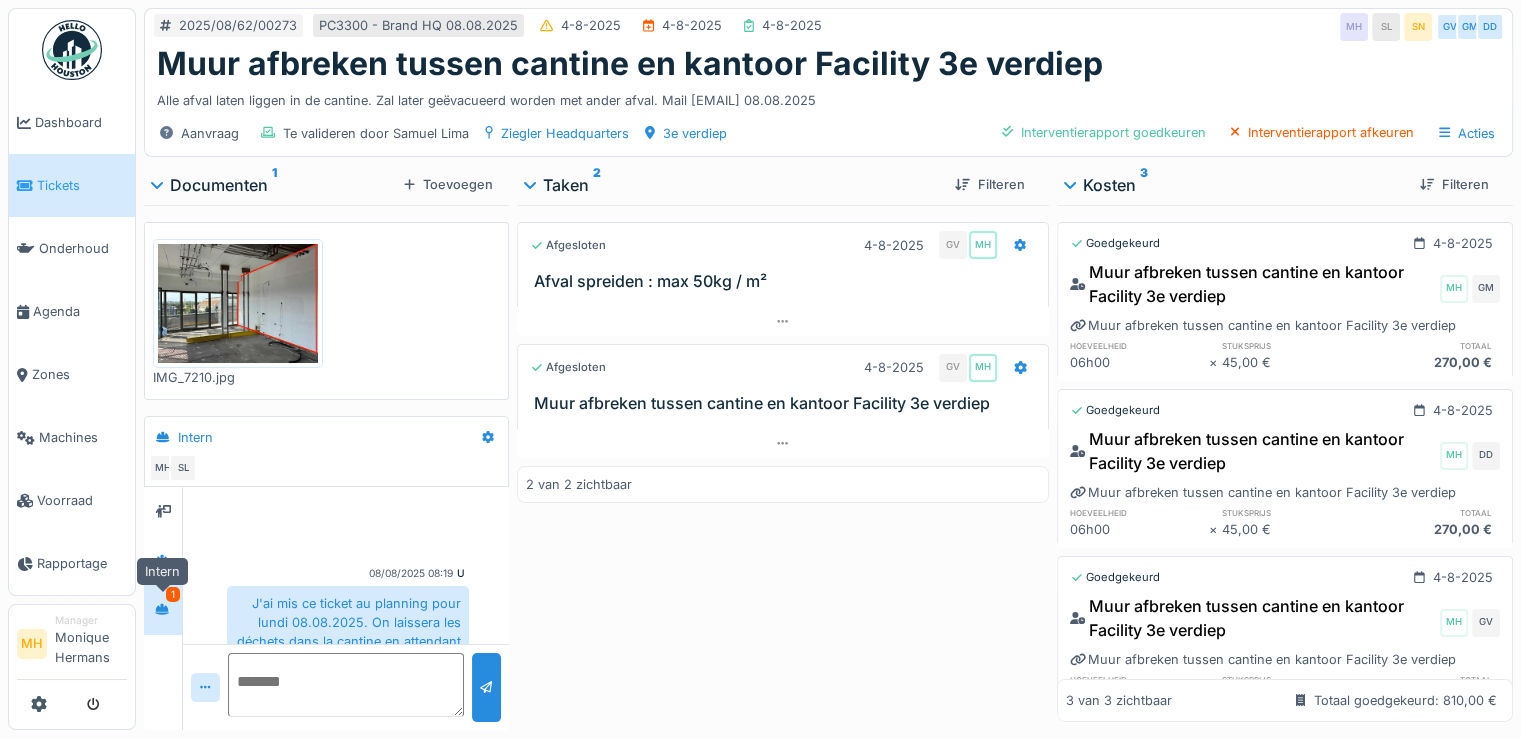 scroll, scrollTop: 150, scrollLeft: 0, axis: vertical 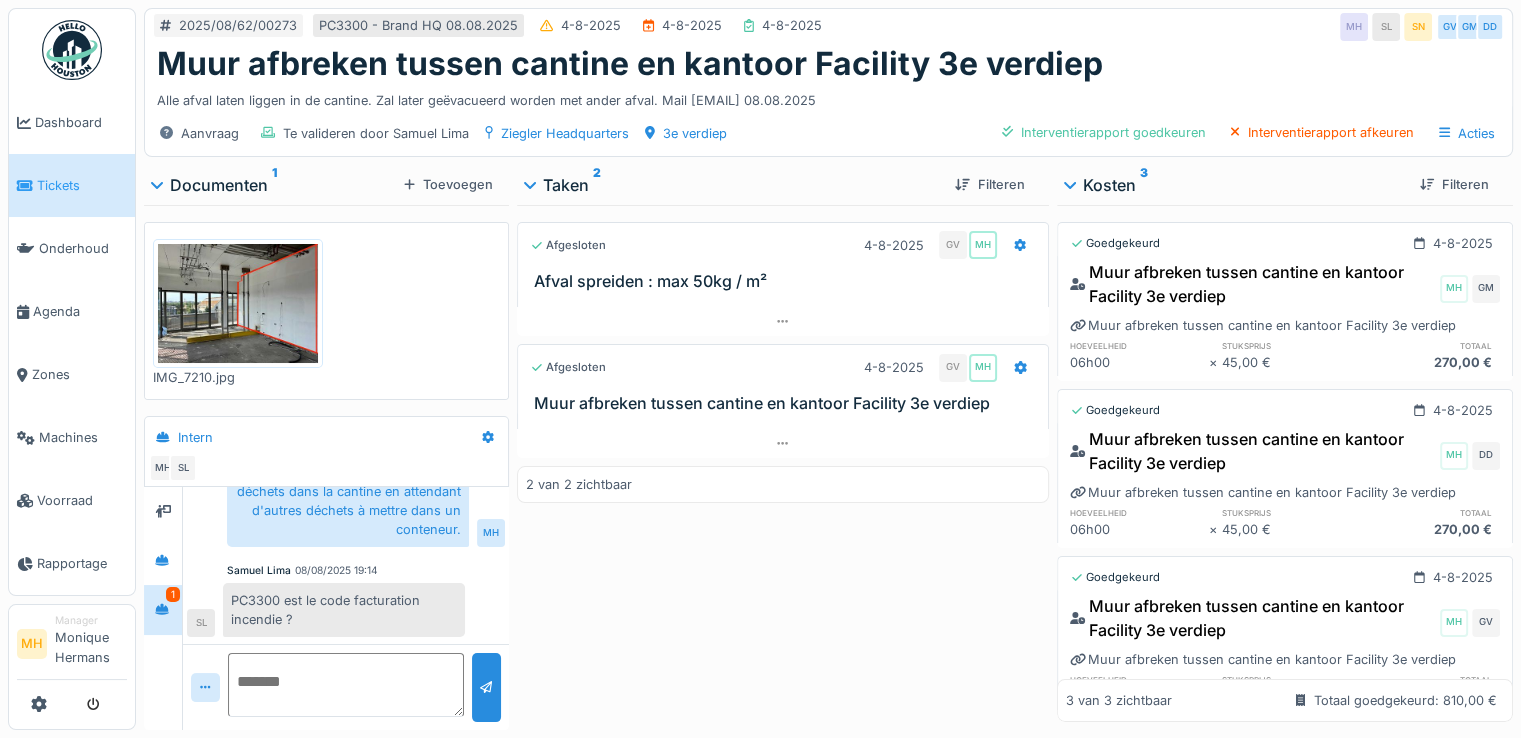 click at bounding box center (346, 685) 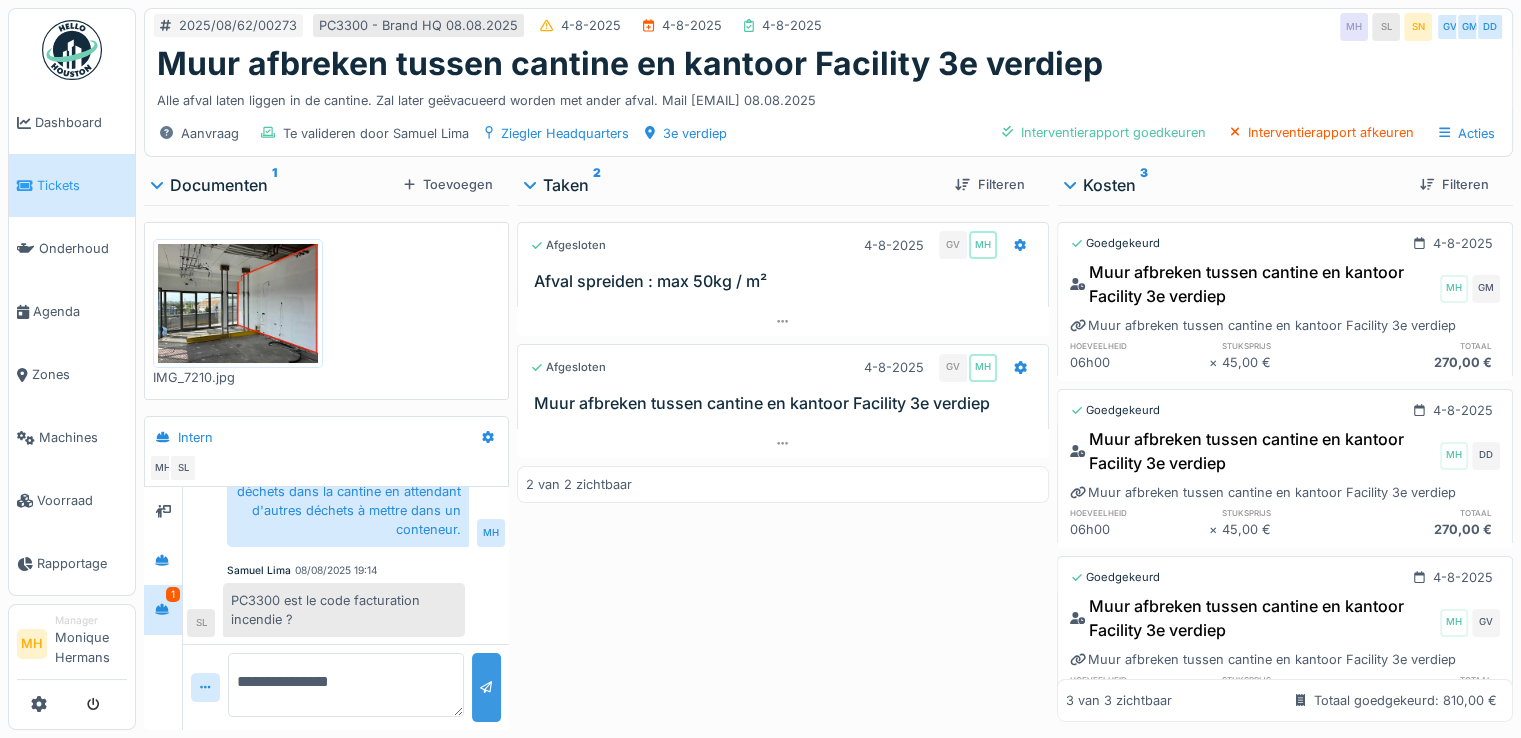 type on "**********" 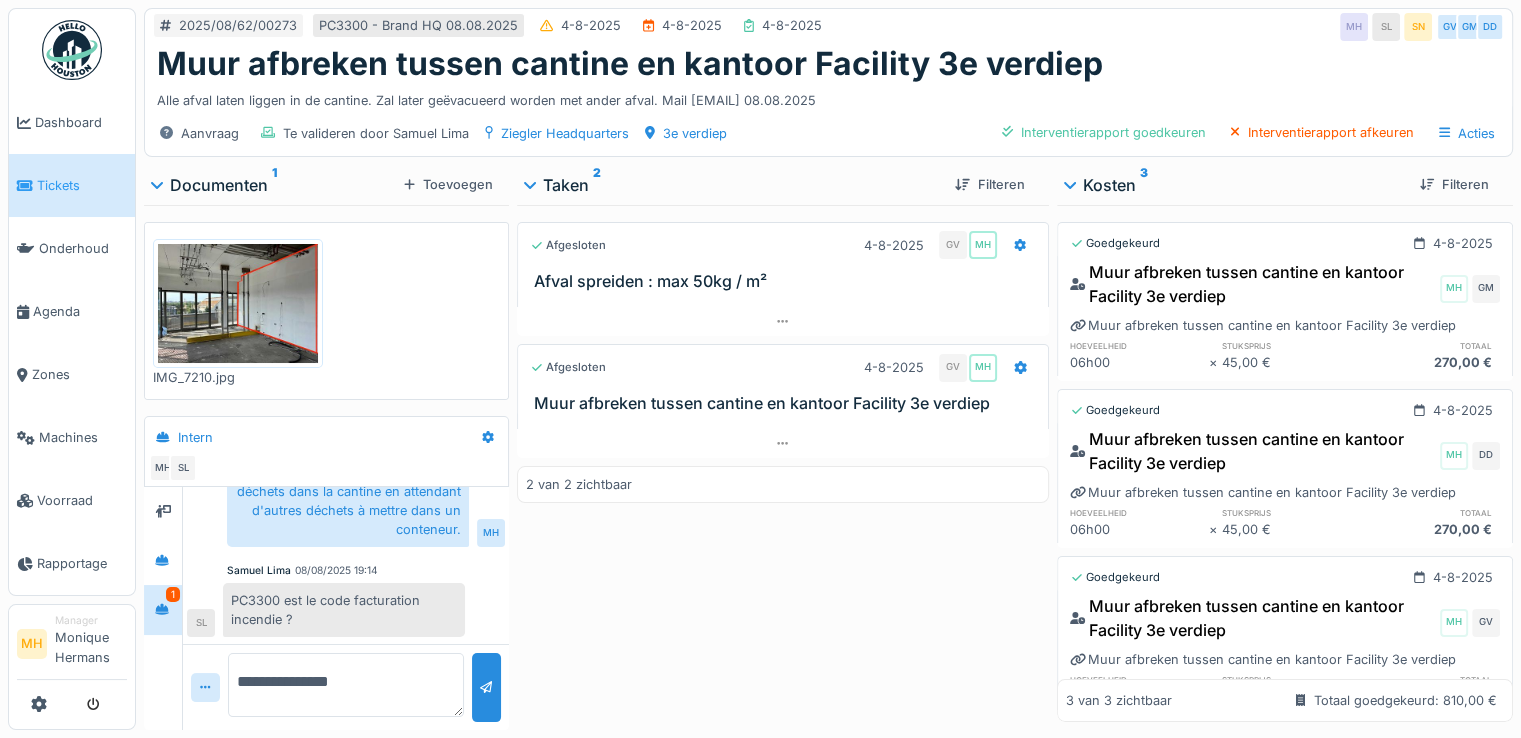 drag, startPoint x: 483, startPoint y: 693, endPoint x: 496, endPoint y: 693, distance: 13 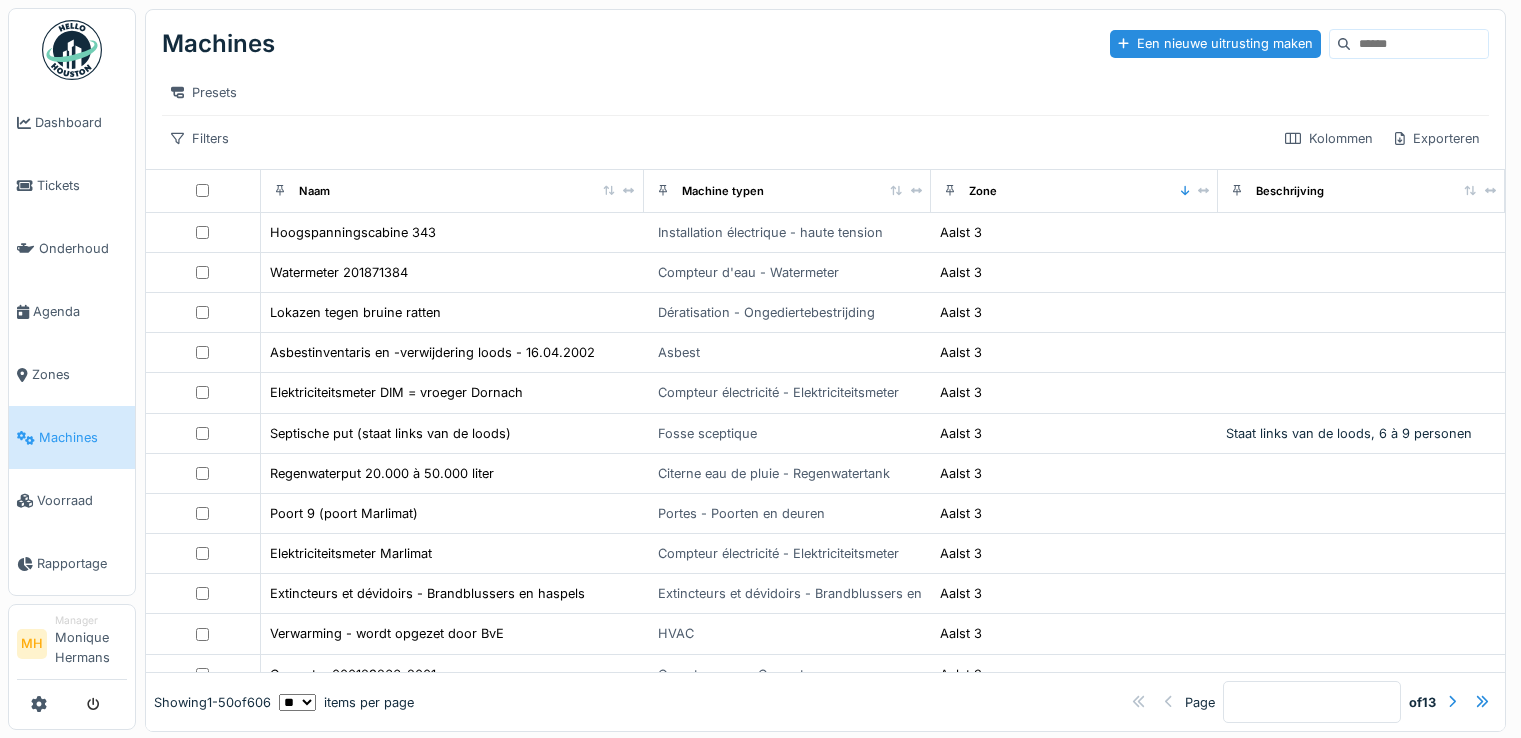 scroll, scrollTop: 0, scrollLeft: 0, axis: both 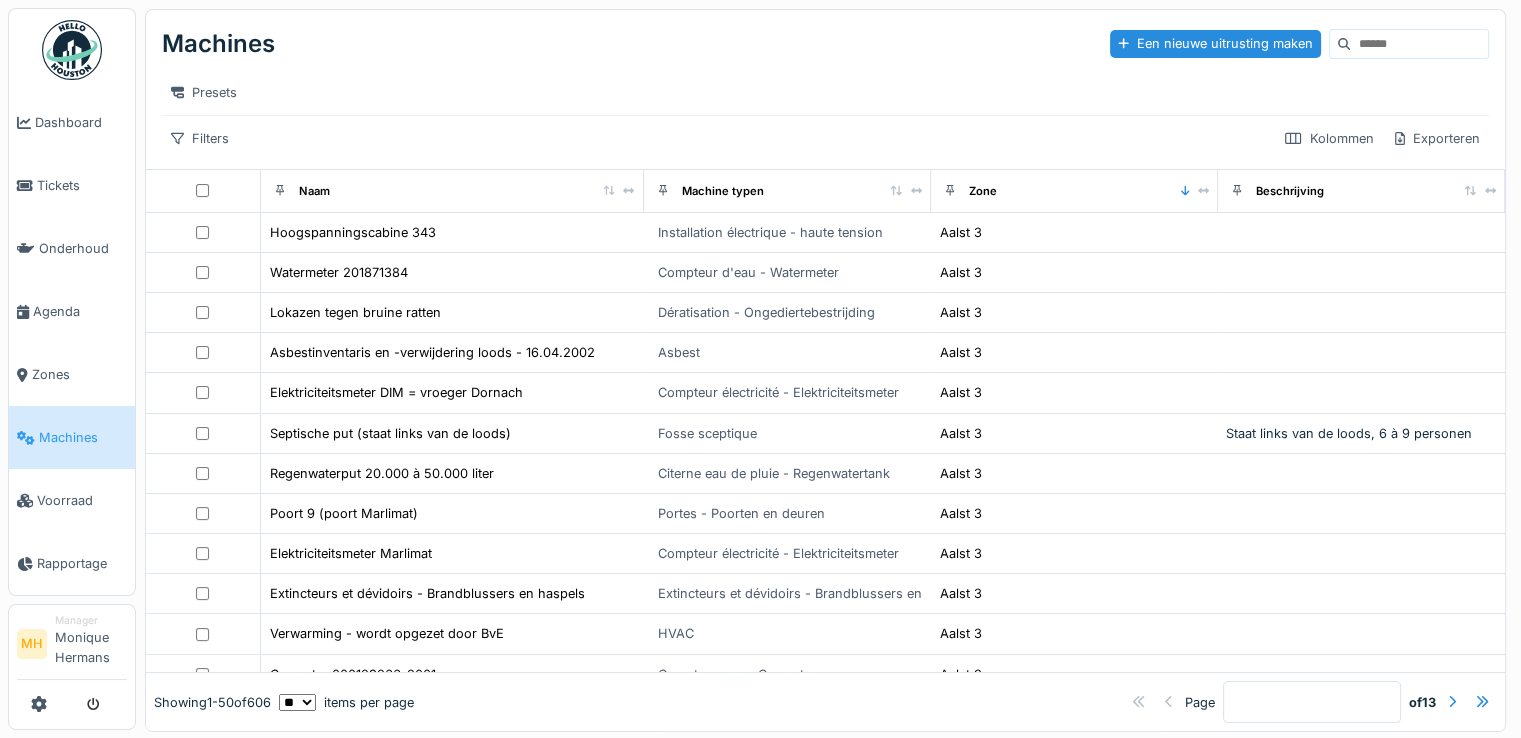 click at bounding box center [1419, 44] 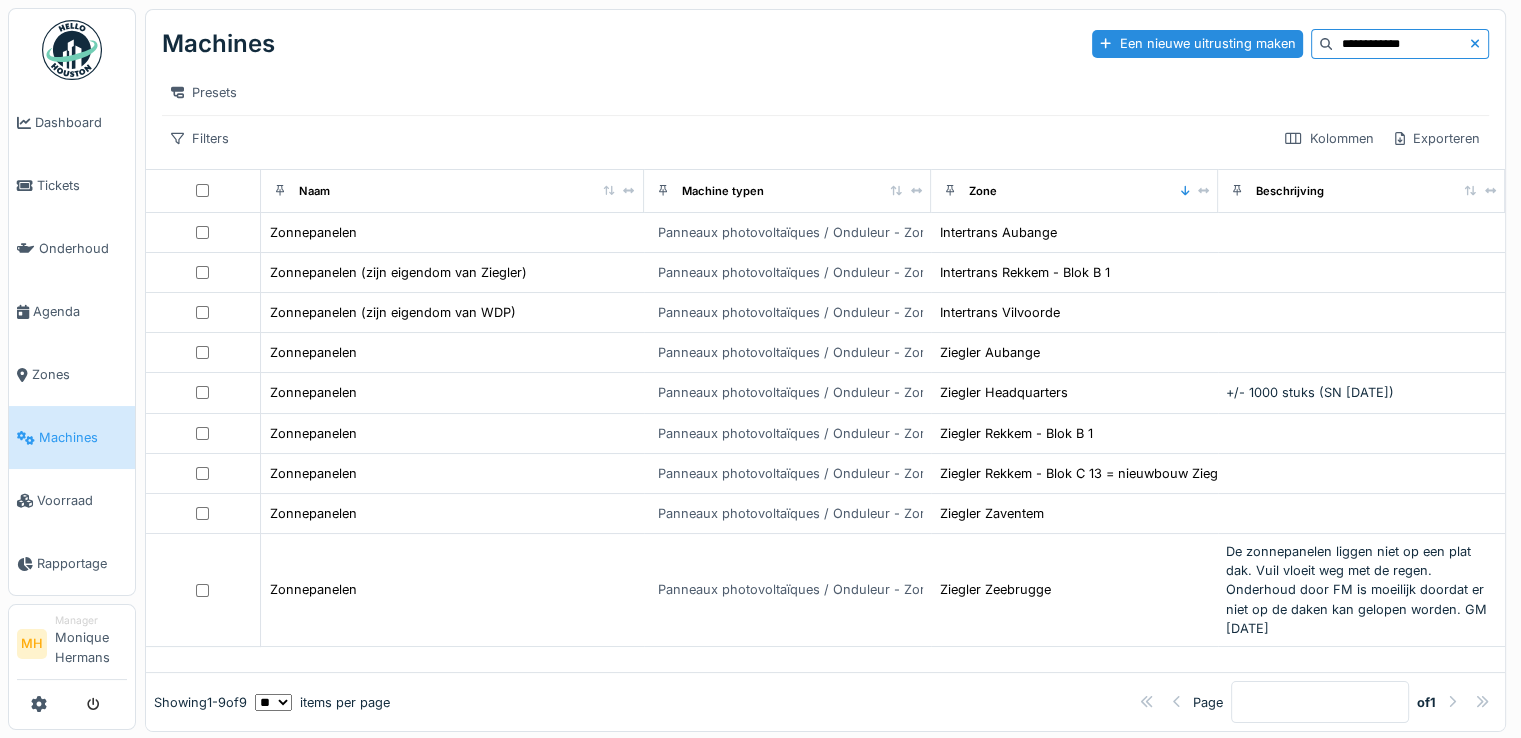 type on "**********" 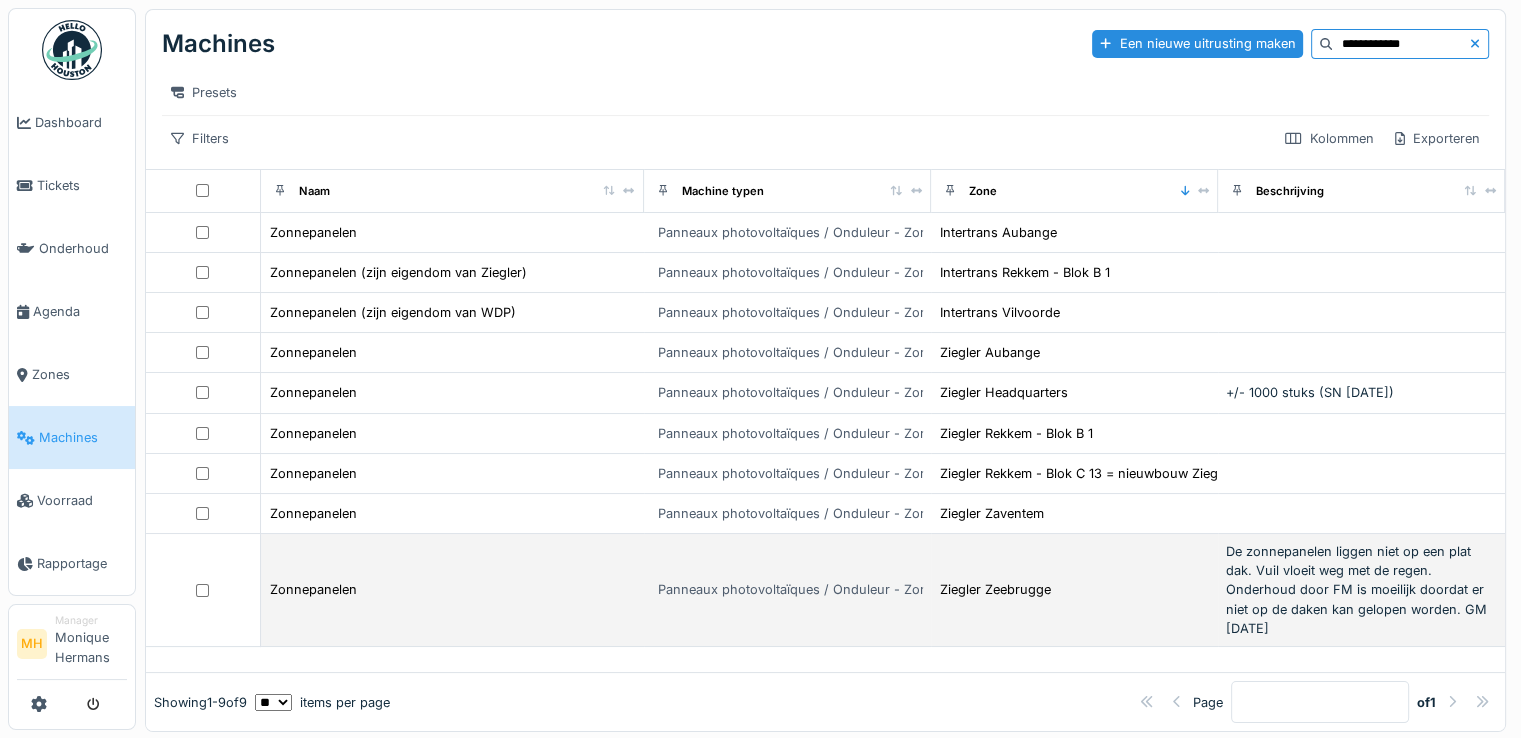 scroll, scrollTop: 0, scrollLeft: 0, axis: both 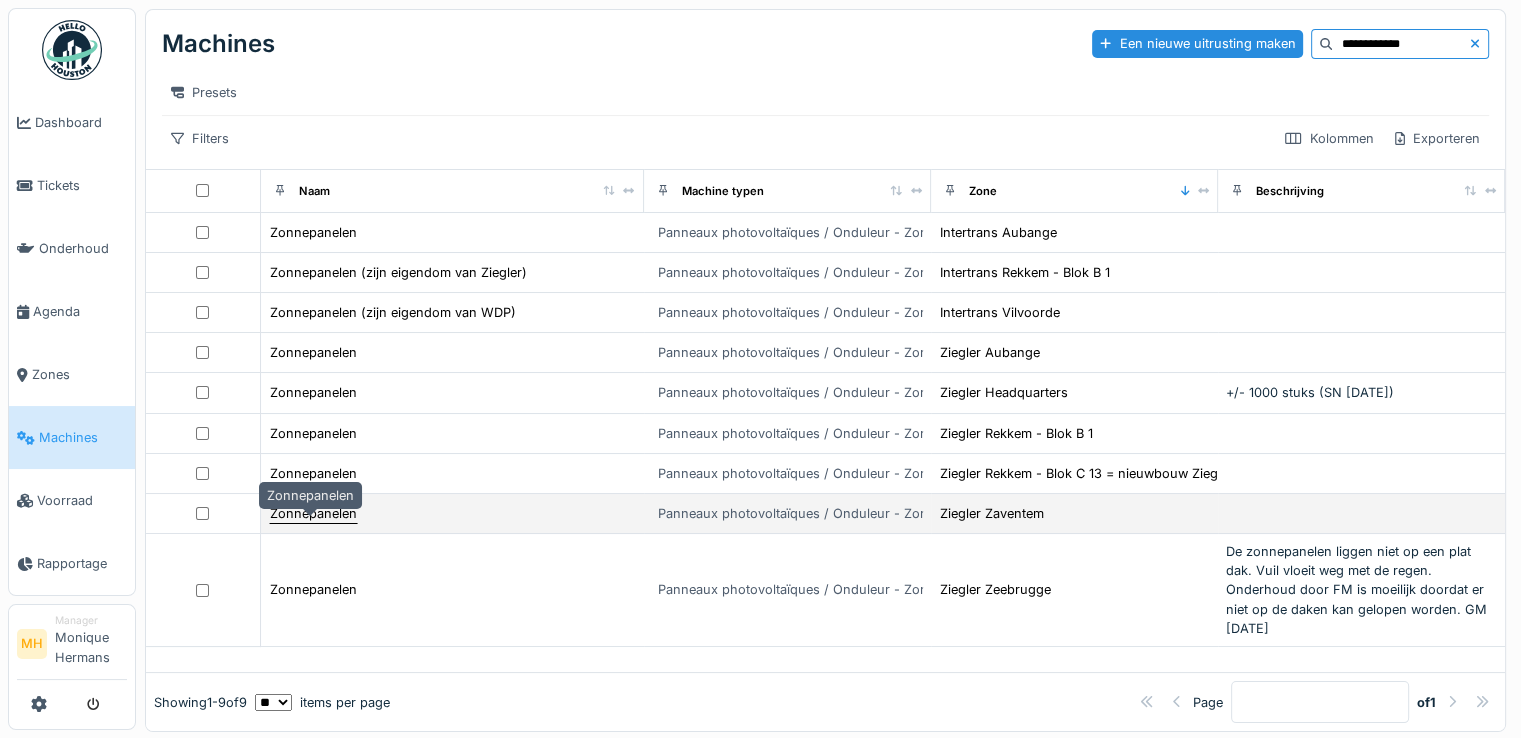 click on "Zonnepanelen" at bounding box center [313, 513] 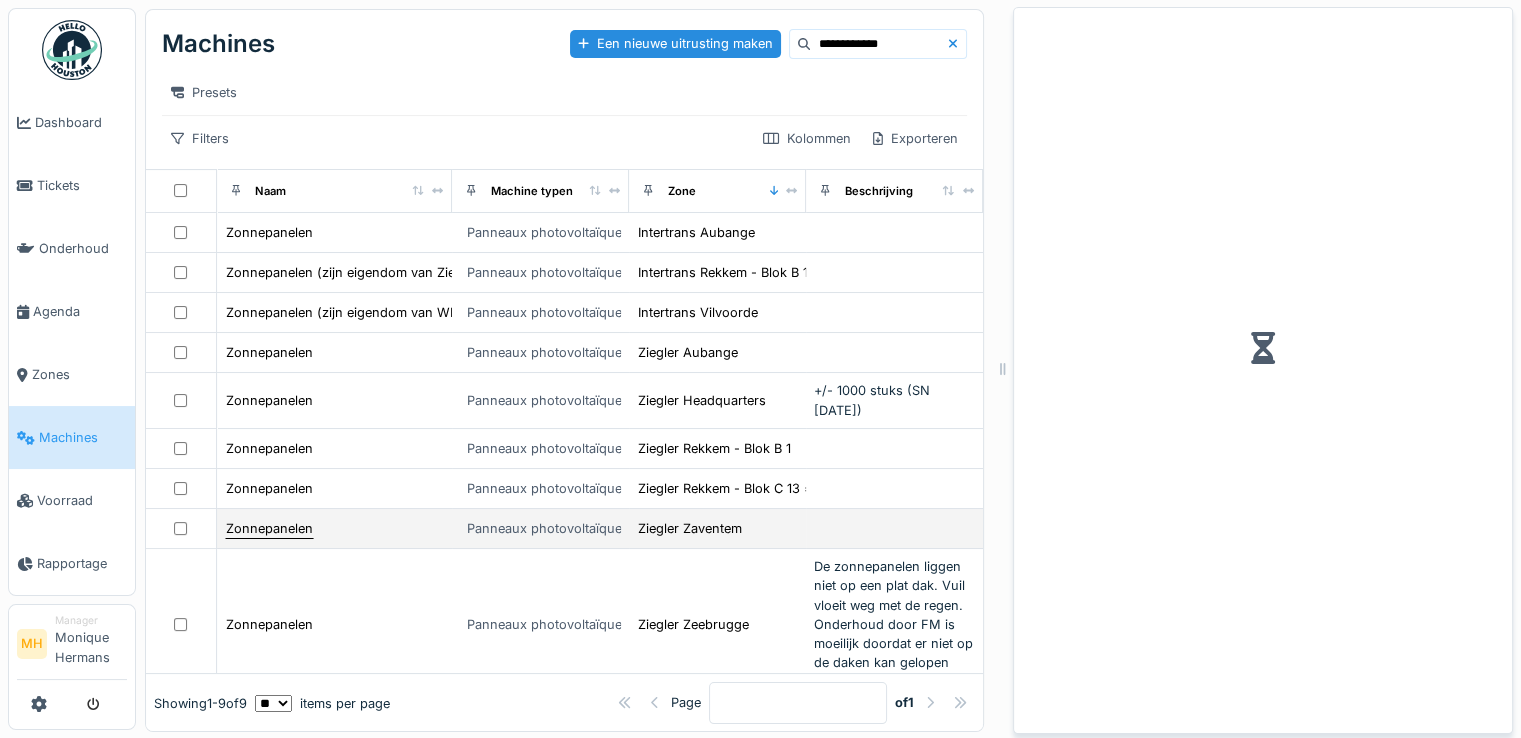 click on "Zonnepanelen" at bounding box center [335, 529] 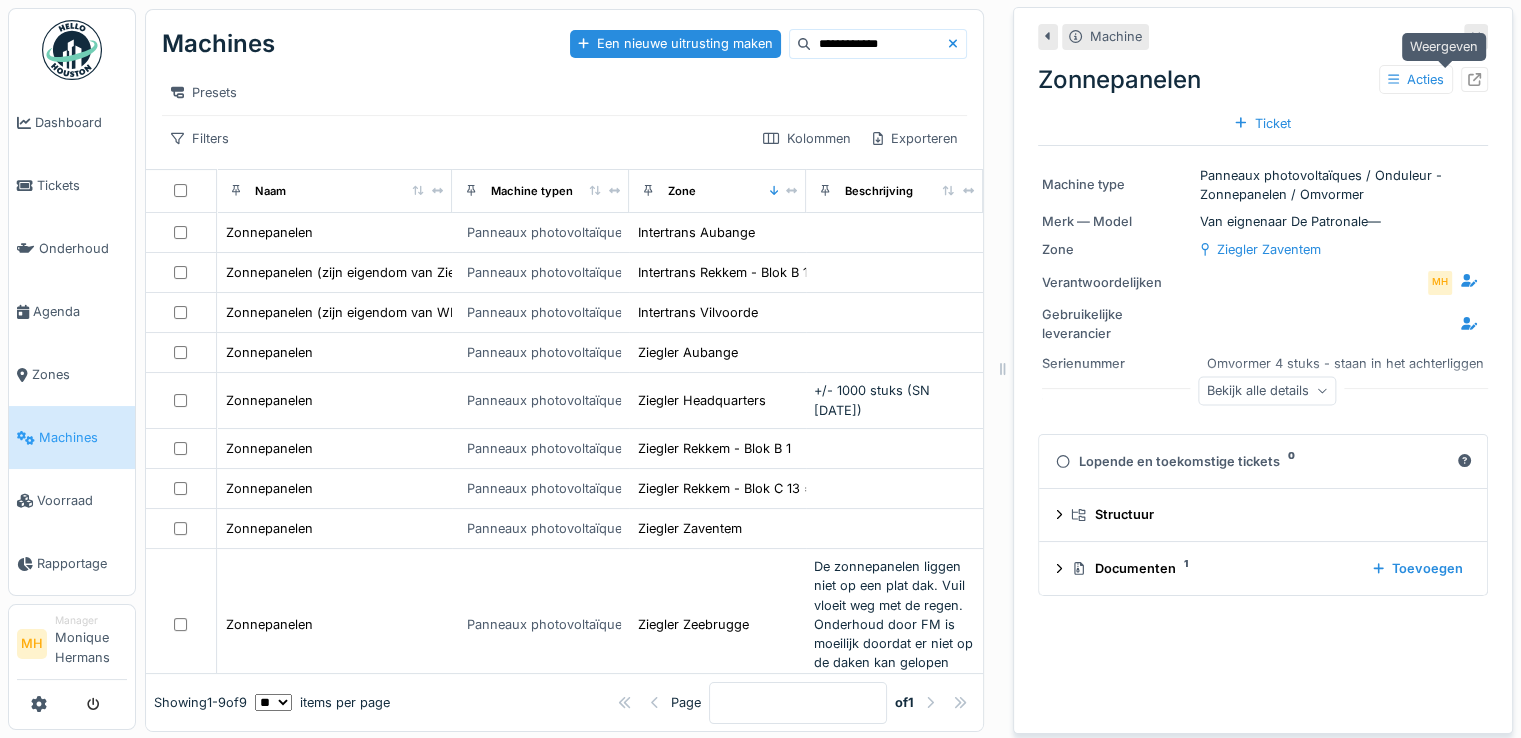 click 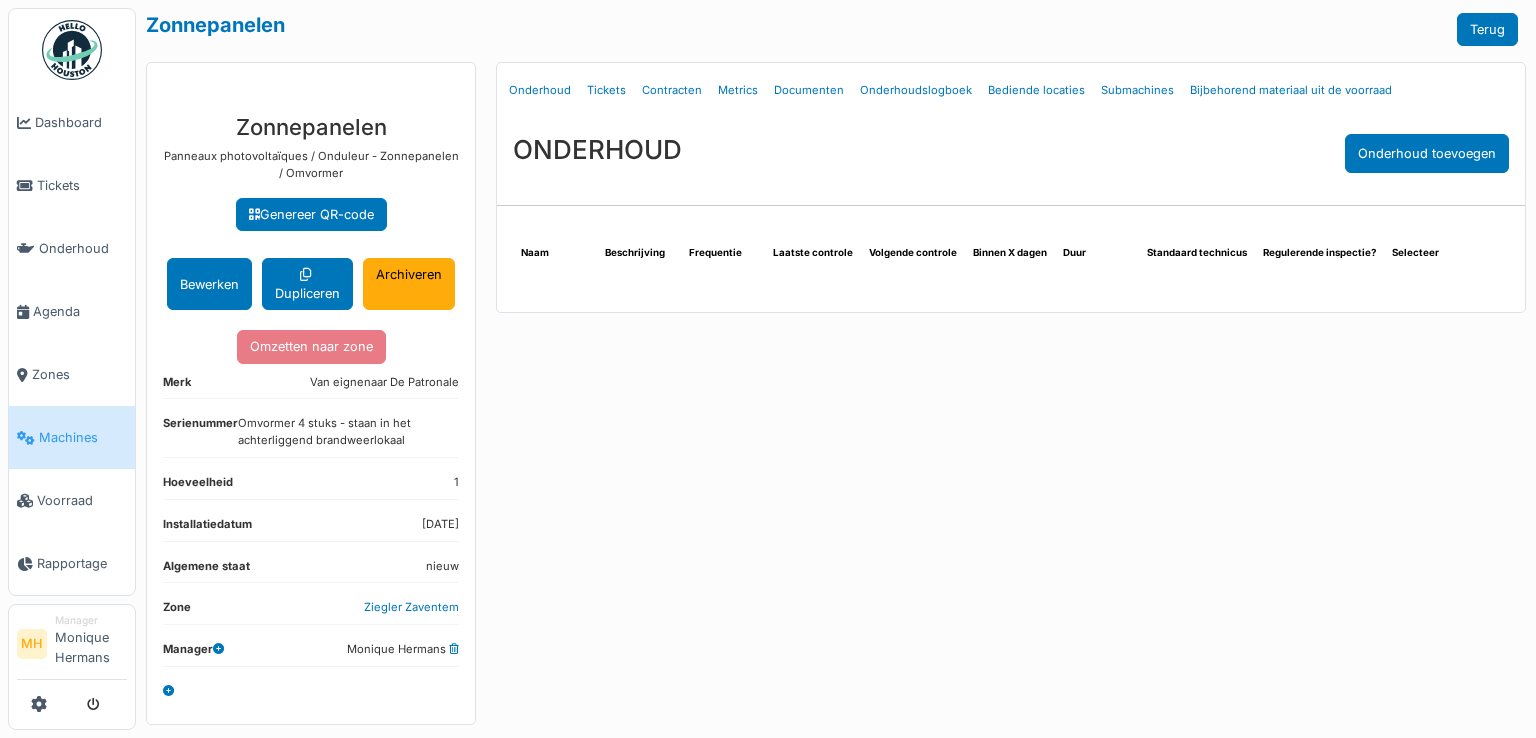 scroll, scrollTop: 0, scrollLeft: 0, axis: both 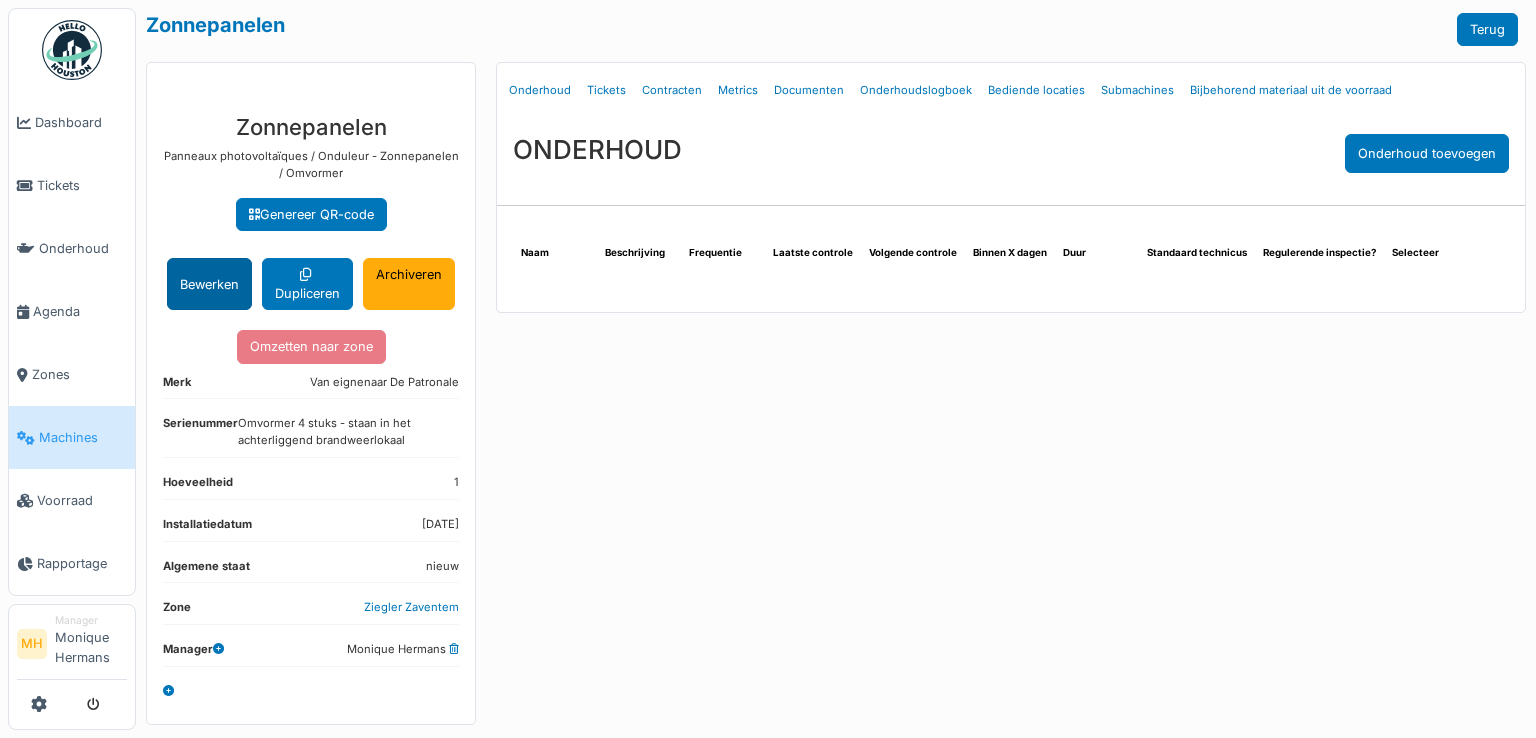 click on "Bewerken" at bounding box center [209, 284] 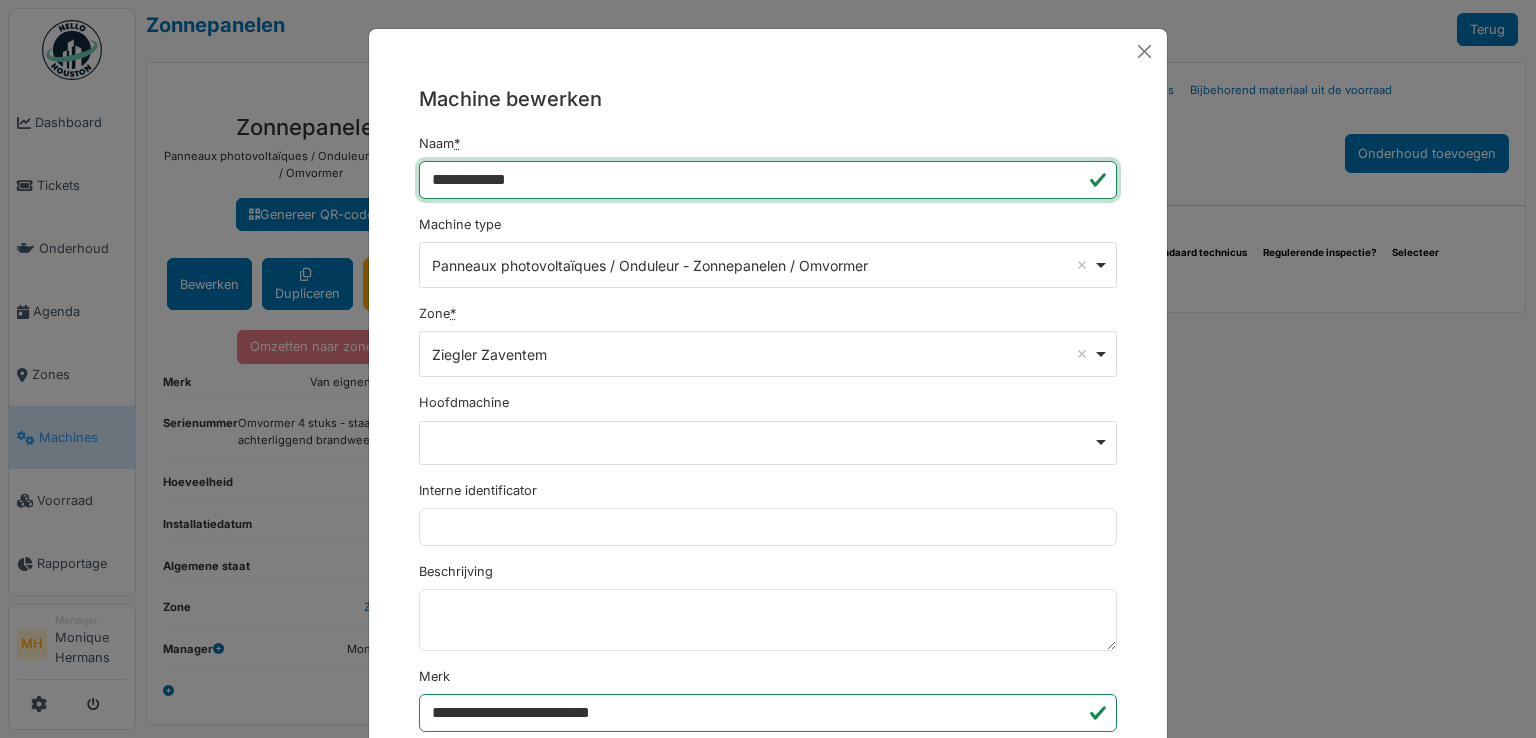 click on "**********" at bounding box center [768, 180] 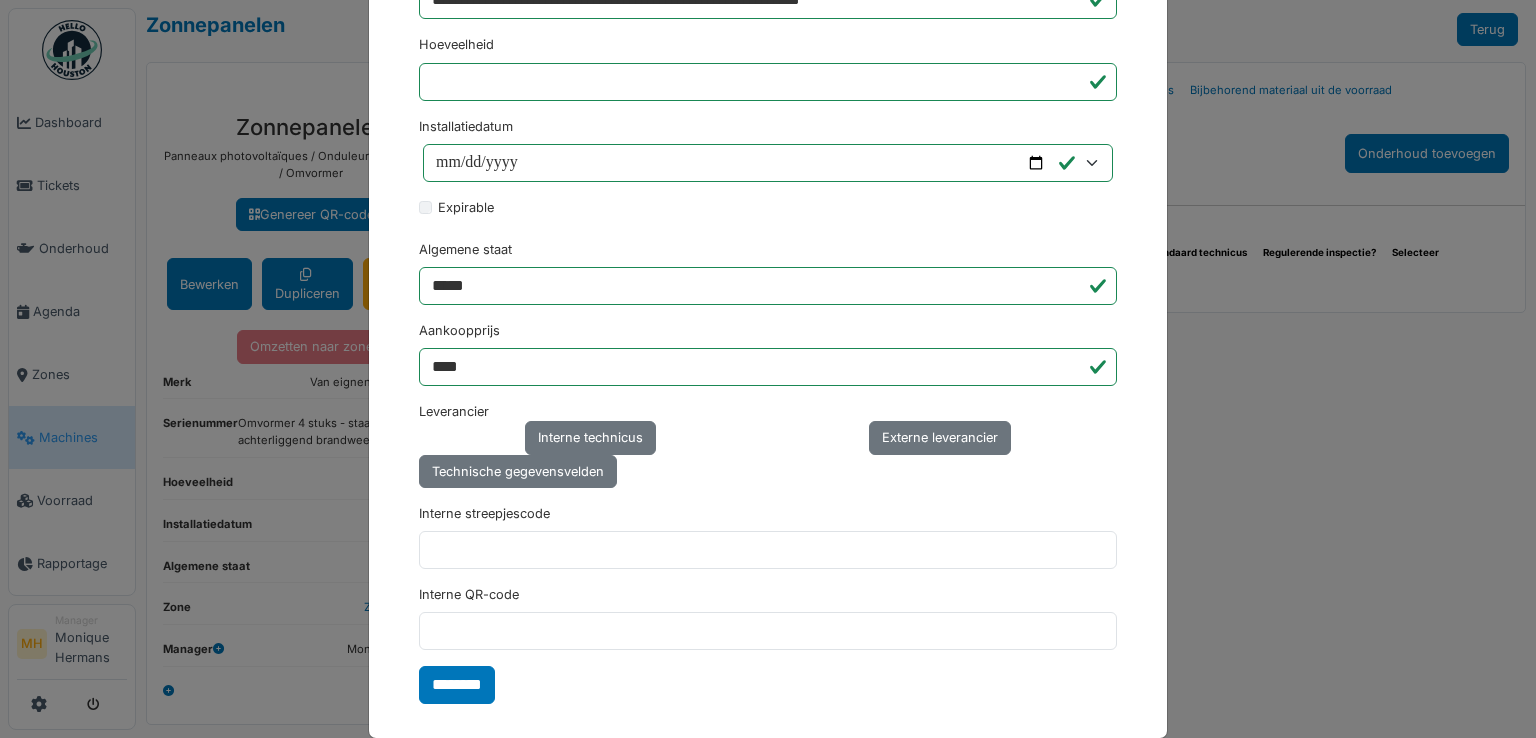 scroll, scrollTop: 897, scrollLeft: 0, axis: vertical 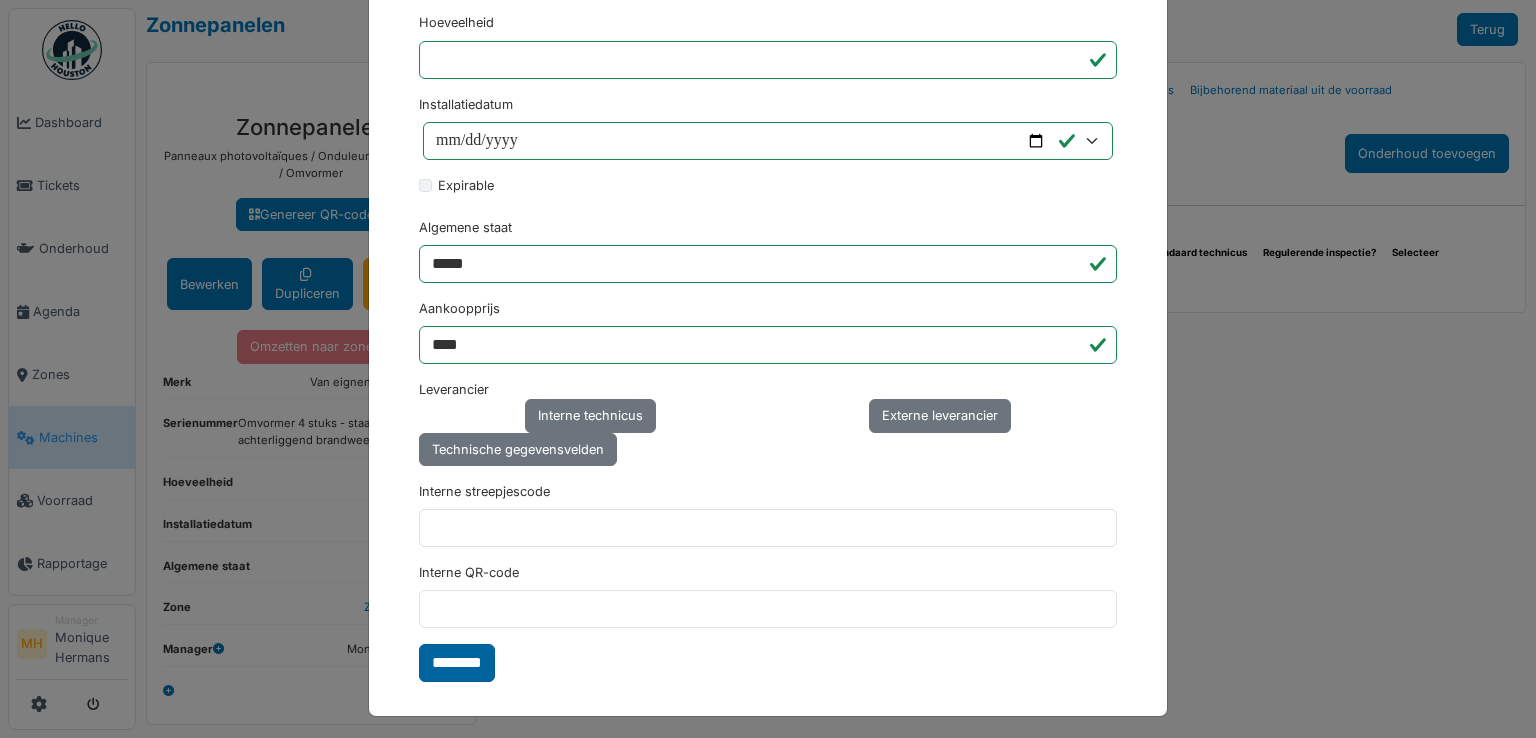 type on "**********" 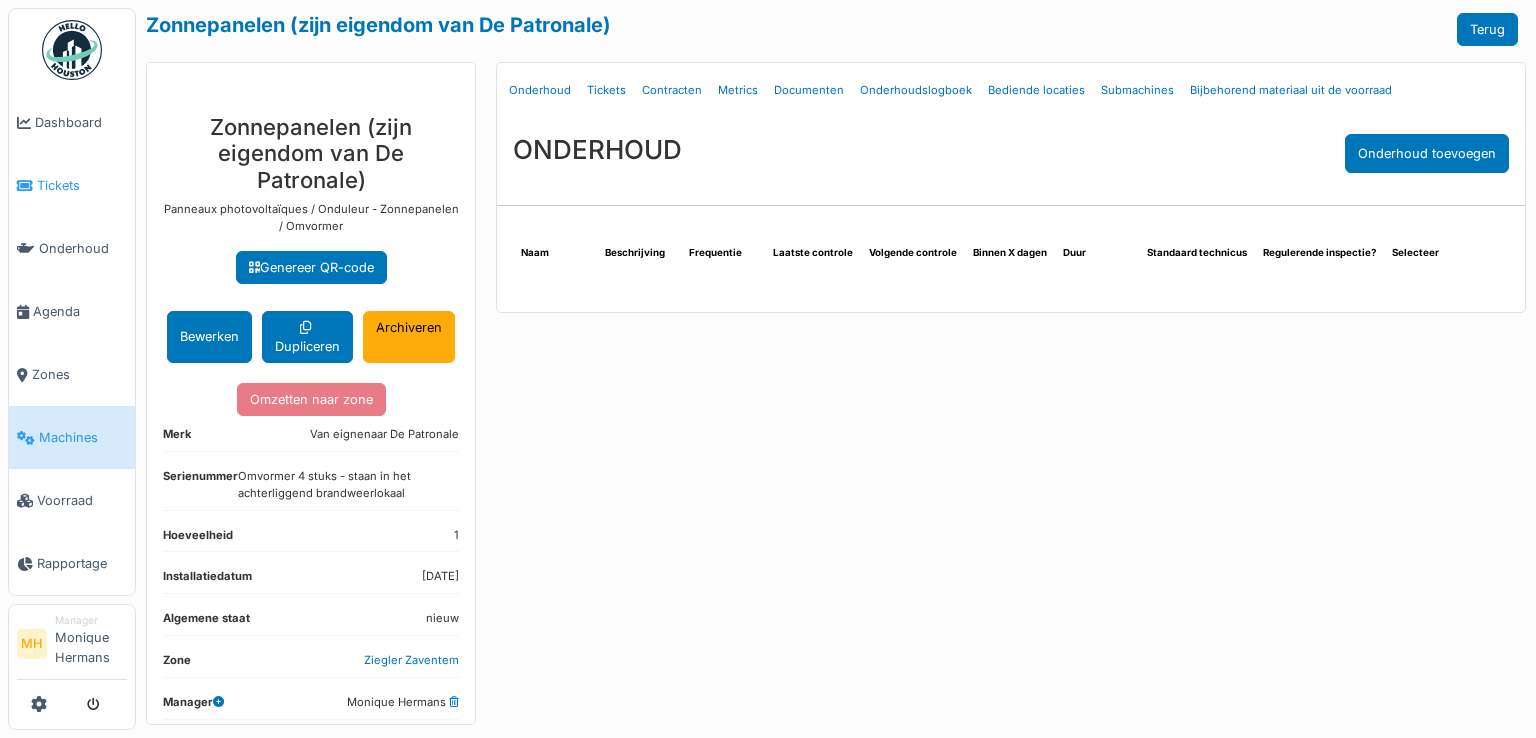 click on "Tickets" at bounding box center [82, 185] 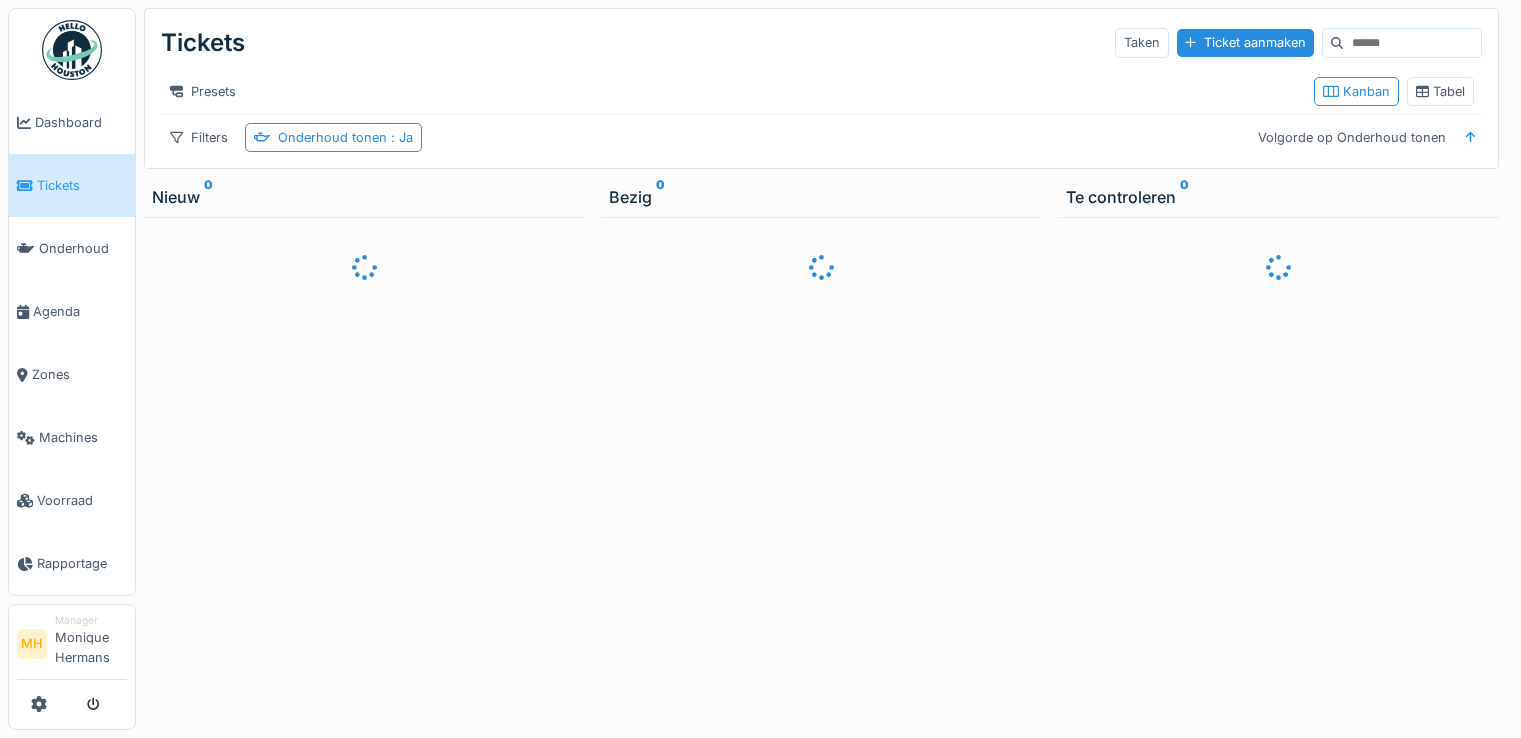 scroll, scrollTop: 0, scrollLeft: 0, axis: both 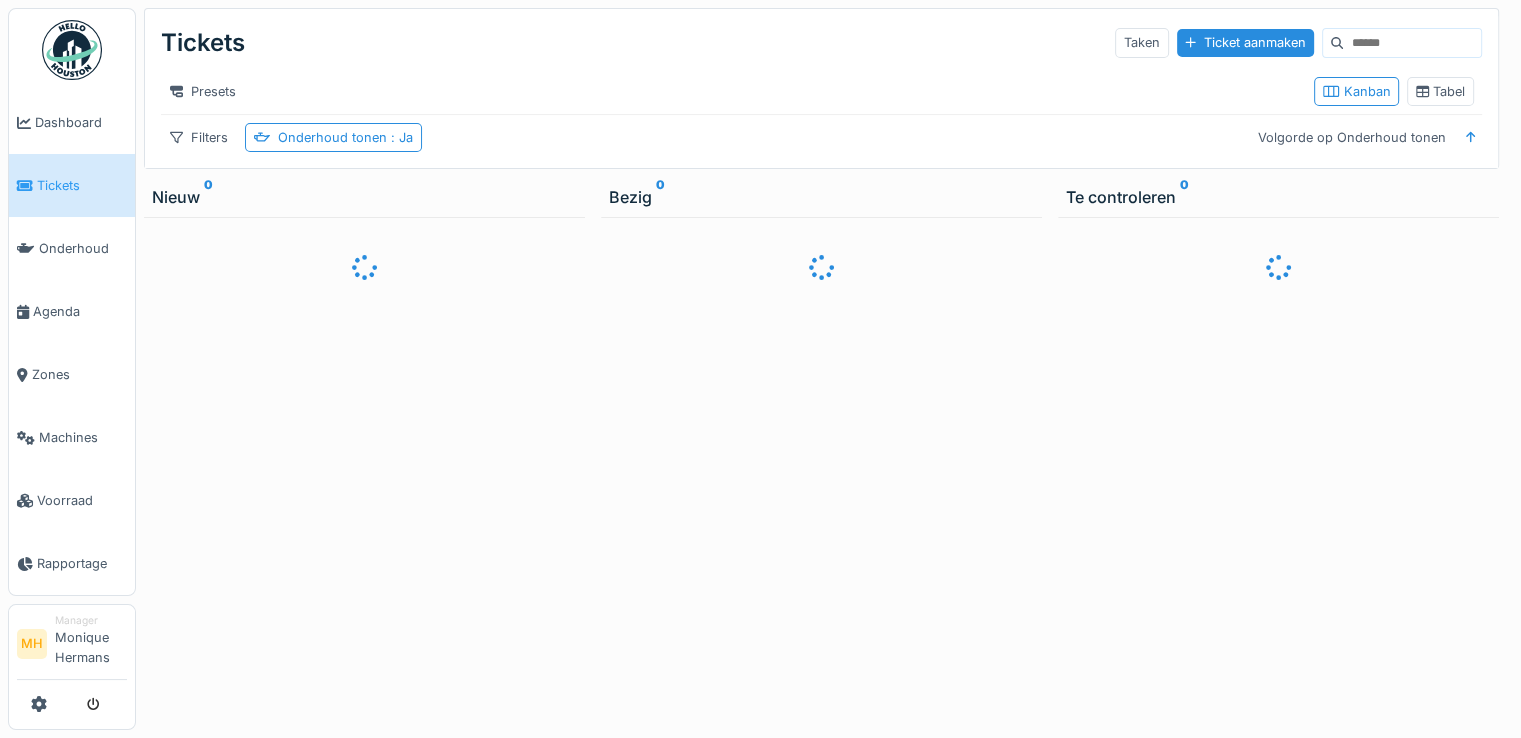 click at bounding box center (1412, 43) 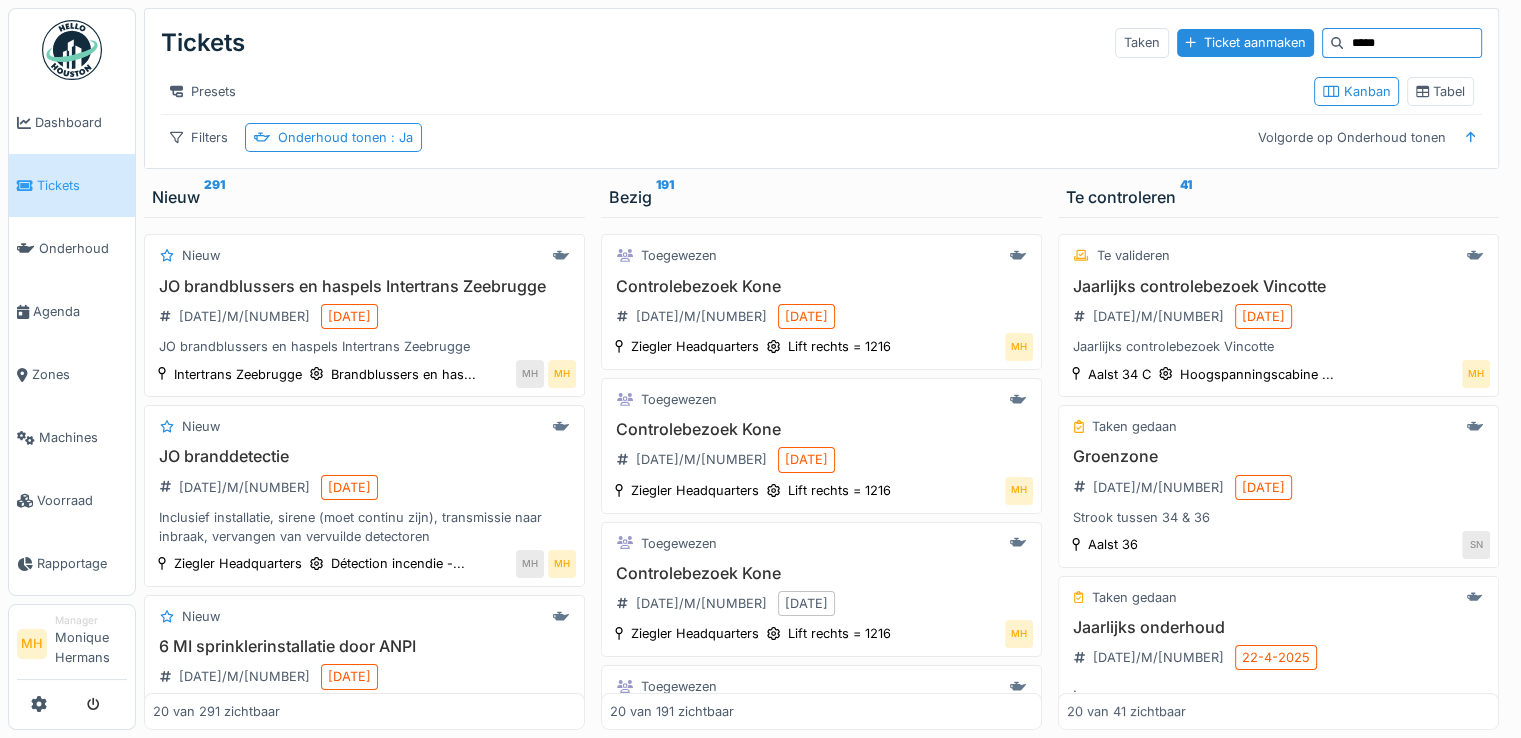 type on "*****" 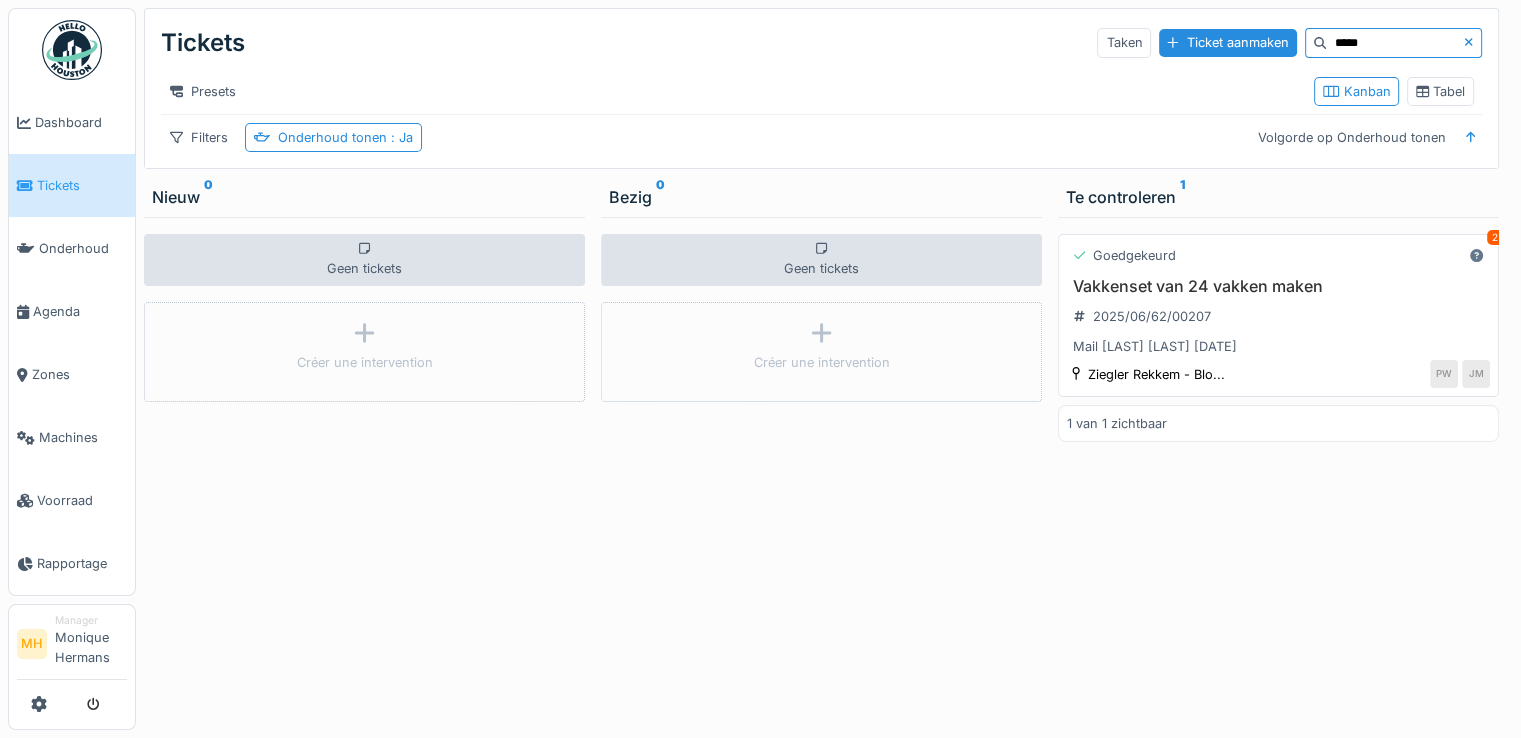 click on "Vakkenset van 24 vakken maken" at bounding box center [1278, 286] 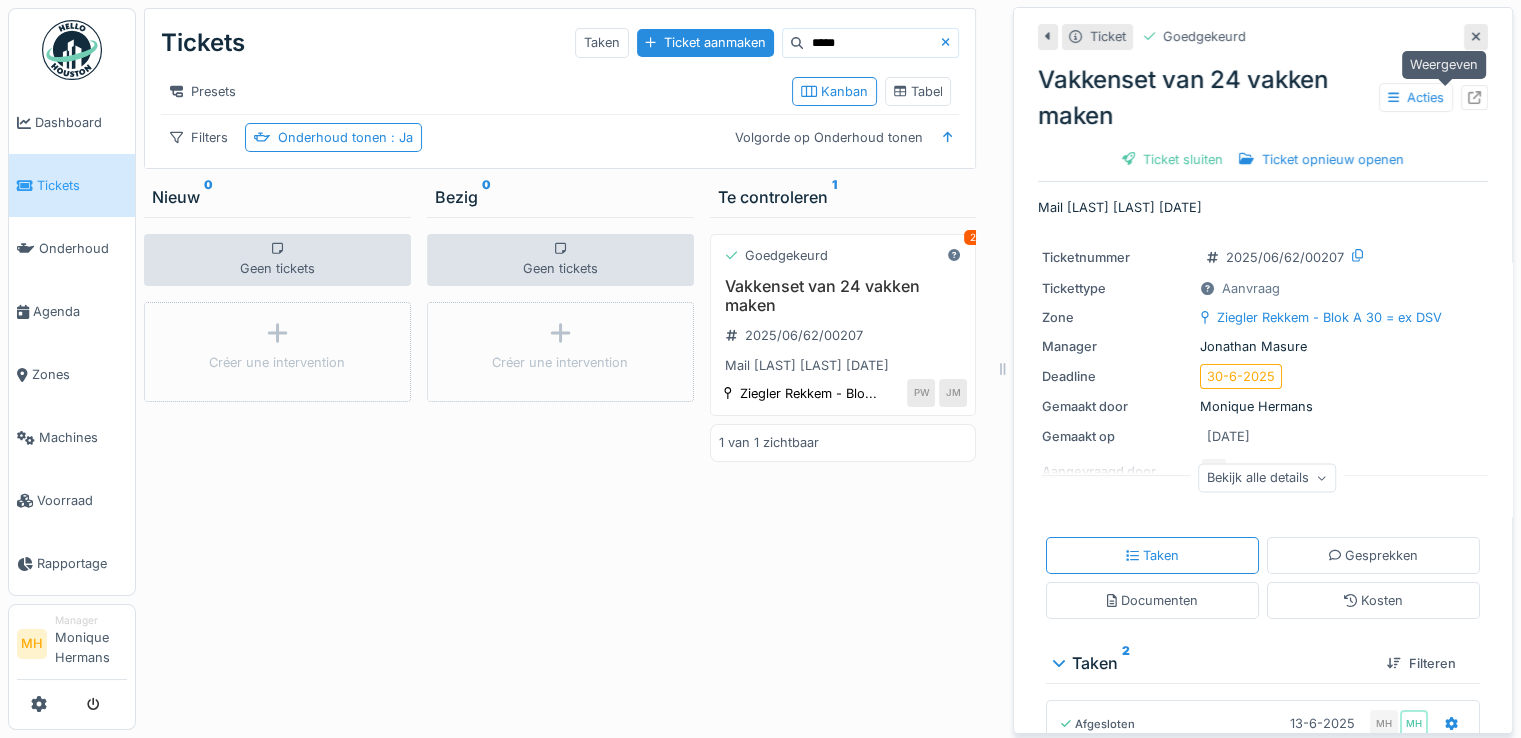 click 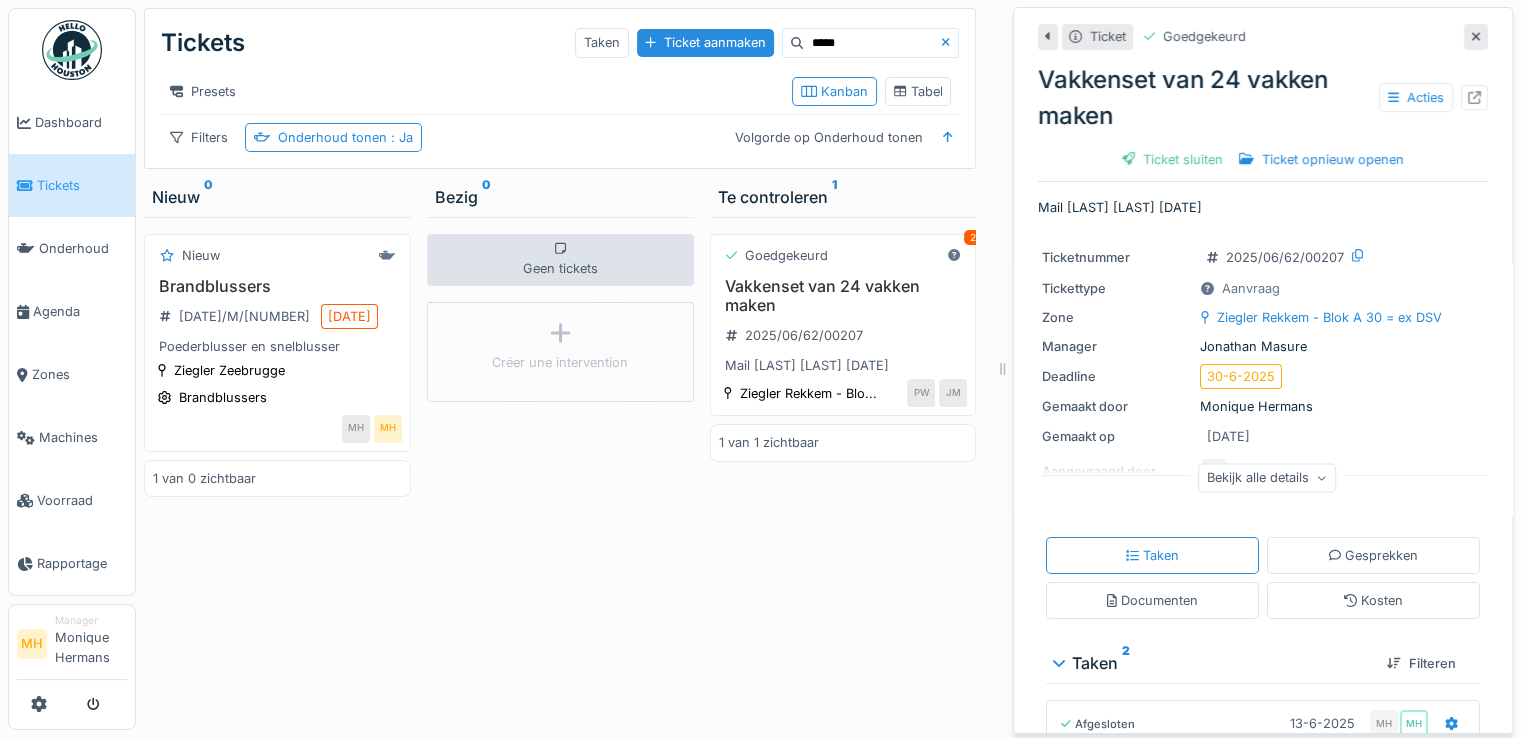 click on "Tickets" at bounding box center (72, 185) 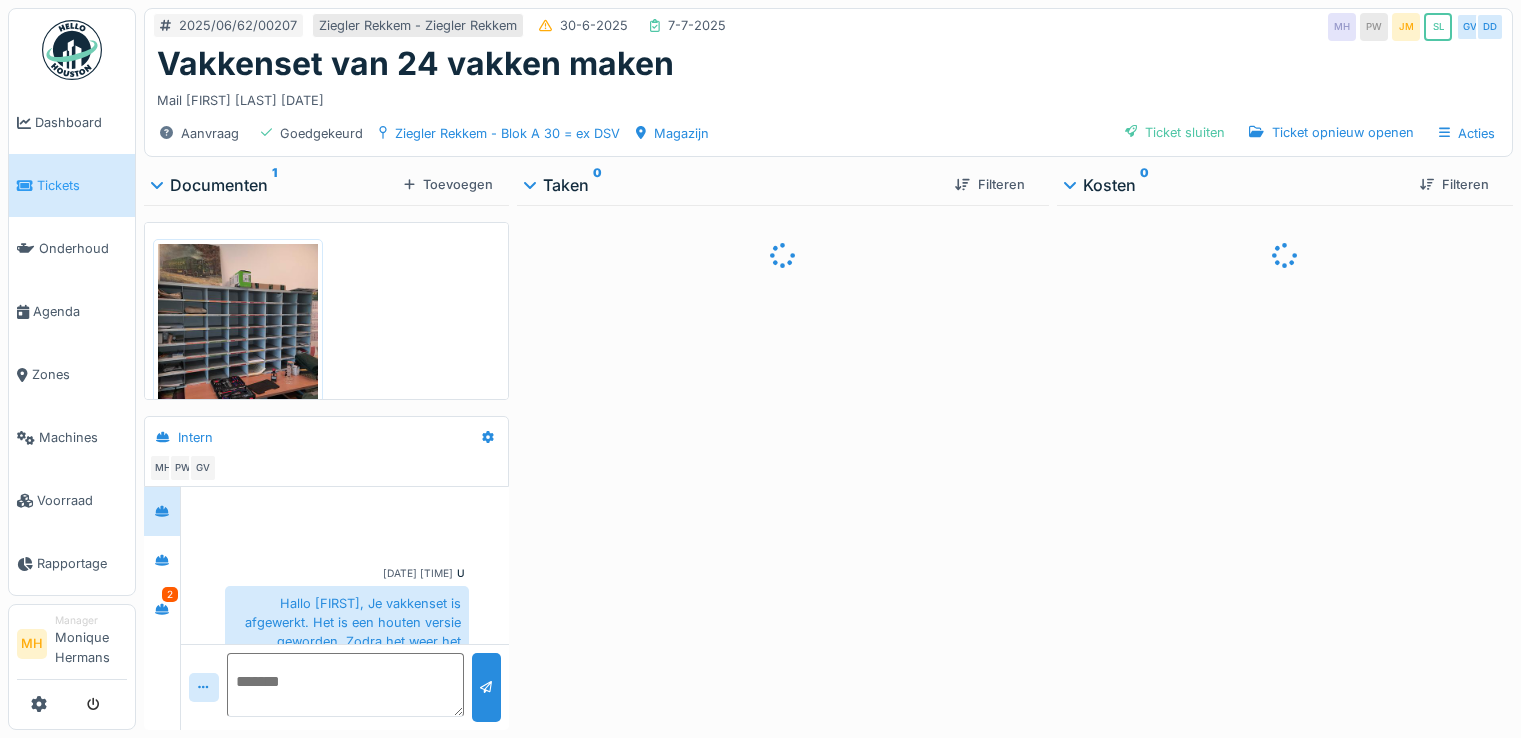 scroll, scrollTop: 0, scrollLeft: 0, axis: both 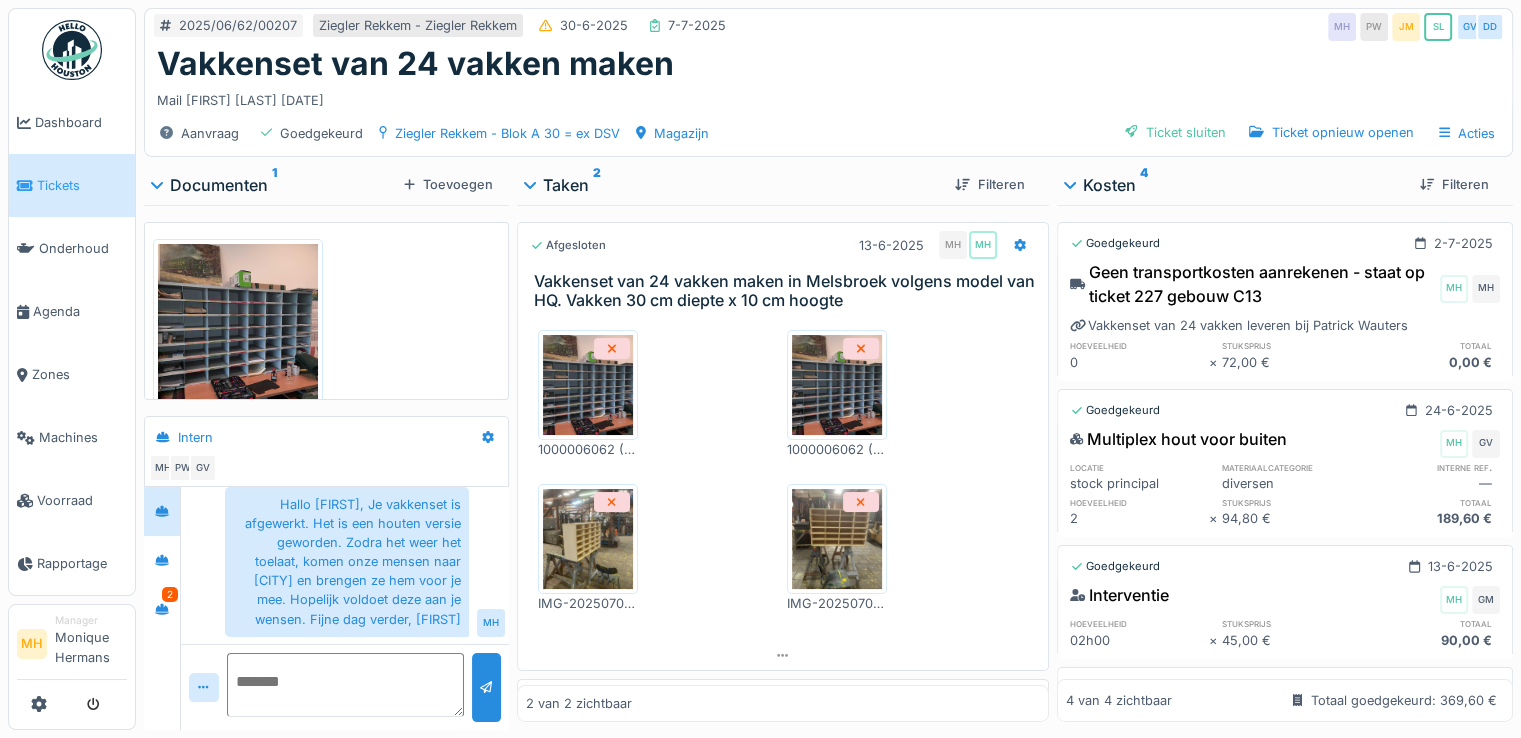 click on "Tickets" at bounding box center [82, 185] 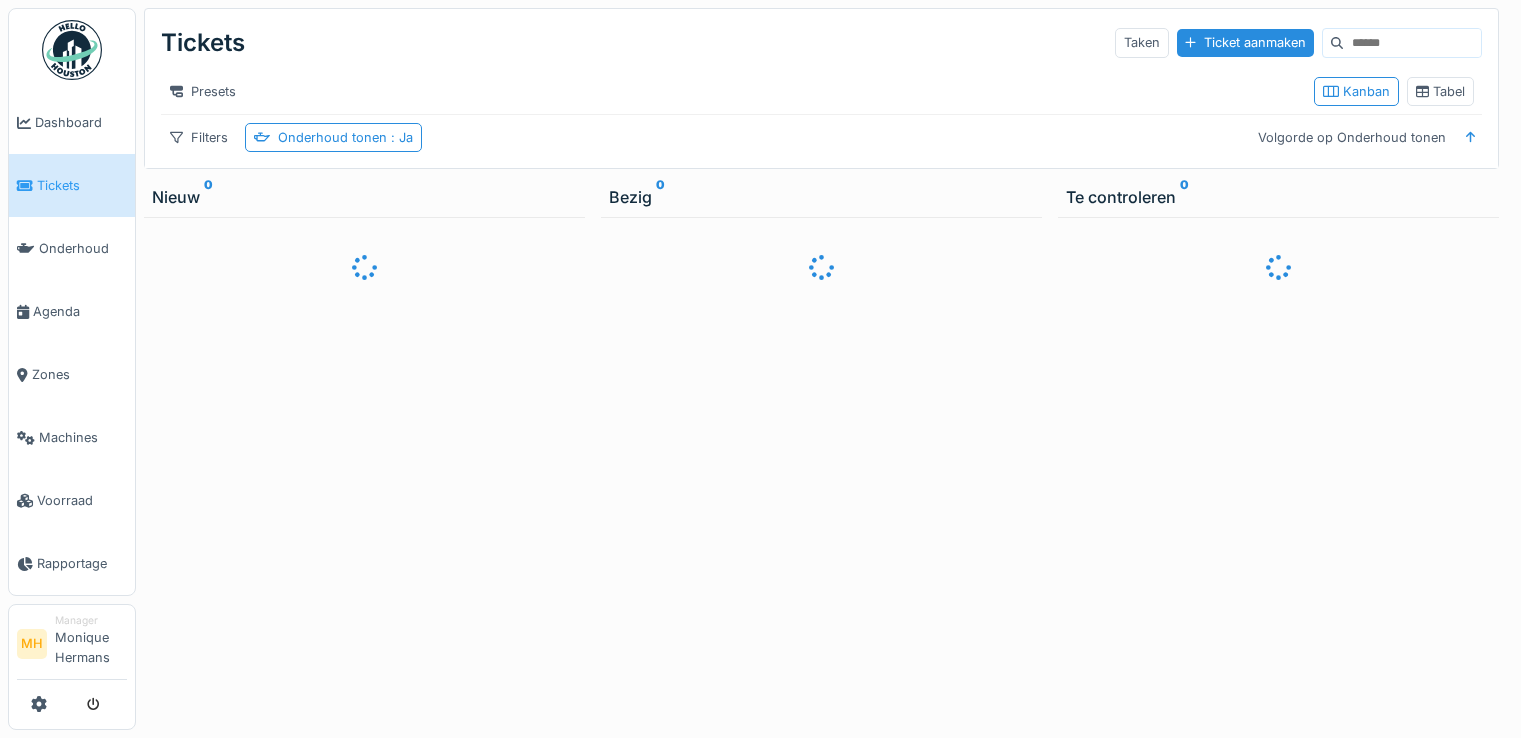 scroll, scrollTop: 0, scrollLeft: 0, axis: both 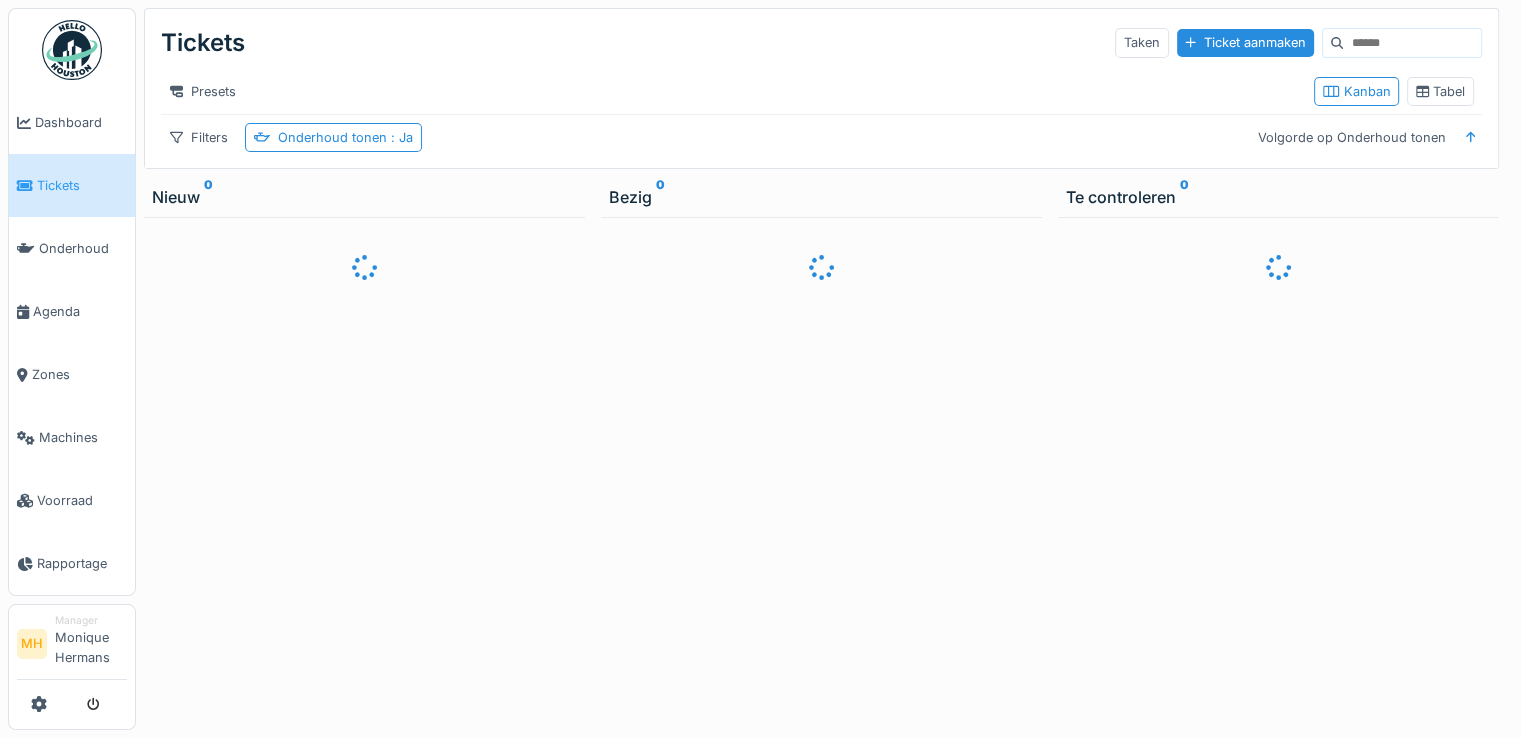 click at bounding box center (1412, 43) 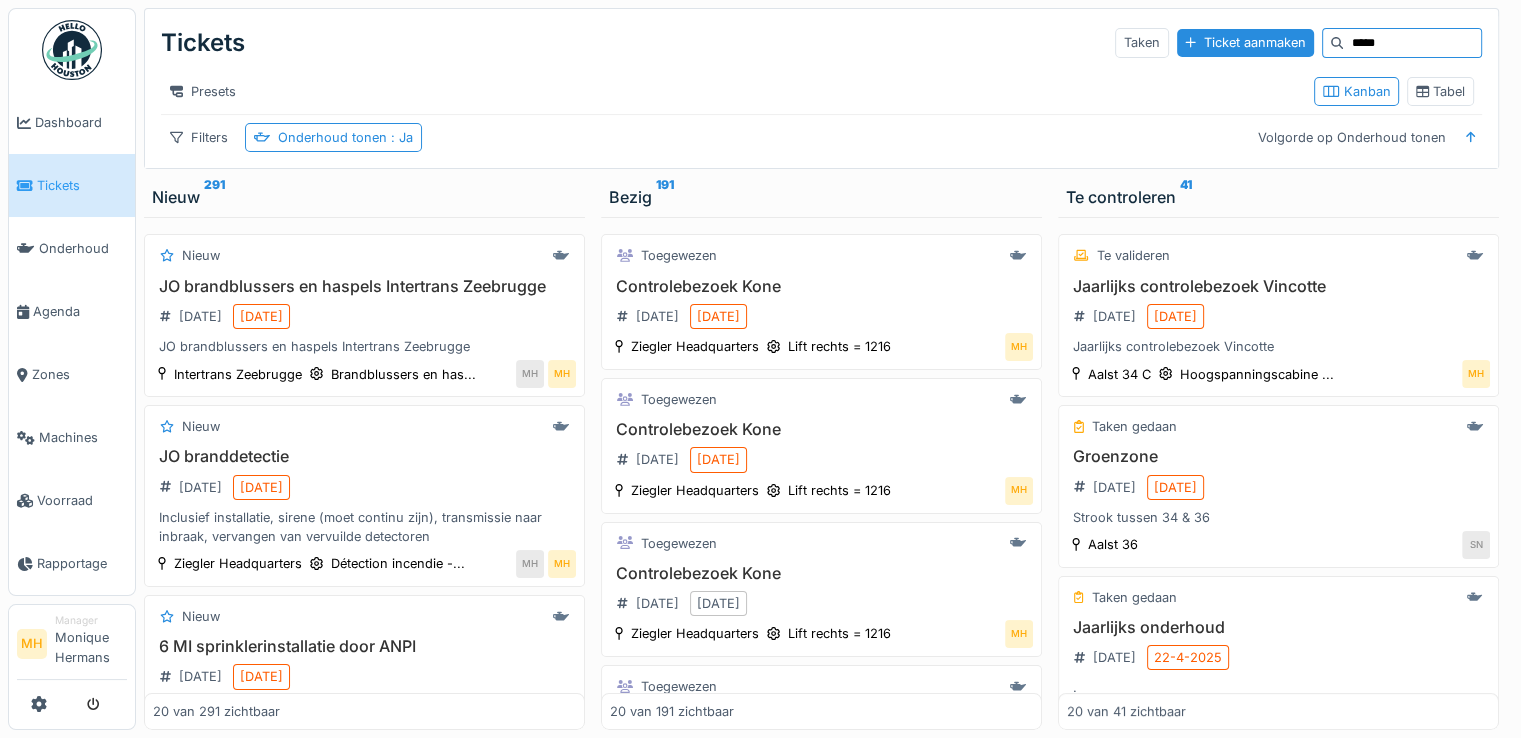 type on "*****" 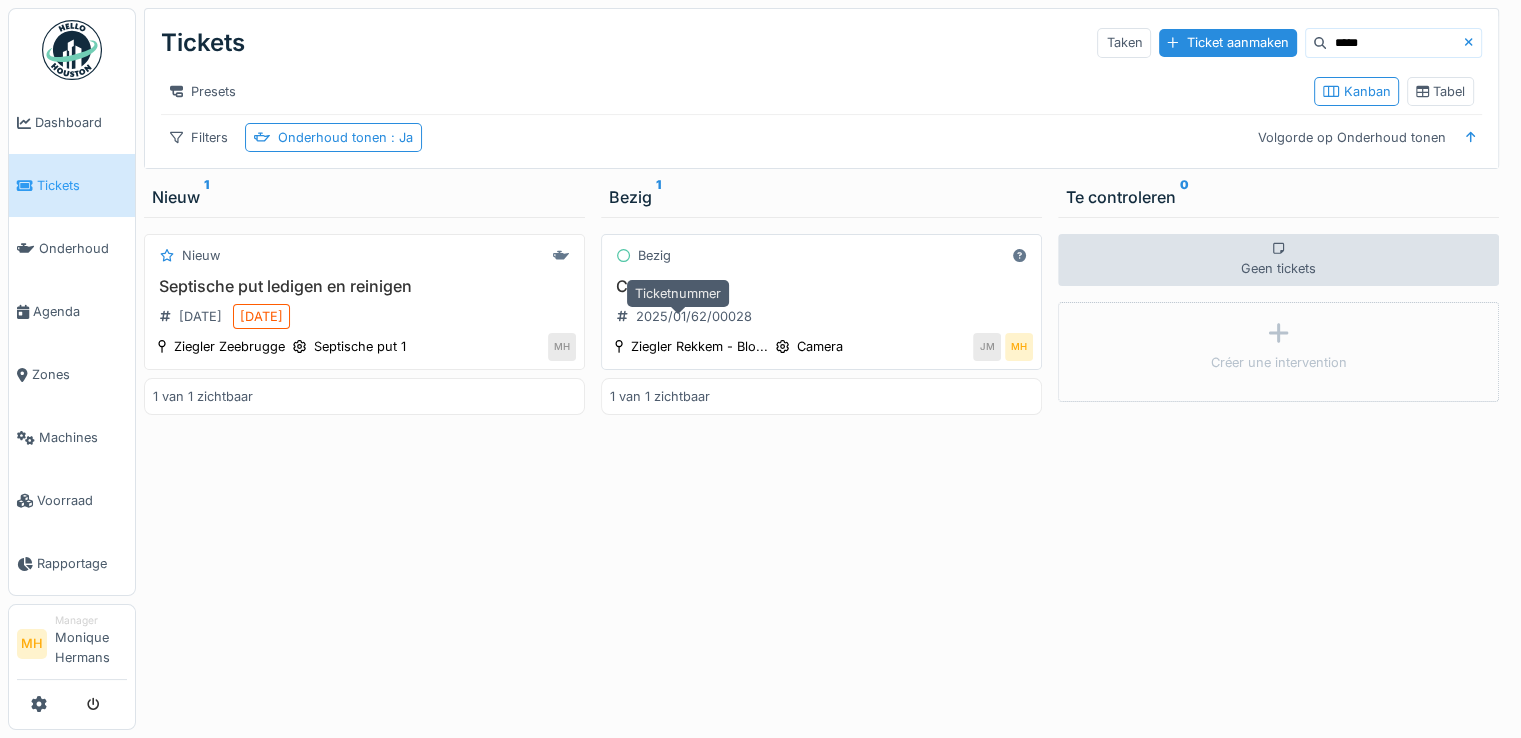 click on "2025/01/62/00028" at bounding box center [694, 316] 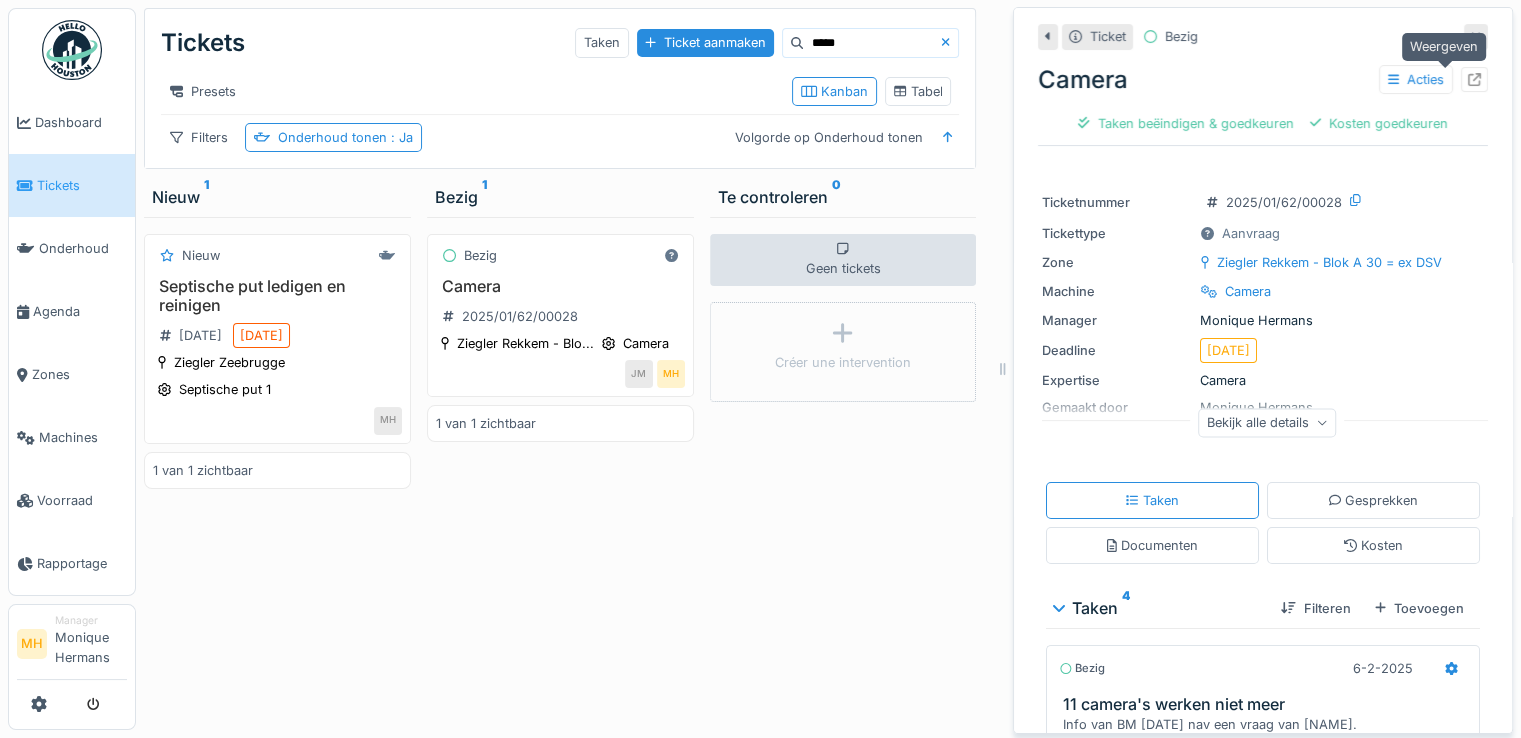 click at bounding box center [1474, 79] 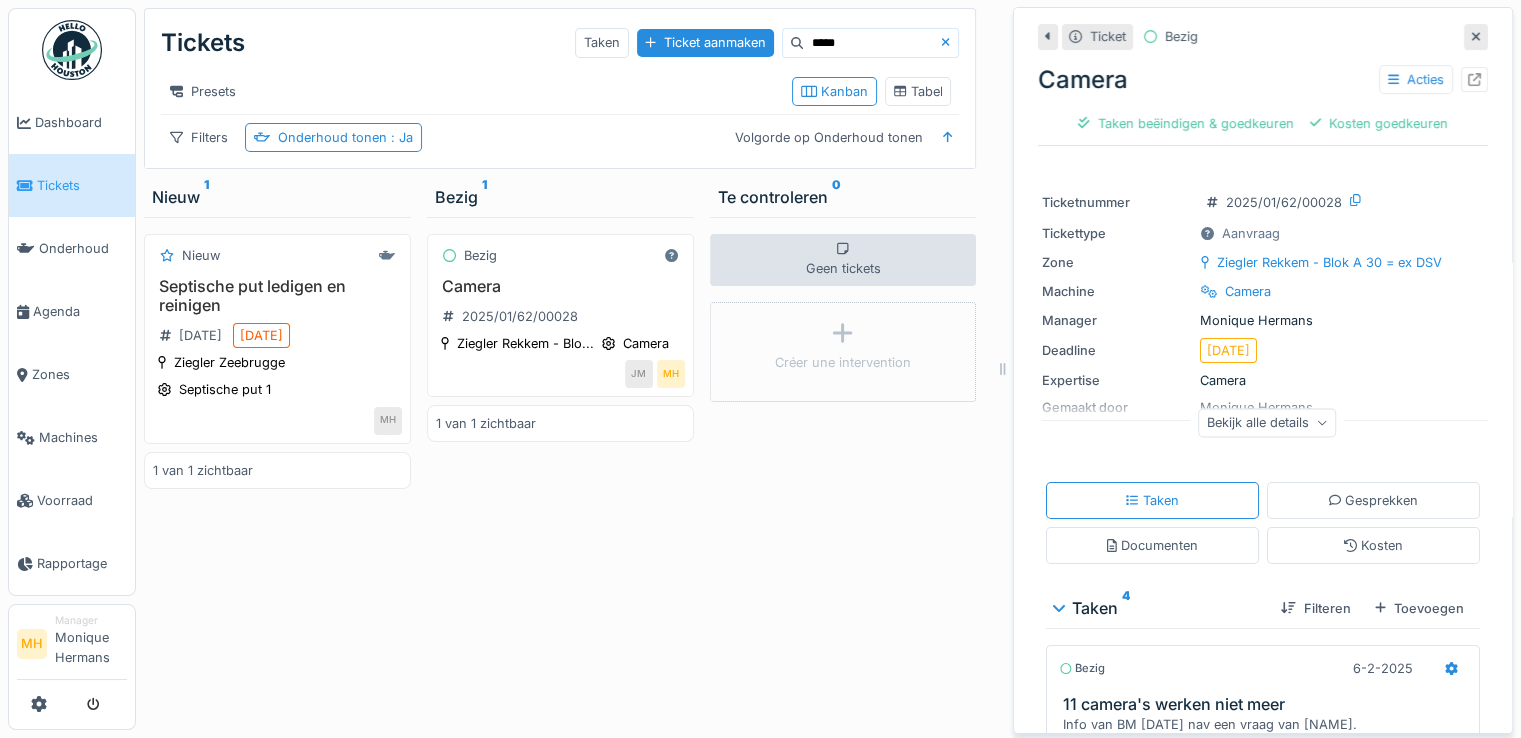 click on "Tickets" at bounding box center [82, 185] 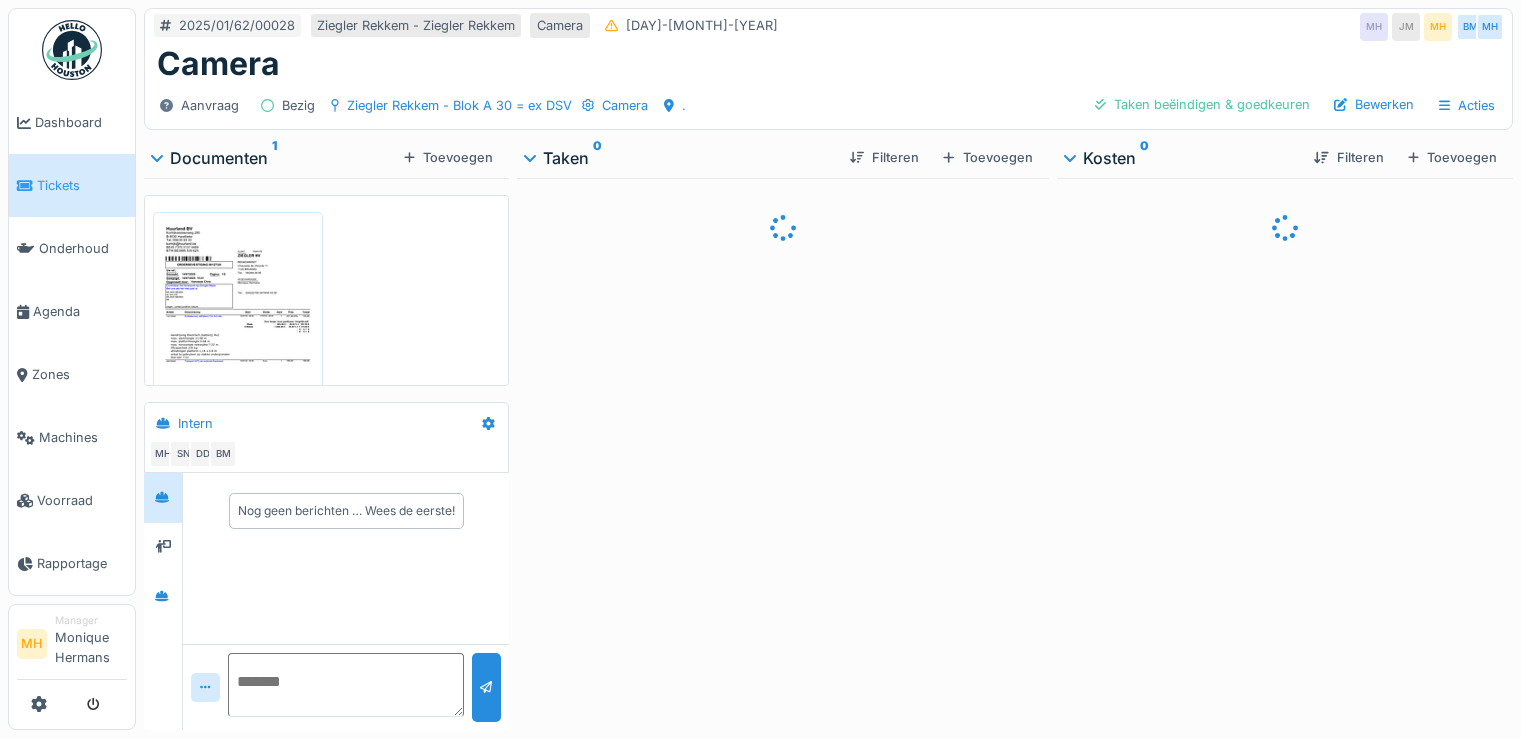 scroll, scrollTop: 0, scrollLeft: 0, axis: both 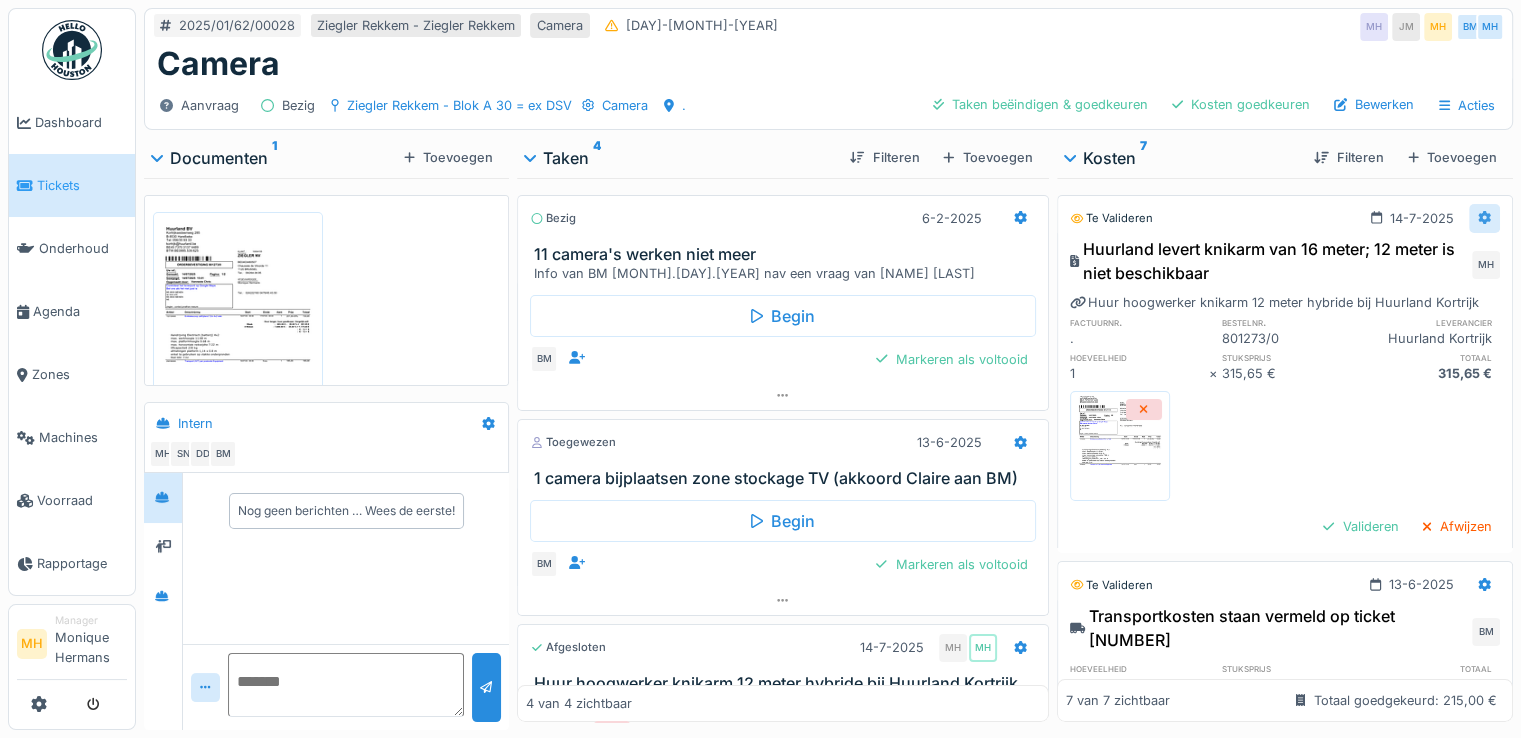 click 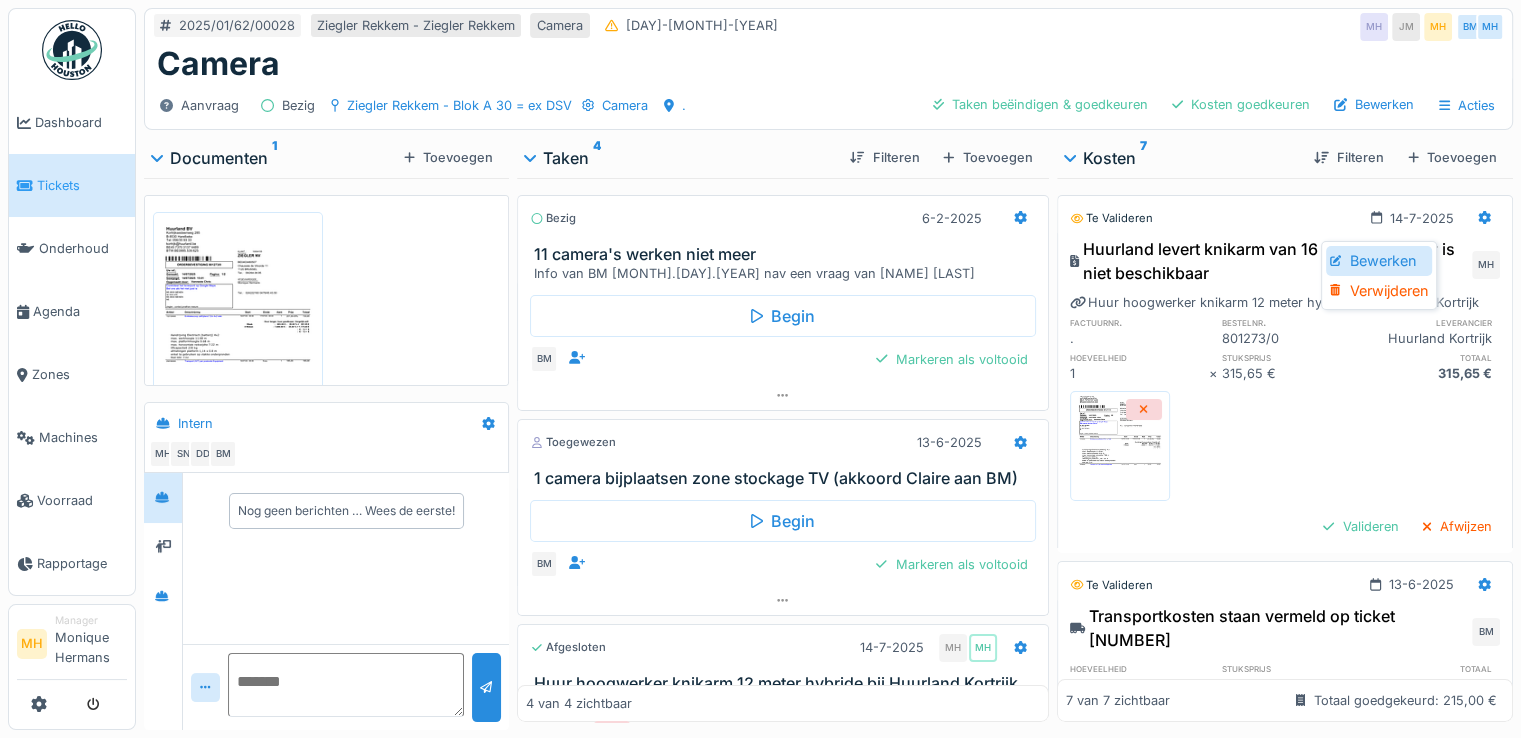 click on "Bewerken" at bounding box center [1379, 261] 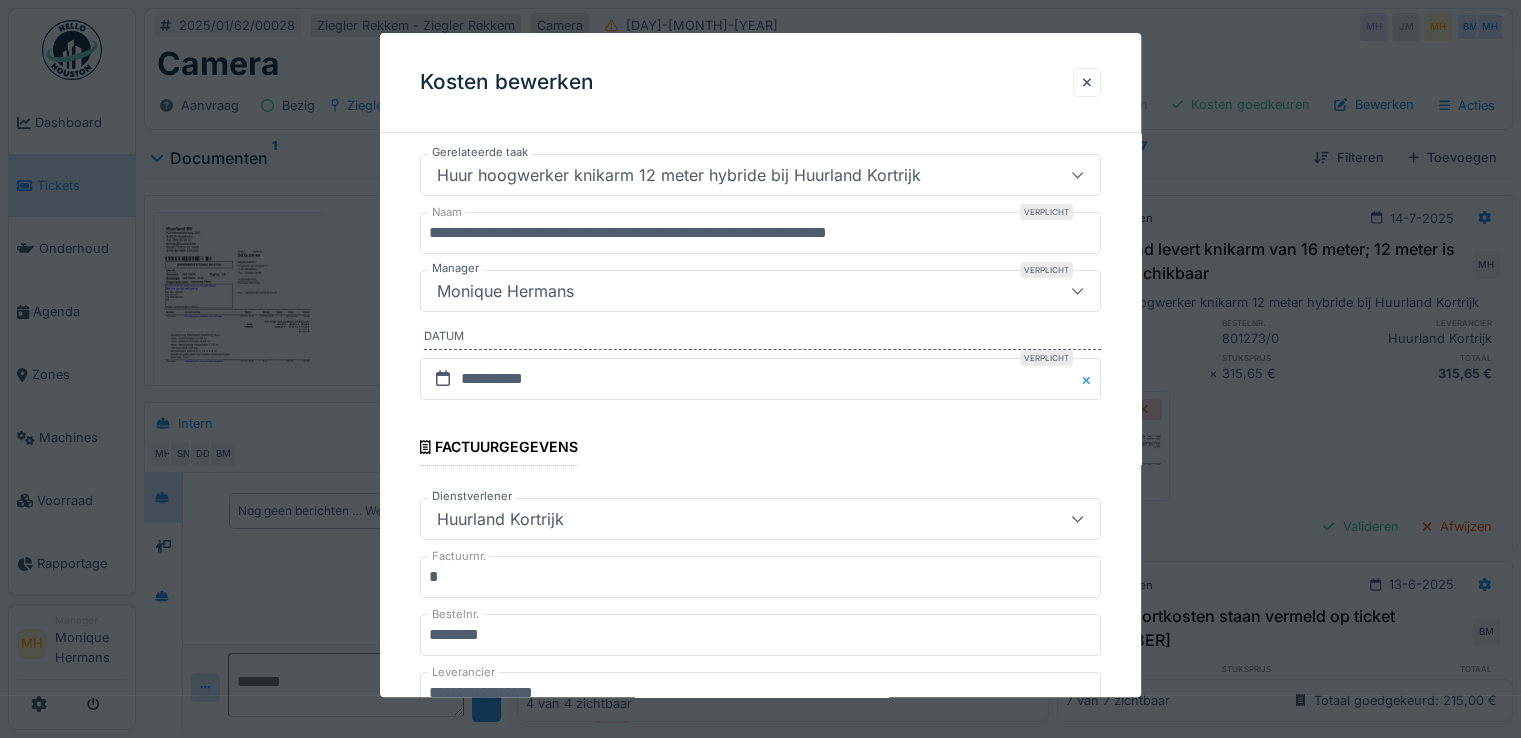 scroll, scrollTop: 200, scrollLeft: 0, axis: vertical 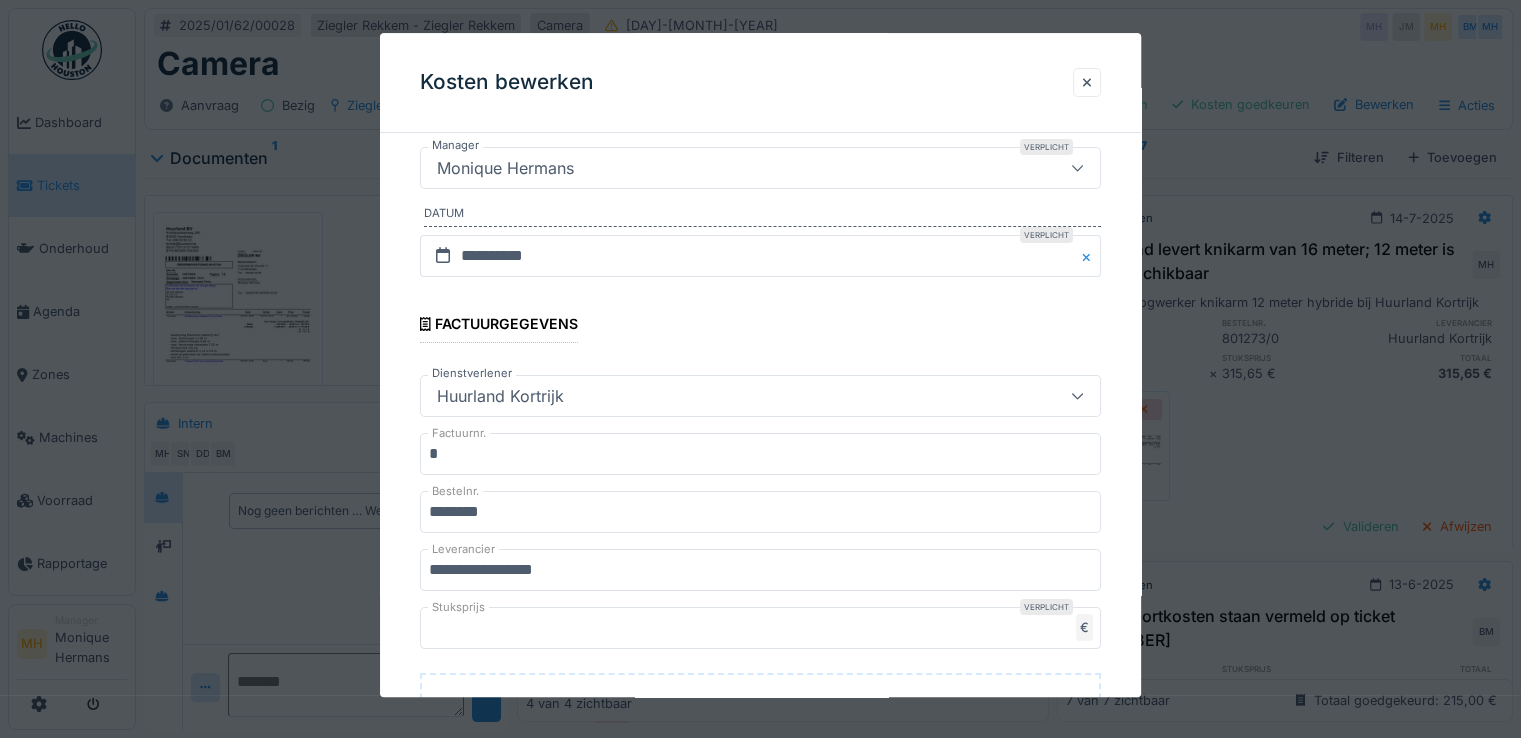 click on "*" at bounding box center (760, 454) 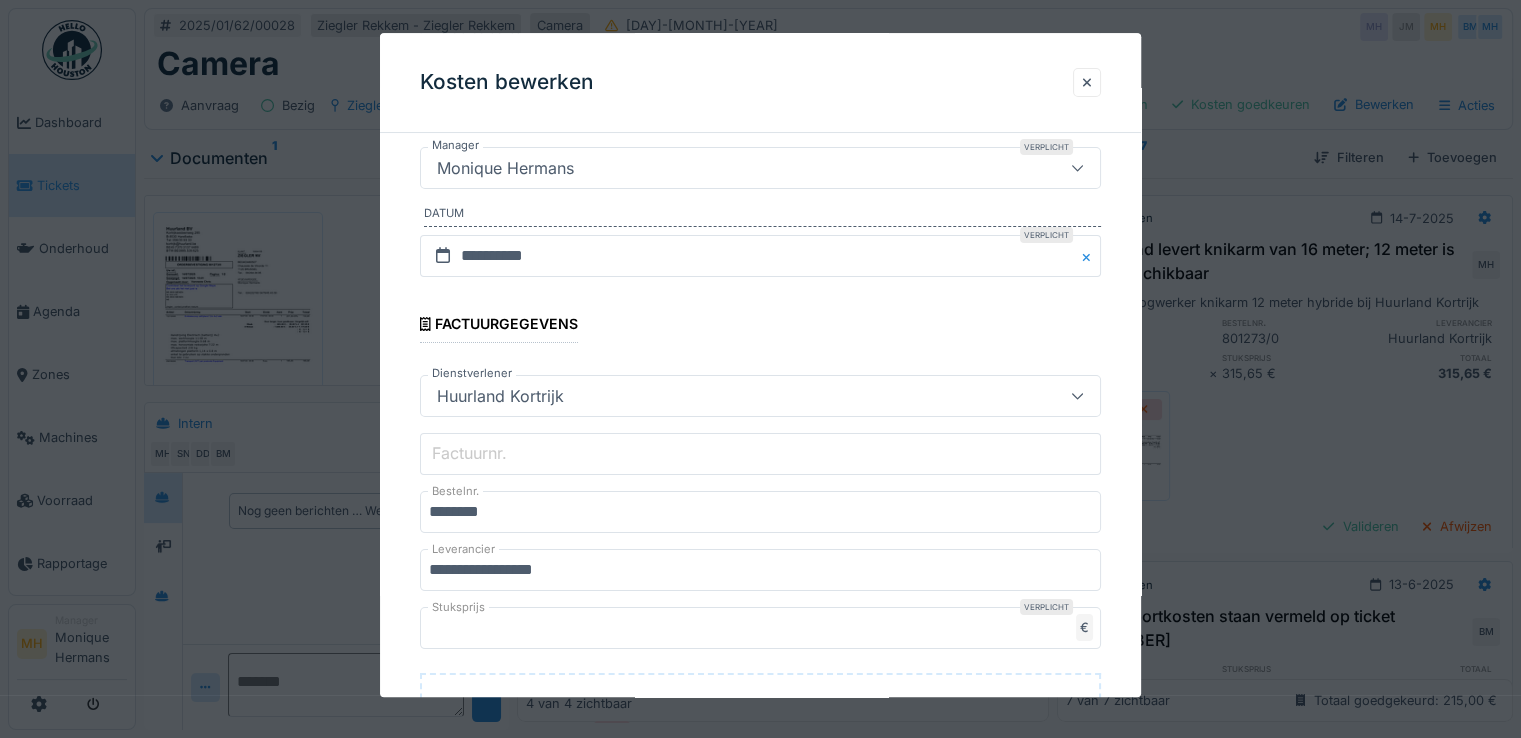paste on "**********" 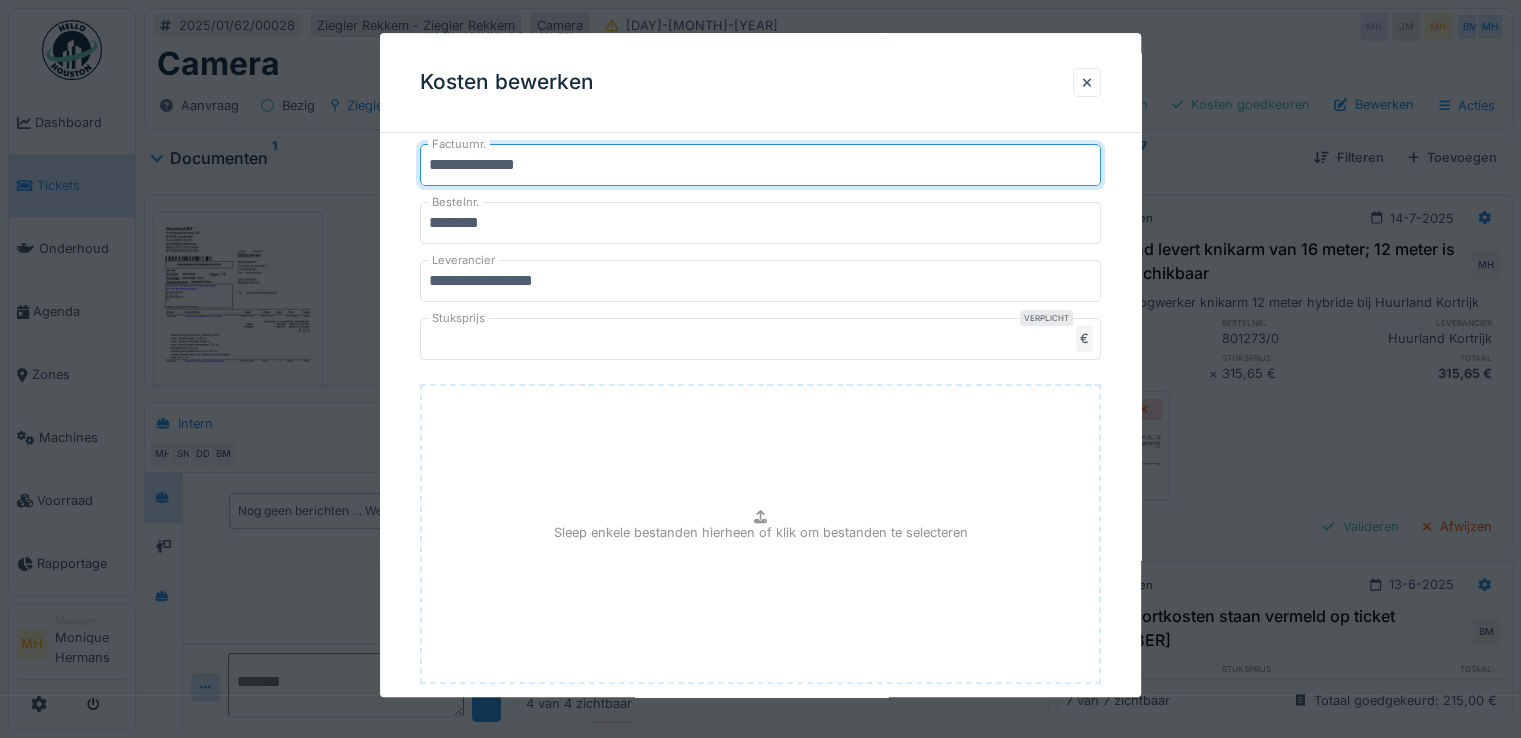 scroll, scrollTop: 500, scrollLeft: 0, axis: vertical 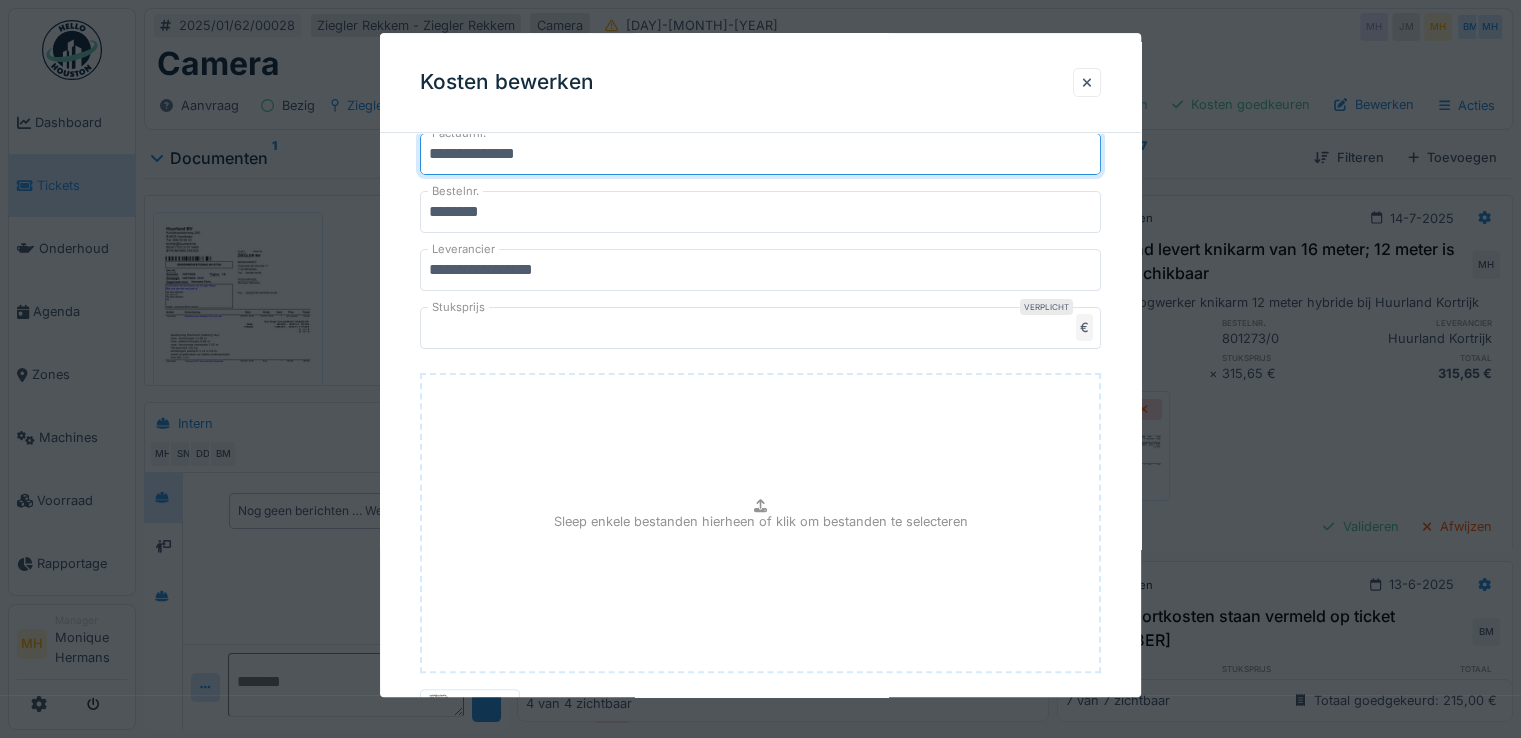 type on "**********" 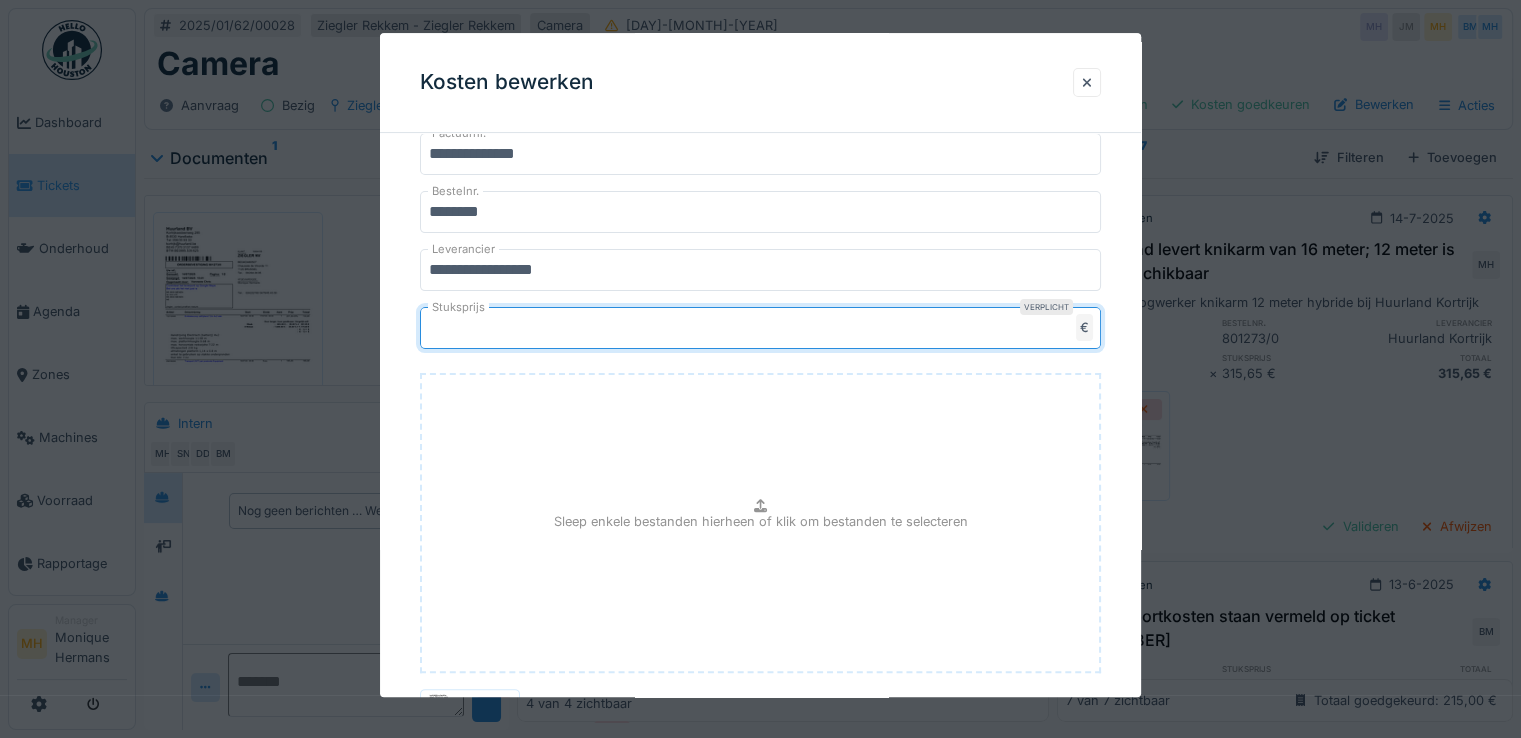 drag, startPoint x: 512, startPoint y: 326, endPoint x: 327, endPoint y: 337, distance: 185.32674 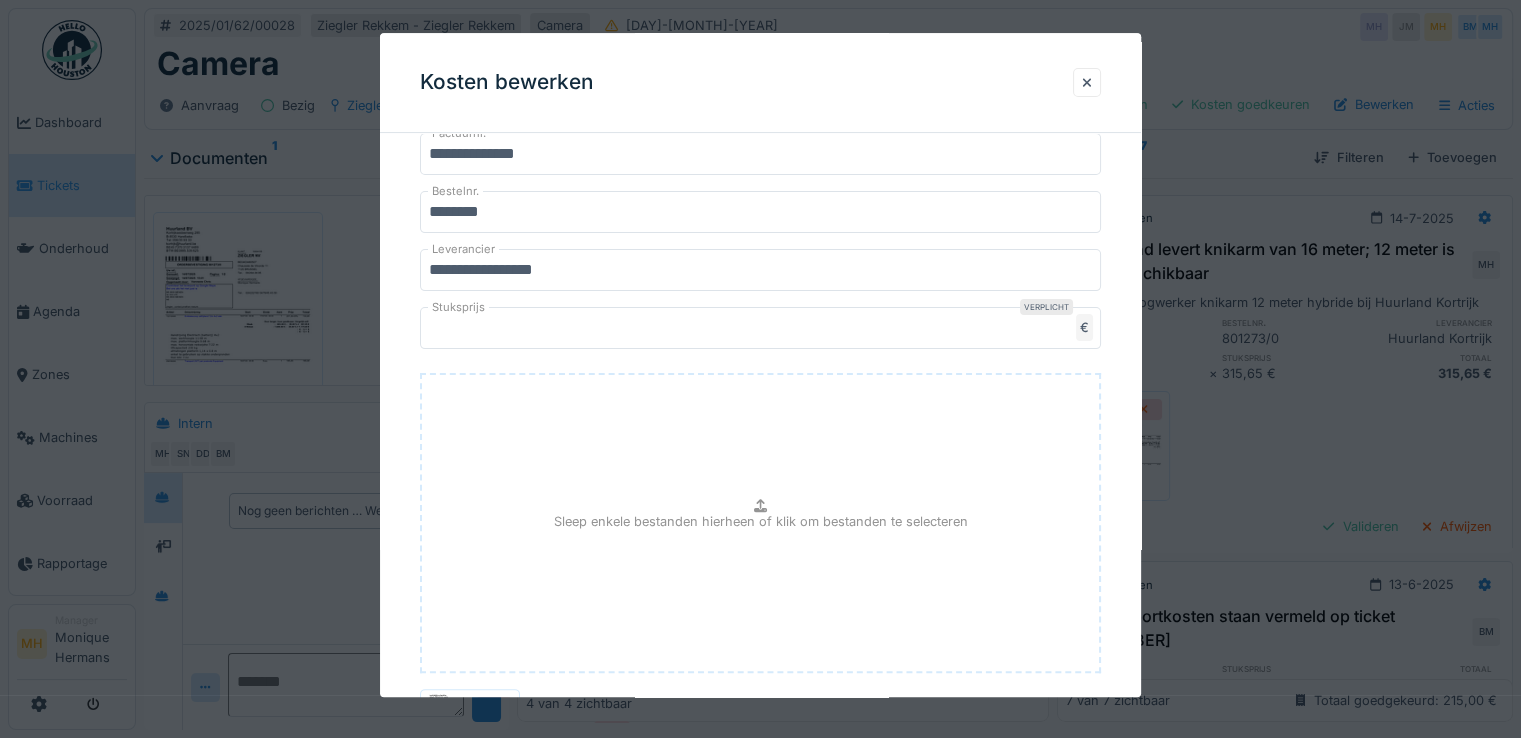 type on "**********" 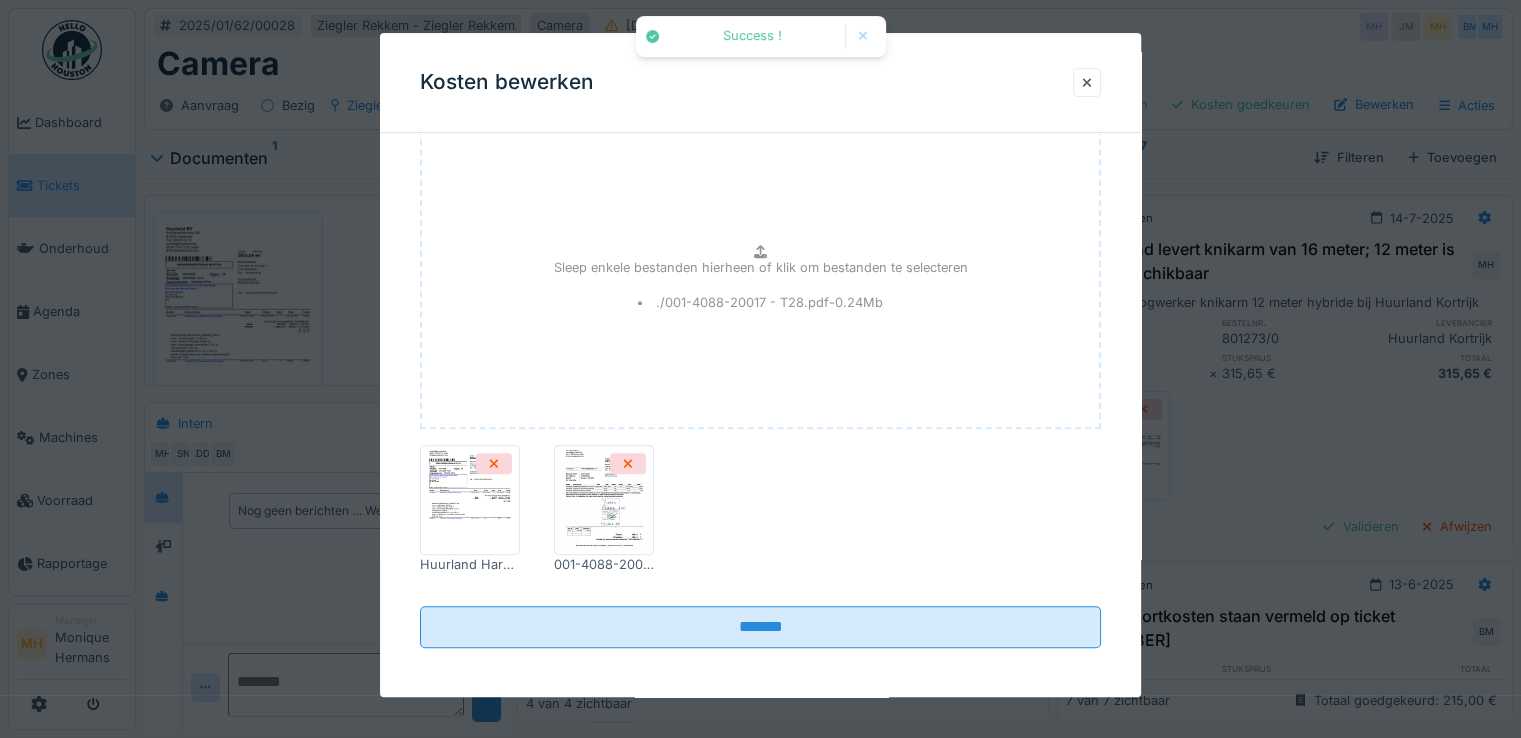 scroll, scrollTop: 746, scrollLeft: 0, axis: vertical 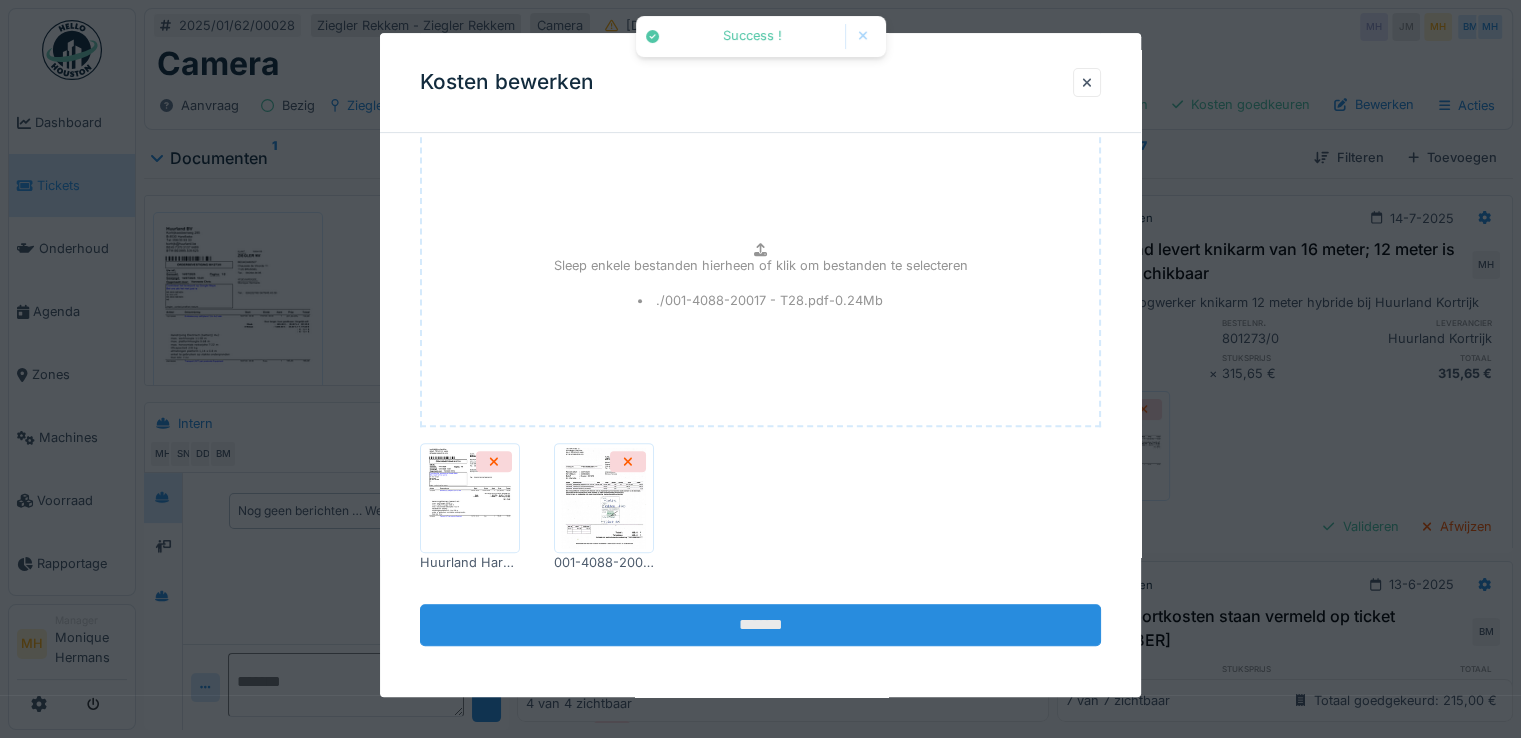 click on "*******" at bounding box center [760, 625] 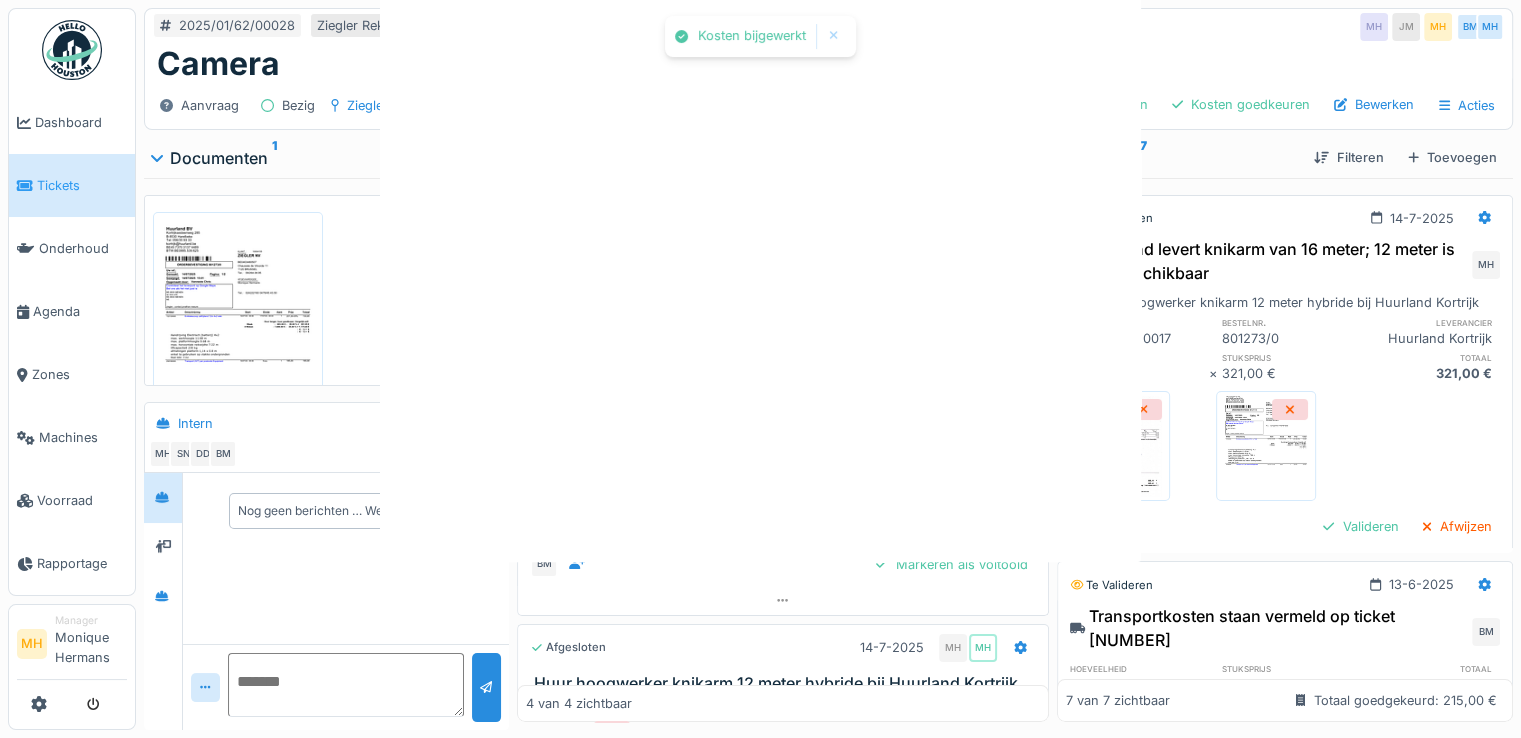 scroll, scrollTop: 0, scrollLeft: 0, axis: both 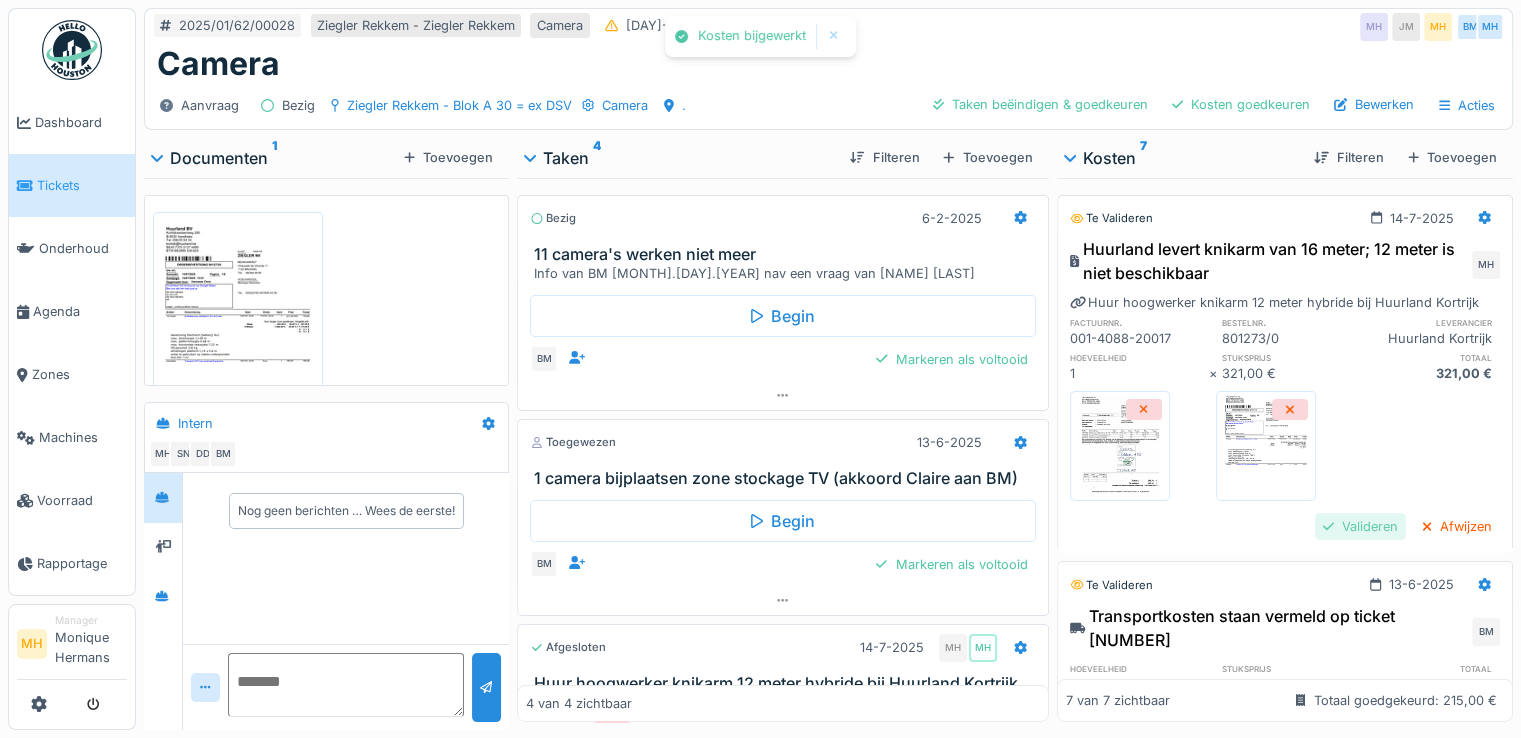 click on "Valideren" at bounding box center (1360, 526) 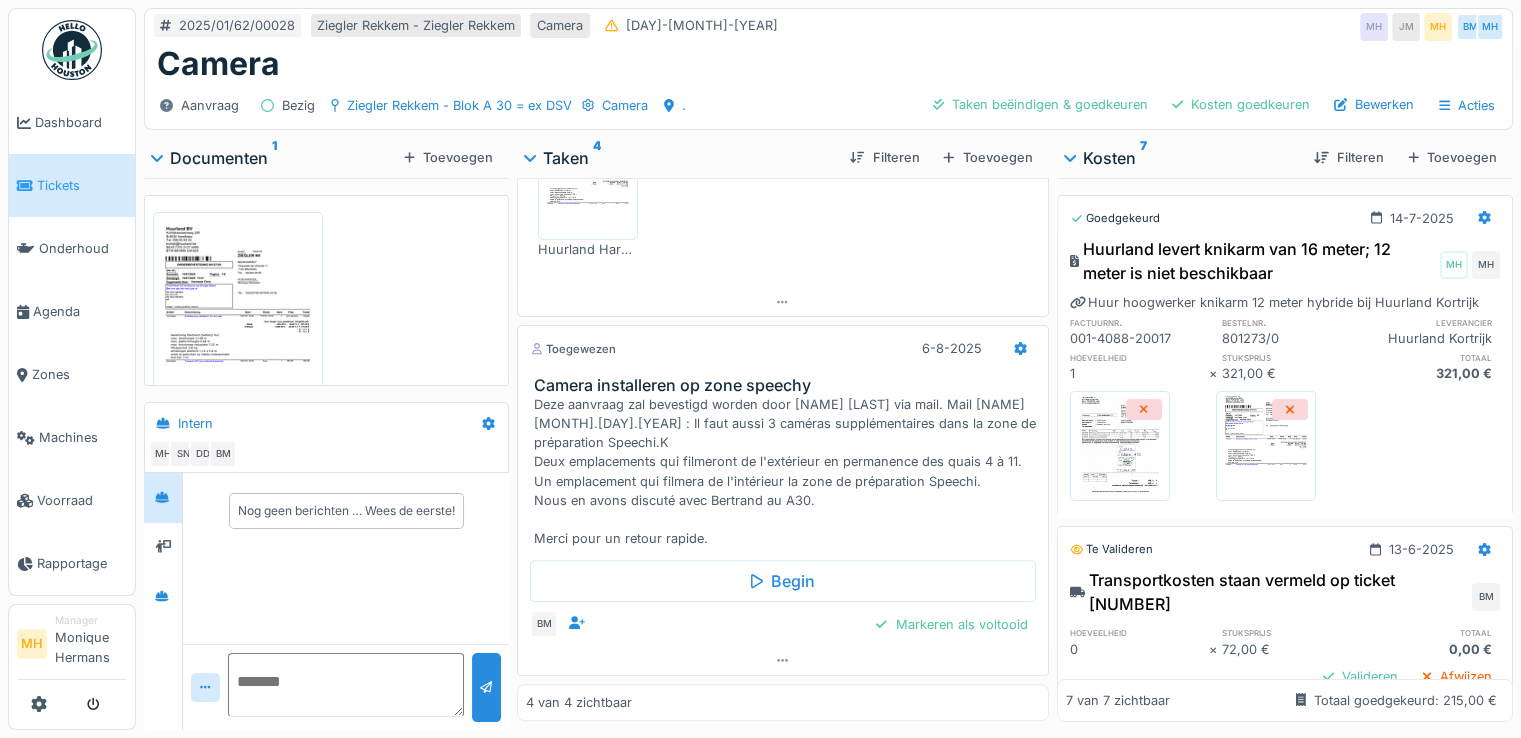 scroll, scrollTop: 634, scrollLeft: 0, axis: vertical 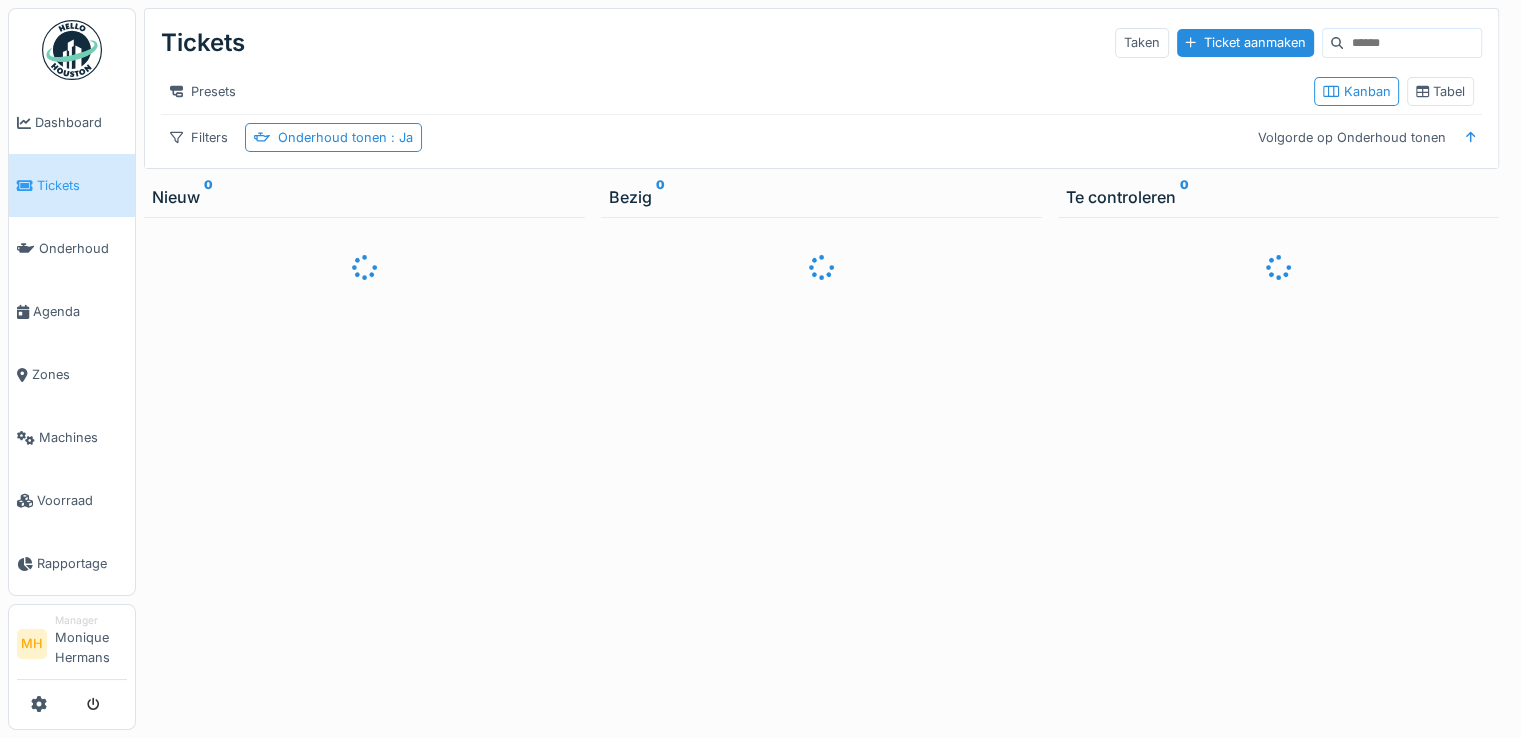 click at bounding box center (1412, 43) 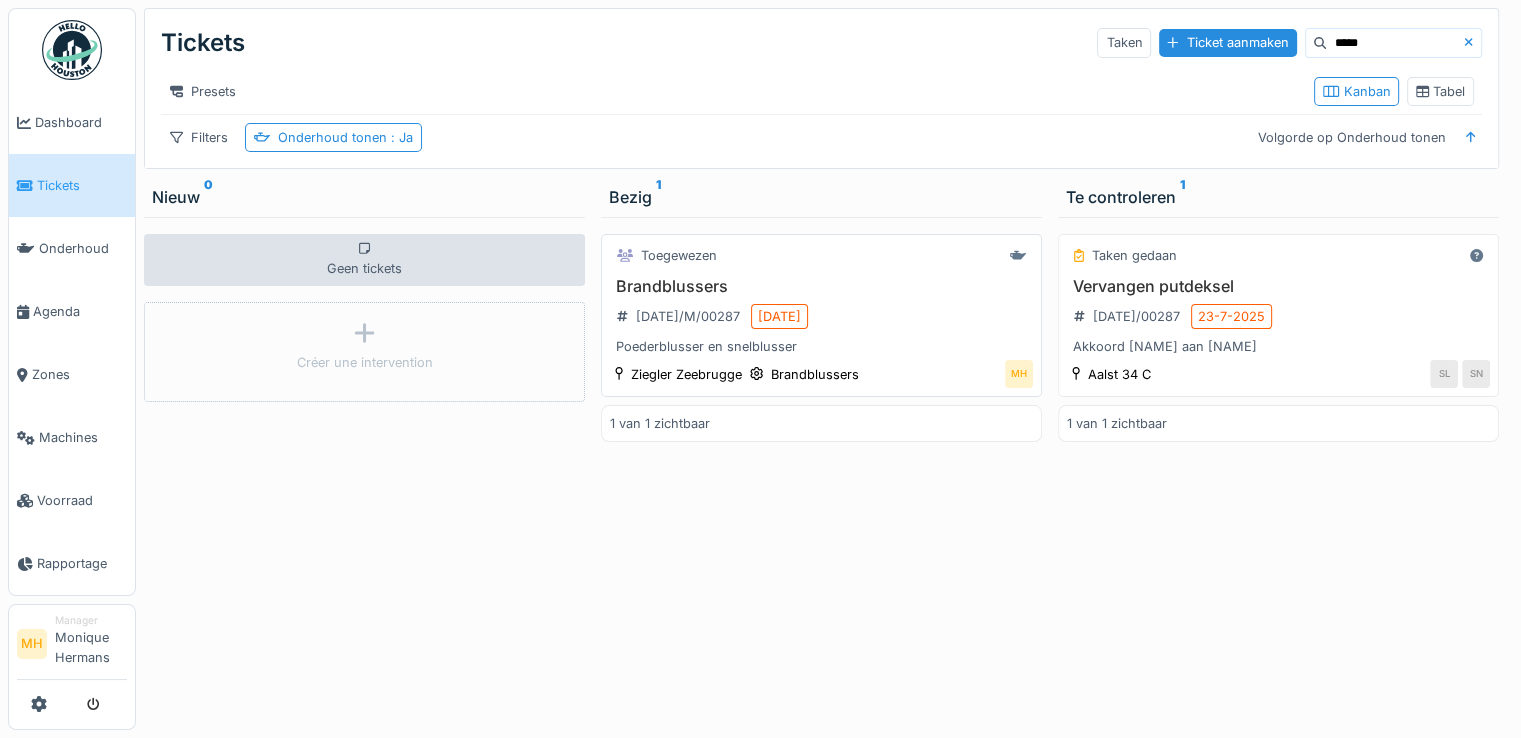 click on "Brandblussers" at bounding box center (821, 286) 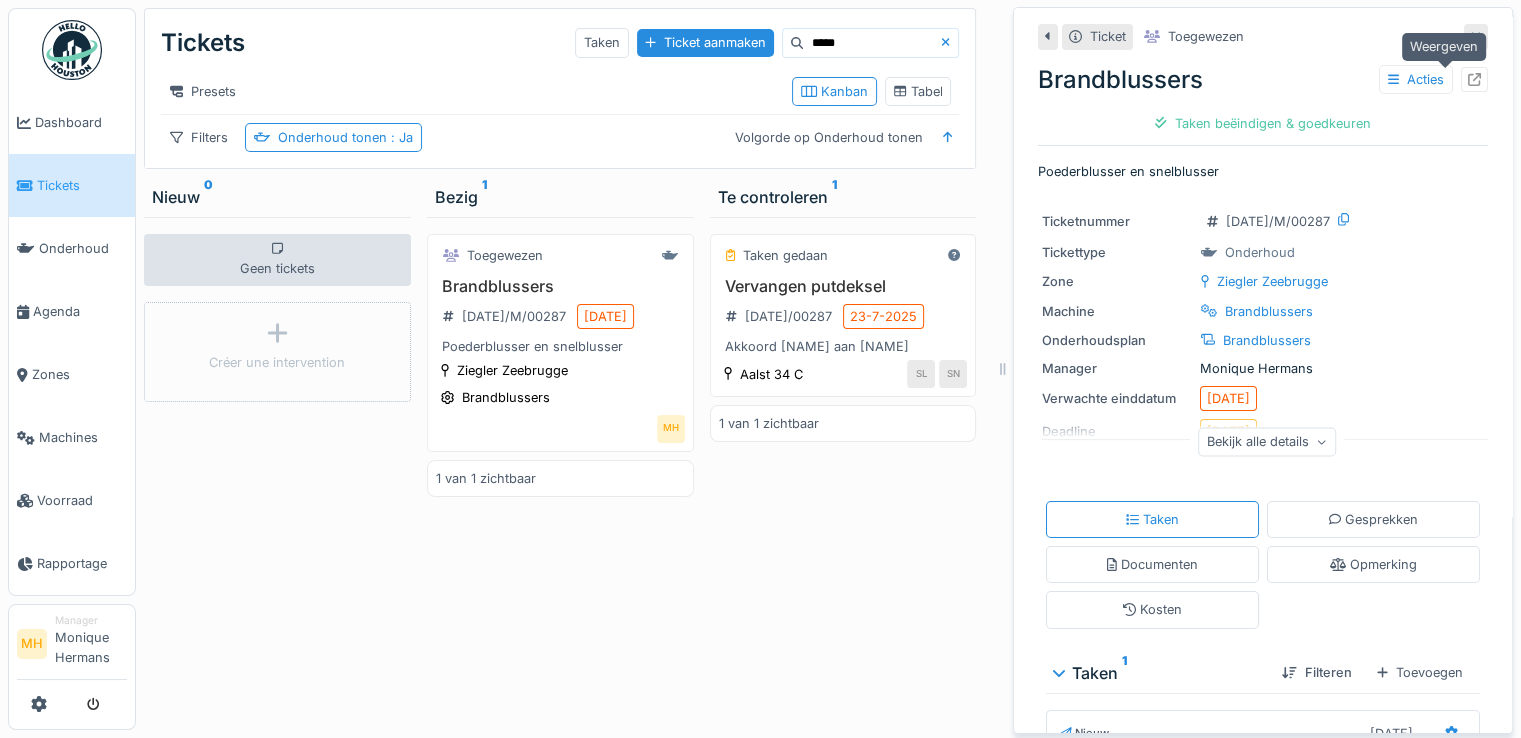 click 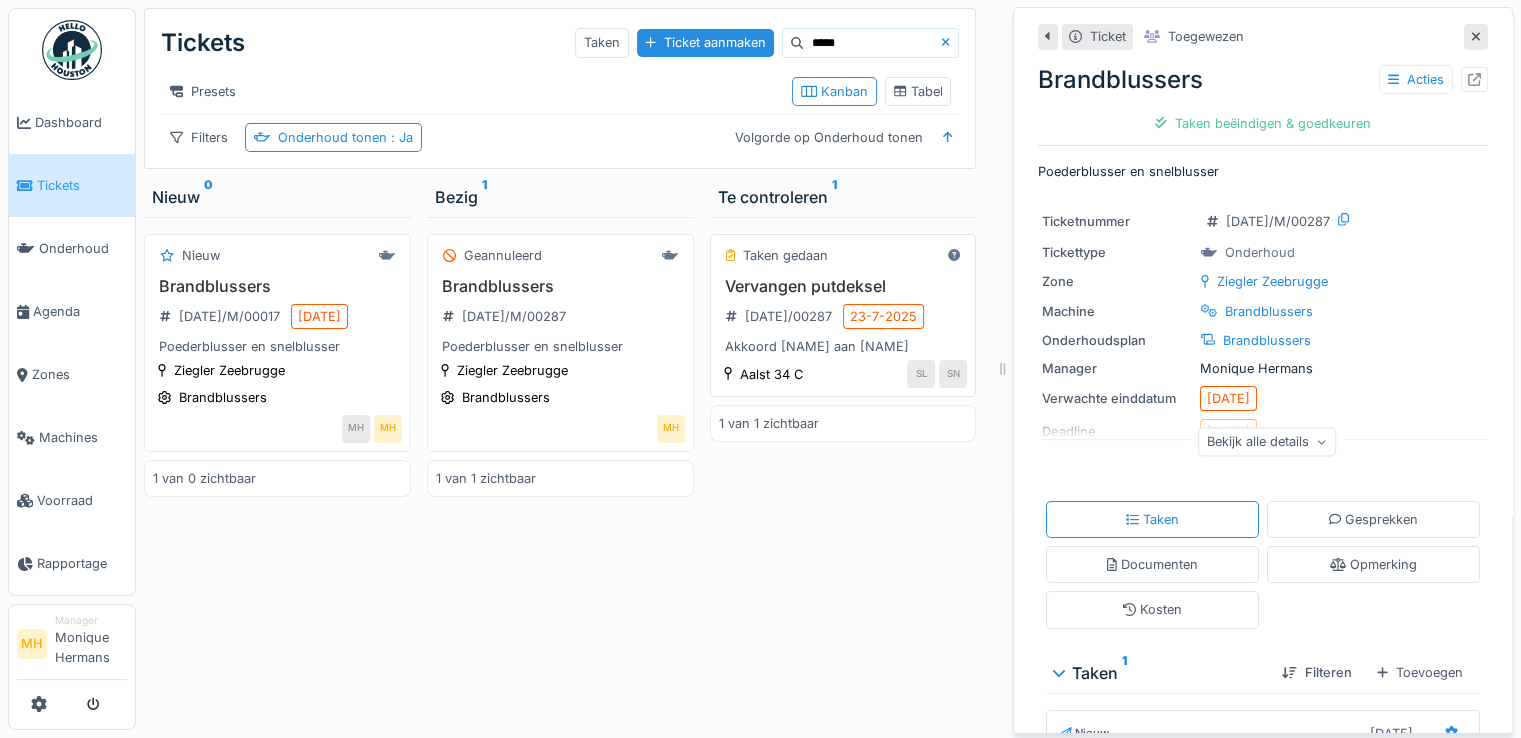 click on "Vervangen putdeksel" at bounding box center (843, 286) 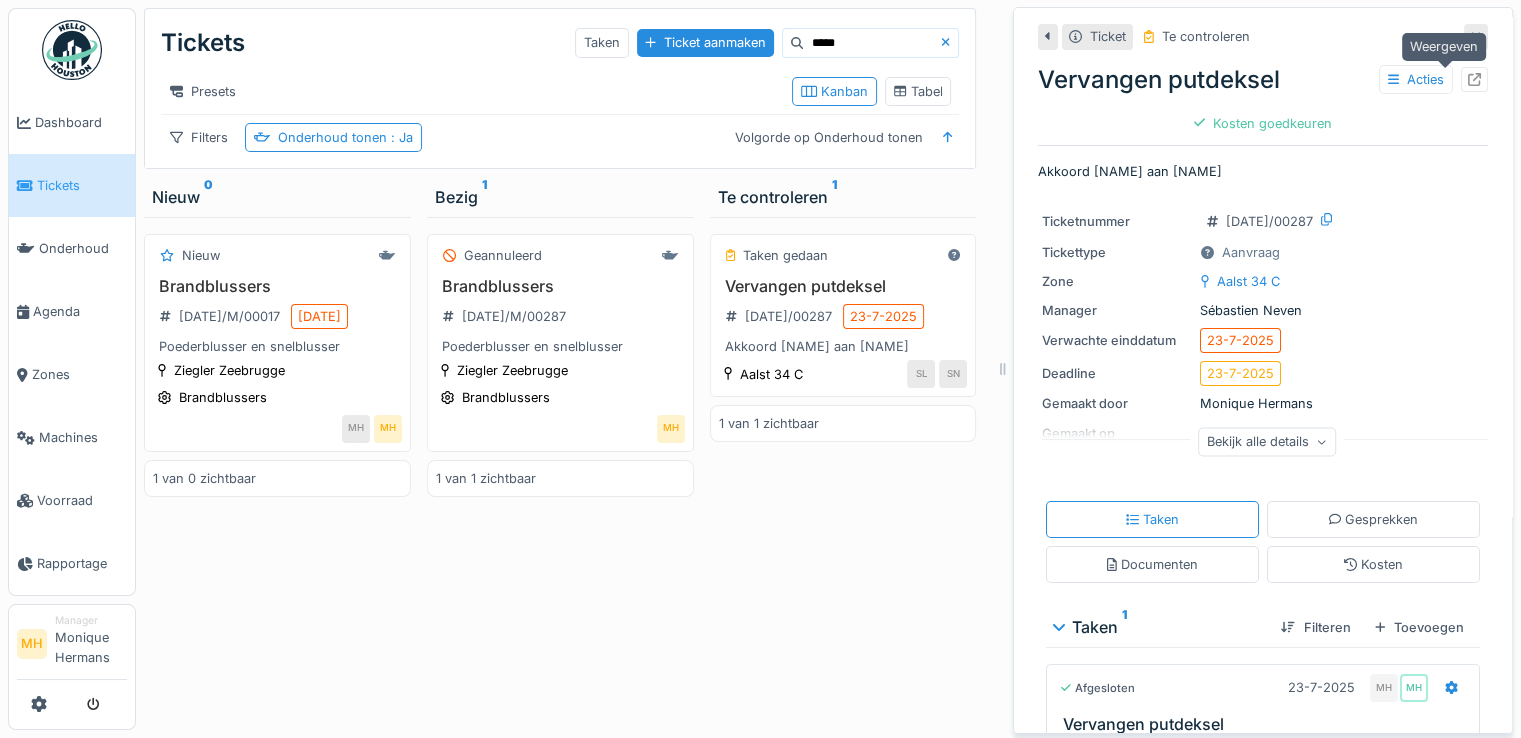 click 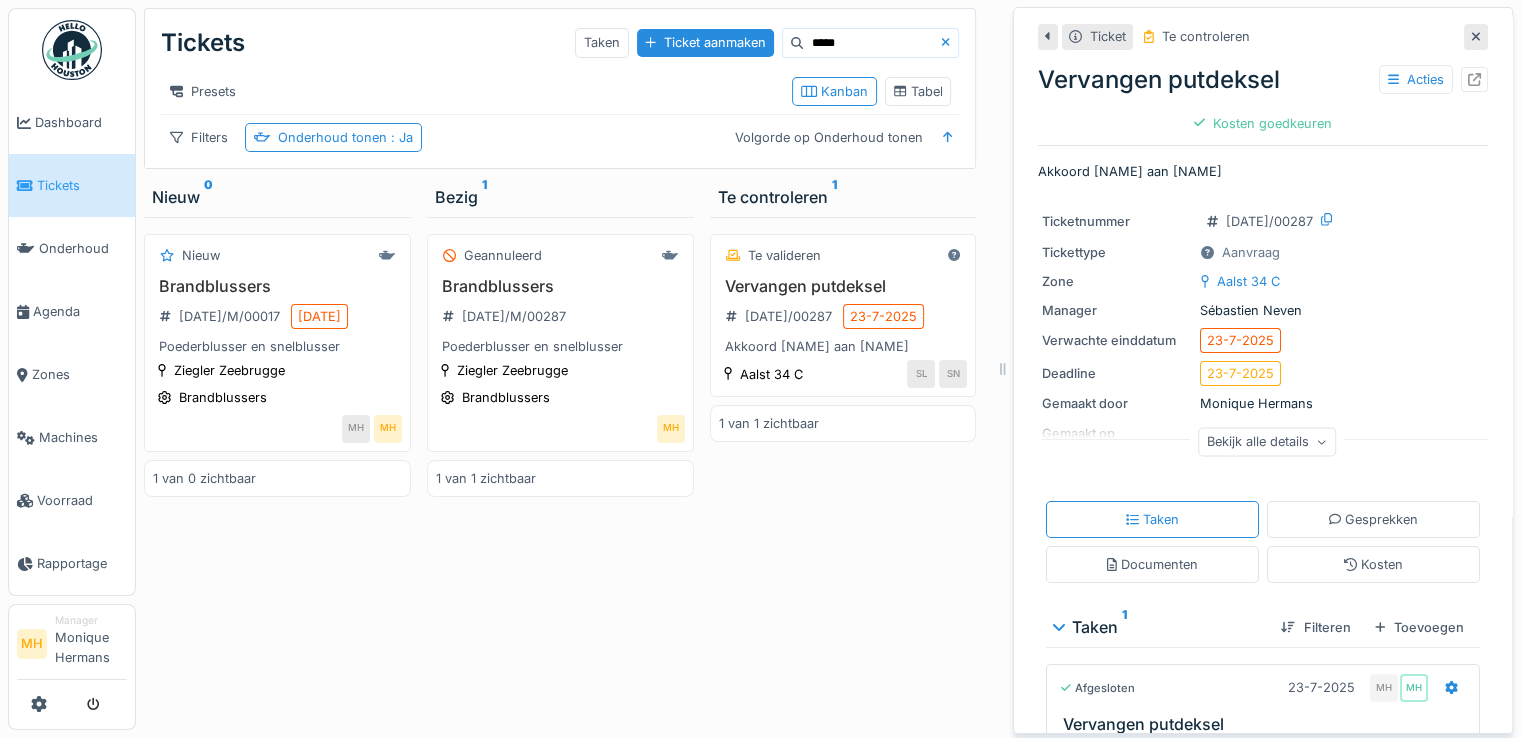 click on "*****" at bounding box center [872, 43] 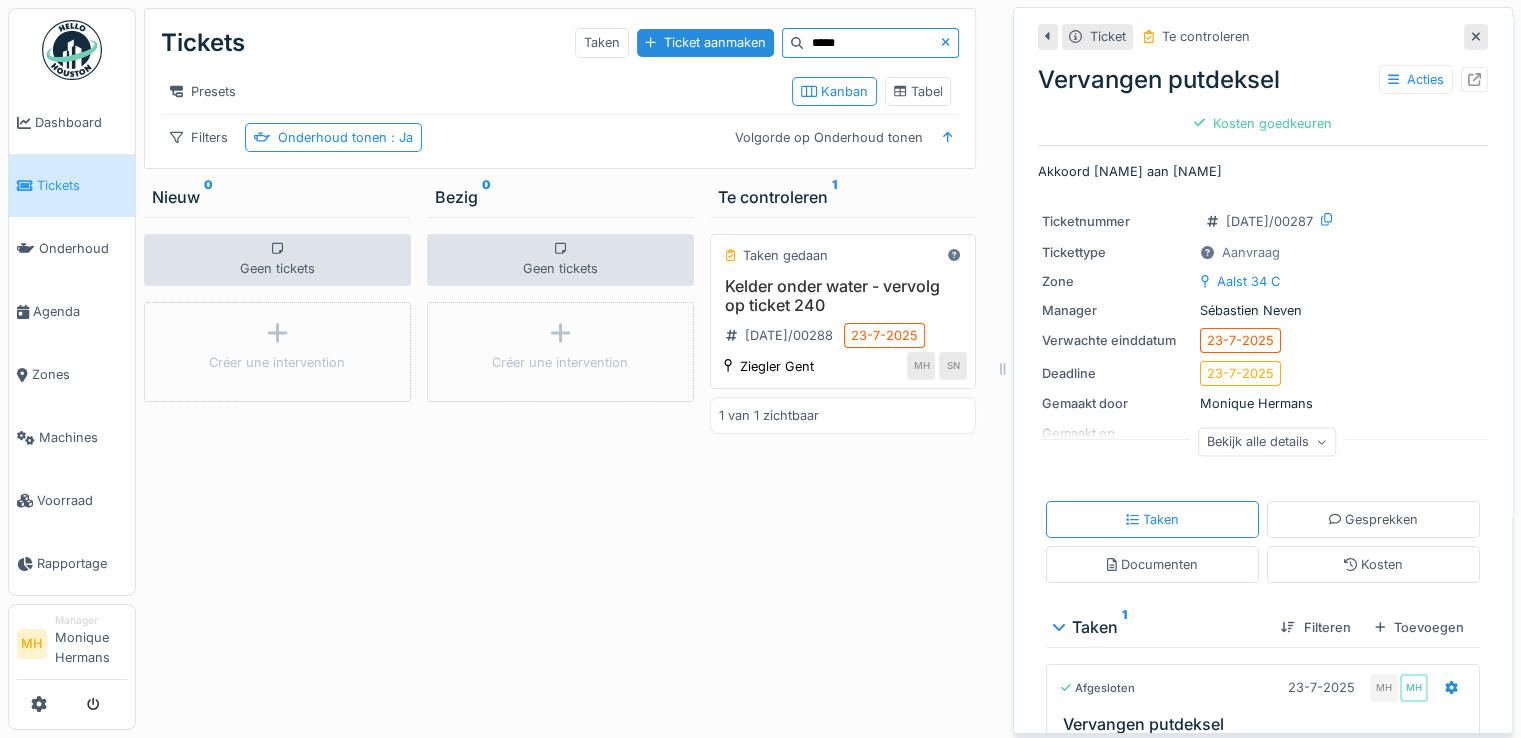 click on "Kelder onder water - vervolg op ticket 240" at bounding box center [843, 296] 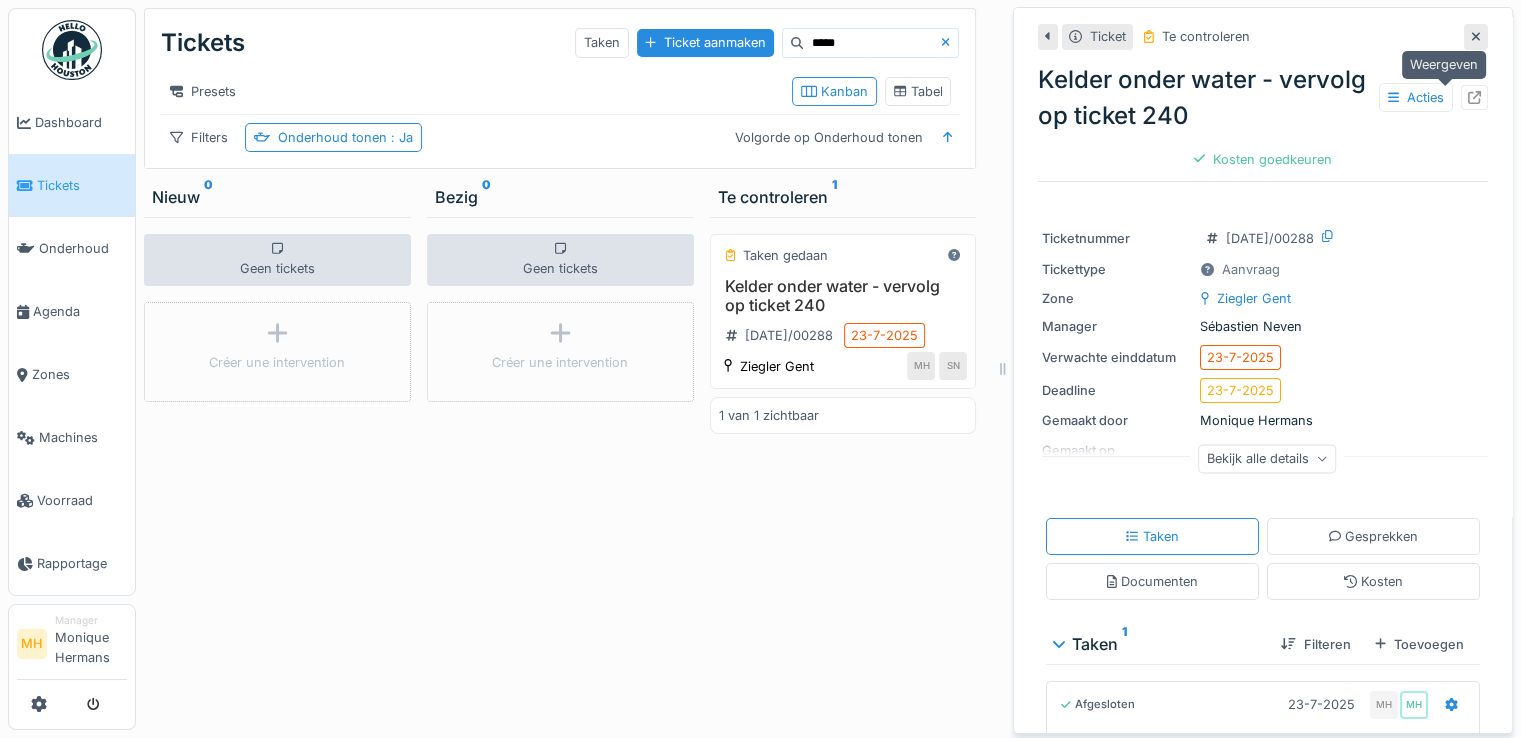 click 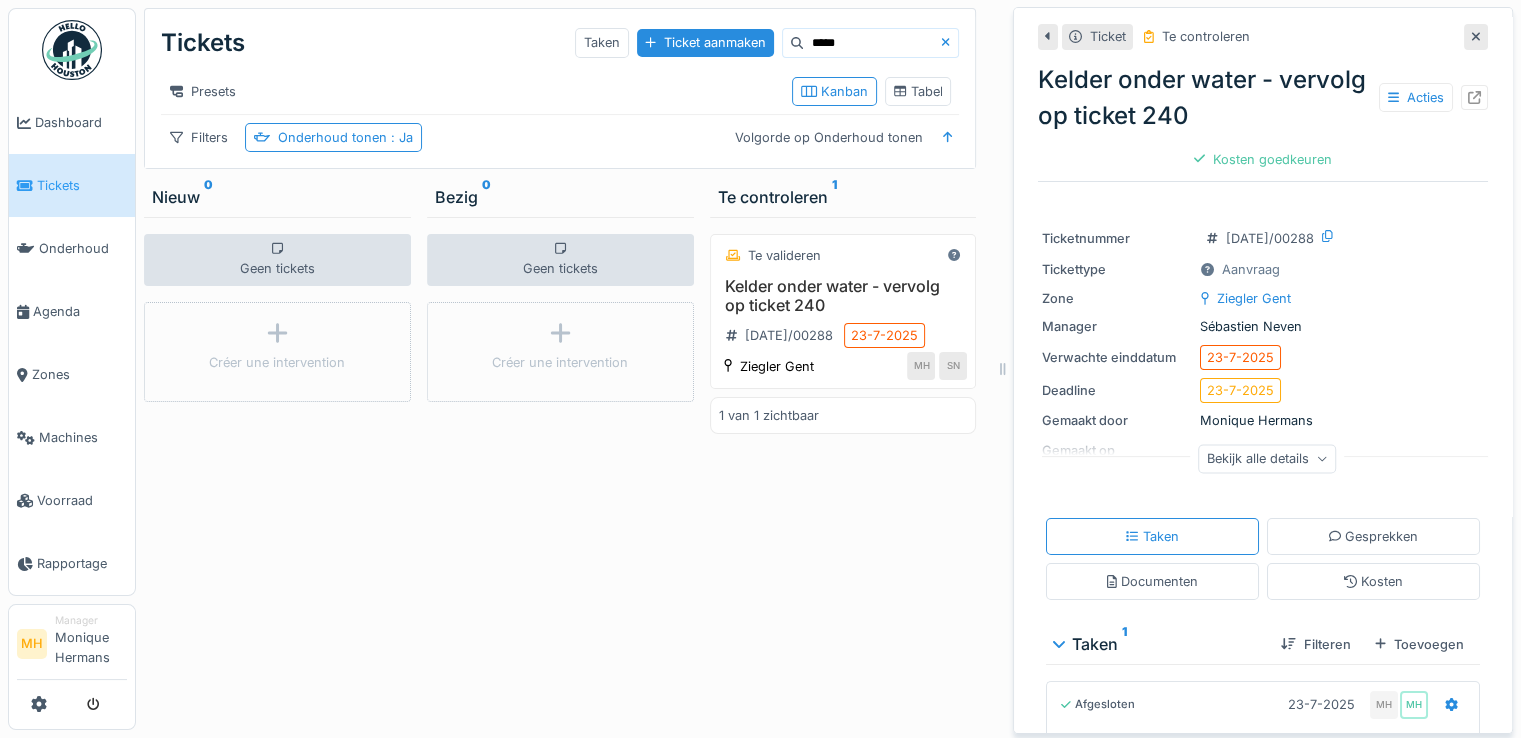 click on "*****" at bounding box center (872, 43) 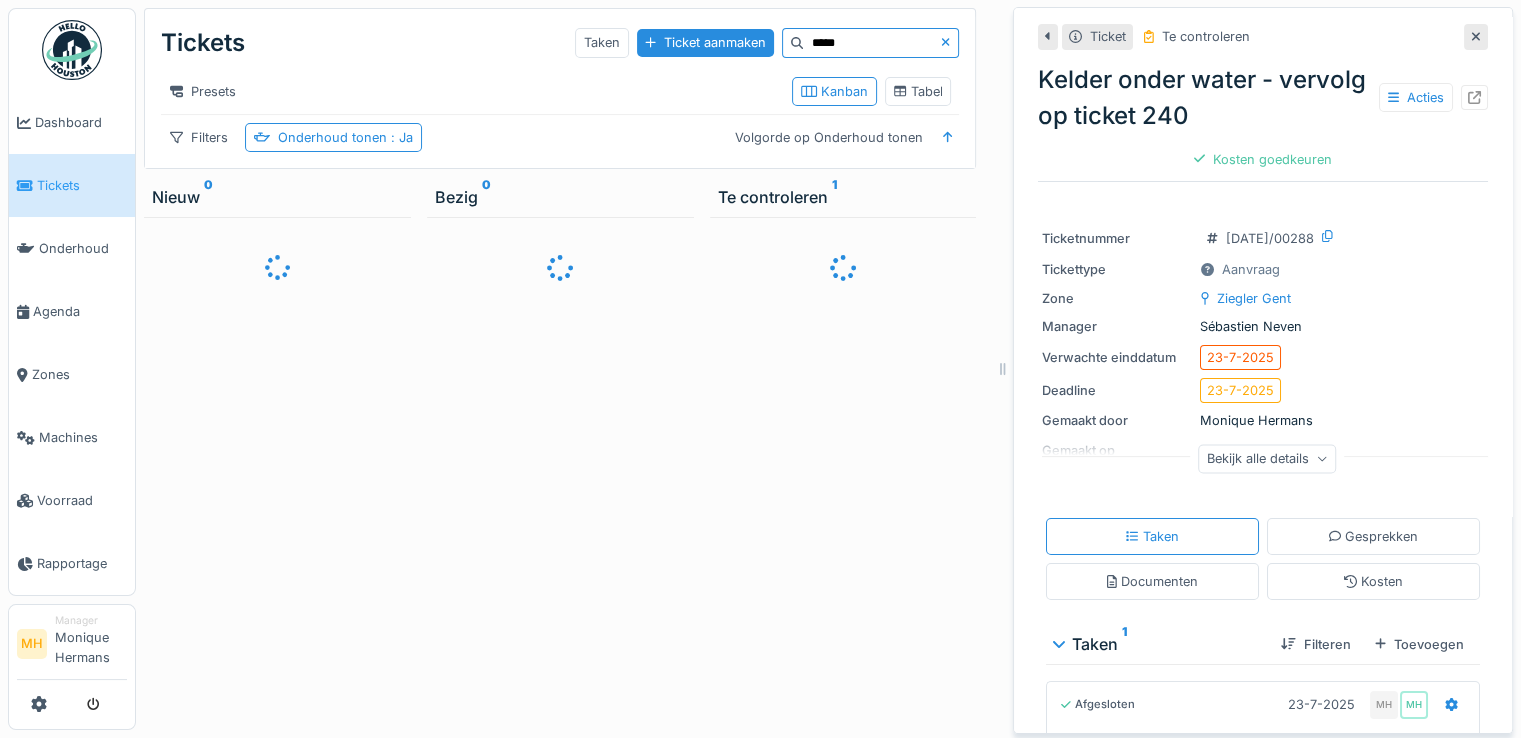 type on "*****" 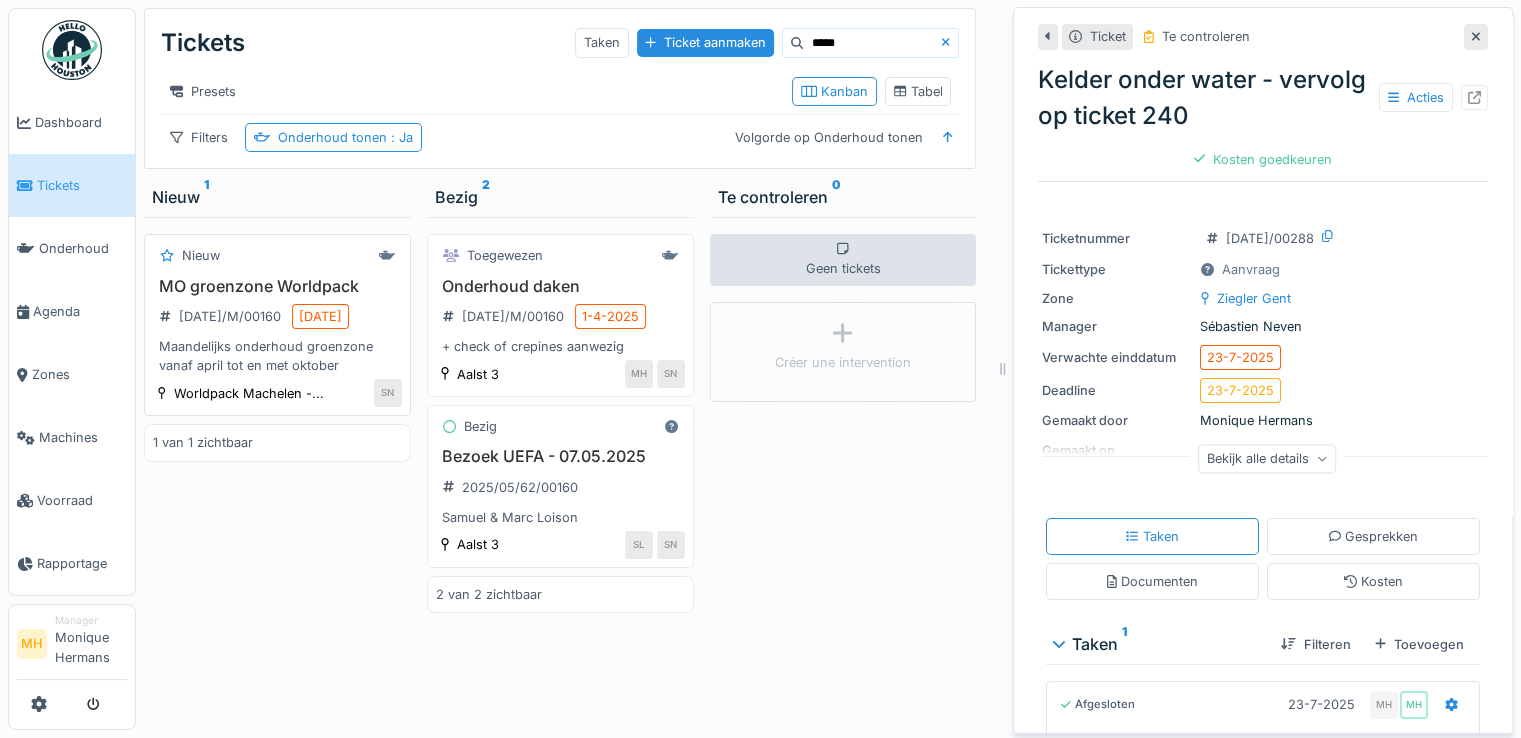 click on "MO groenzone Worldpack" at bounding box center [277, 286] 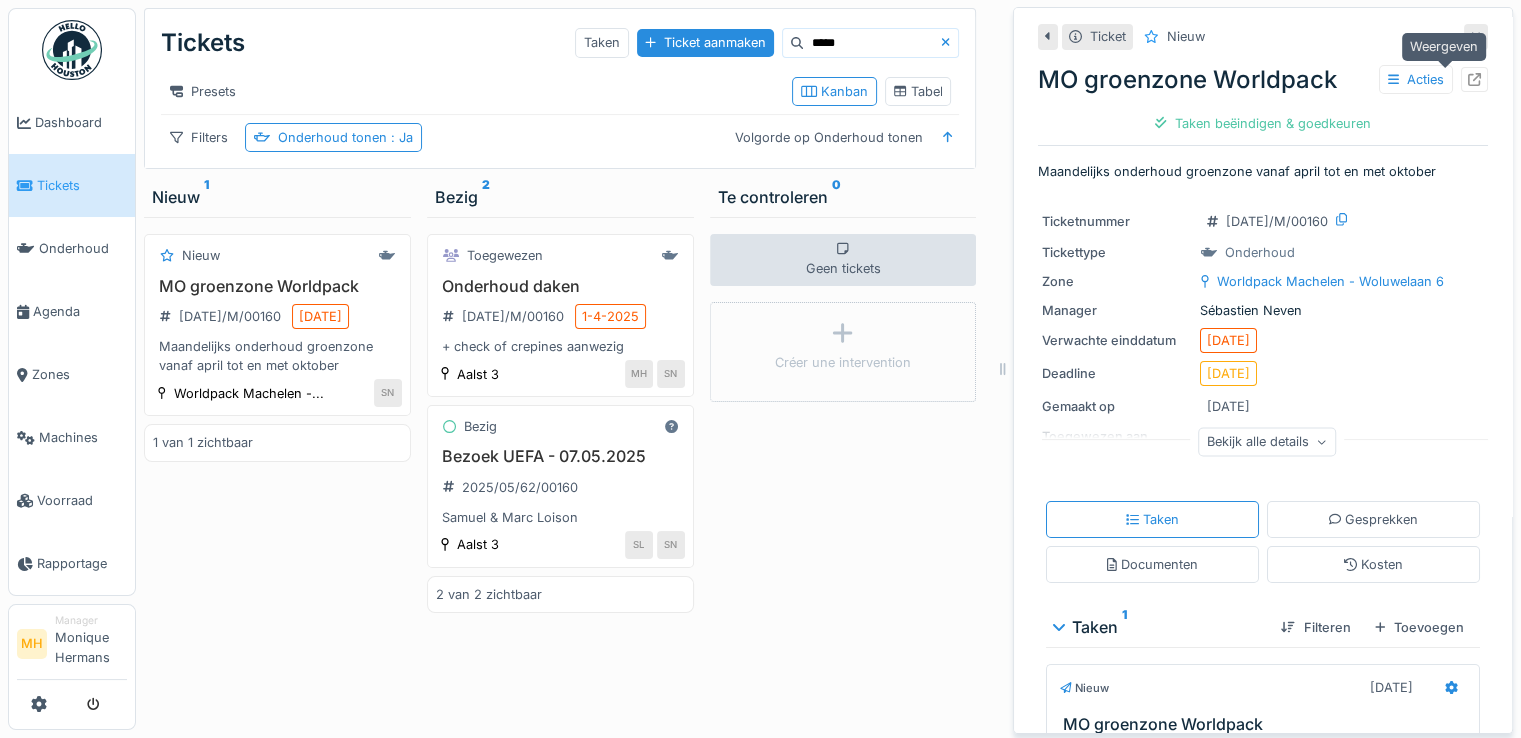 click 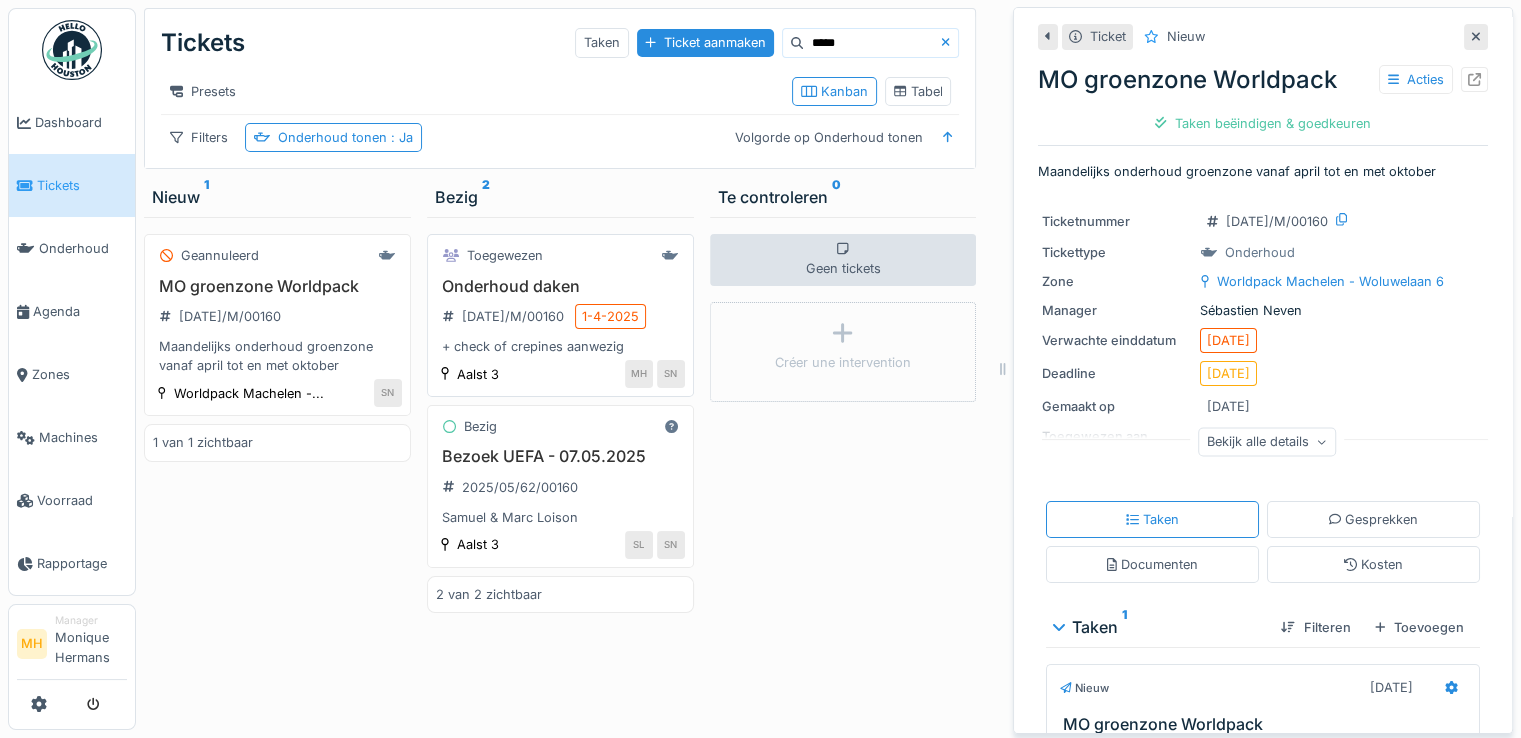 click on "Onderhoud daken" at bounding box center [560, 286] 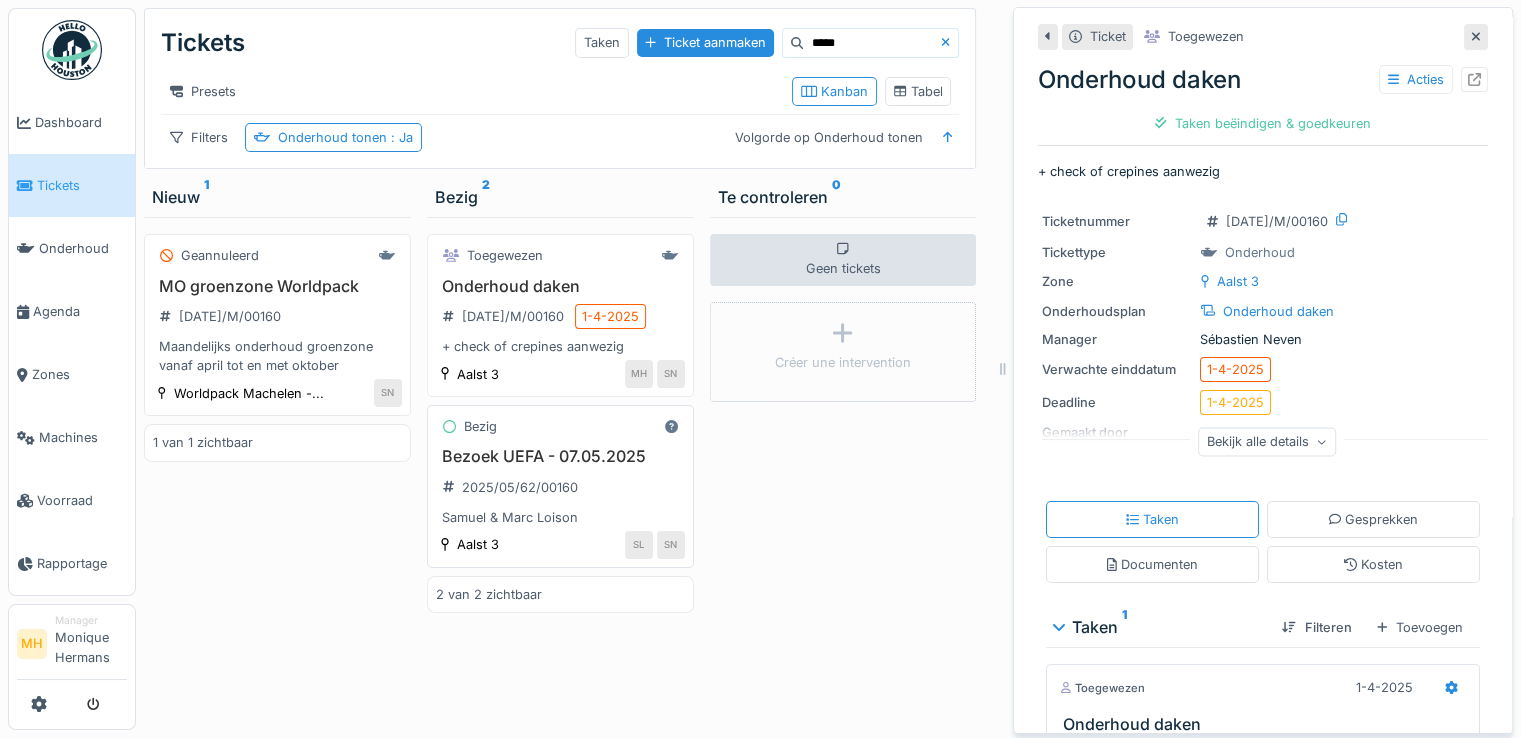 click on "Bezoek UEFA - 07.05.2025" at bounding box center (560, 456) 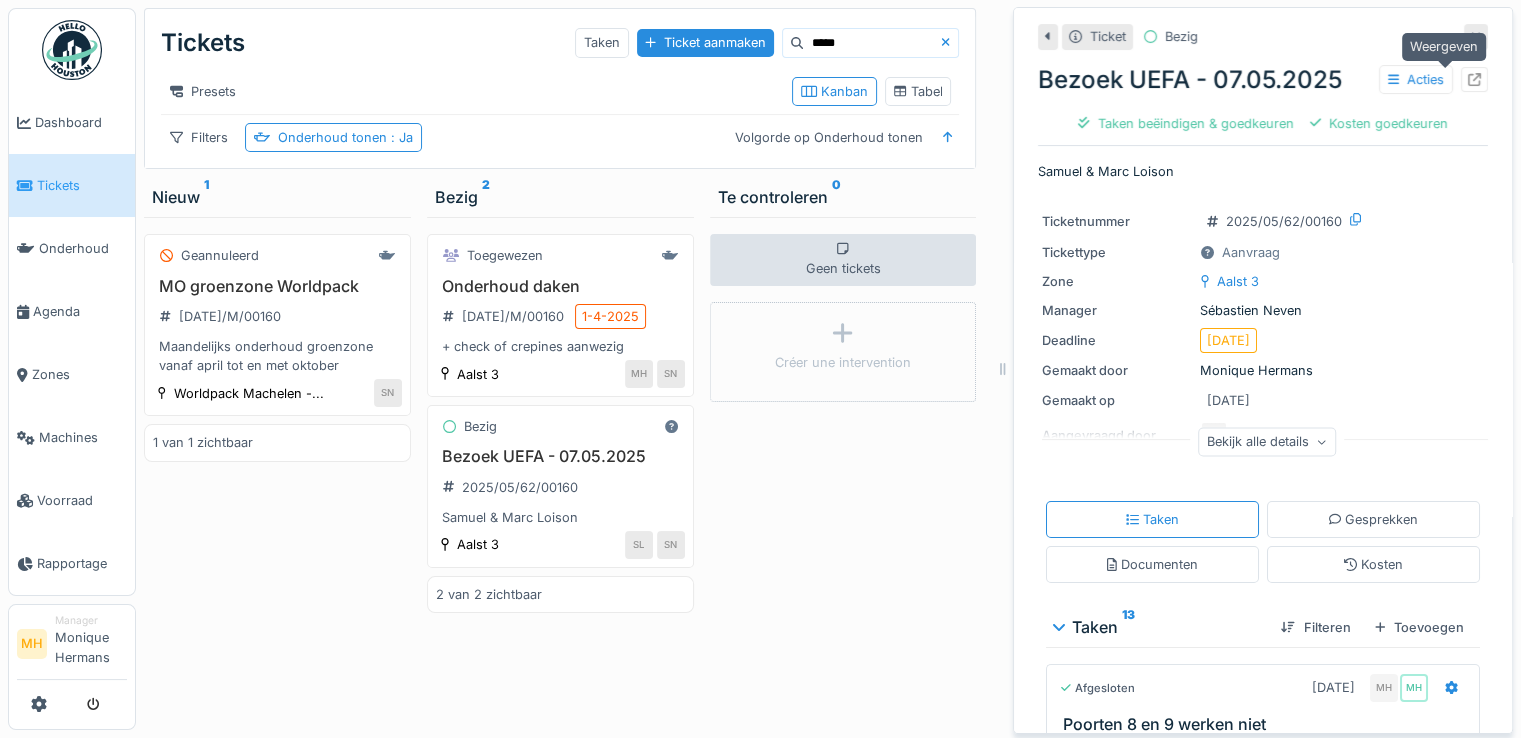 click 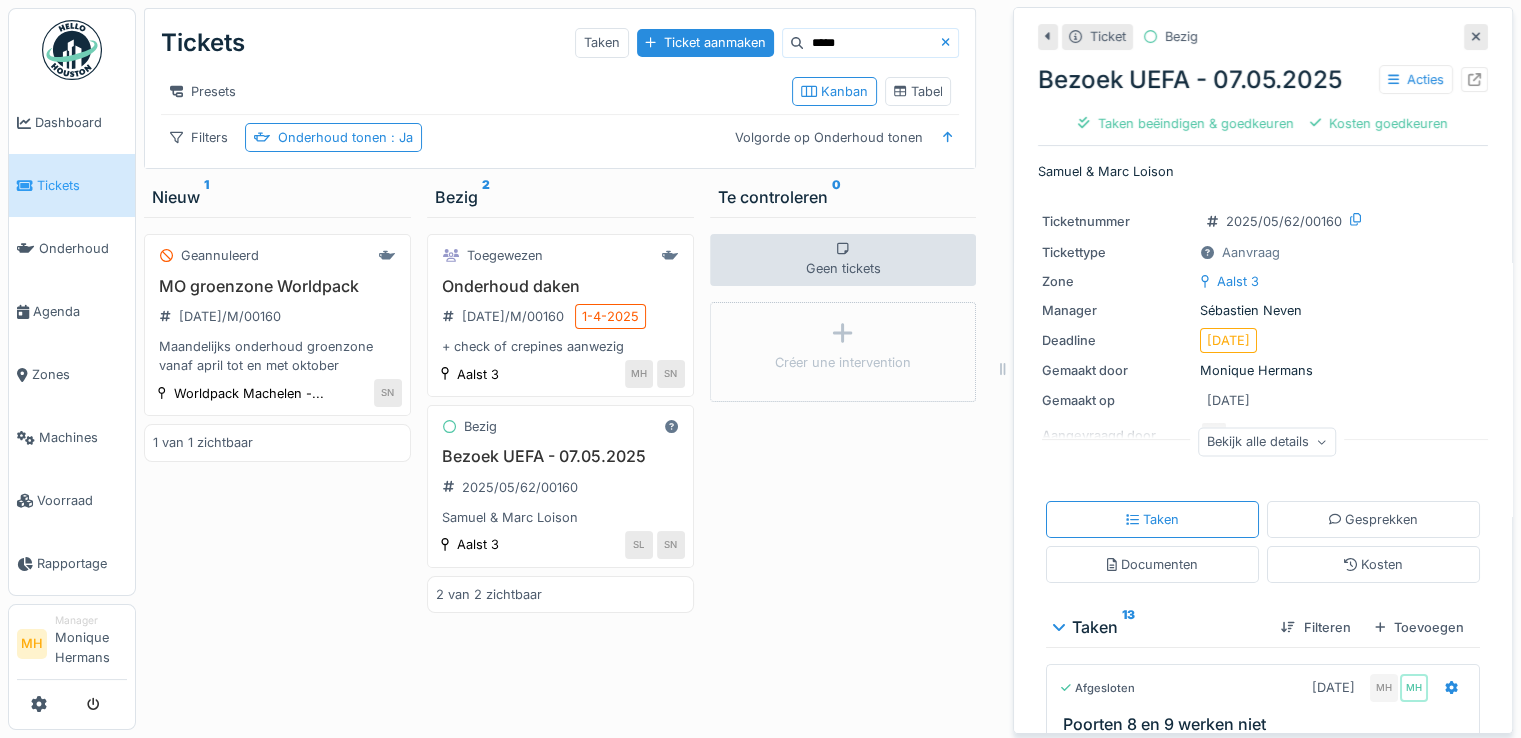 click on "MH
Manager
Monique Hermans" at bounding box center (72, 646) 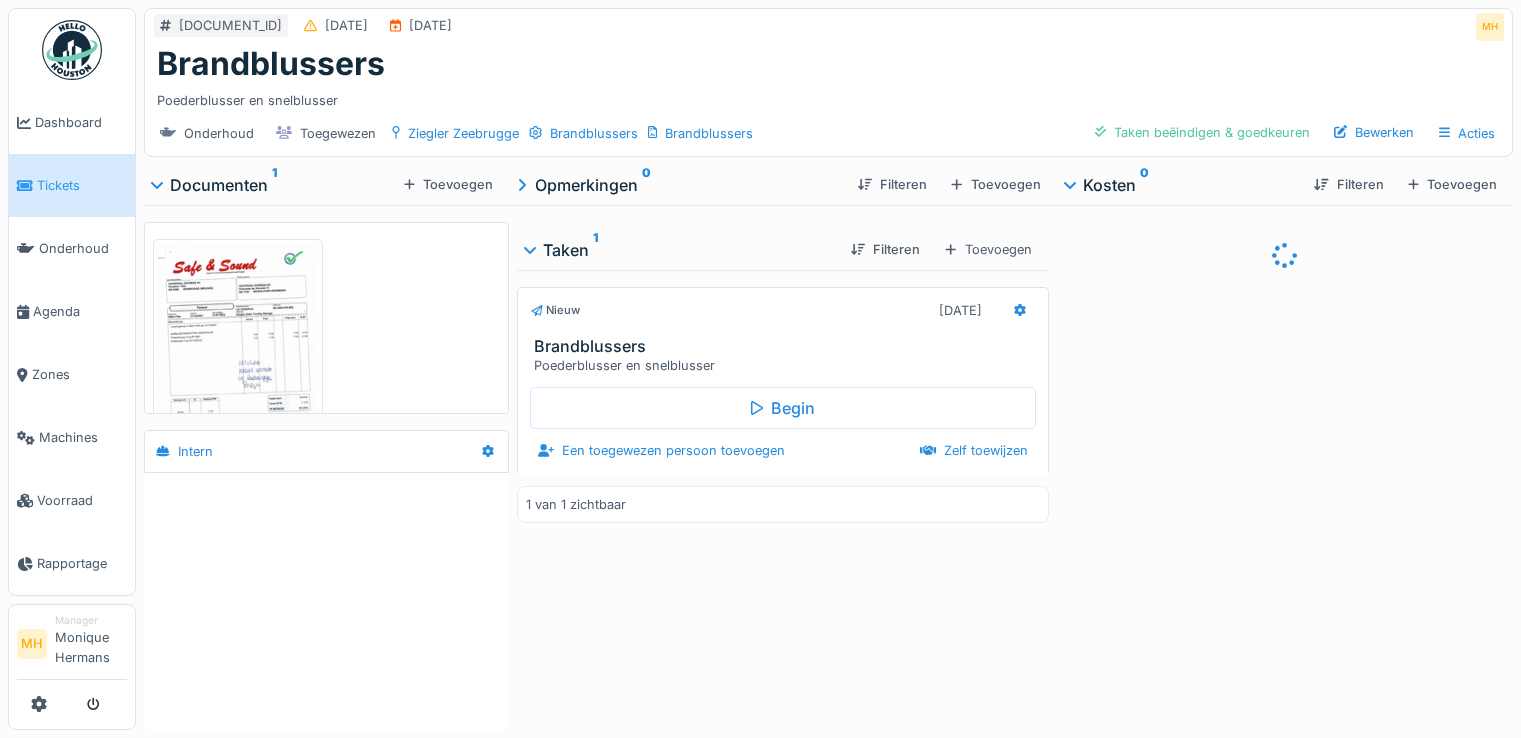 scroll, scrollTop: 0, scrollLeft: 0, axis: both 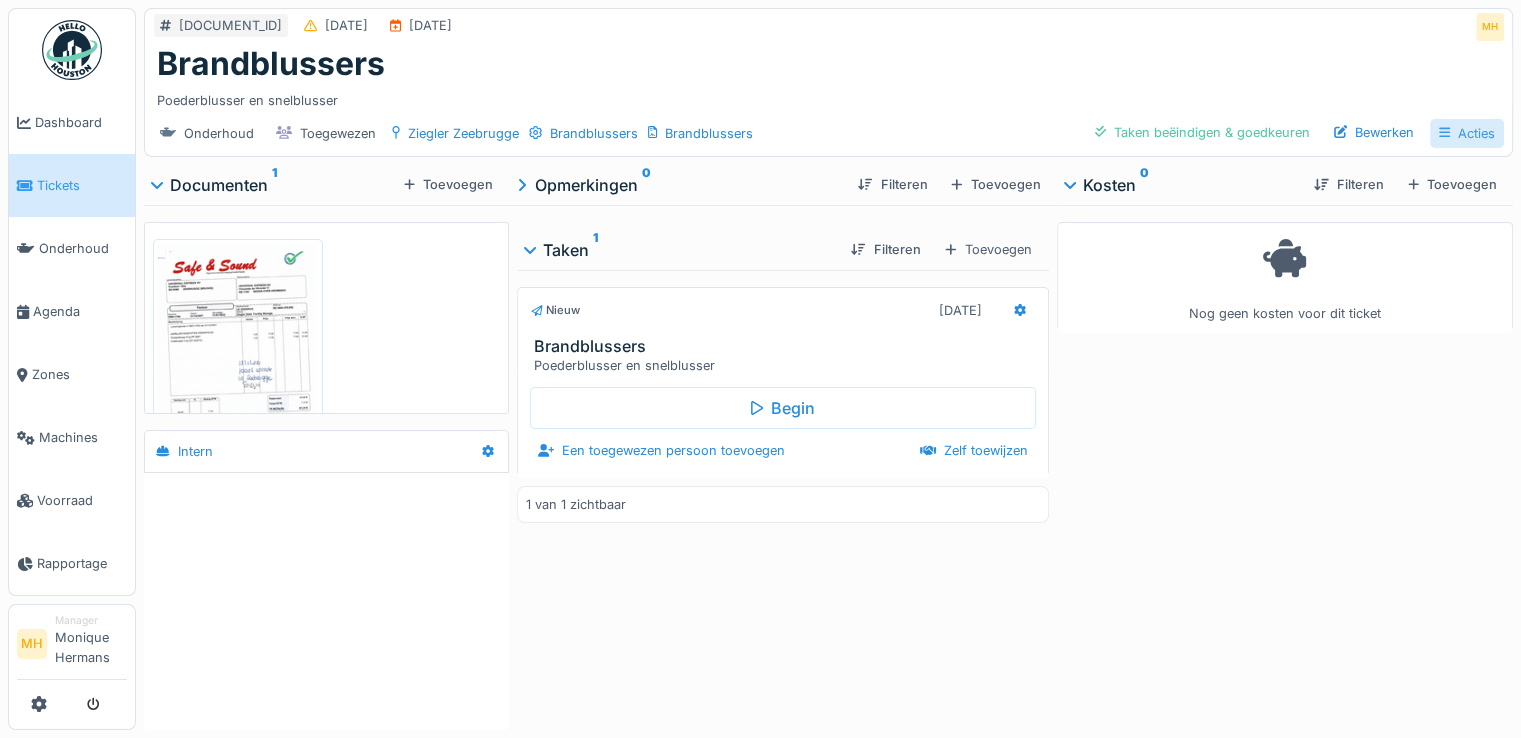 click on "Acties" at bounding box center [1467, 133] 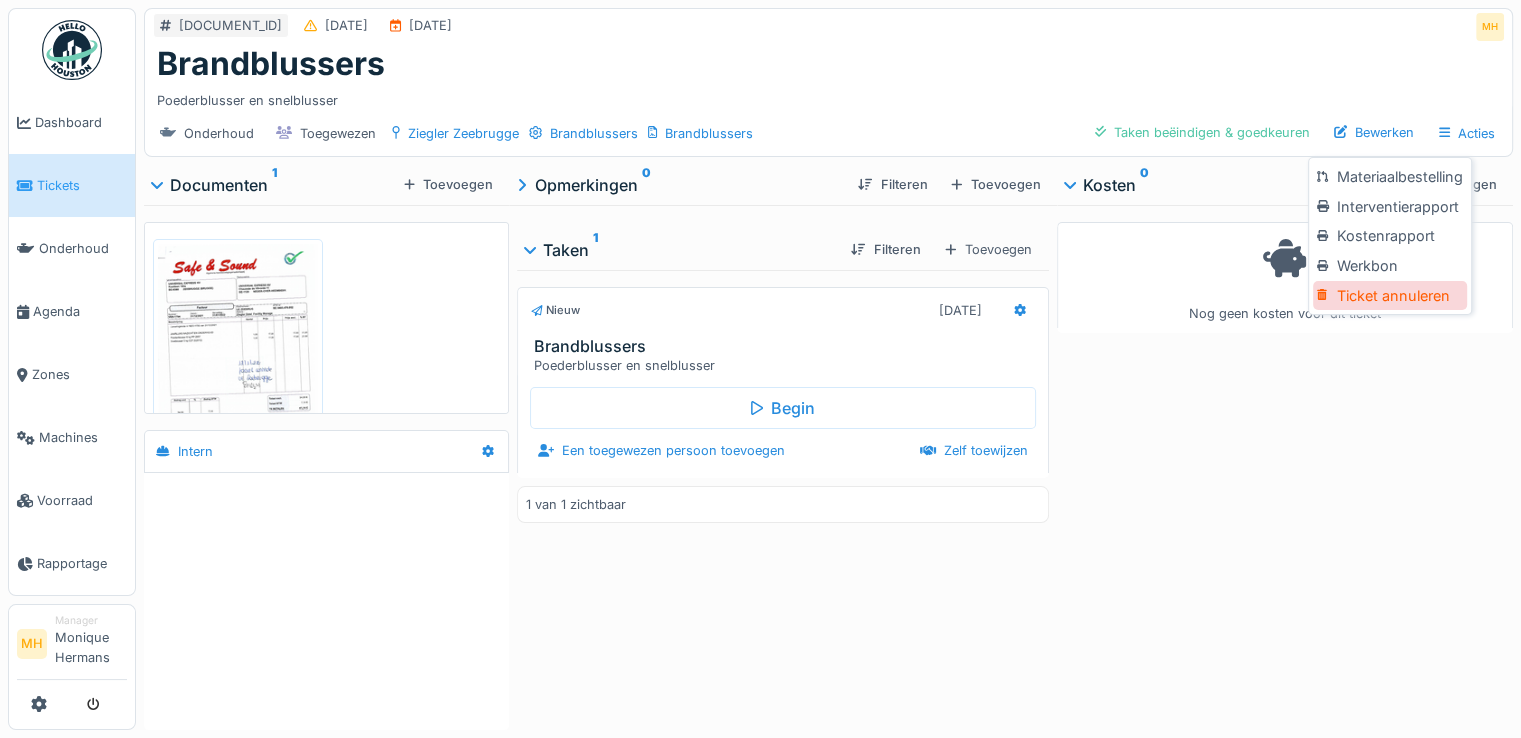 click on "Ticket annuleren" at bounding box center [1389, 296] 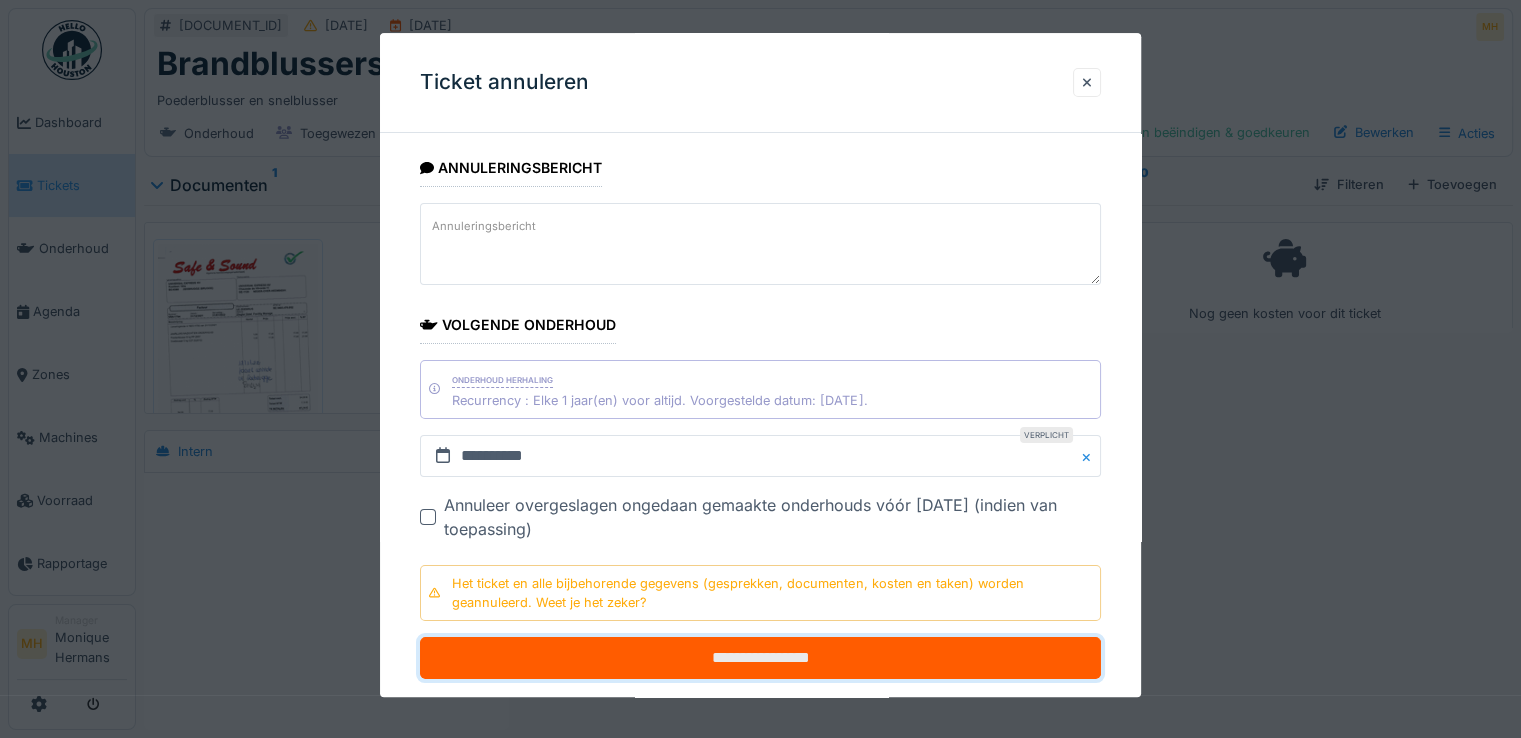 click on "**********" at bounding box center [760, 658] 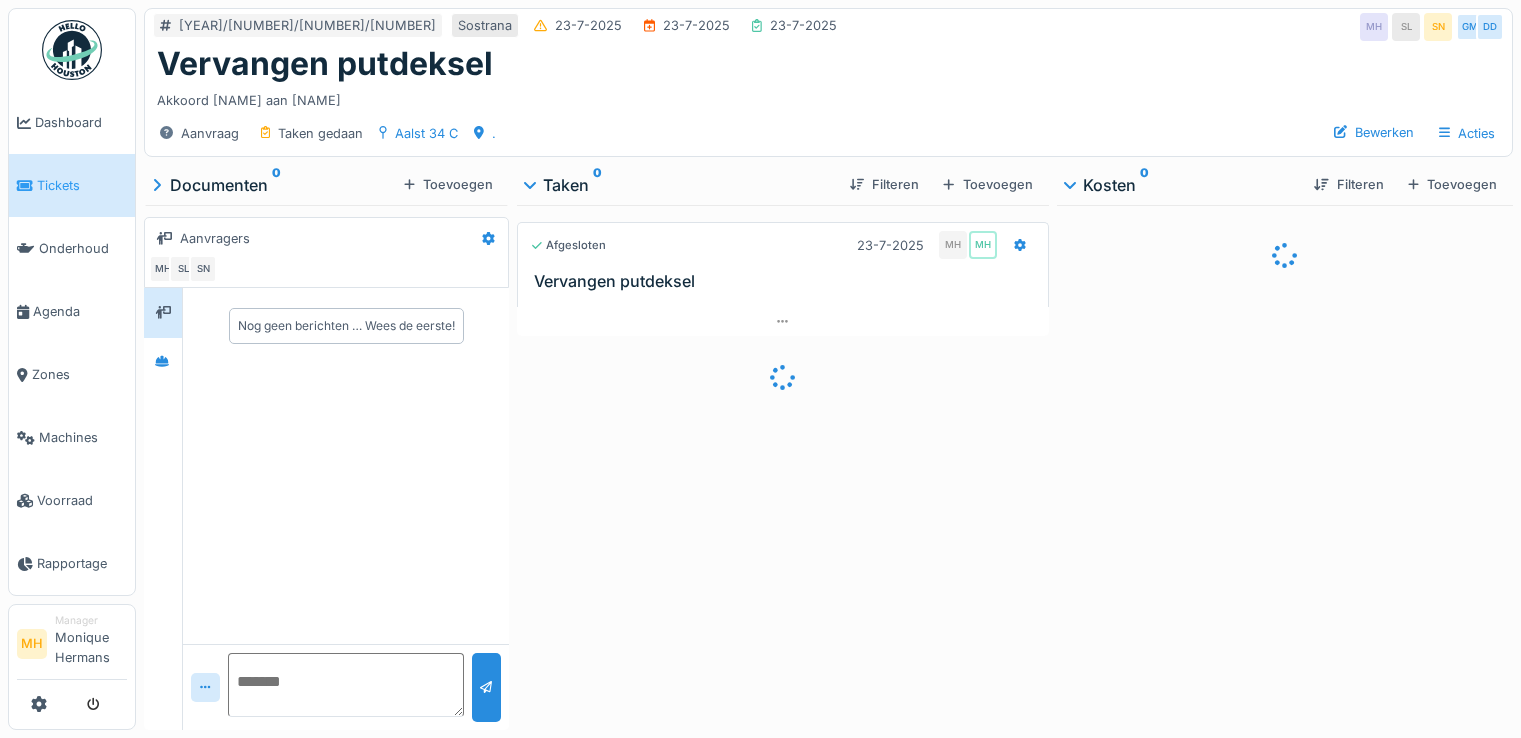 scroll, scrollTop: 0, scrollLeft: 0, axis: both 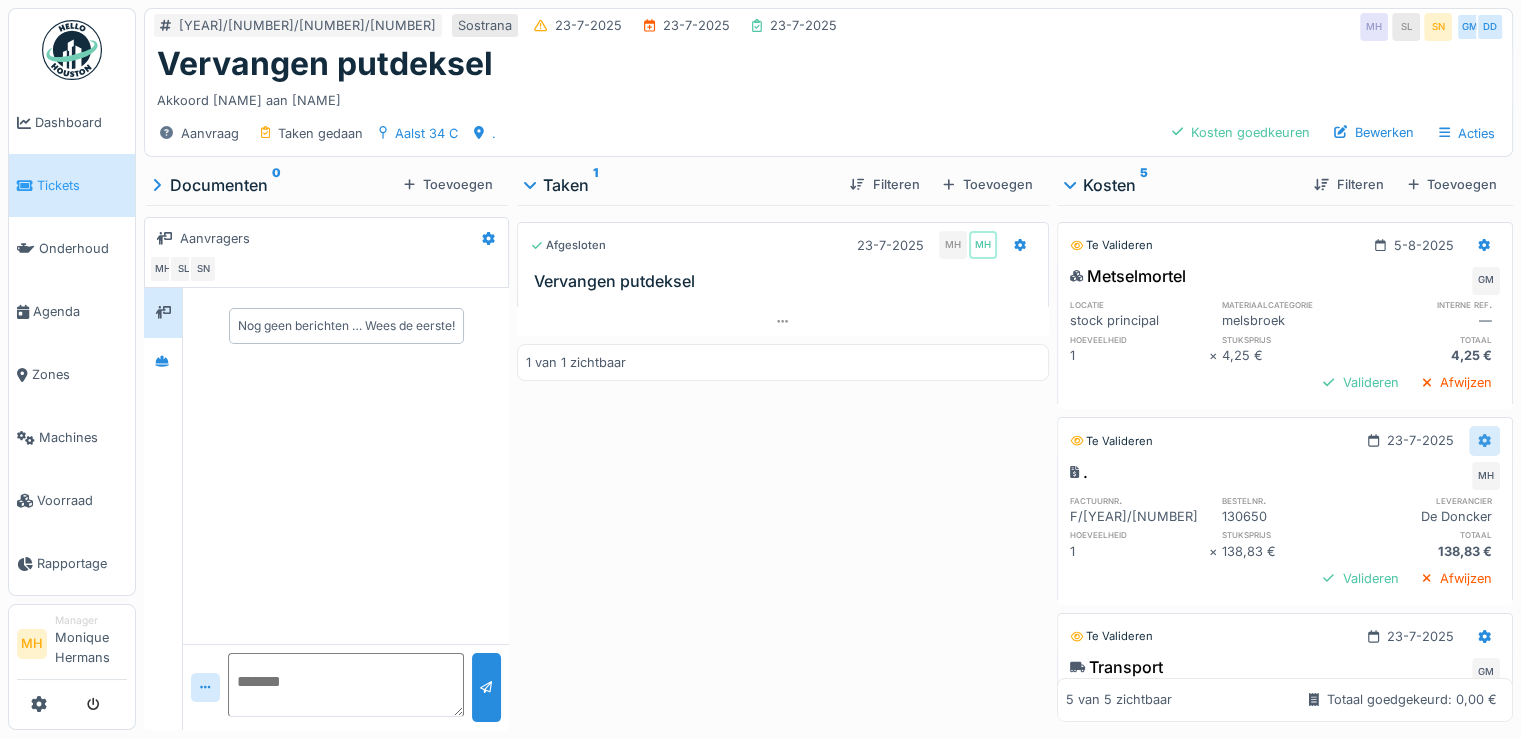 click at bounding box center (1484, 440) 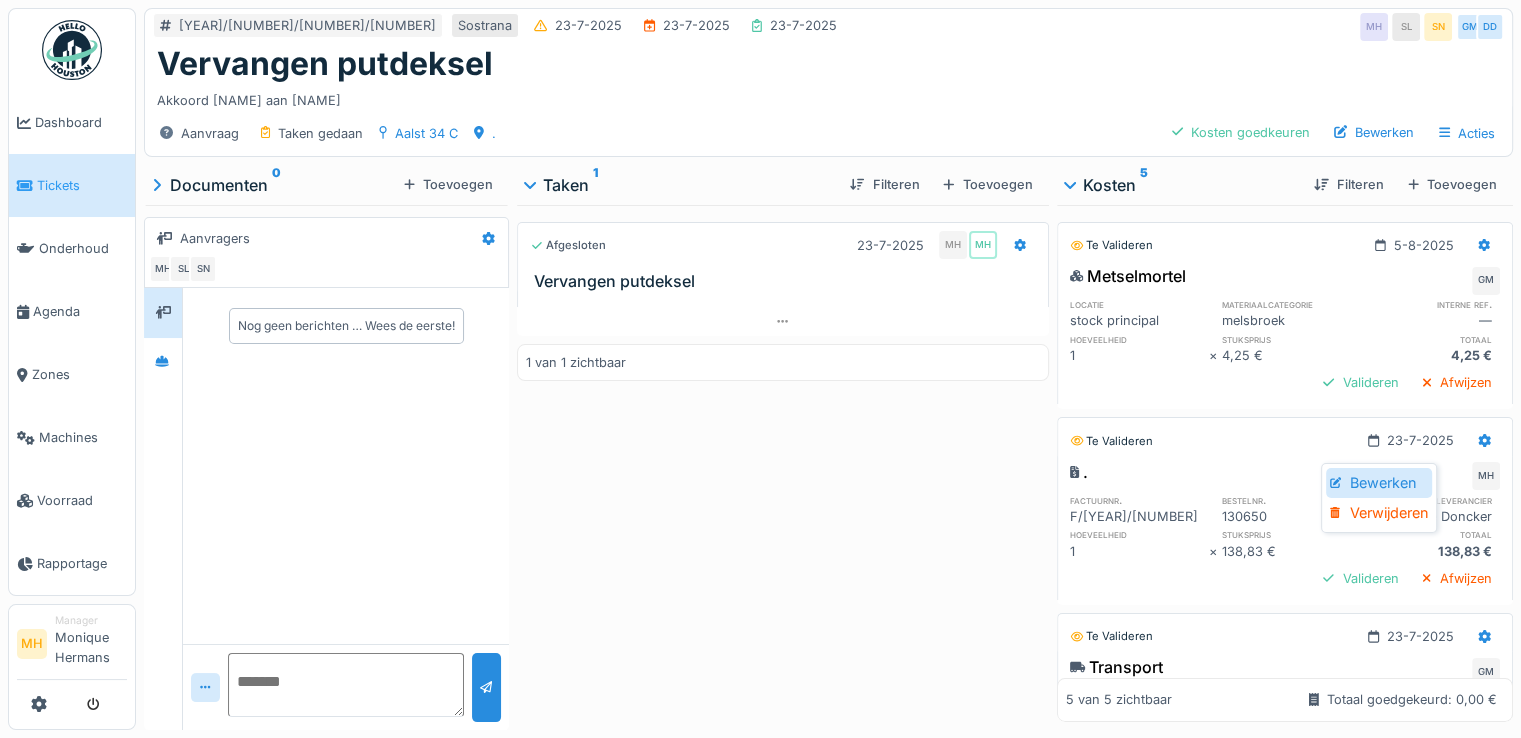 click on "Bewerken" at bounding box center (1379, 483) 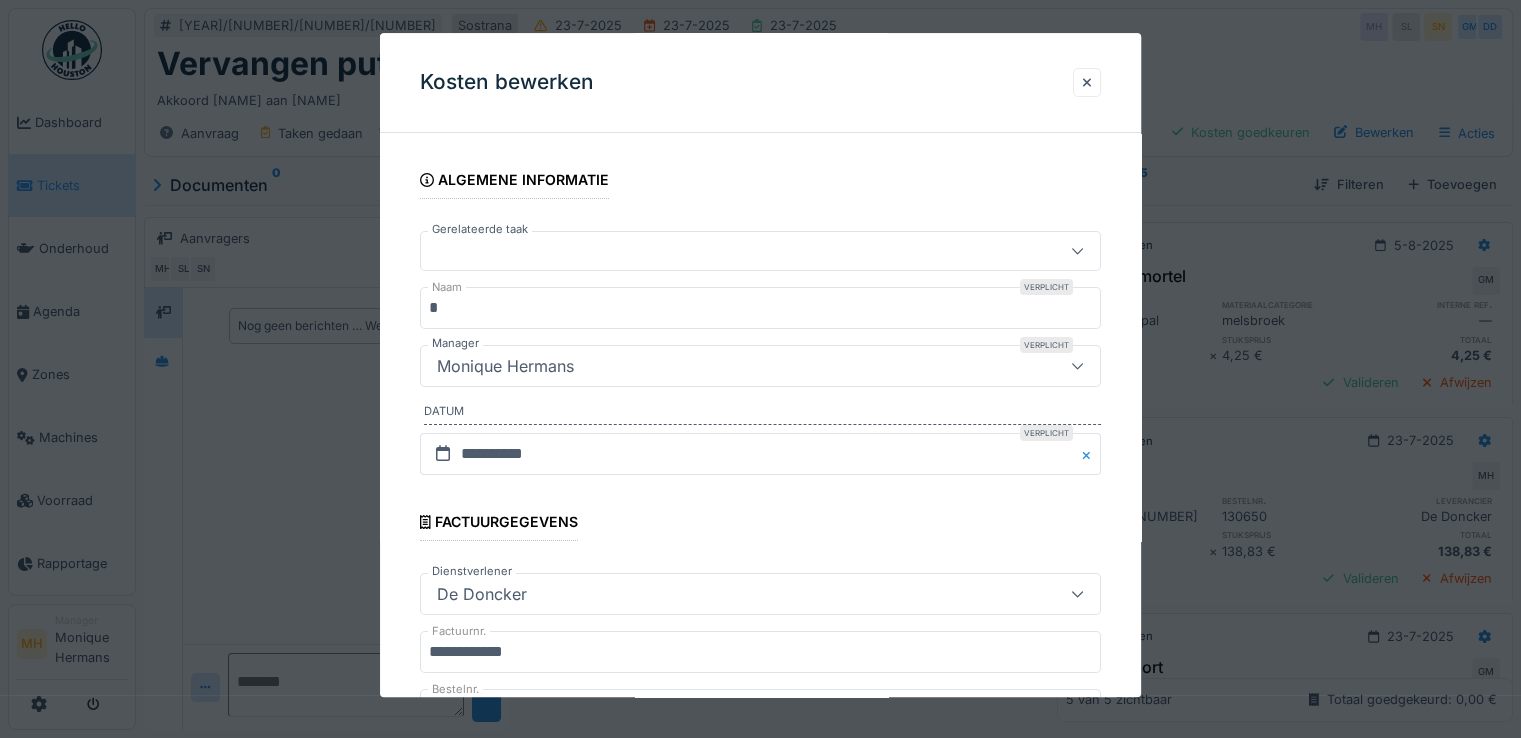 drag, startPoint x: 480, startPoint y: 313, endPoint x: 586, endPoint y: 310, distance: 106.04244 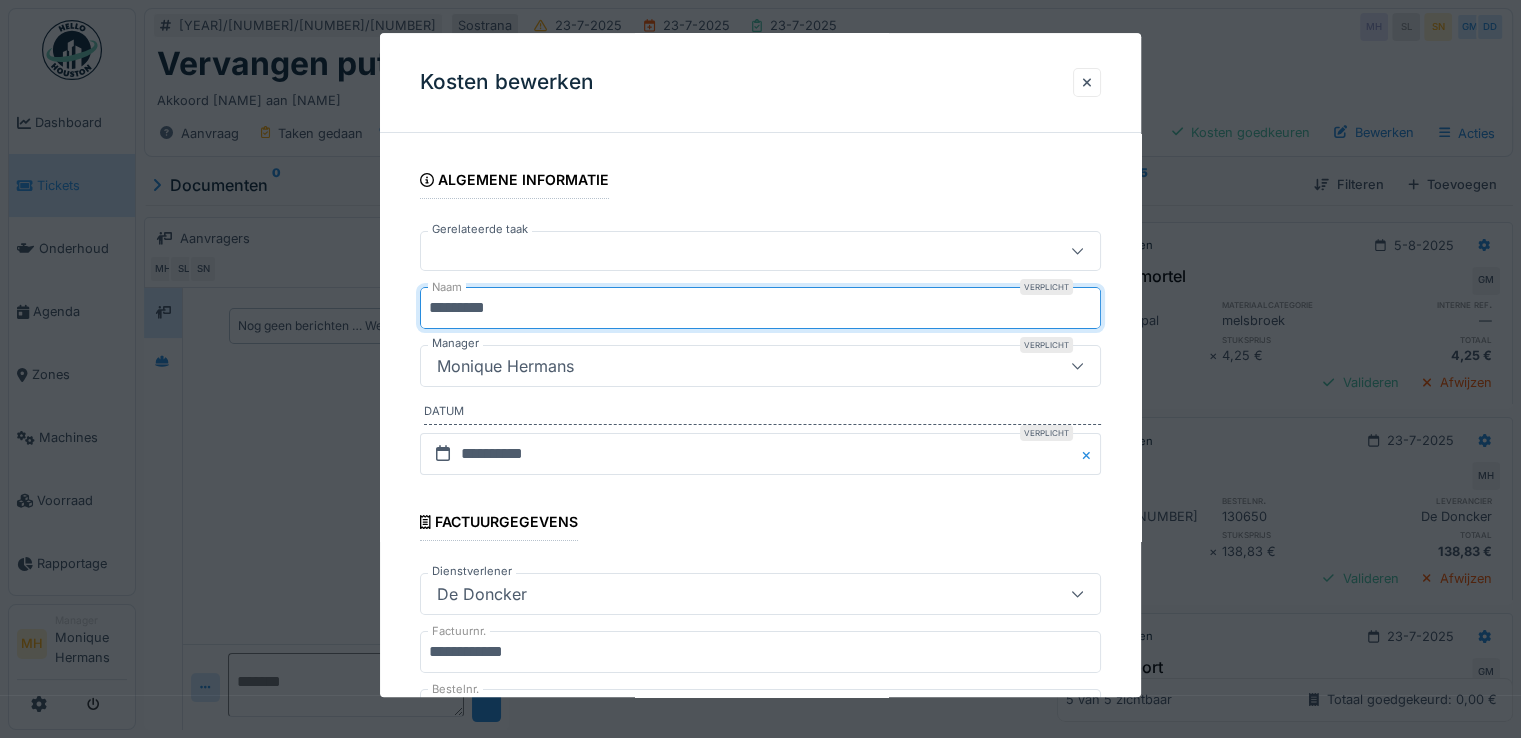 type on "*********" 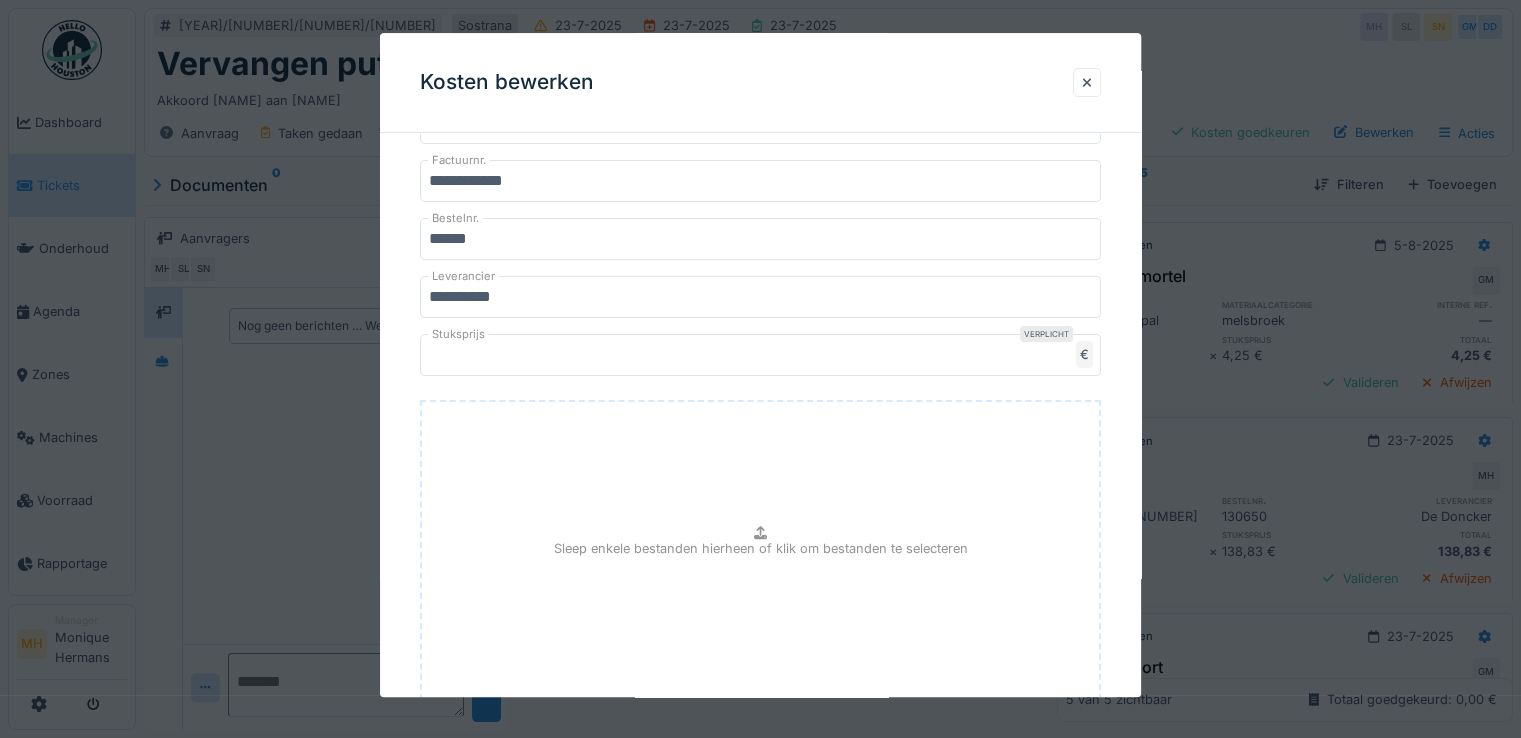 scroll, scrollTop: 500, scrollLeft: 0, axis: vertical 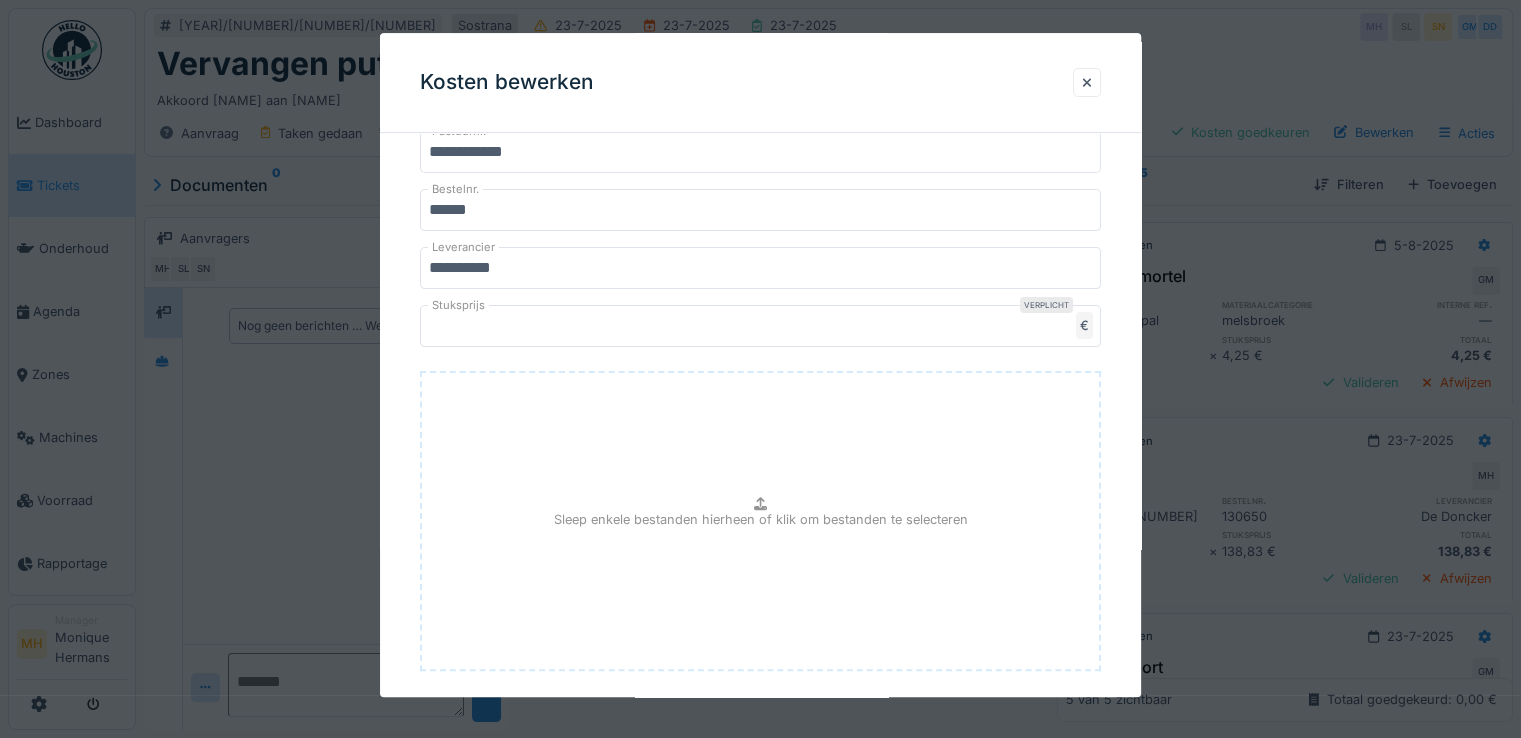 click on "Sleep enkele bestanden hierheen of klik om bestanden te selecteren" at bounding box center [760, 521] 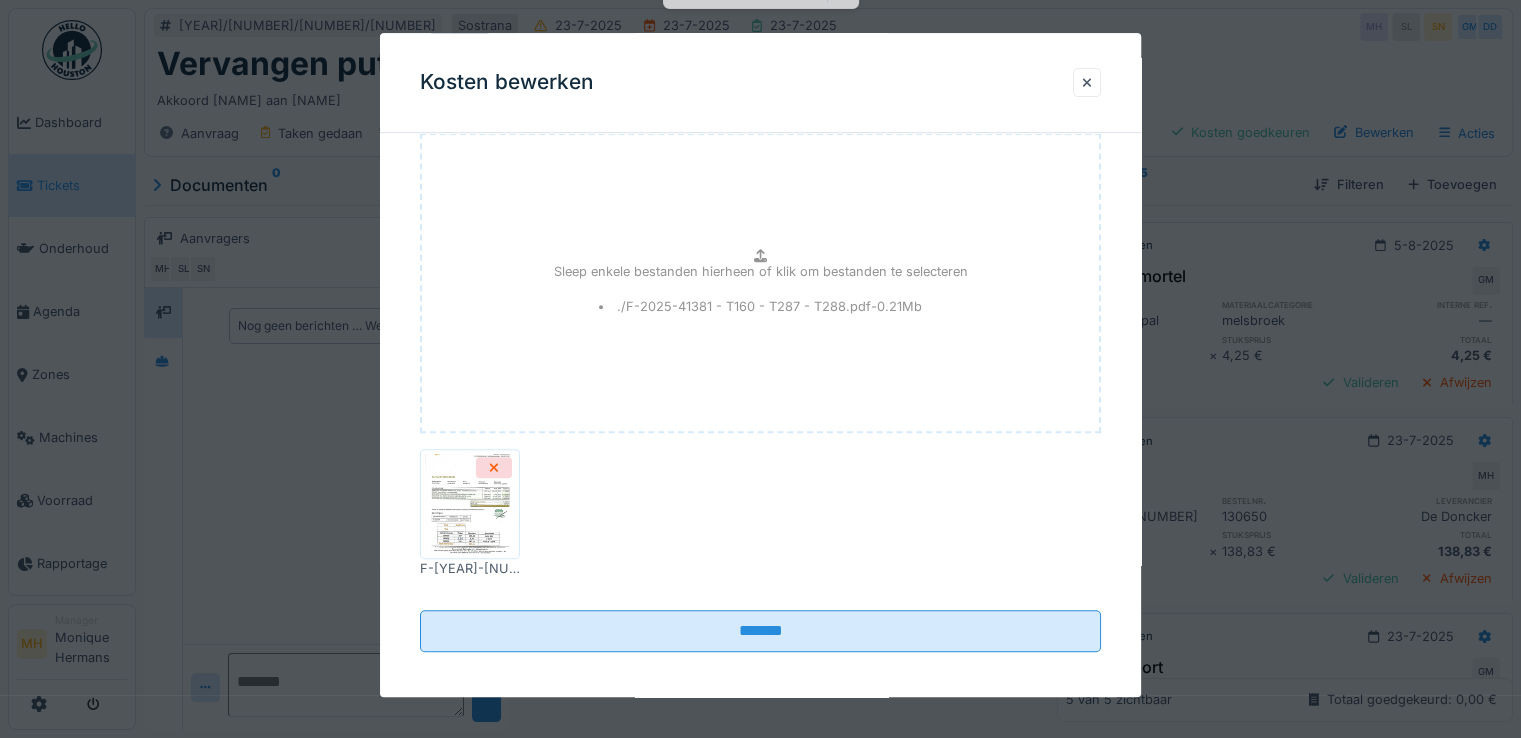 scroll, scrollTop: 744, scrollLeft: 0, axis: vertical 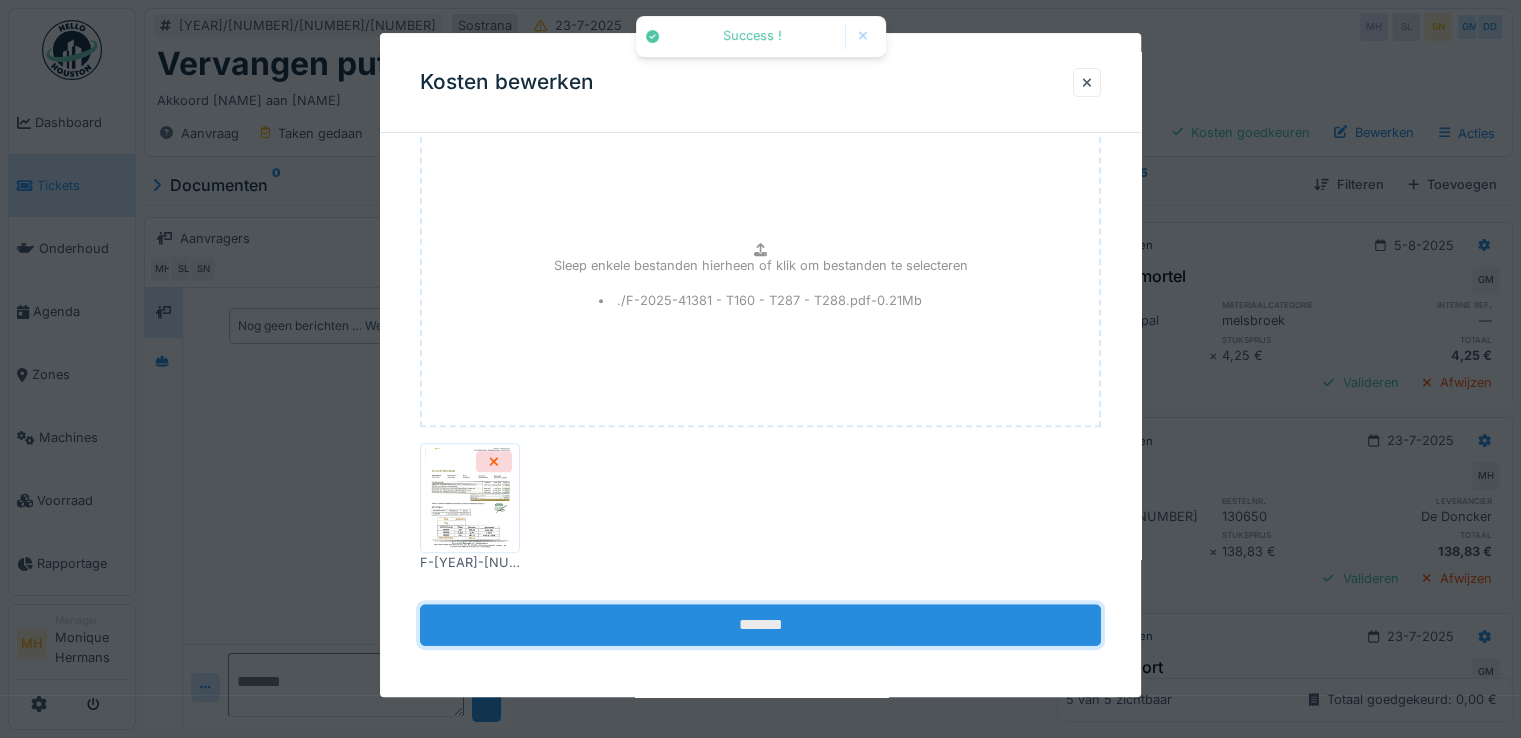 click on "*******" at bounding box center (760, 625) 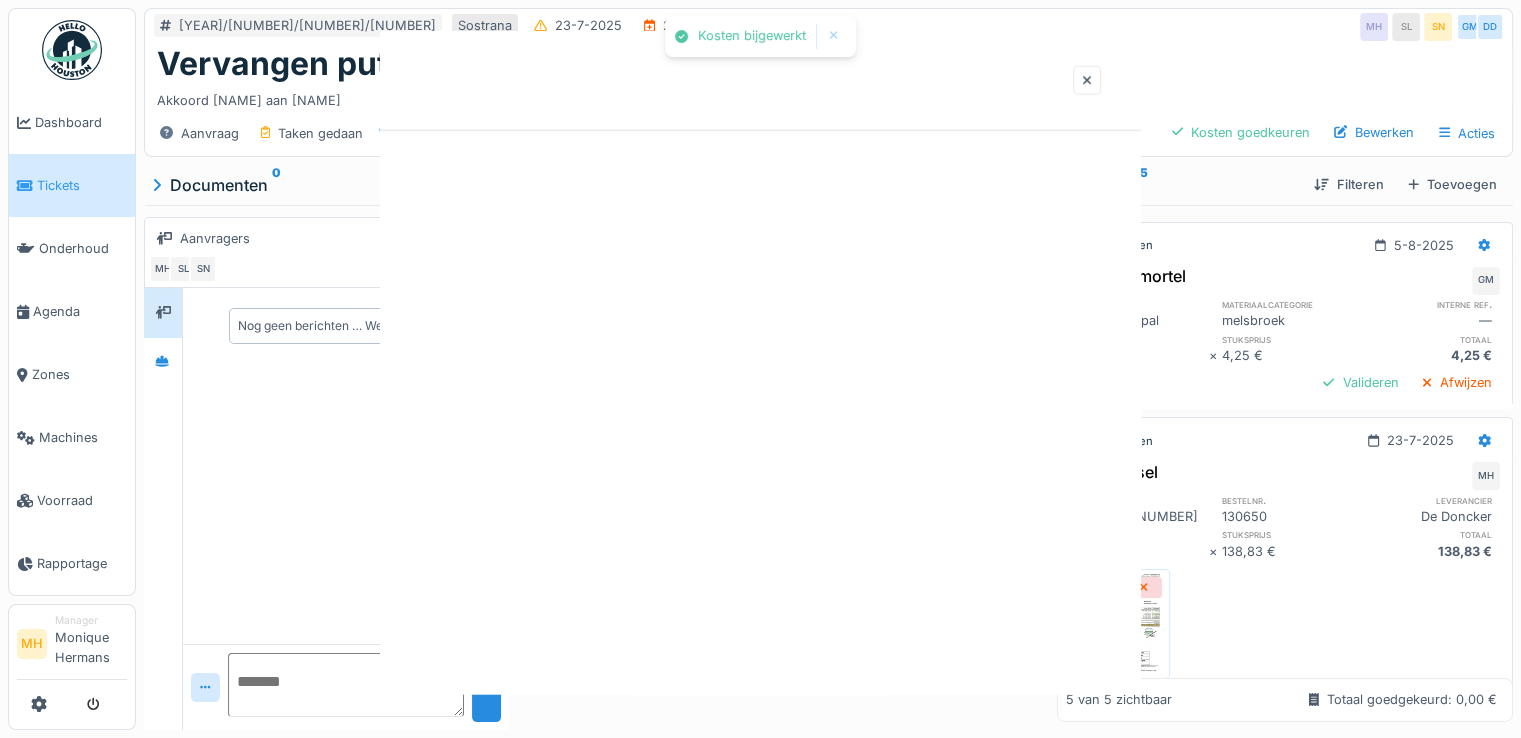 scroll, scrollTop: 0, scrollLeft: 0, axis: both 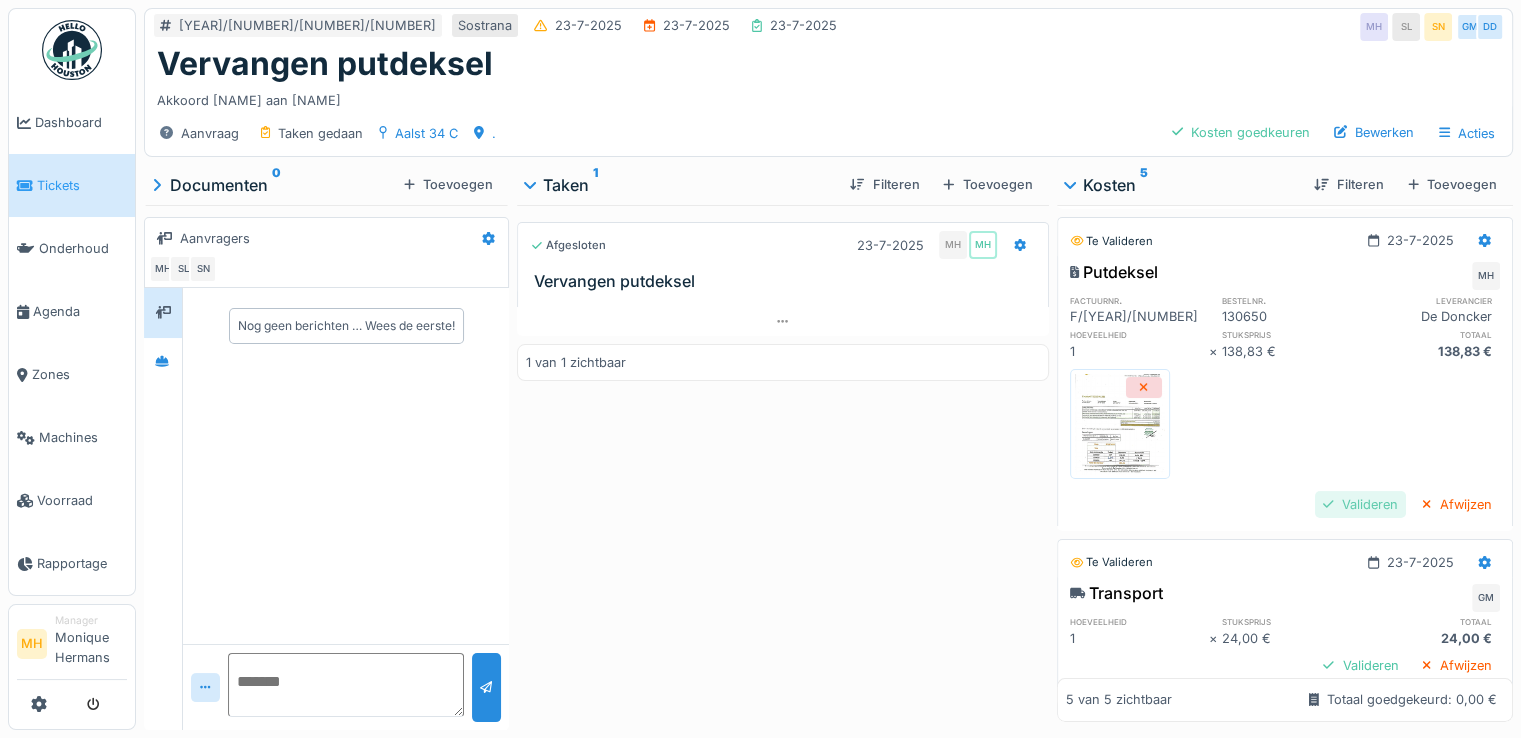 click on "Valideren" at bounding box center (1360, 504) 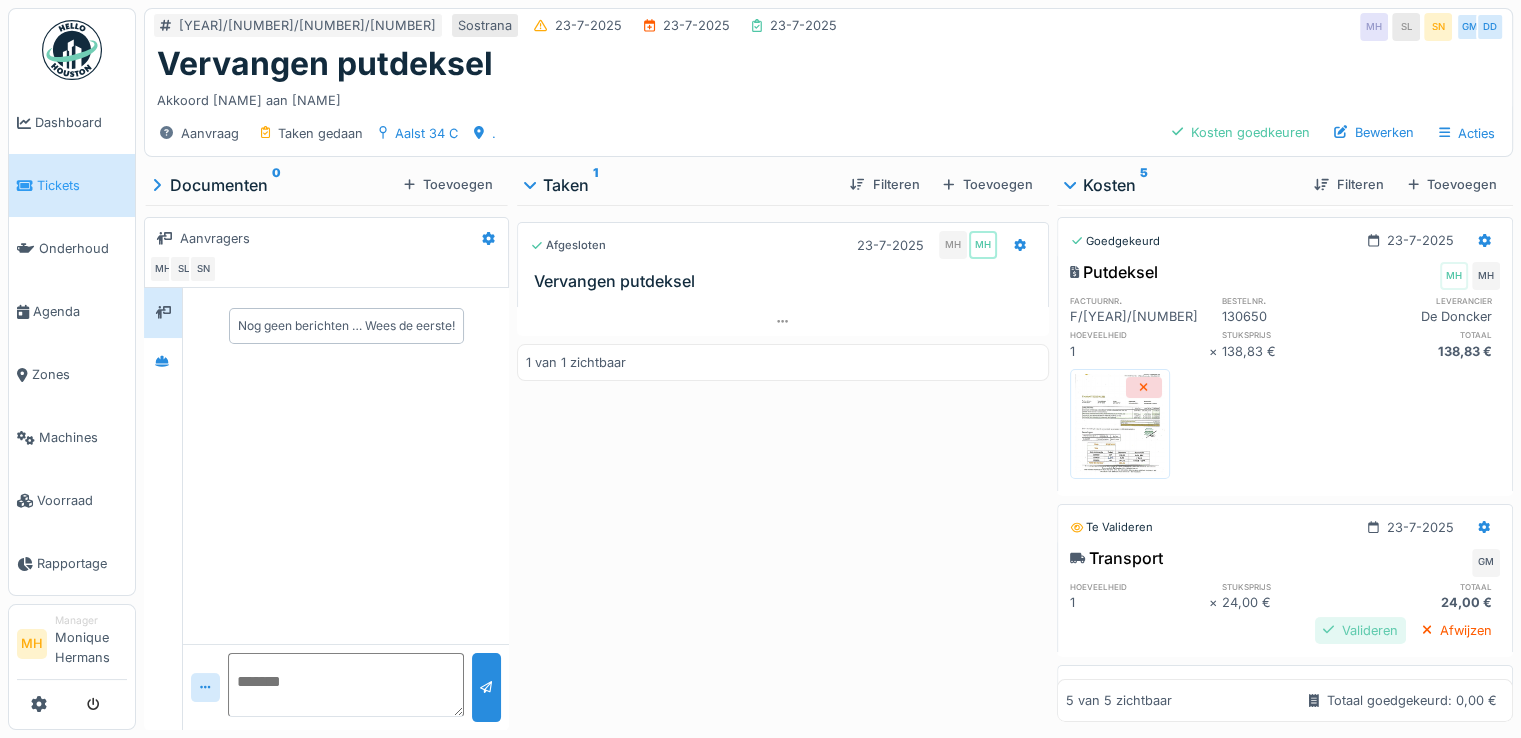 click on "Valideren" at bounding box center (1360, 630) 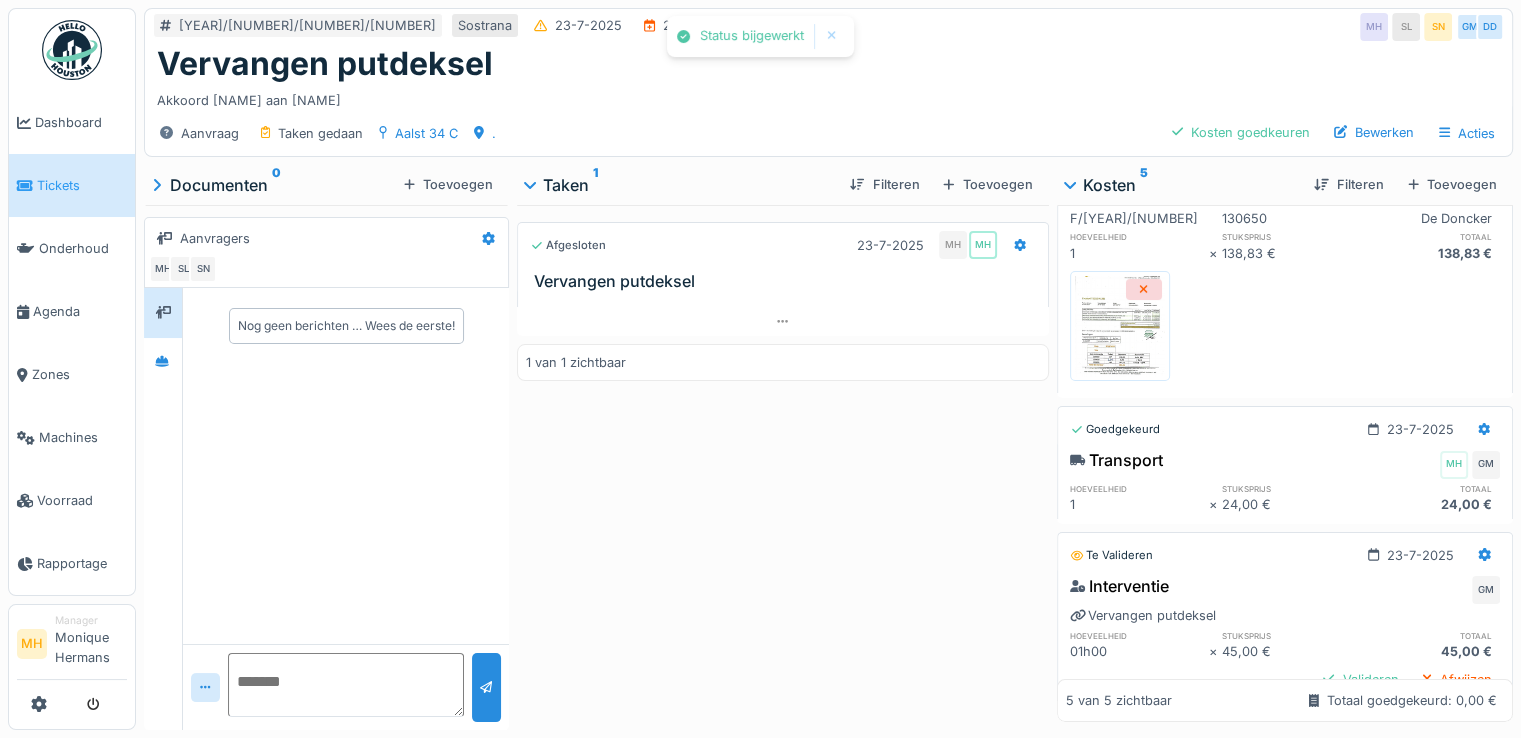 scroll, scrollTop: 400, scrollLeft: 0, axis: vertical 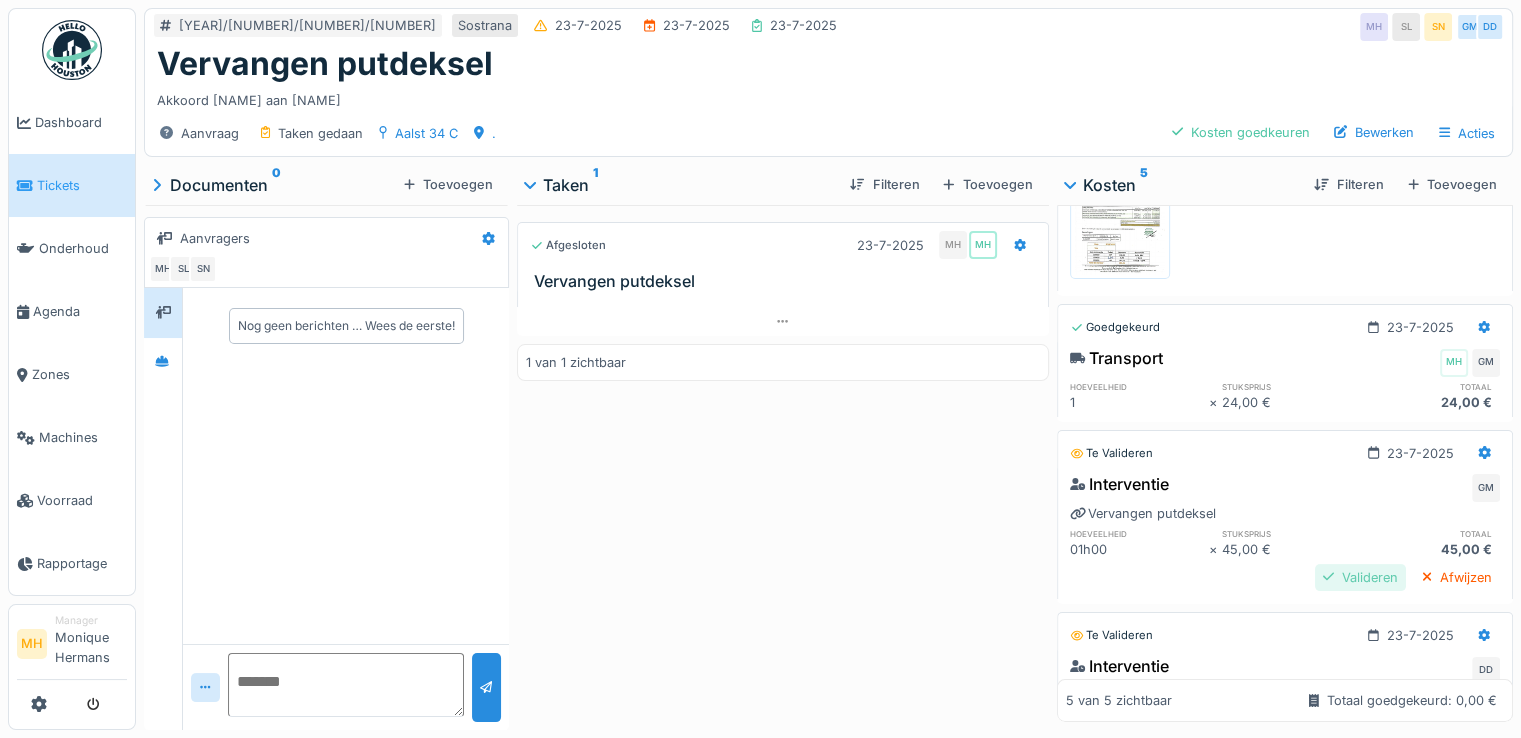 click on "Valideren" at bounding box center [1360, 577] 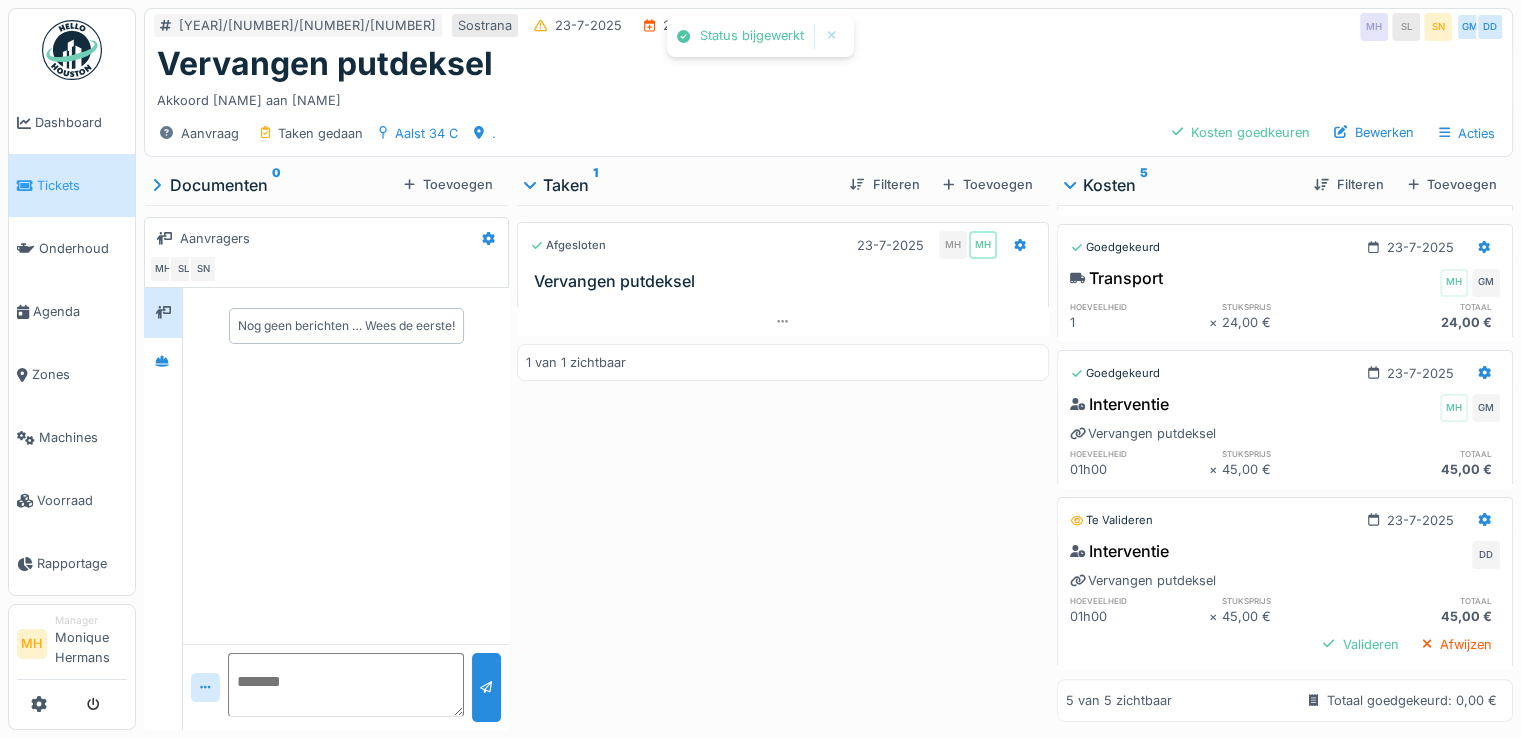 scroll, scrollTop: 504, scrollLeft: 0, axis: vertical 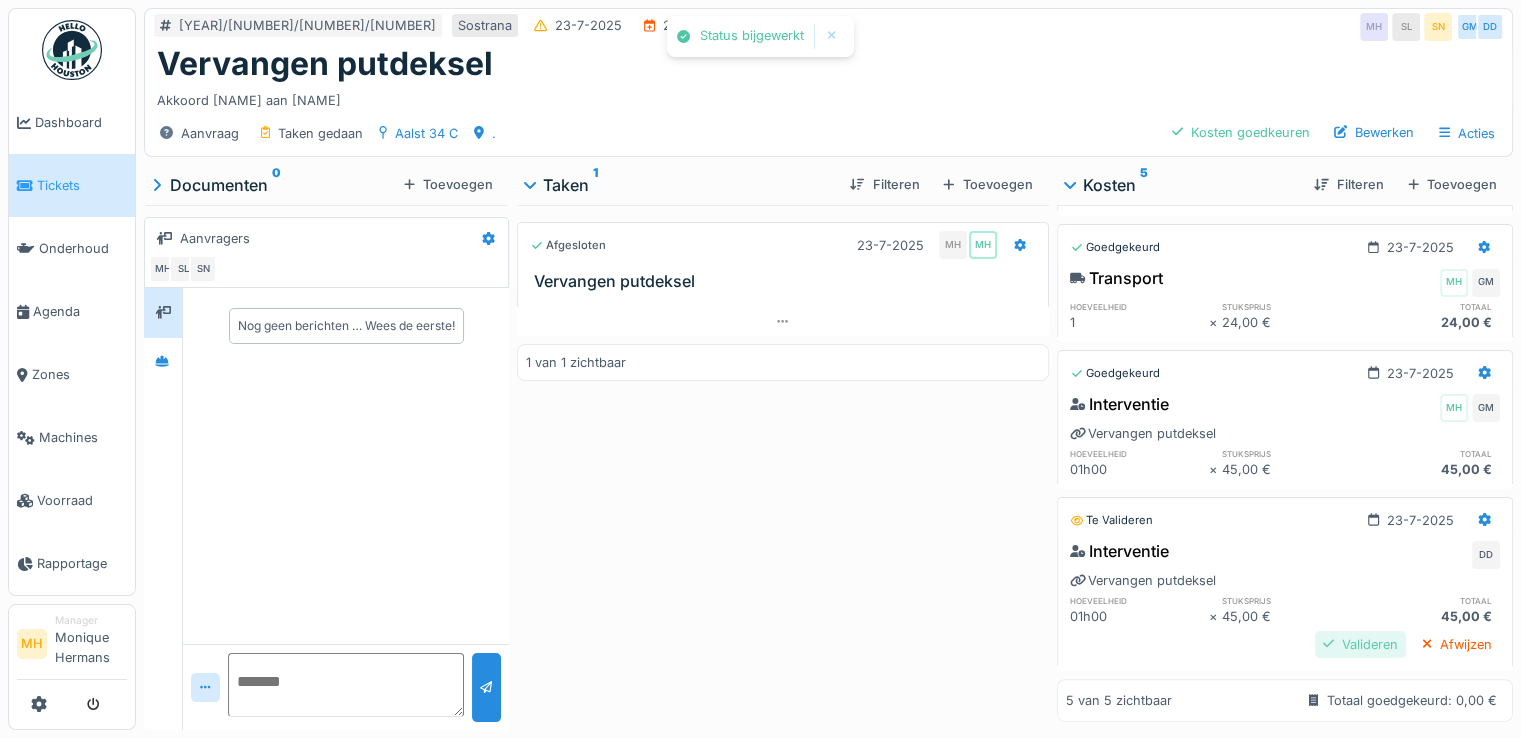 click on "Valideren" at bounding box center (1360, 644) 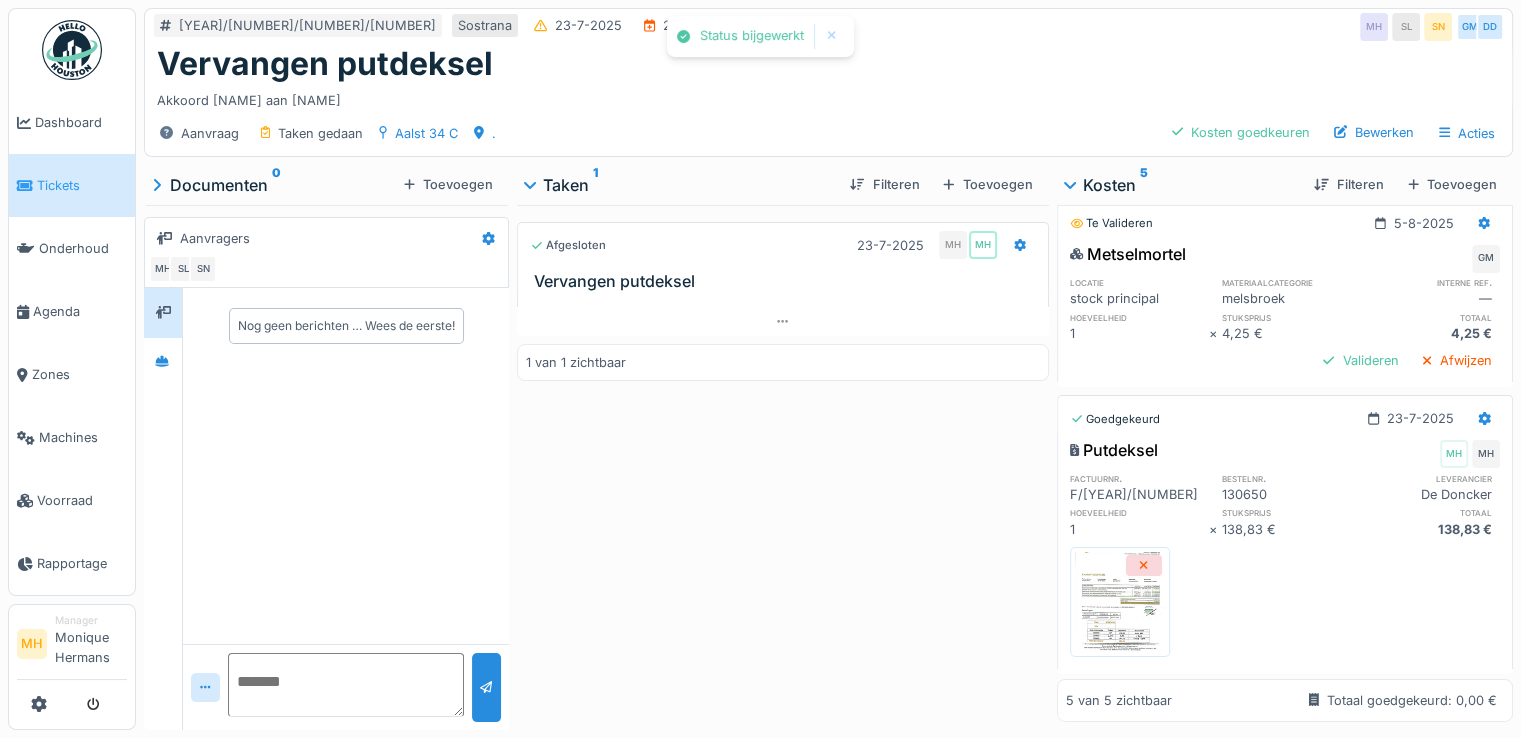 scroll, scrollTop: 0, scrollLeft: 0, axis: both 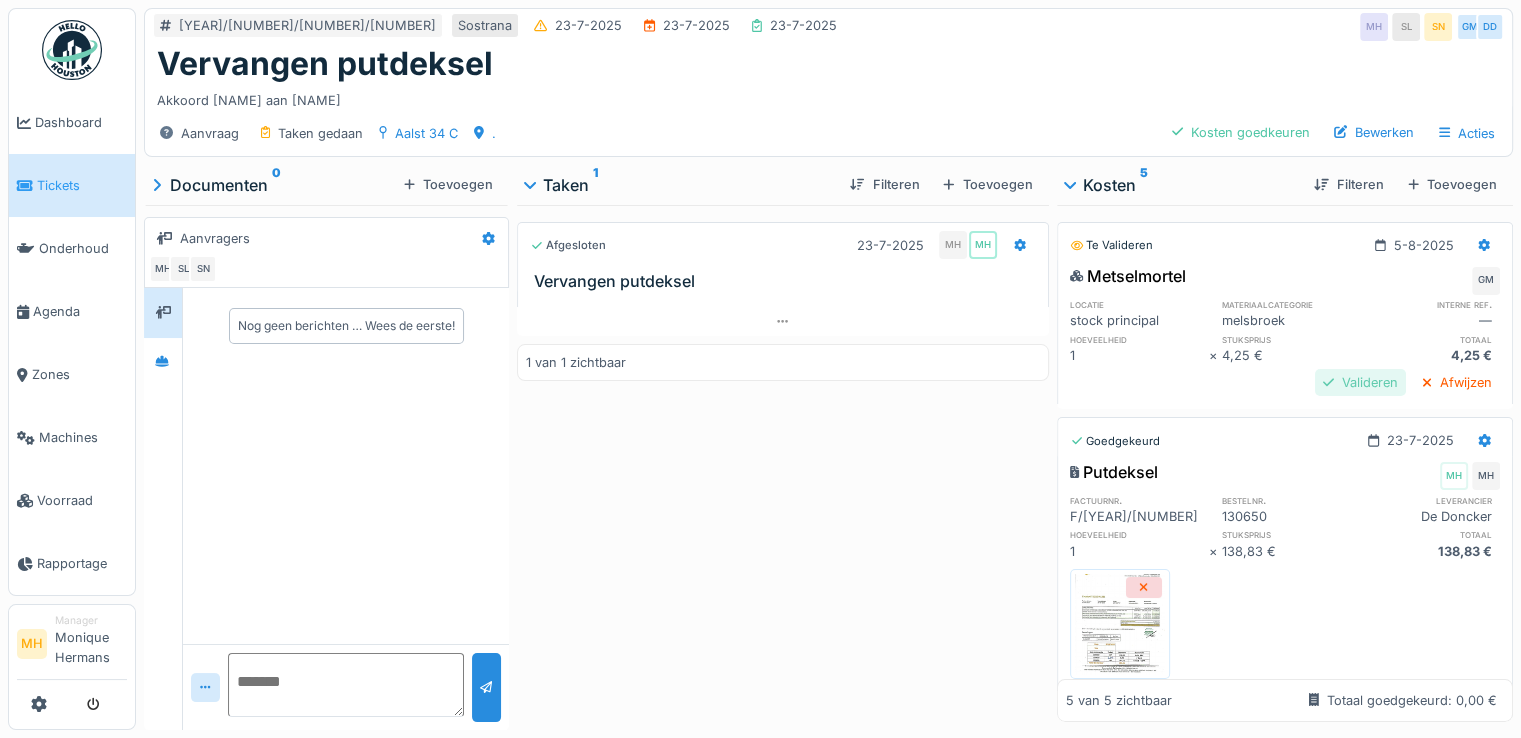 click on "Valideren" at bounding box center [1360, 382] 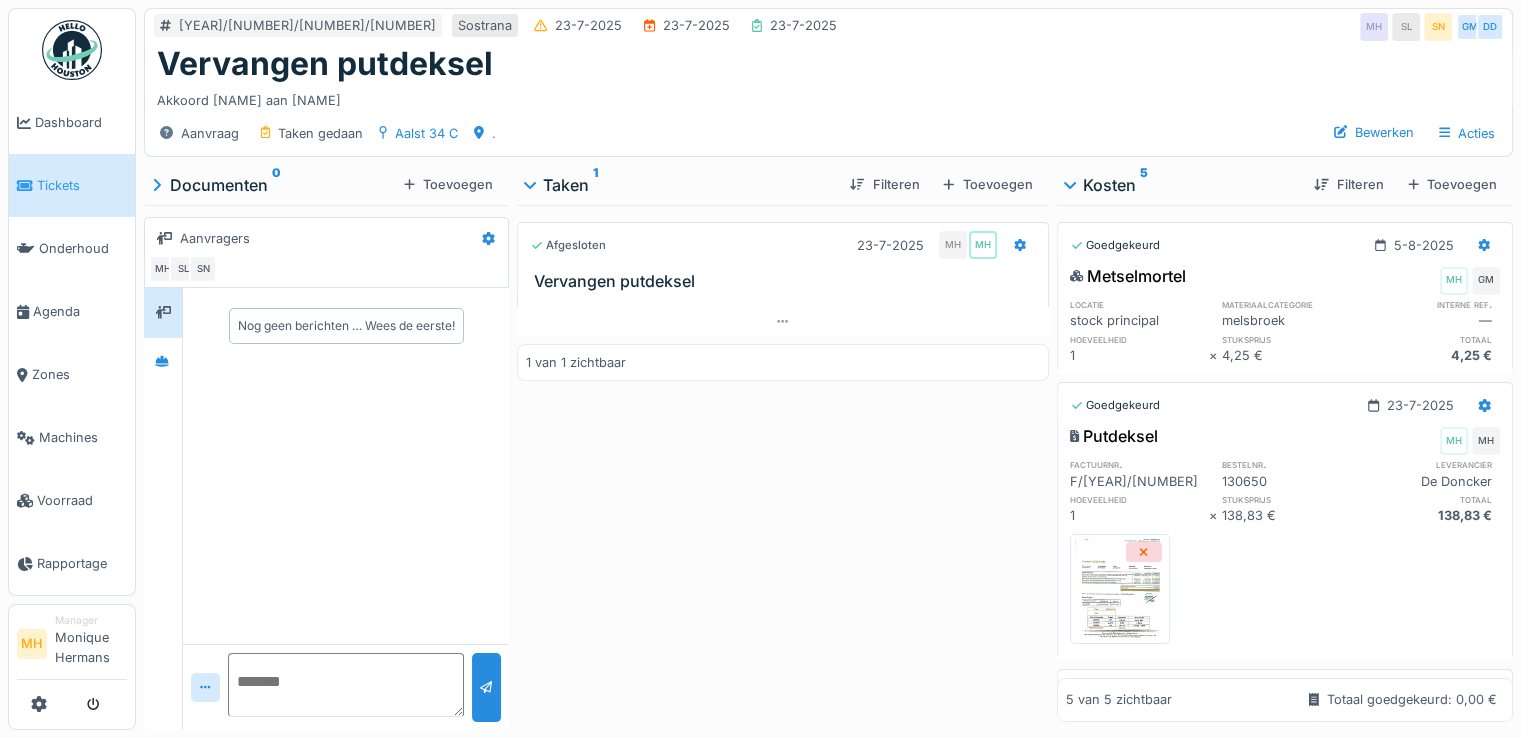 scroll, scrollTop: 15, scrollLeft: 0, axis: vertical 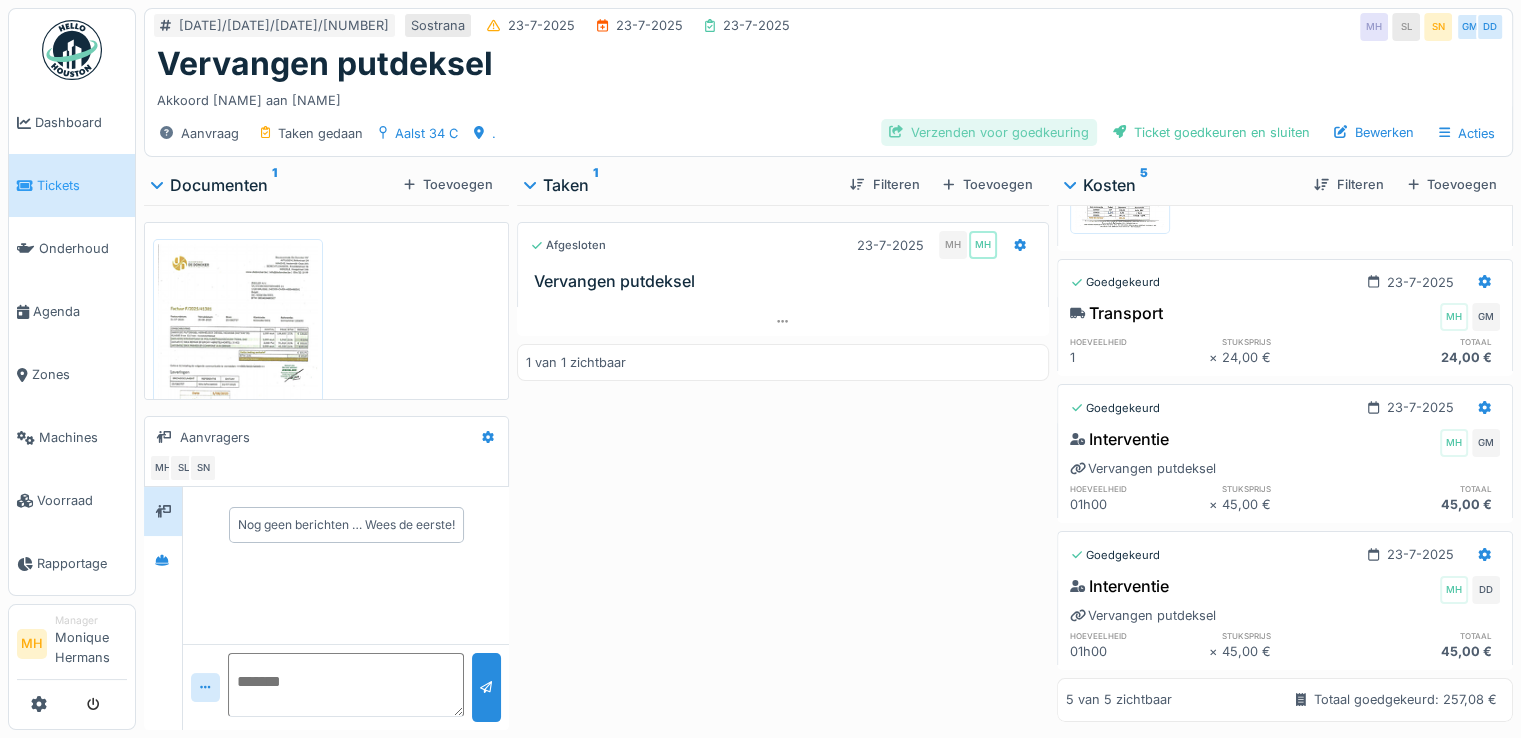 click on "Verzenden voor goedkeuring" at bounding box center [989, 132] 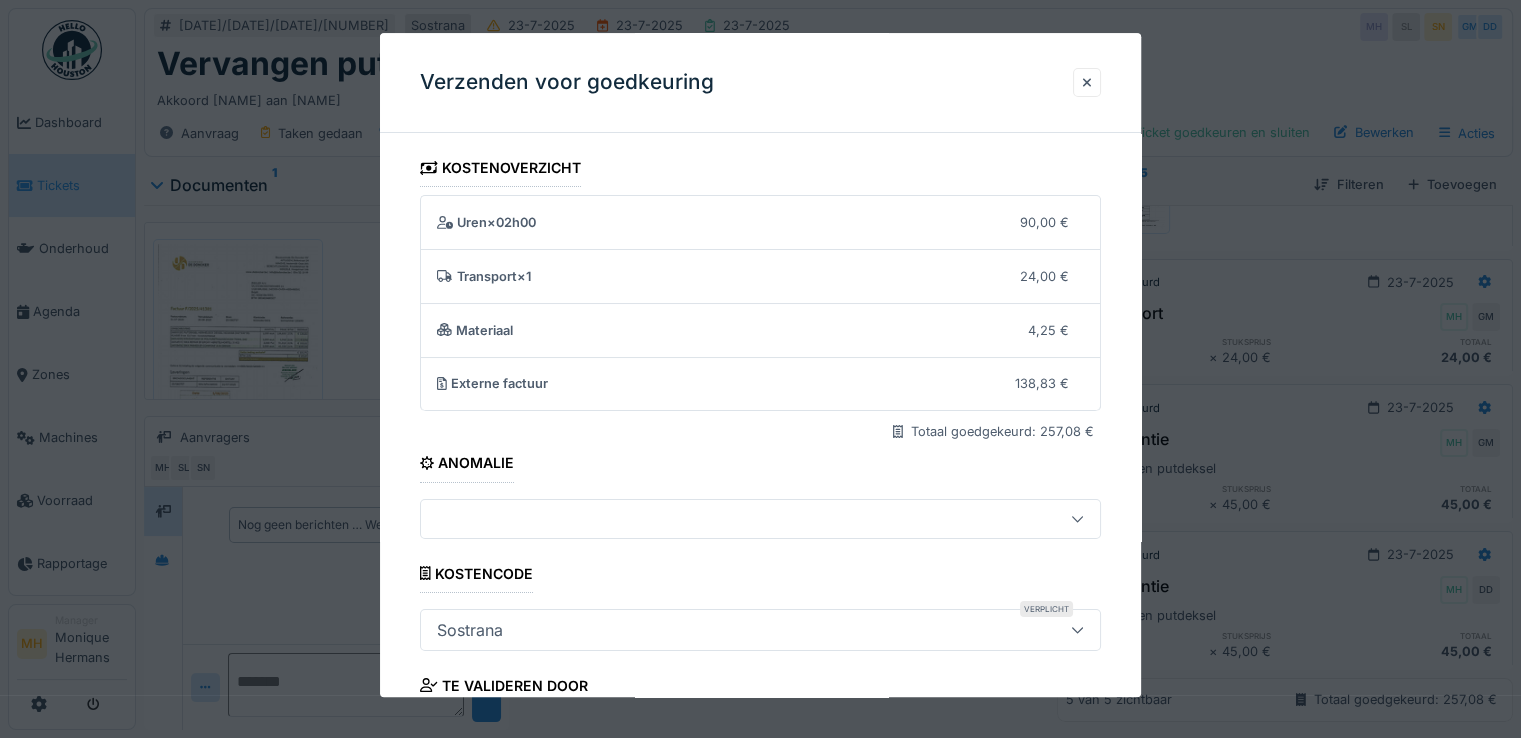scroll, scrollTop: 175, scrollLeft: 0, axis: vertical 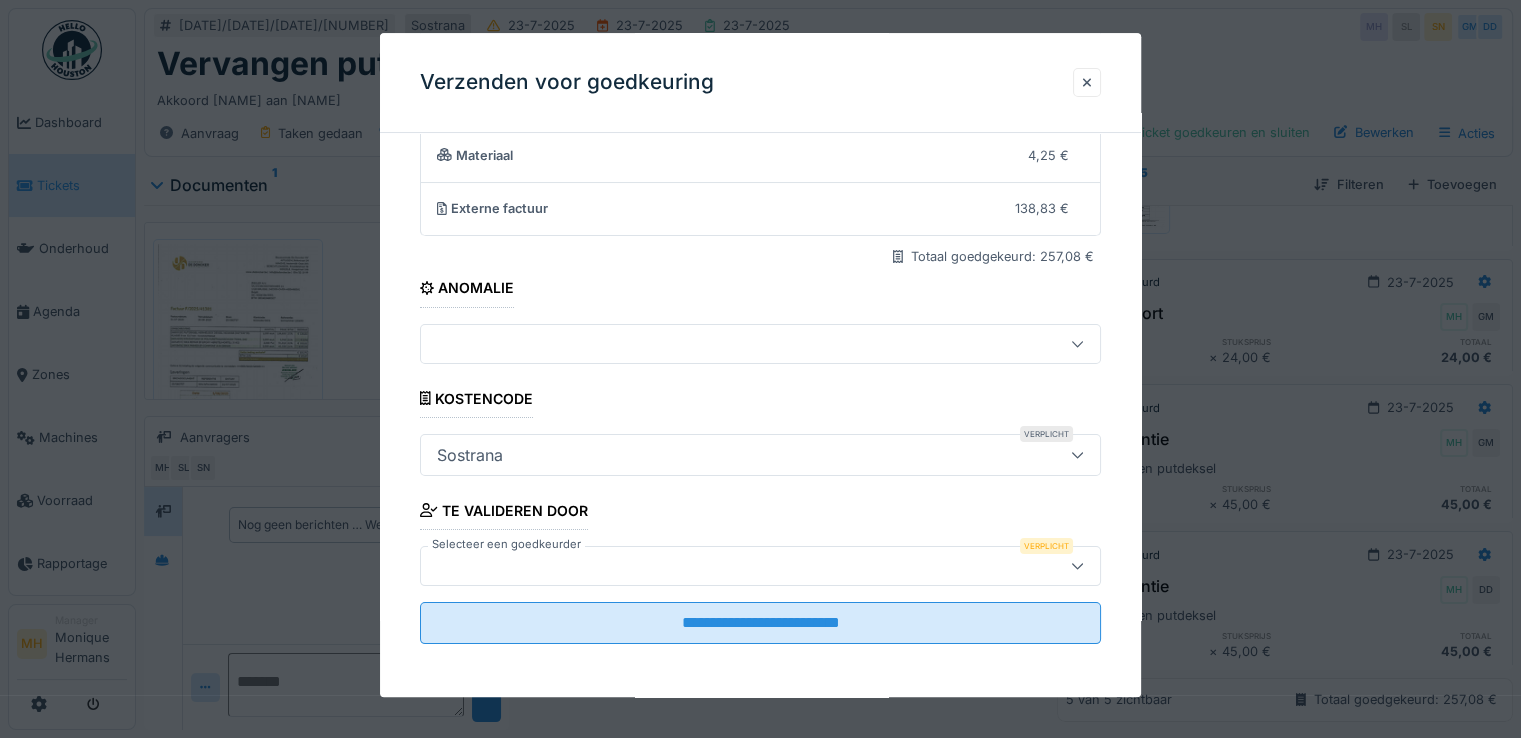 click at bounding box center [726, 566] 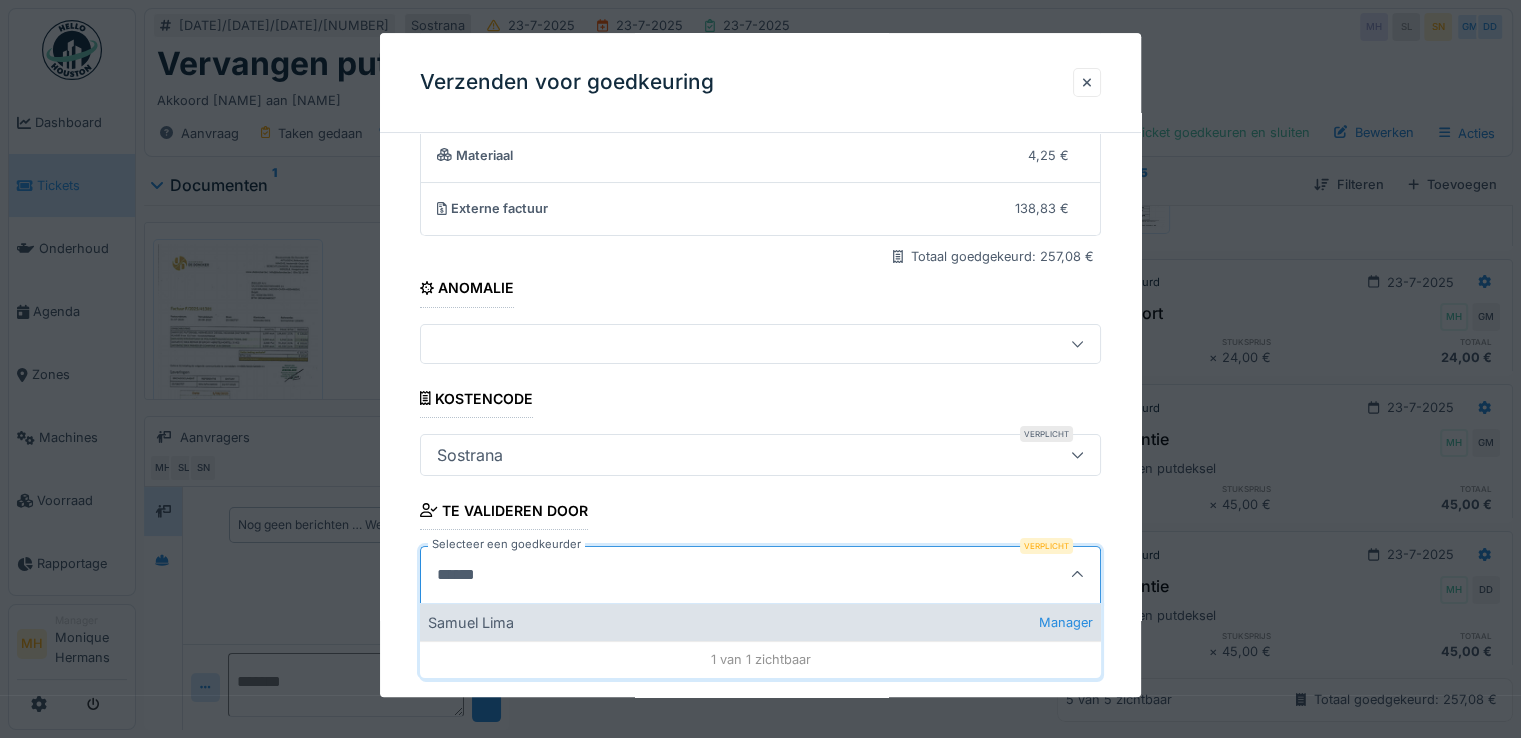 type on "******" 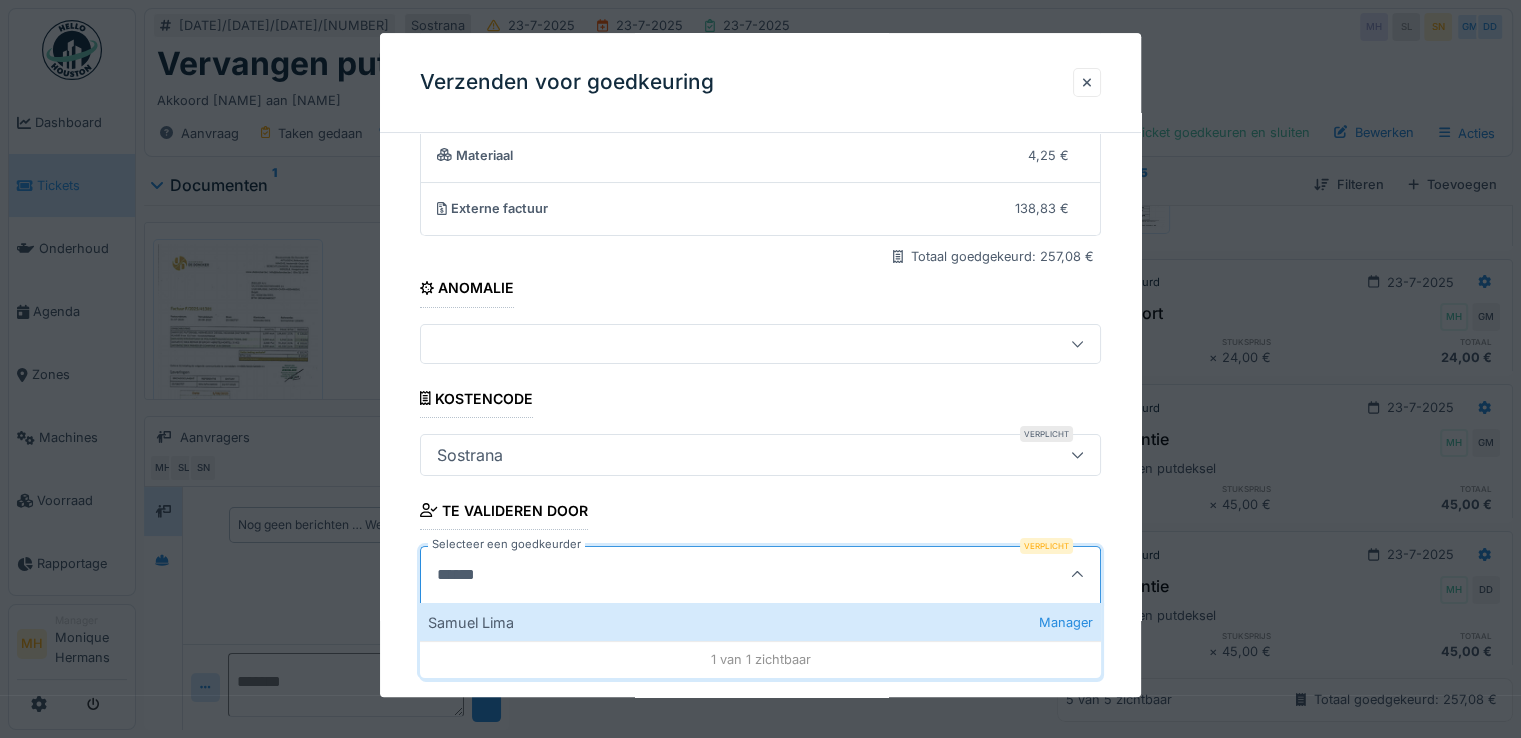 click on "[NAME] [LAST]   Manager" at bounding box center (760, 622) 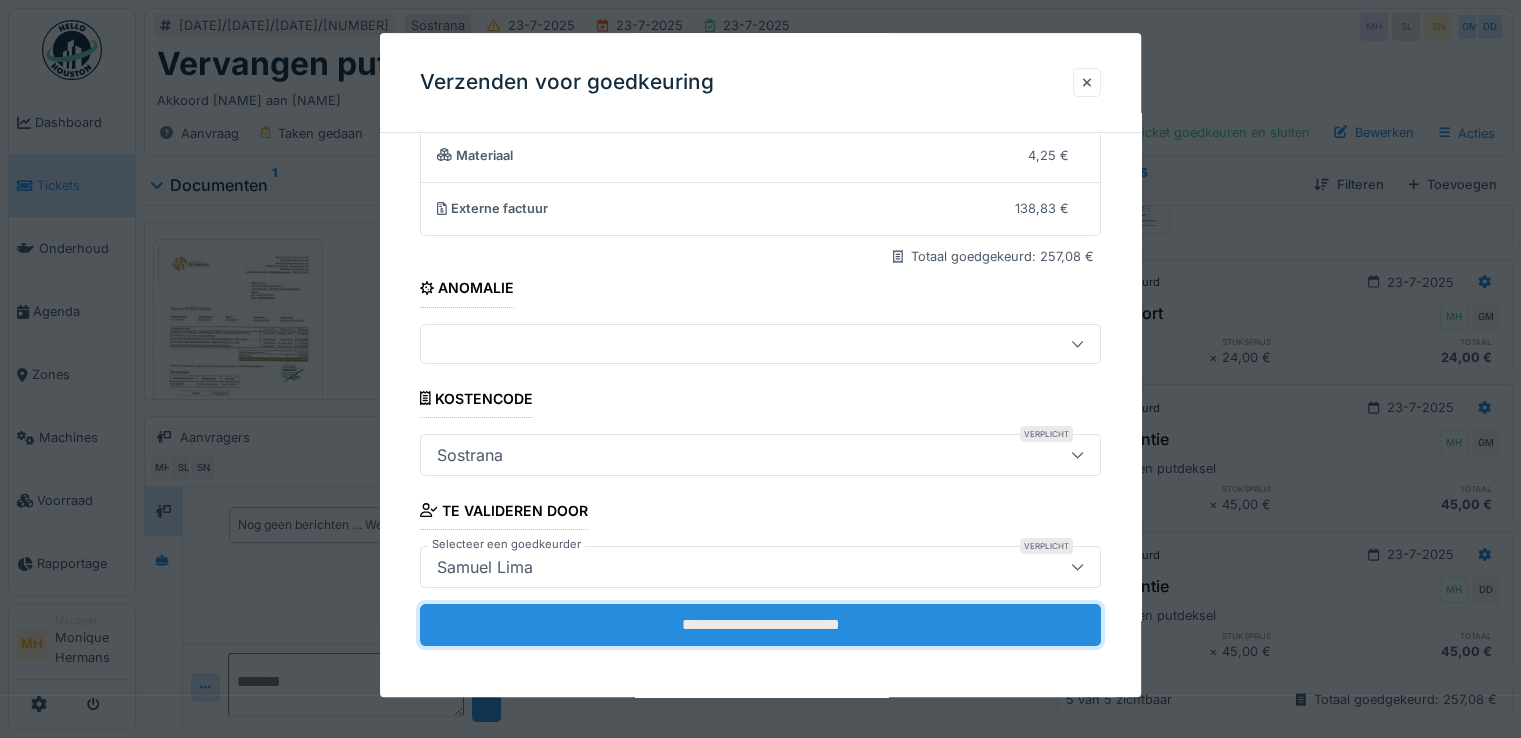 click on "**********" at bounding box center (760, 625) 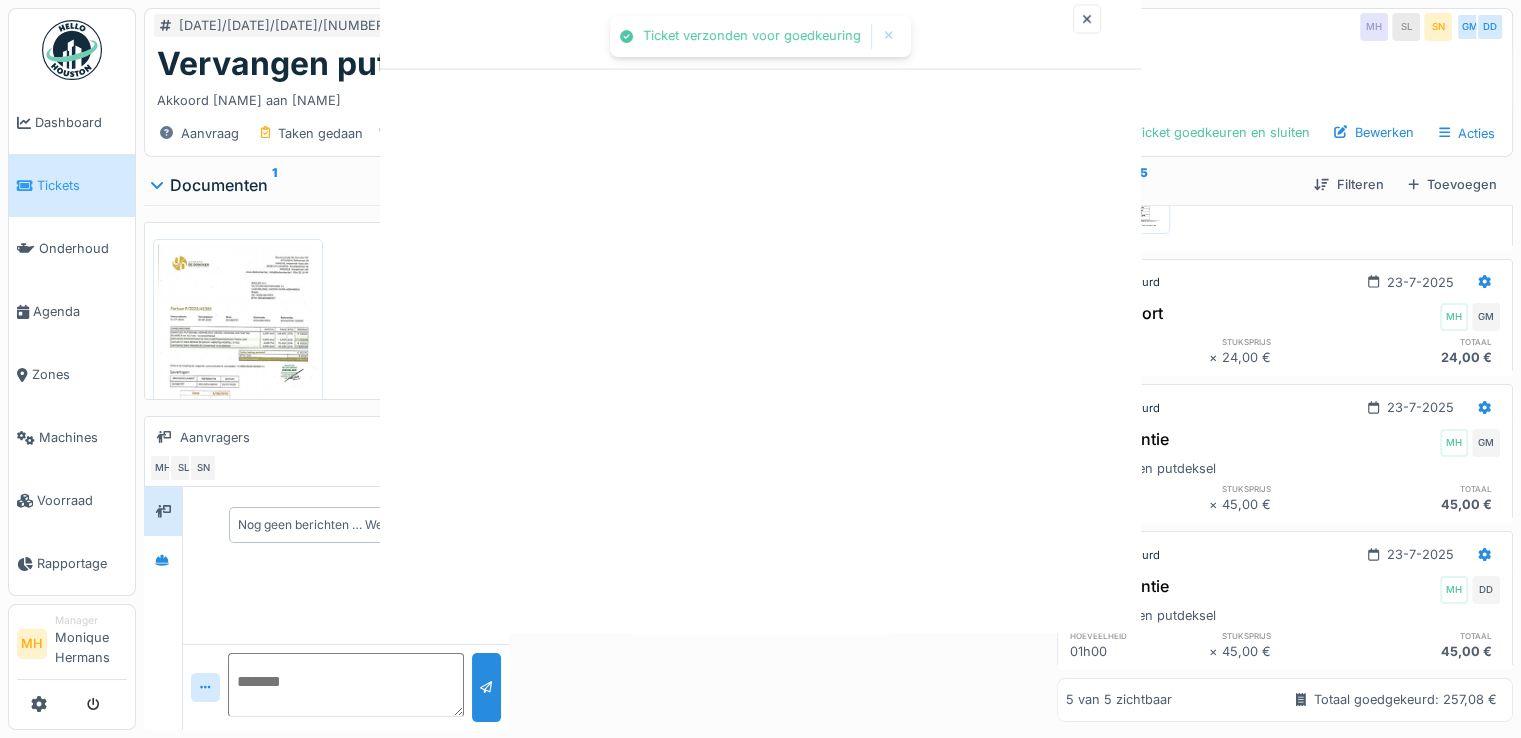 scroll, scrollTop: 0, scrollLeft: 0, axis: both 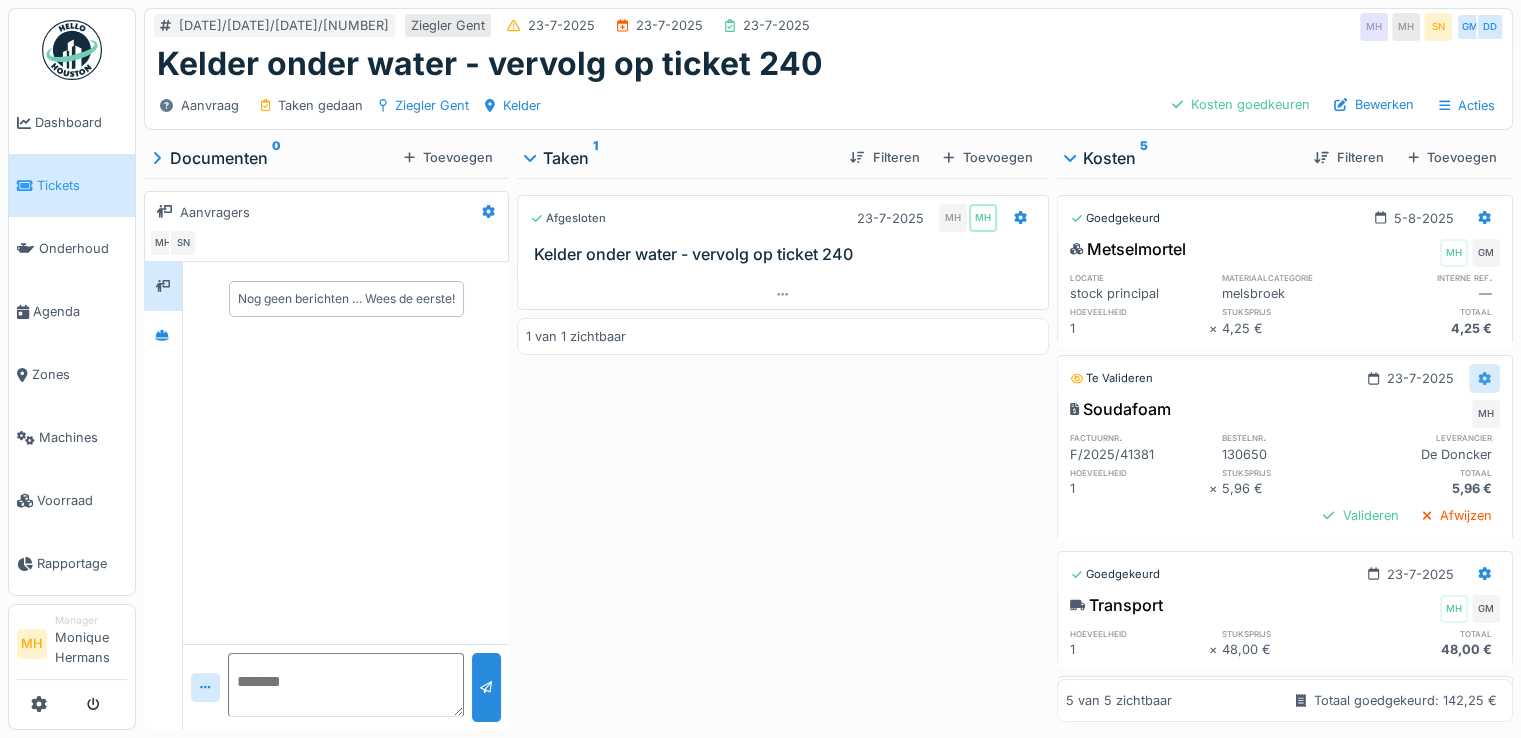 click at bounding box center (1484, 378) 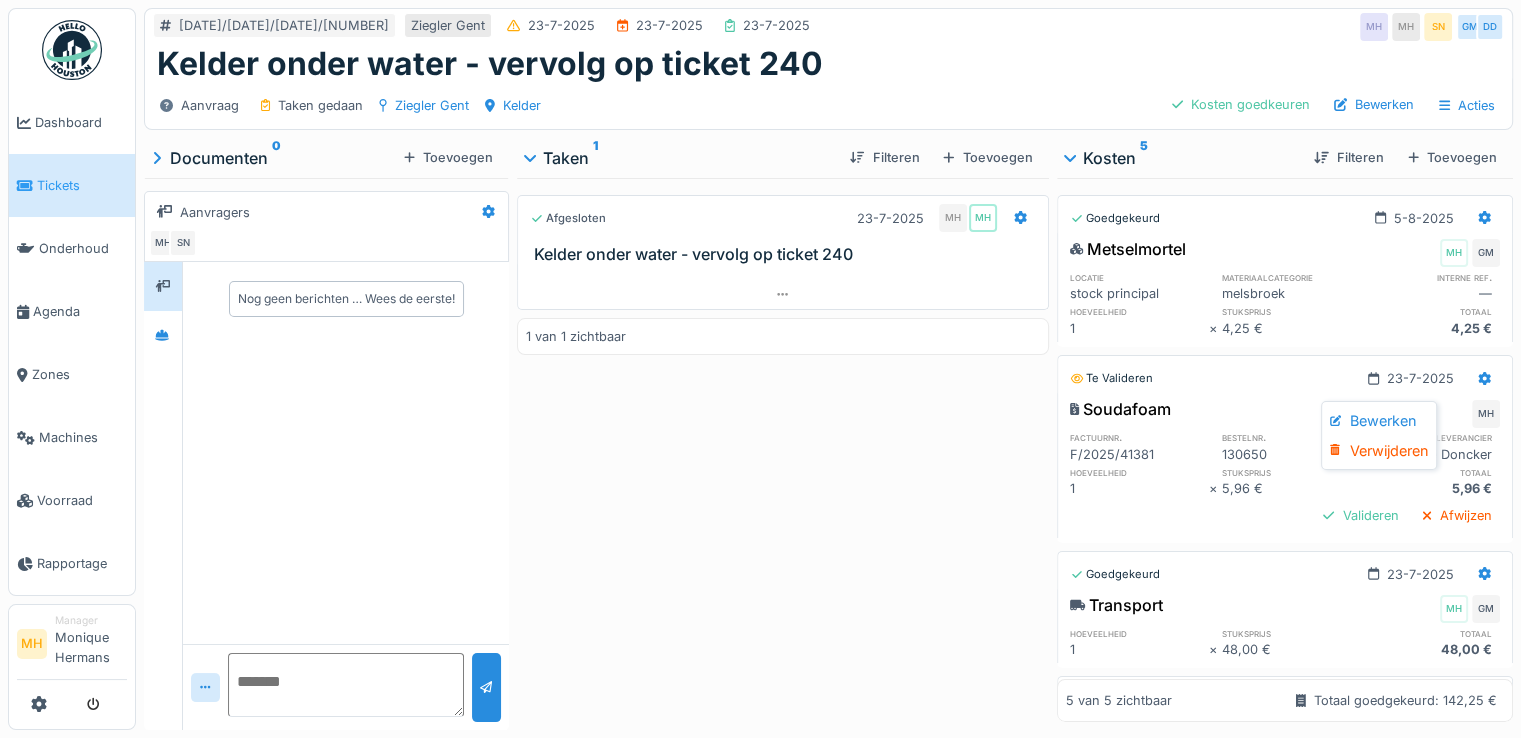 click on "Bewerken" at bounding box center (1379, 421) 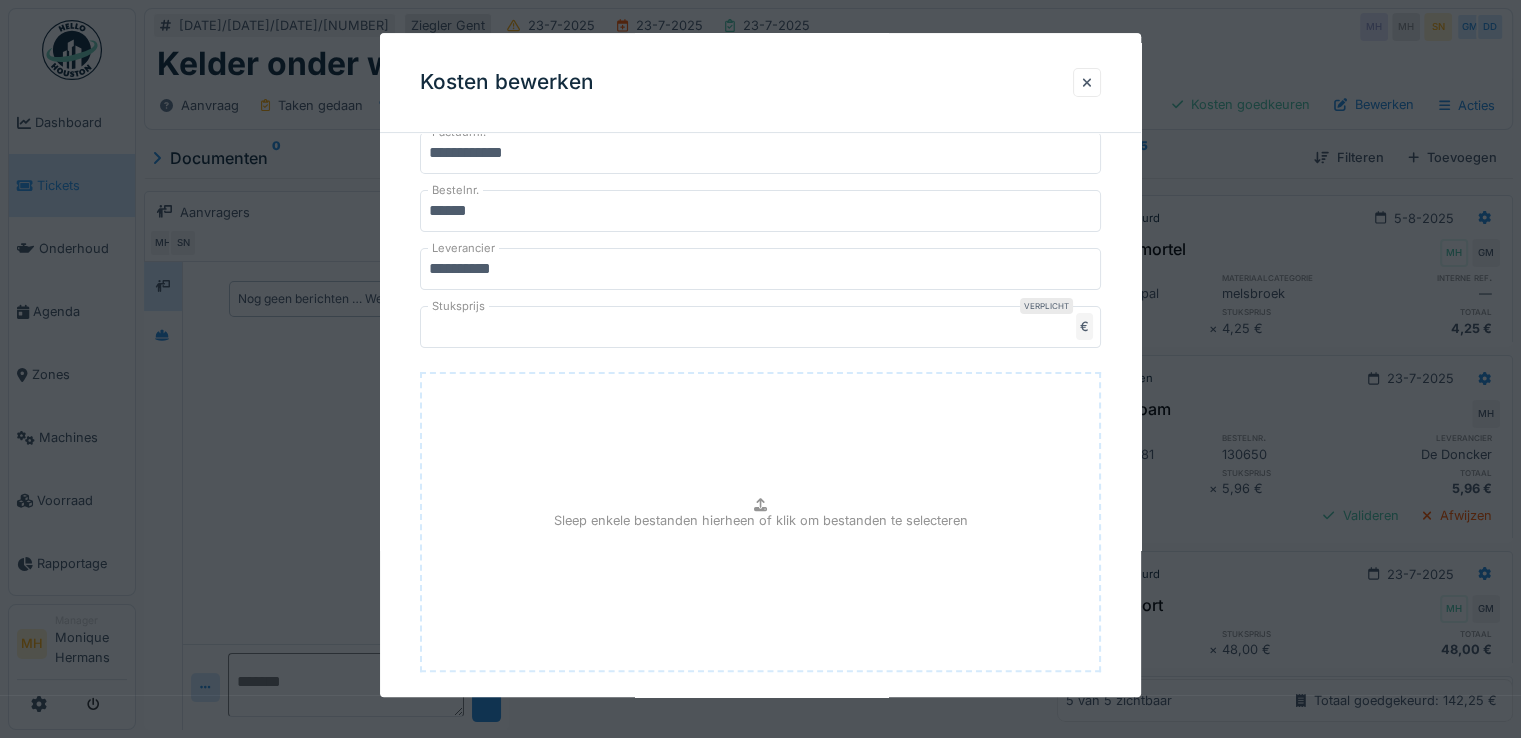 scroll, scrollTop: 600, scrollLeft: 0, axis: vertical 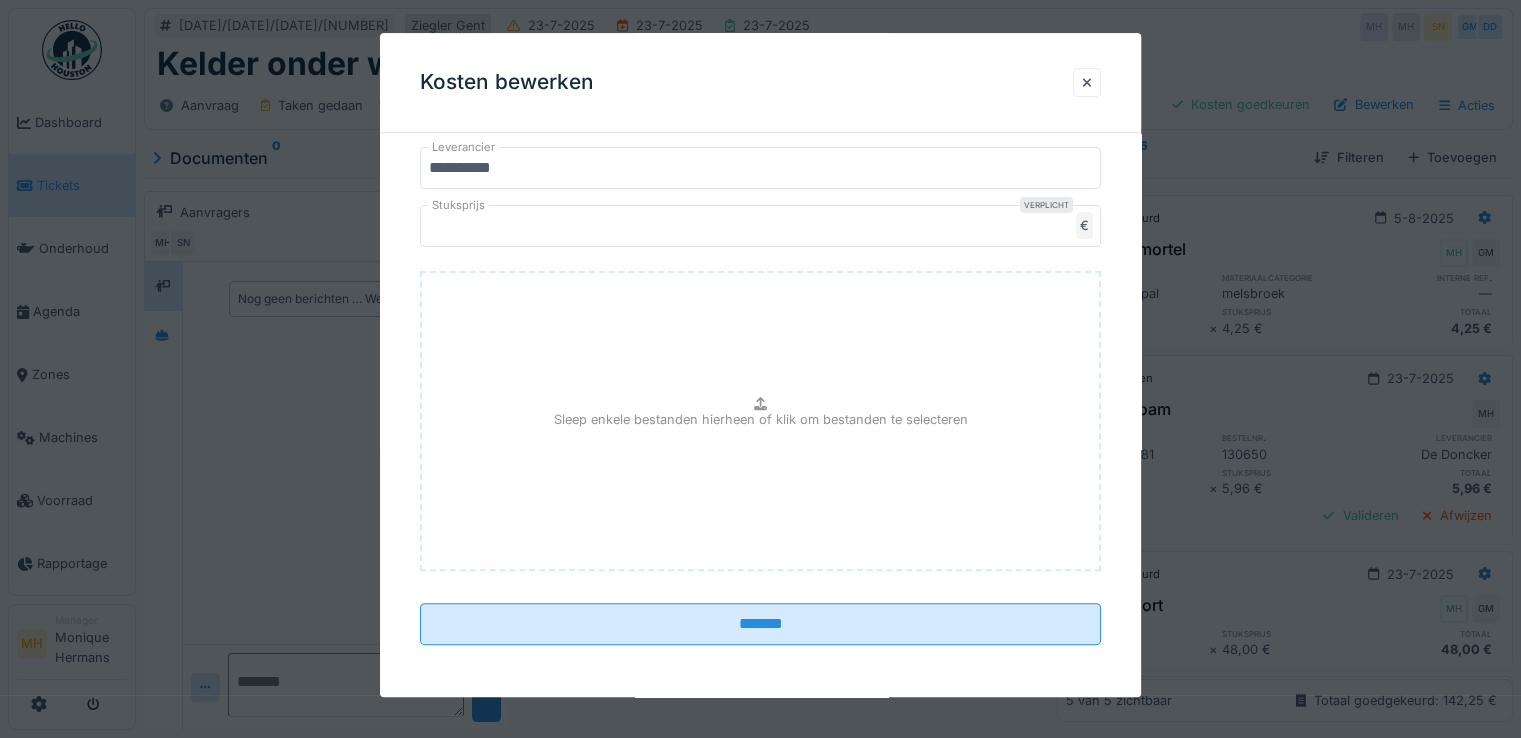 click on "Sleep enkele bestanden hierheen of klik om bestanden te selecteren" at bounding box center (761, 419) 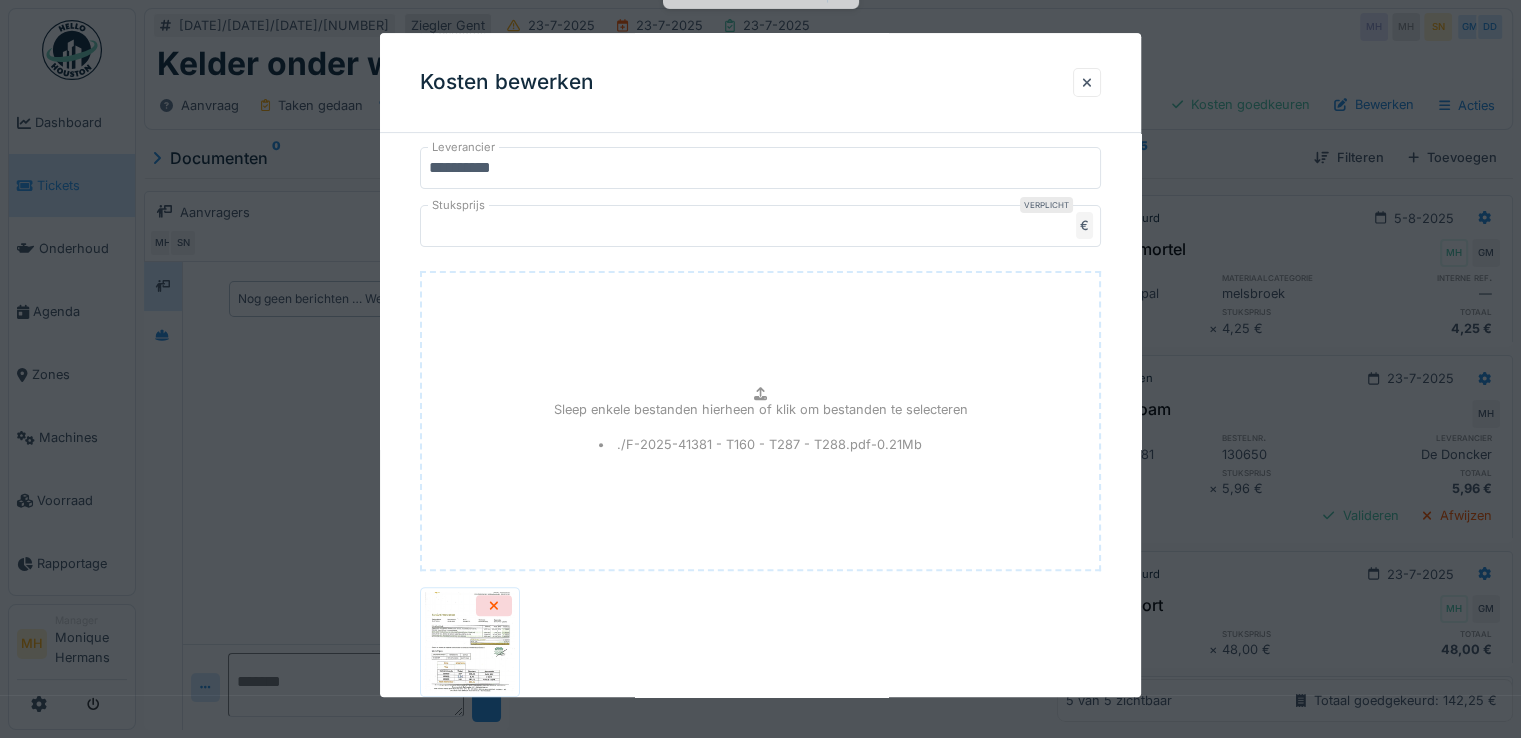 click on "F-2025-41381 - T160 - T287 - T288.pdf" at bounding box center (760, 651) 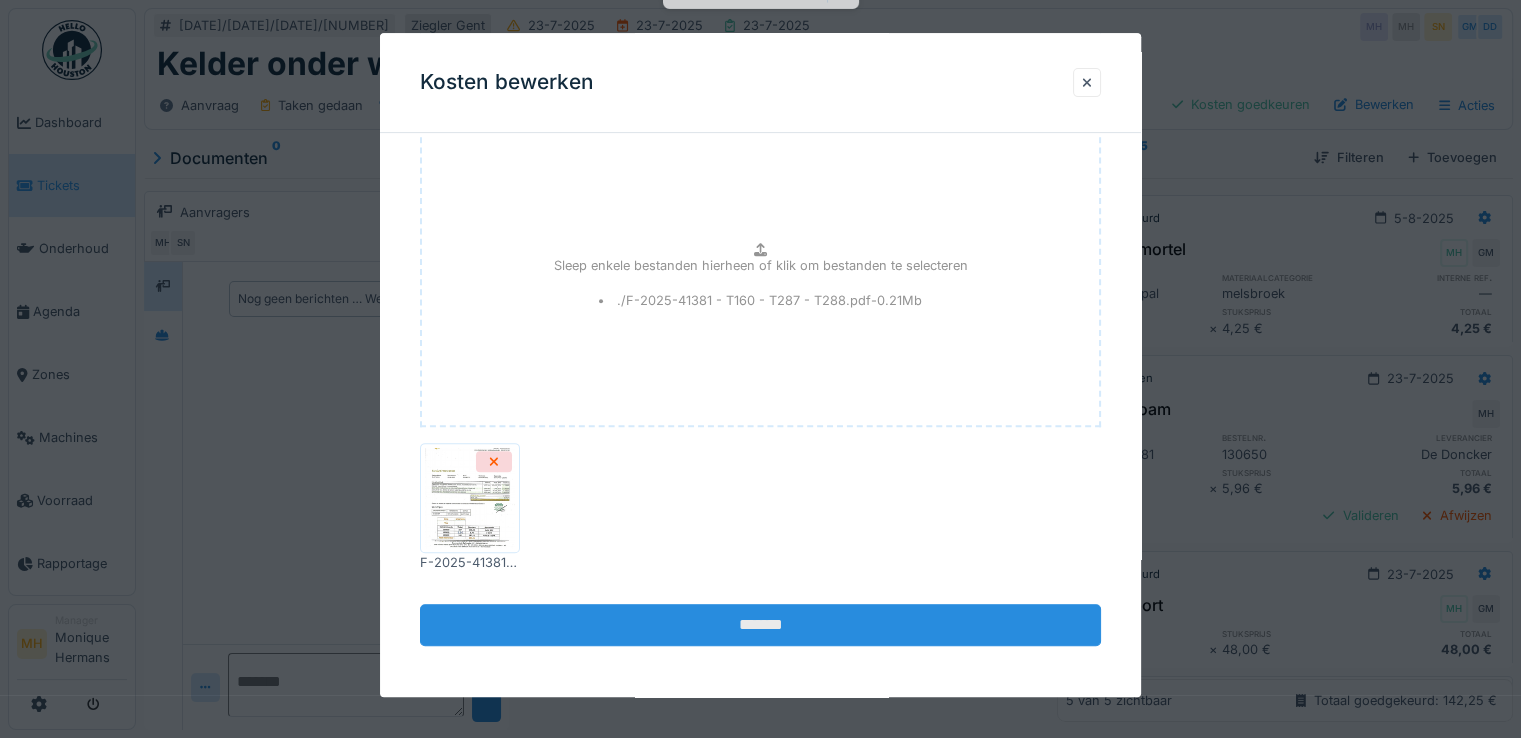 click on "*******" at bounding box center [760, 625] 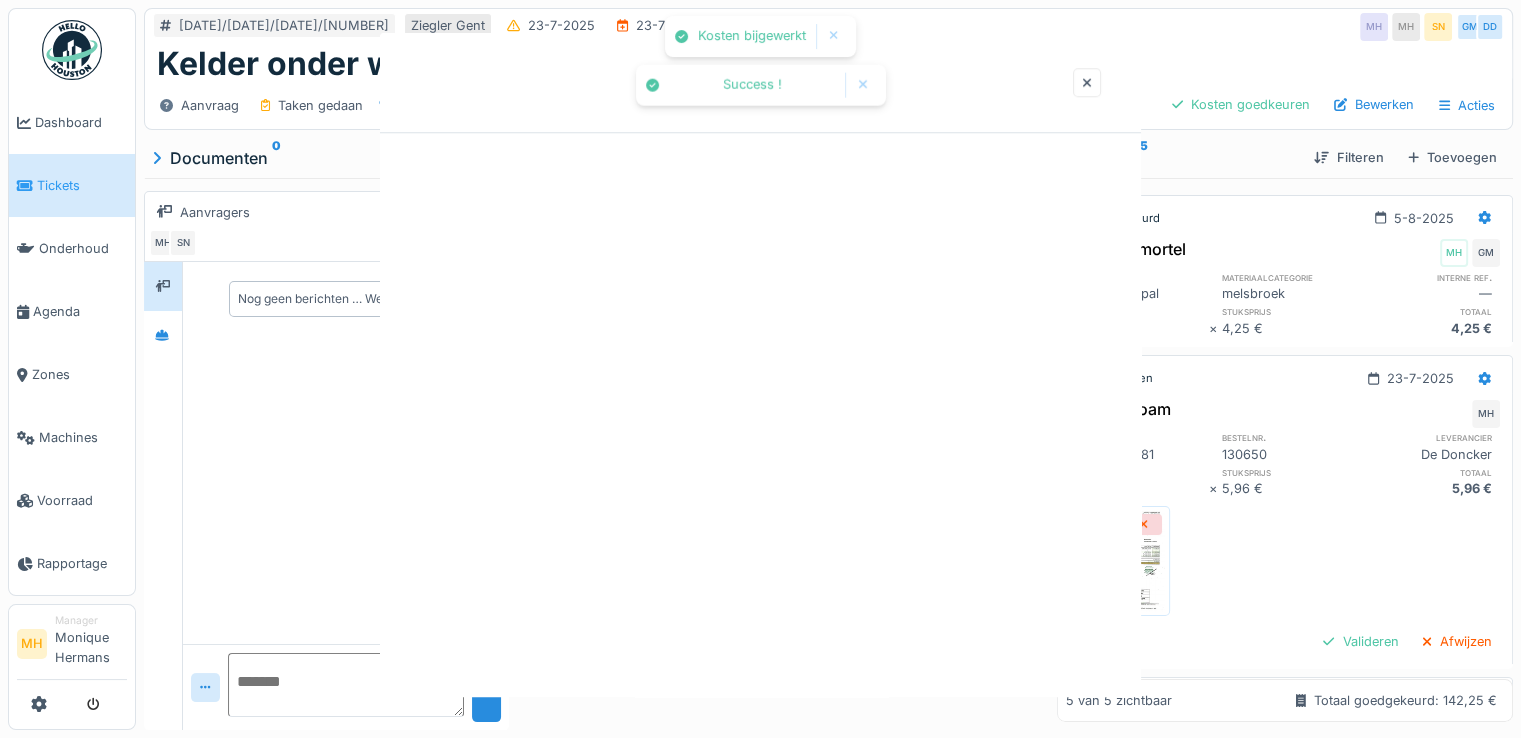 scroll, scrollTop: 0, scrollLeft: 0, axis: both 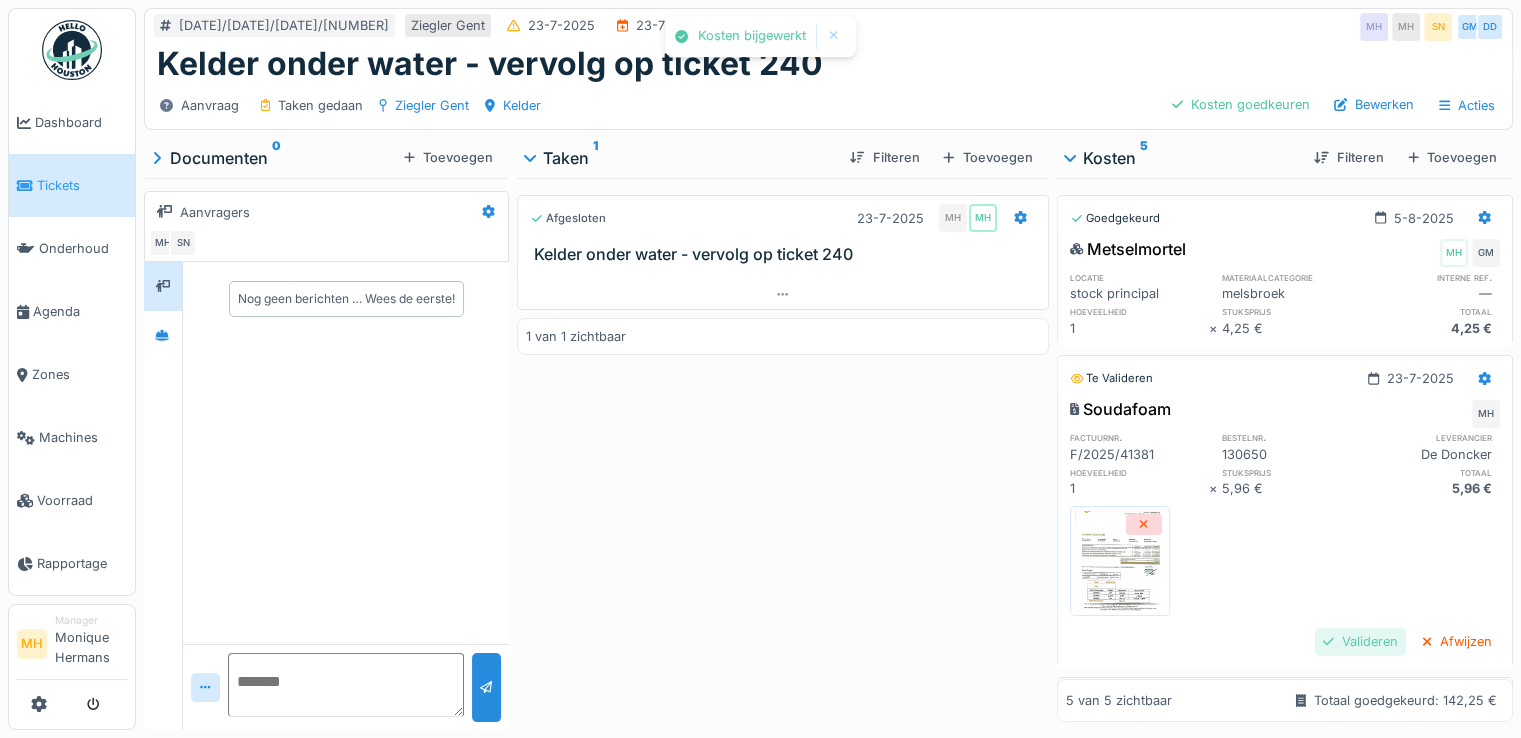 click on "Valideren" at bounding box center (1360, 641) 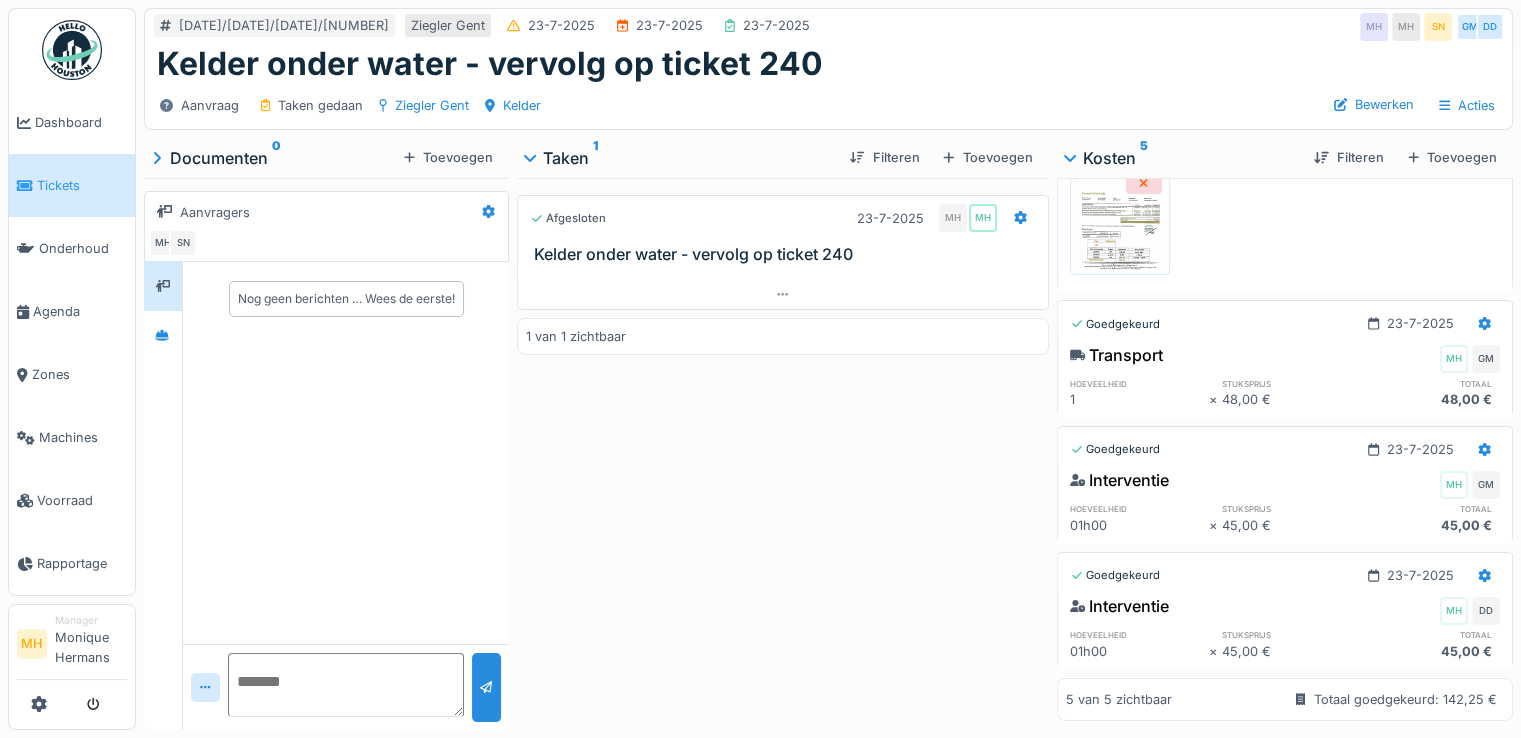 scroll, scrollTop: 365, scrollLeft: 0, axis: vertical 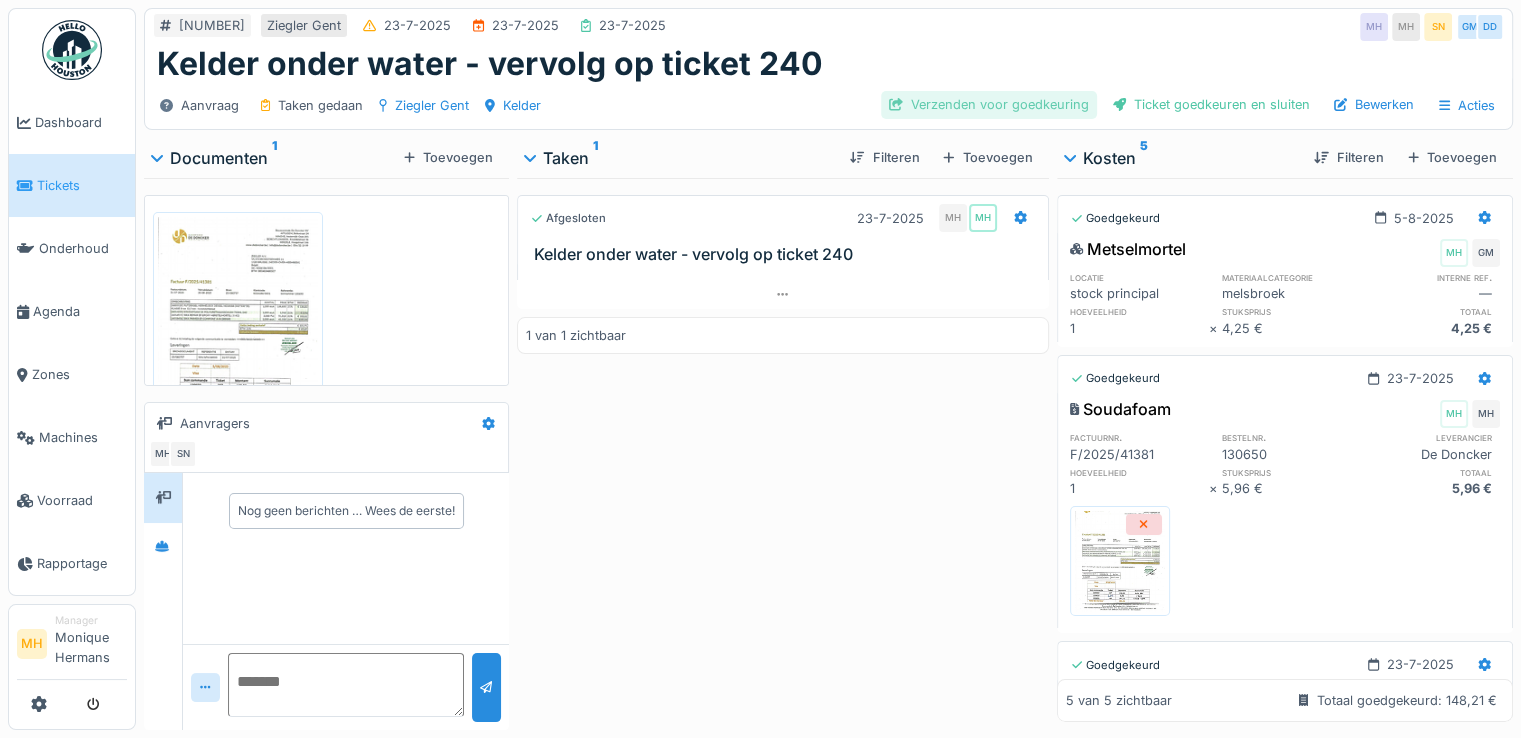 click on "Verzenden voor goedkeuring" at bounding box center (989, 104) 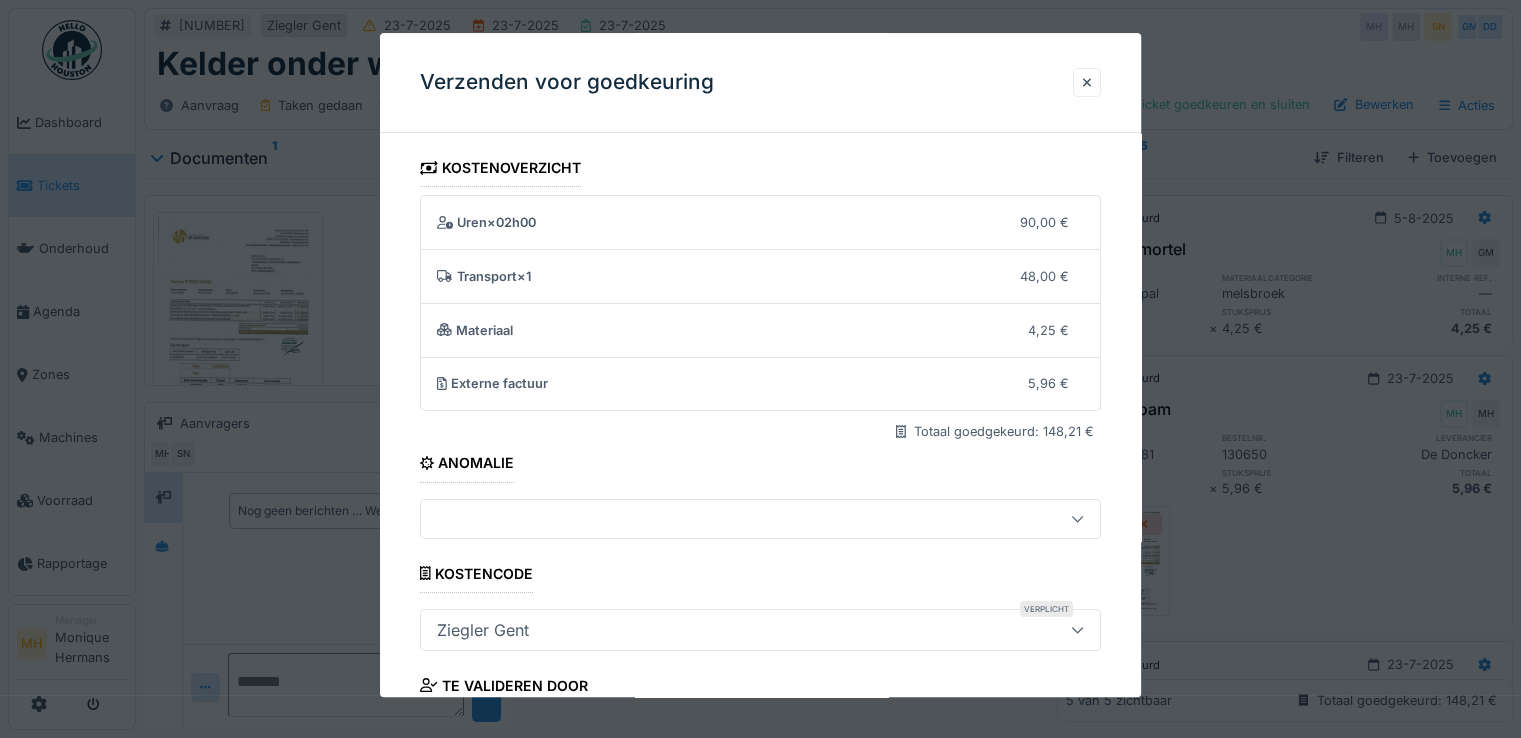 scroll, scrollTop: 175, scrollLeft: 0, axis: vertical 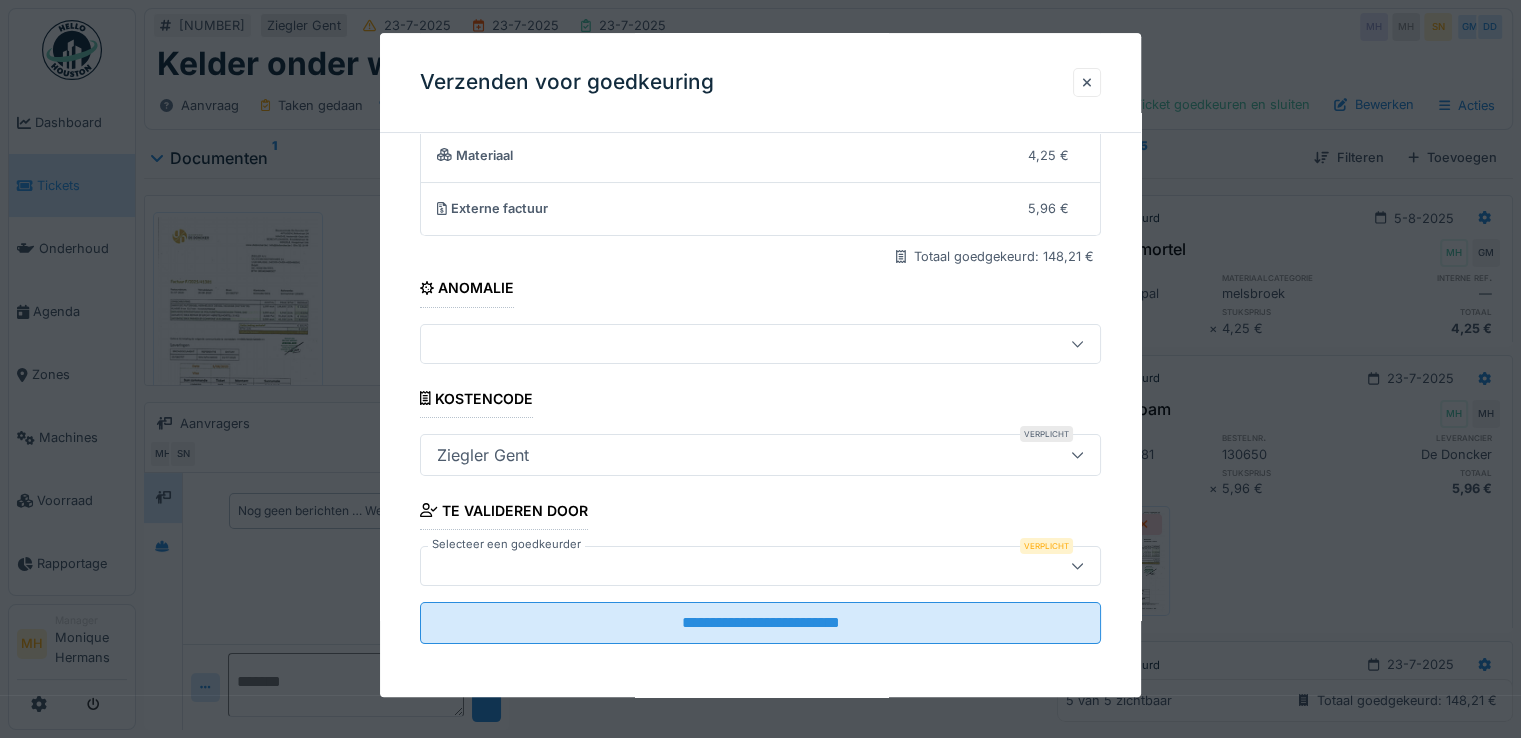 click at bounding box center [726, 566] 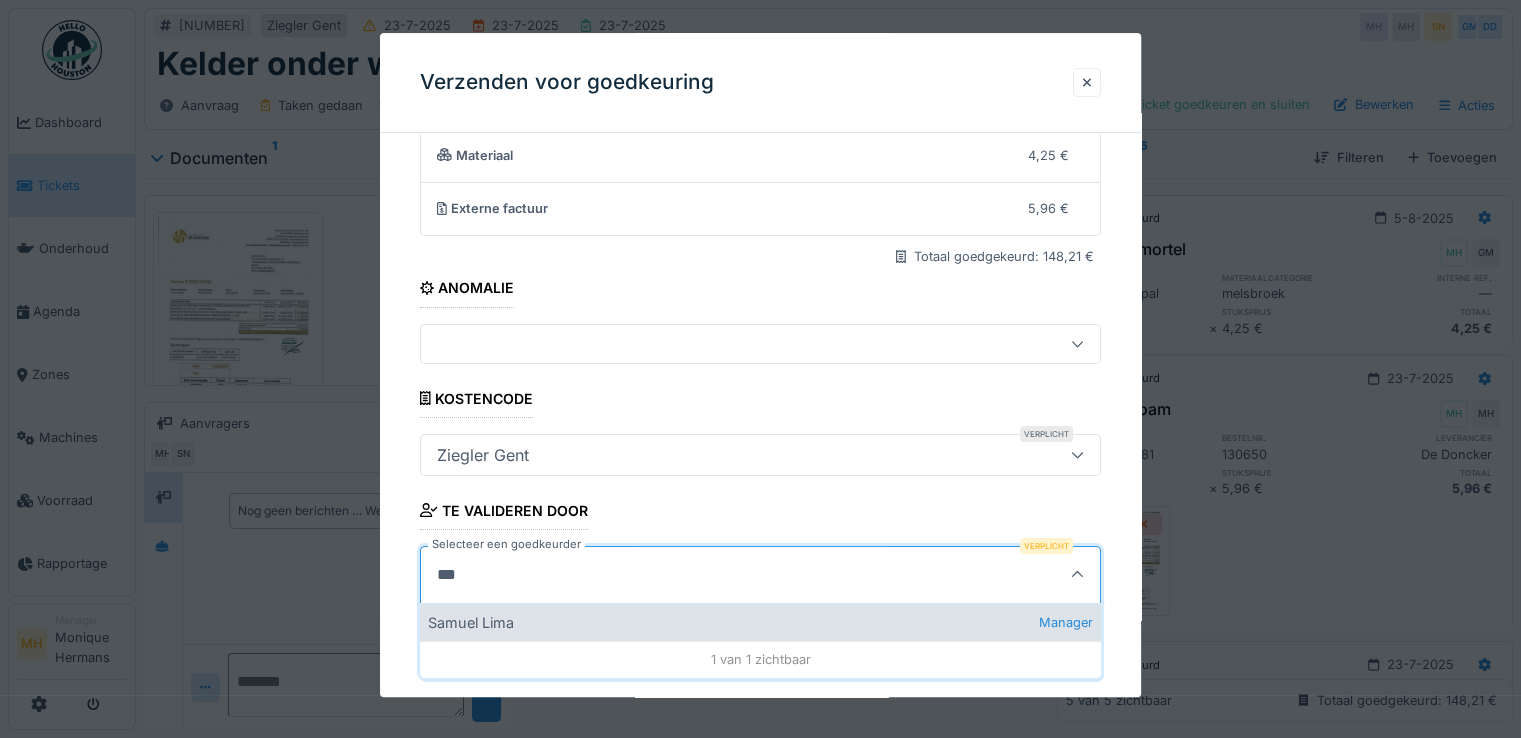type on "***" 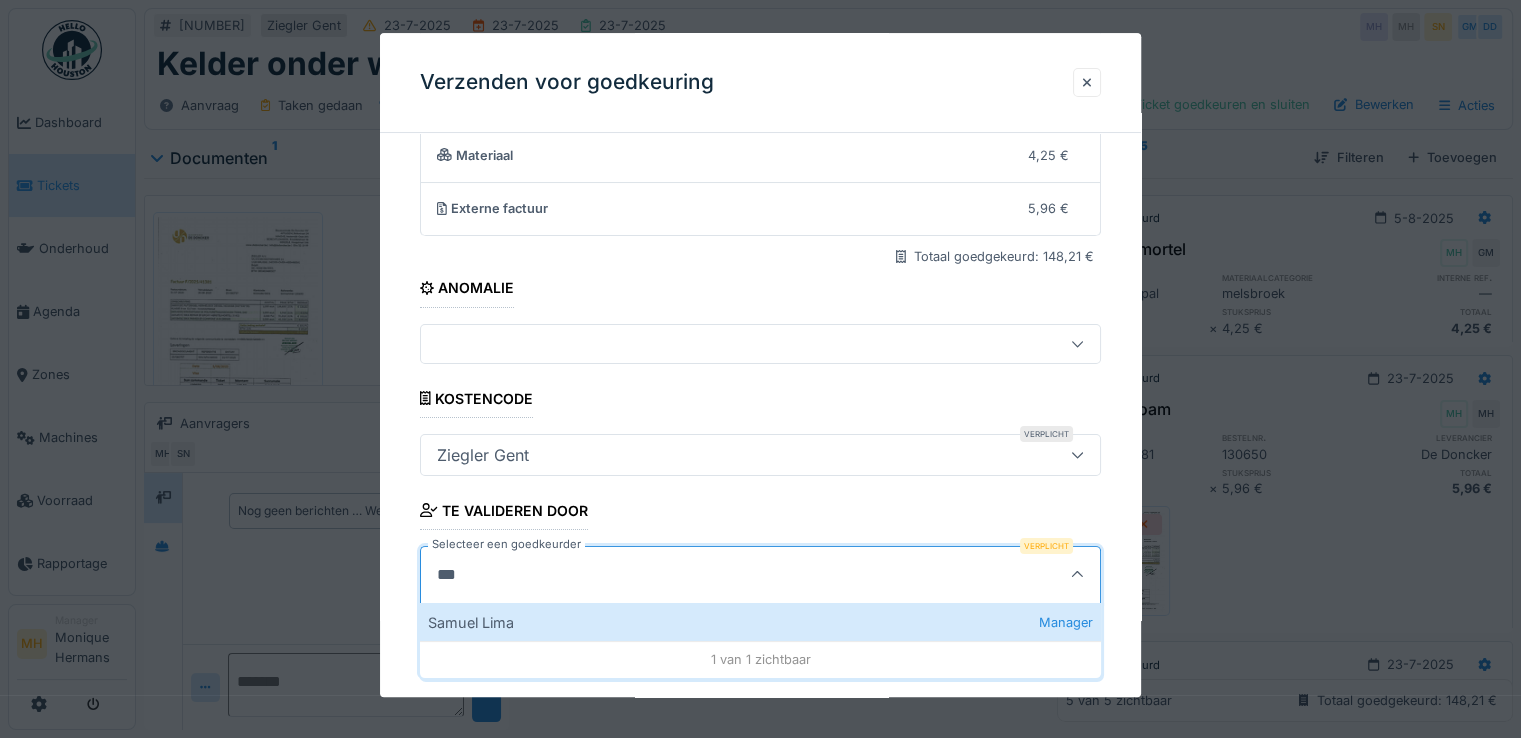 type on "****" 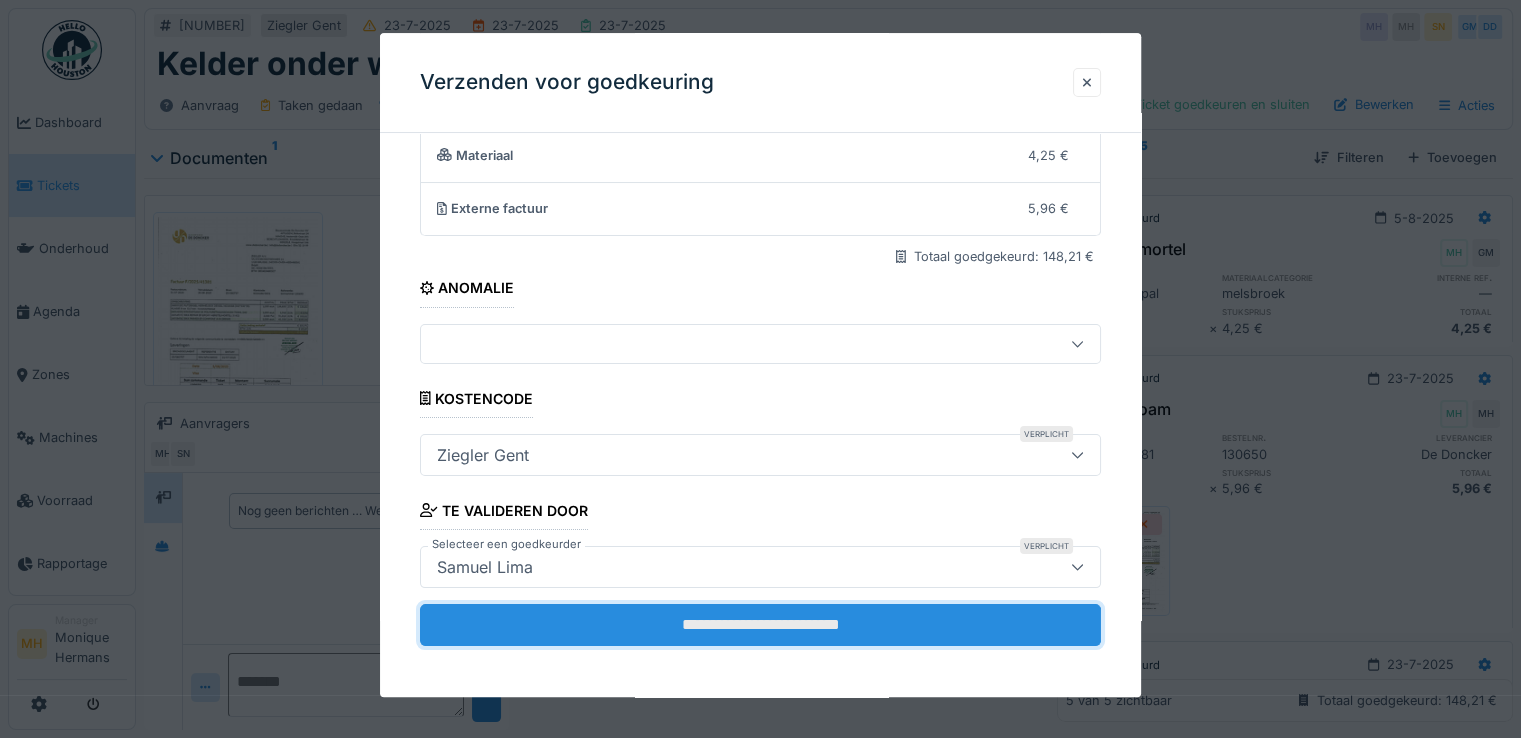 click on "**********" at bounding box center (760, 625) 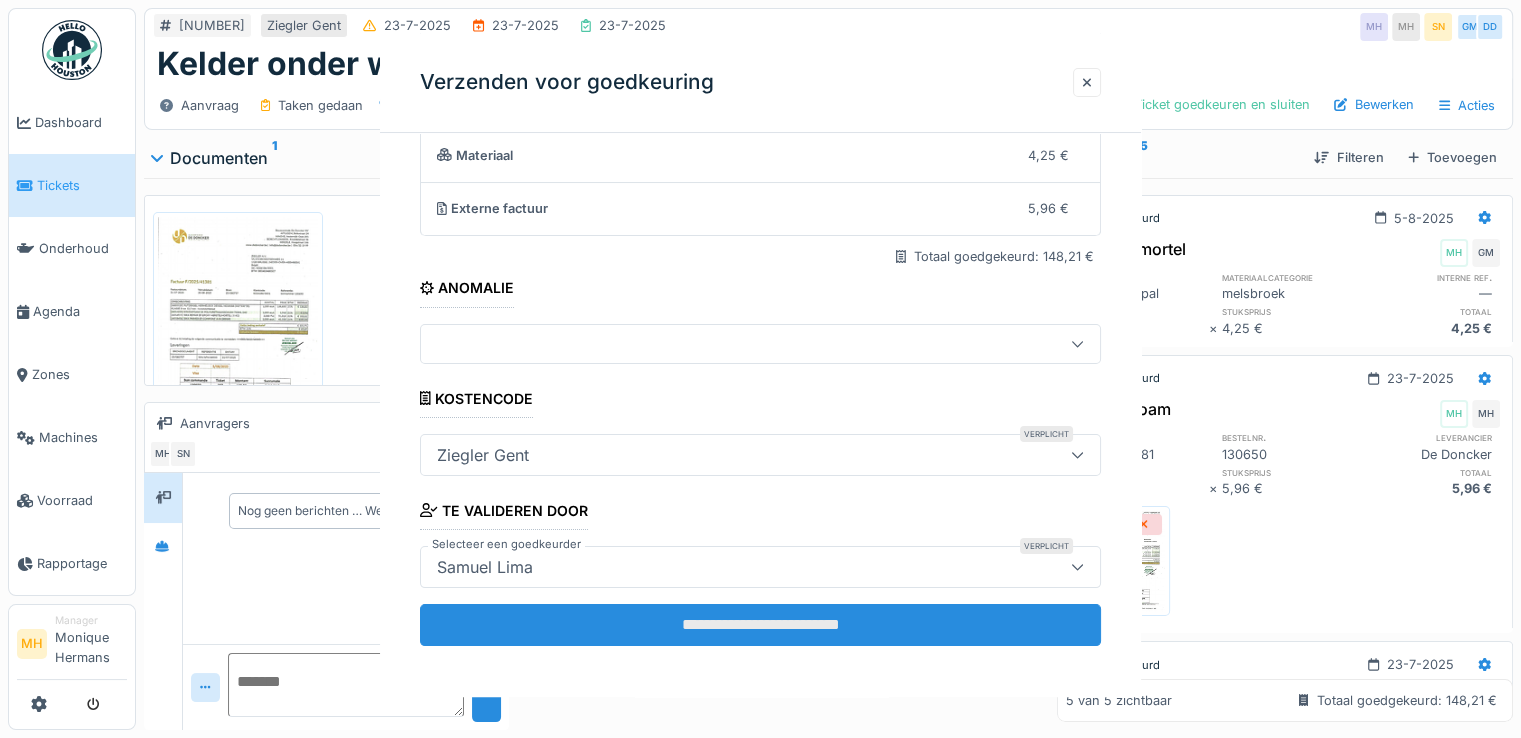scroll, scrollTop: 0, scrollLeft: 0, axis: both 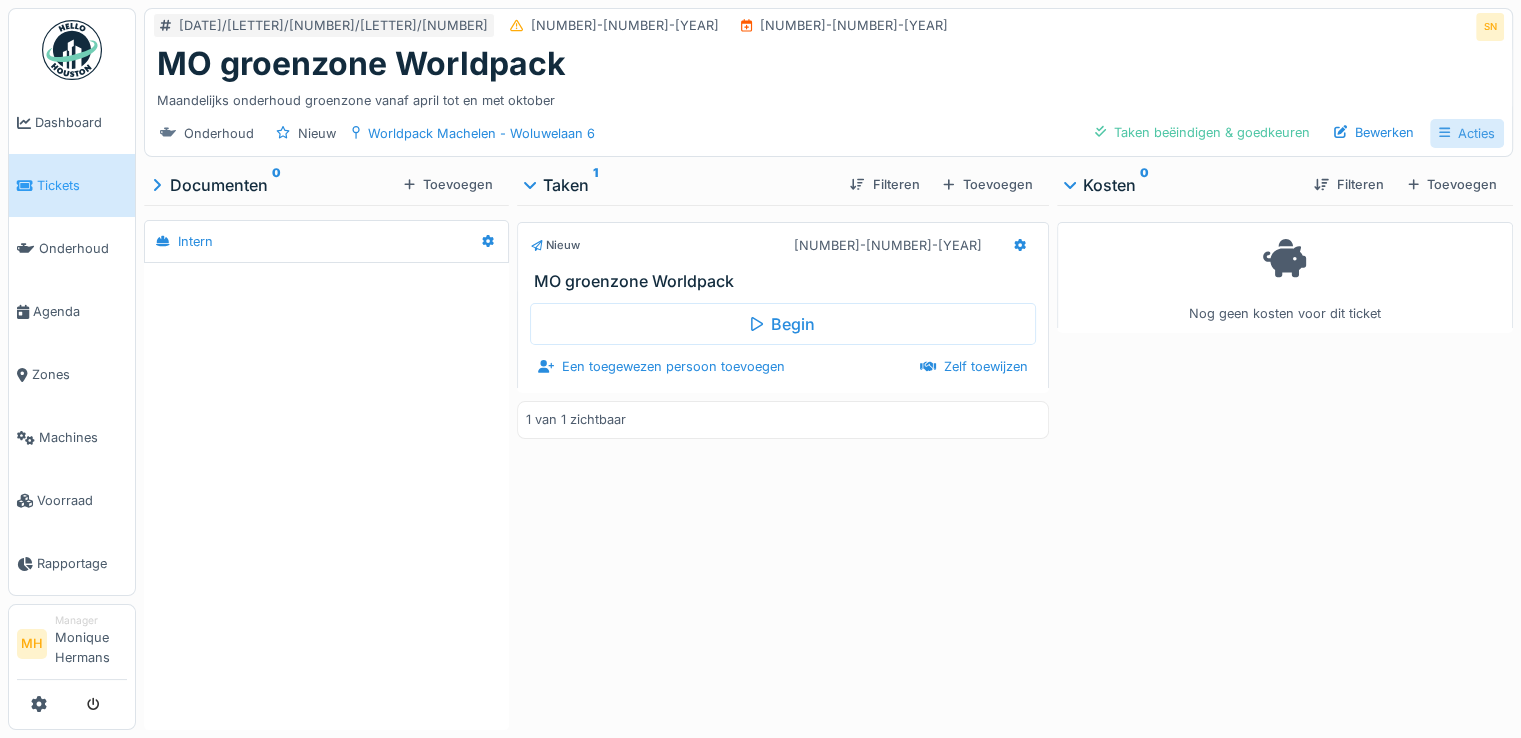 drag, startPoint x: 1448, startPoint y: 134, endPoint x: 1440, endPoint y: 145, distance: 13.601471 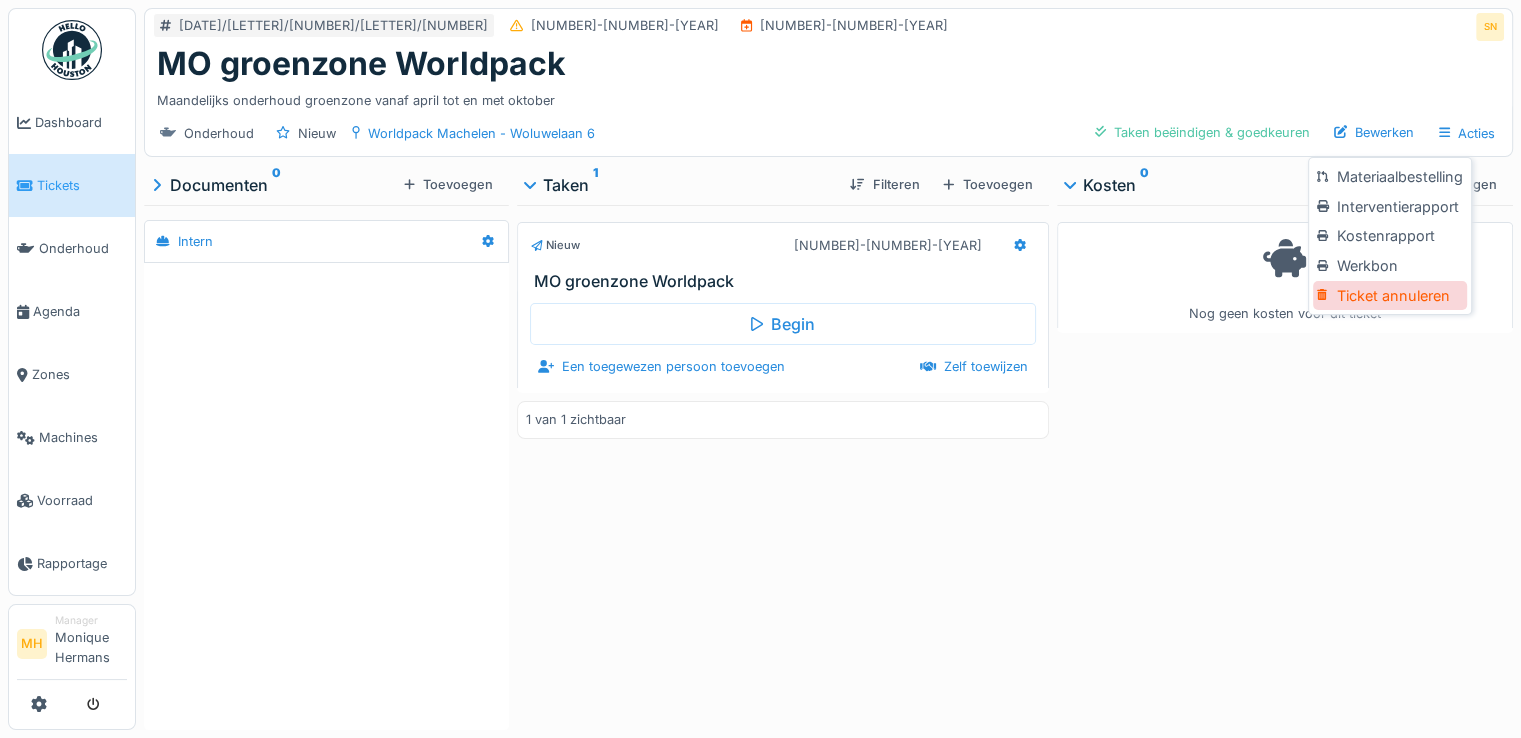 click on "Ticket annuleren" at bounding box center (1389, 296) 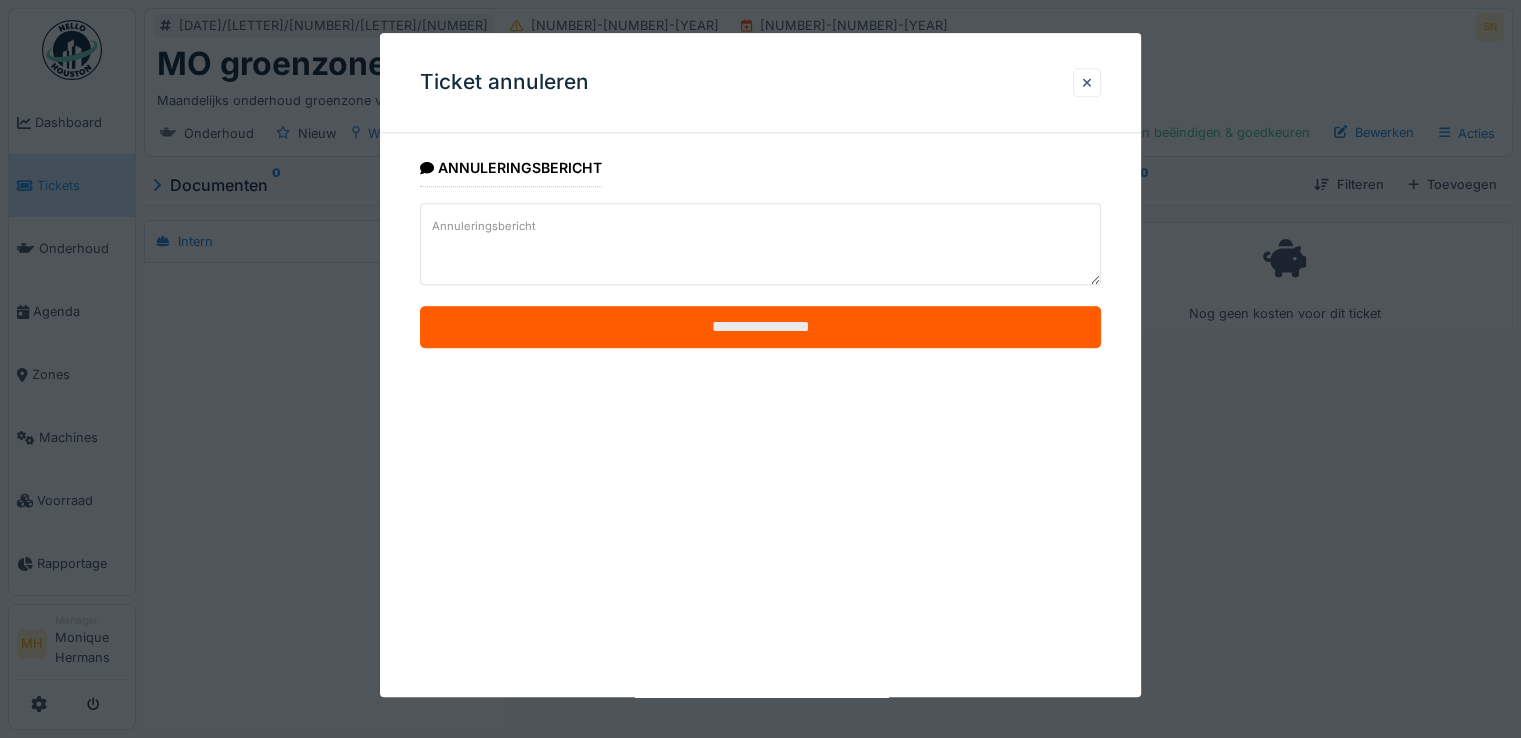 click on "**********" at bounding box center [760, 328] 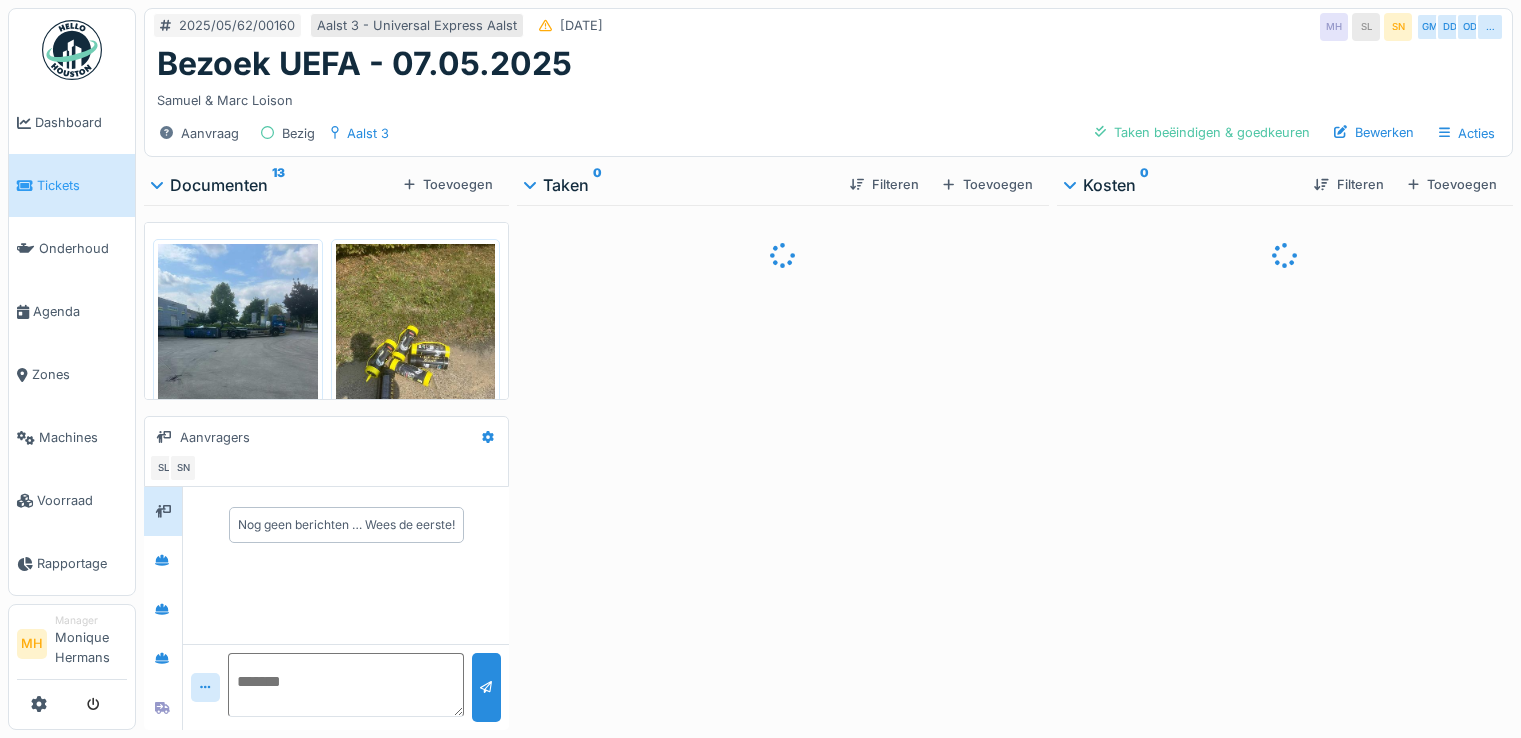 scroll, scrollTop: 0, scrollLeft: 0, axis: both 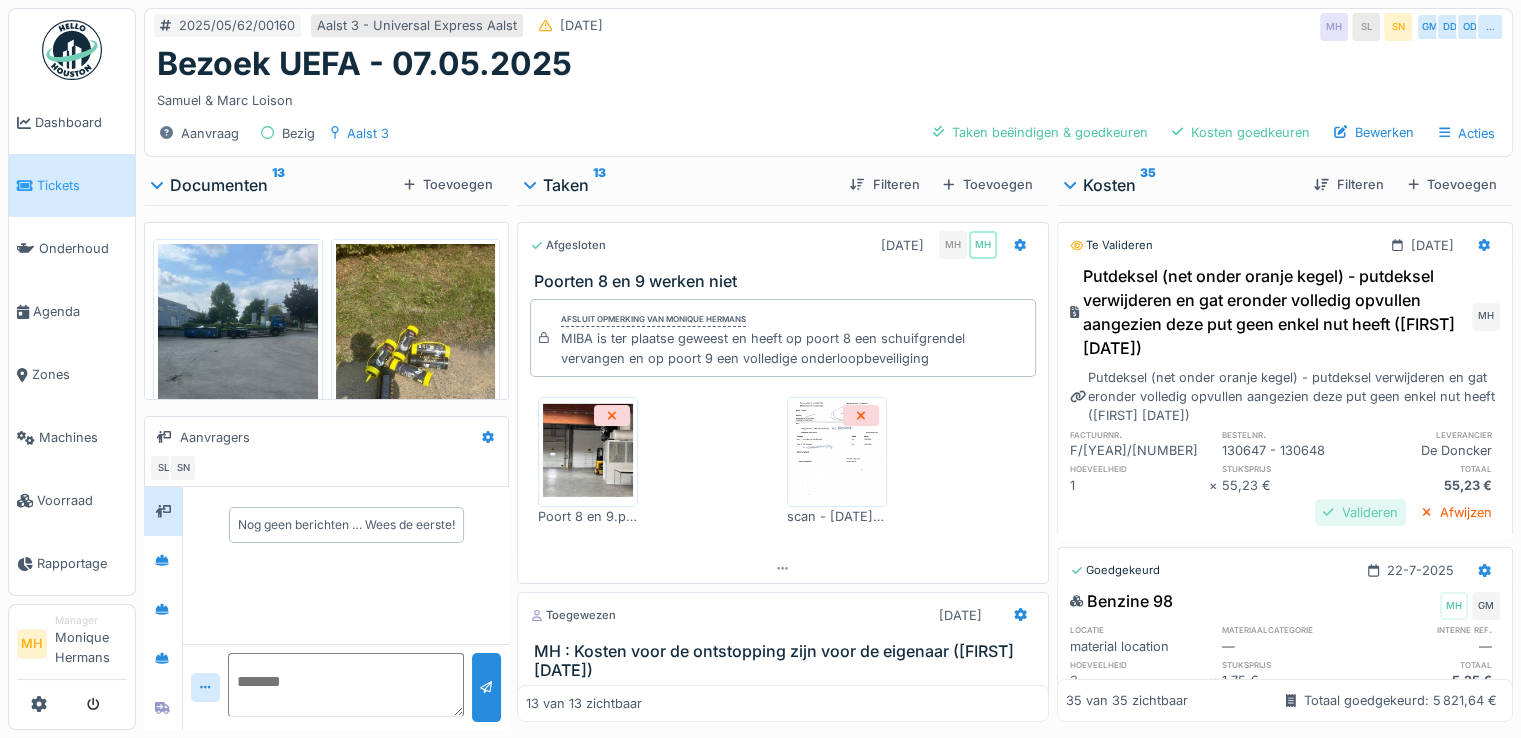 click on "Valideren" at bounding box center (1360, 512) 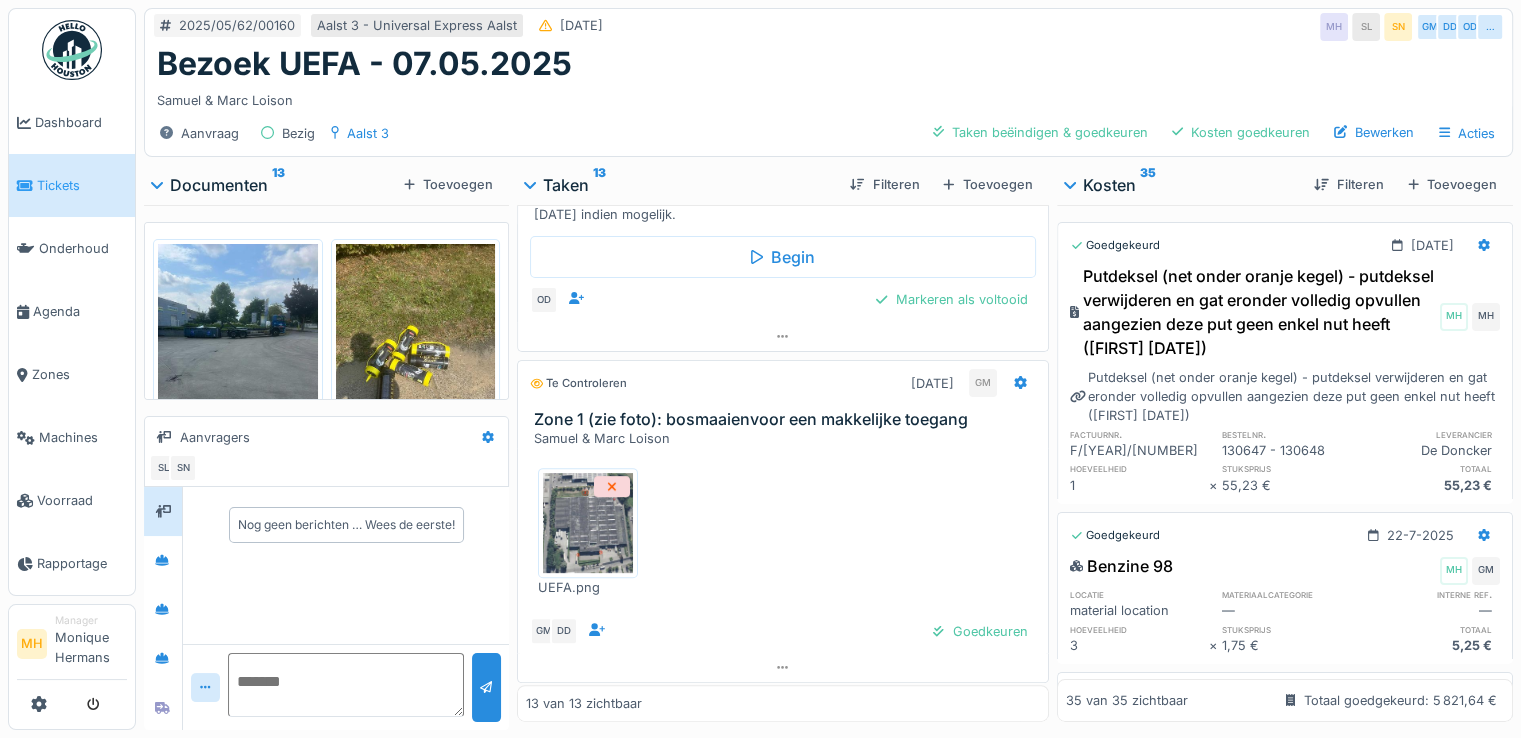 scroll, scrollTop: 800, scrollLeft: 0, axis: vertical 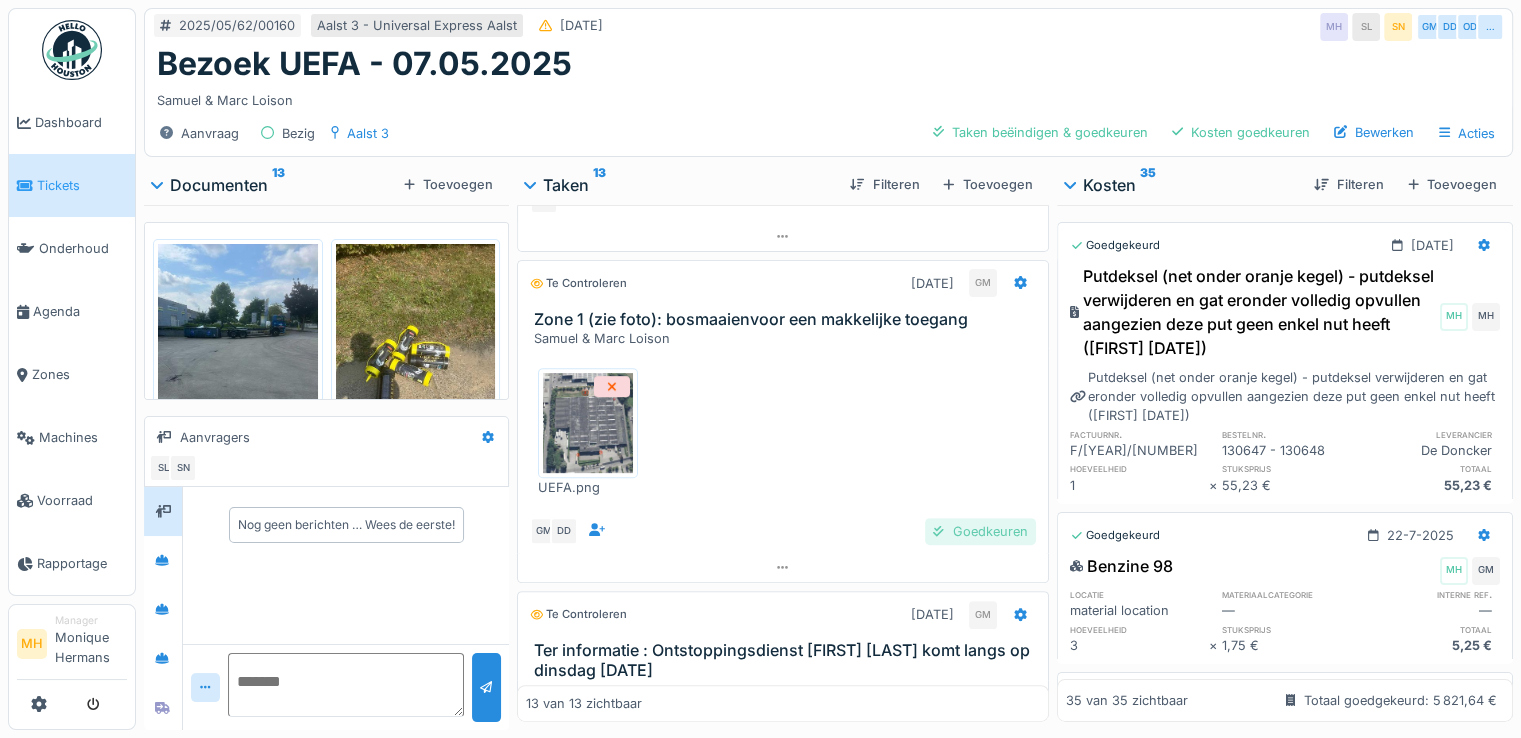 click on "Goedkeuren" at bounding box center (980, 531) 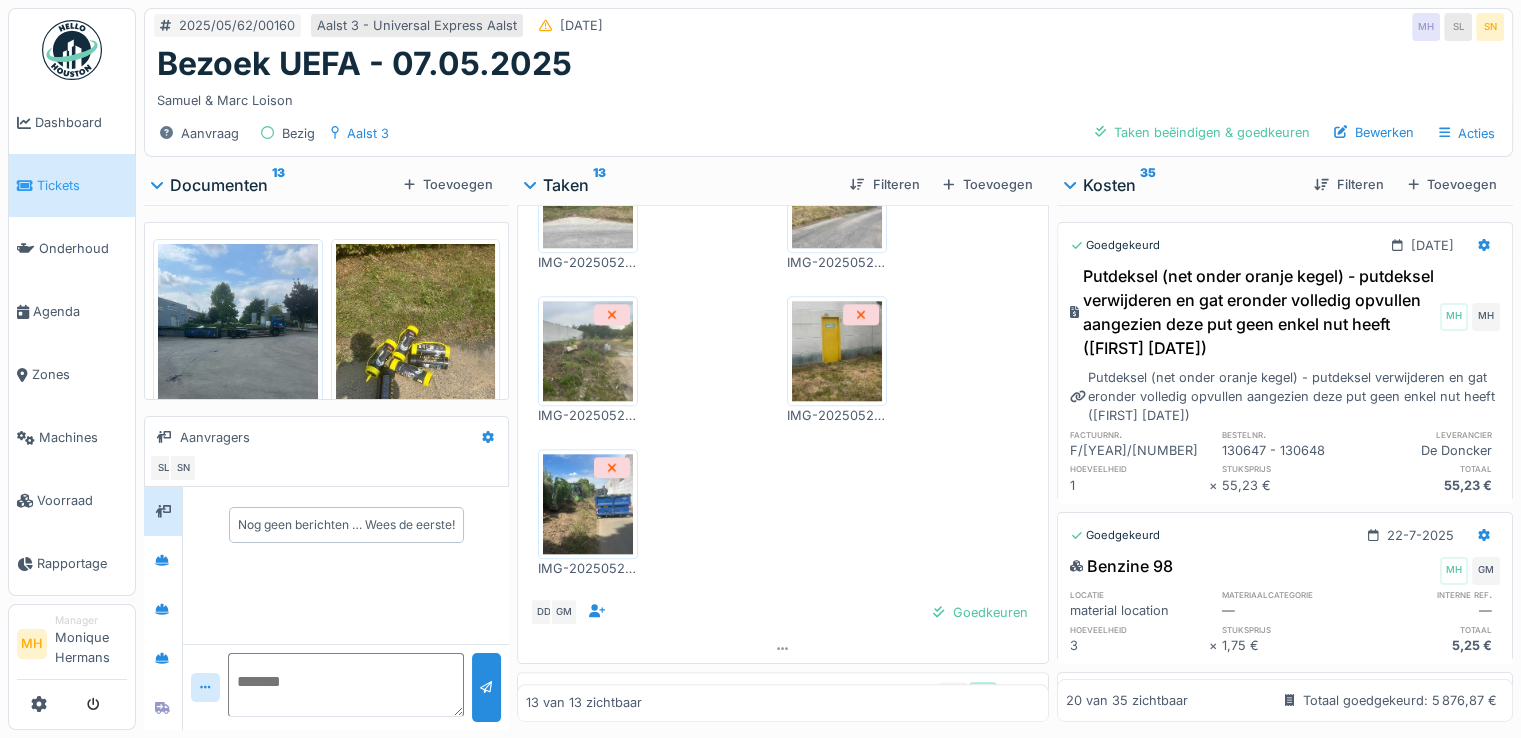 scroll, scrollTop: 2116, scrollLeft: 0, axis: vertical 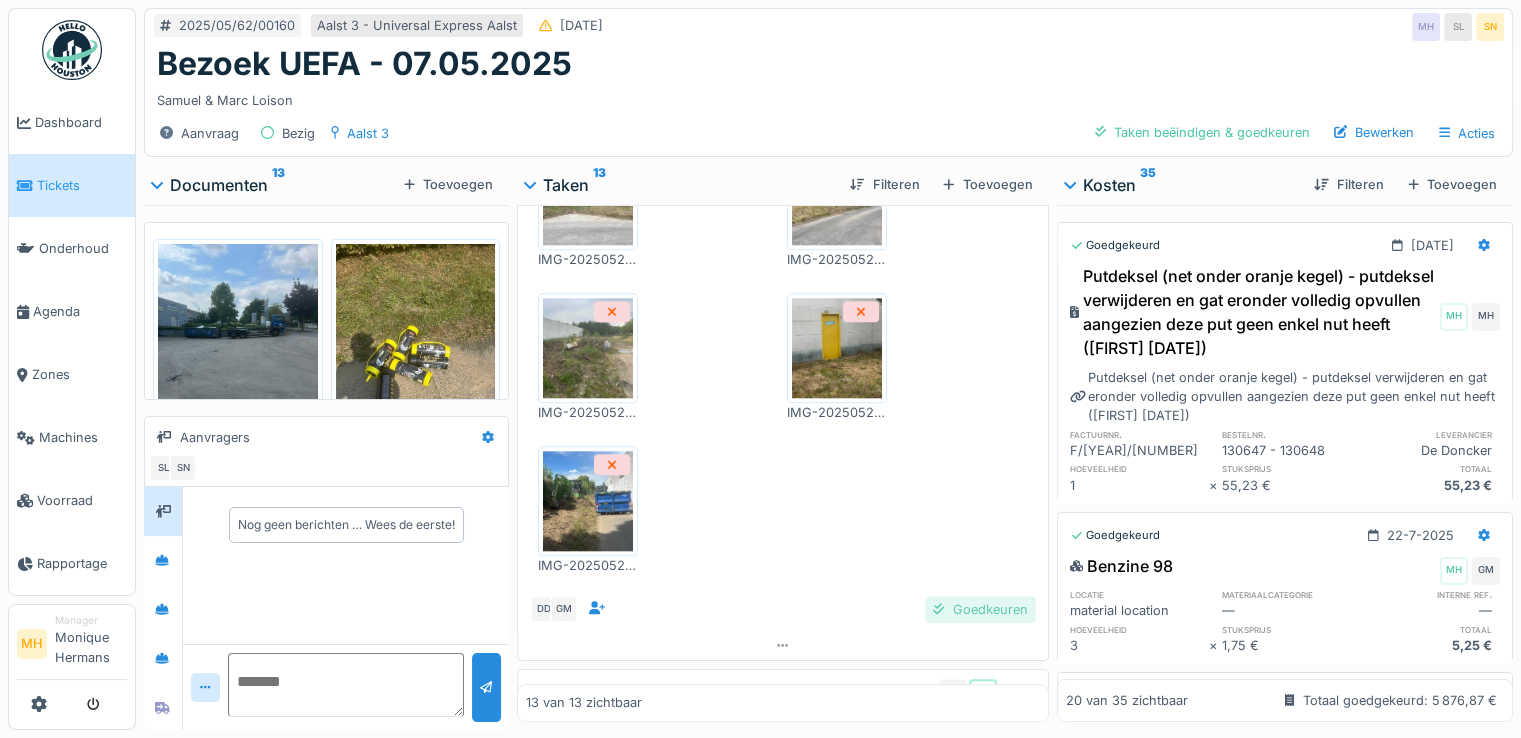 click on "Goedkeuren" at bounding box center (980, 609) 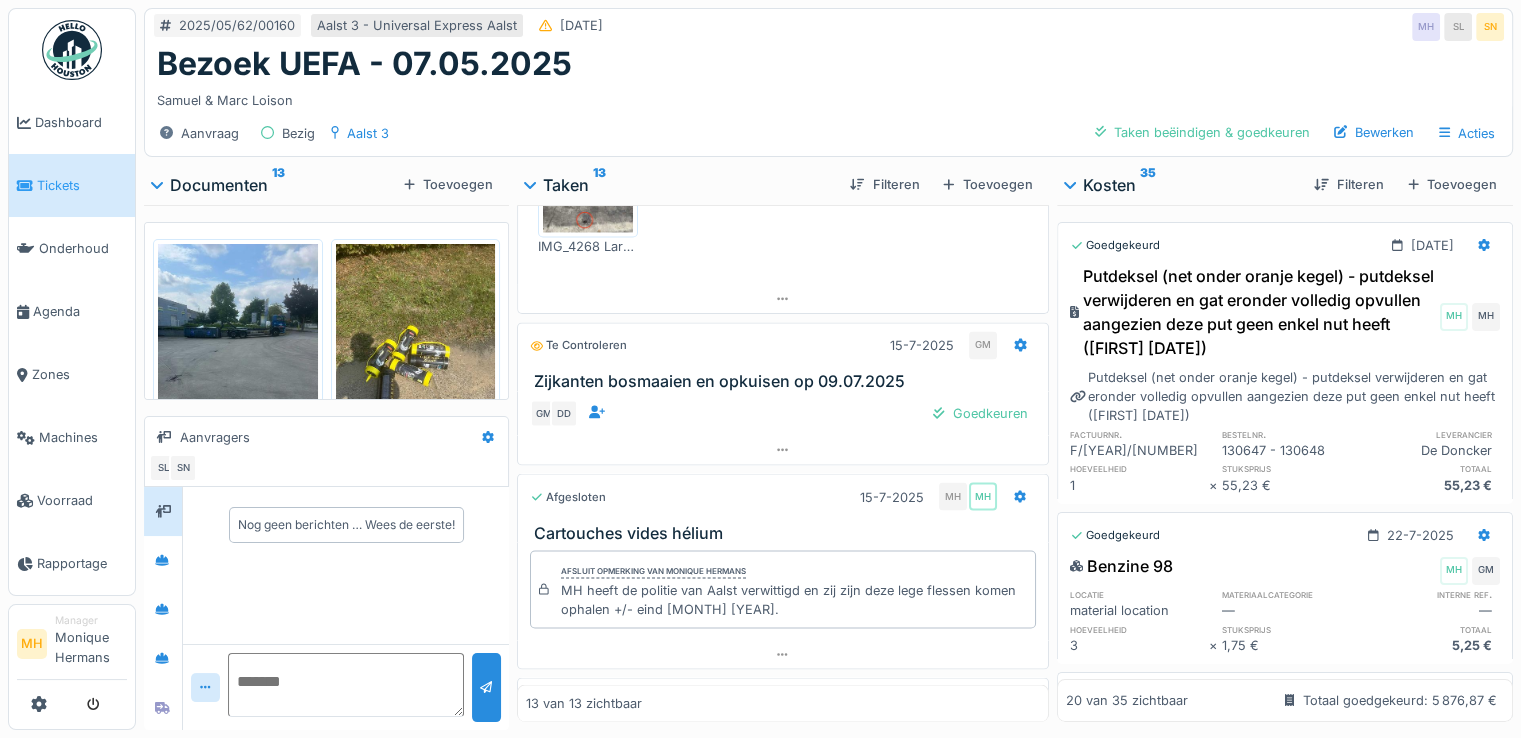 scroll, scrollTop: 3616, scrollLeft: 0, axis: vertical 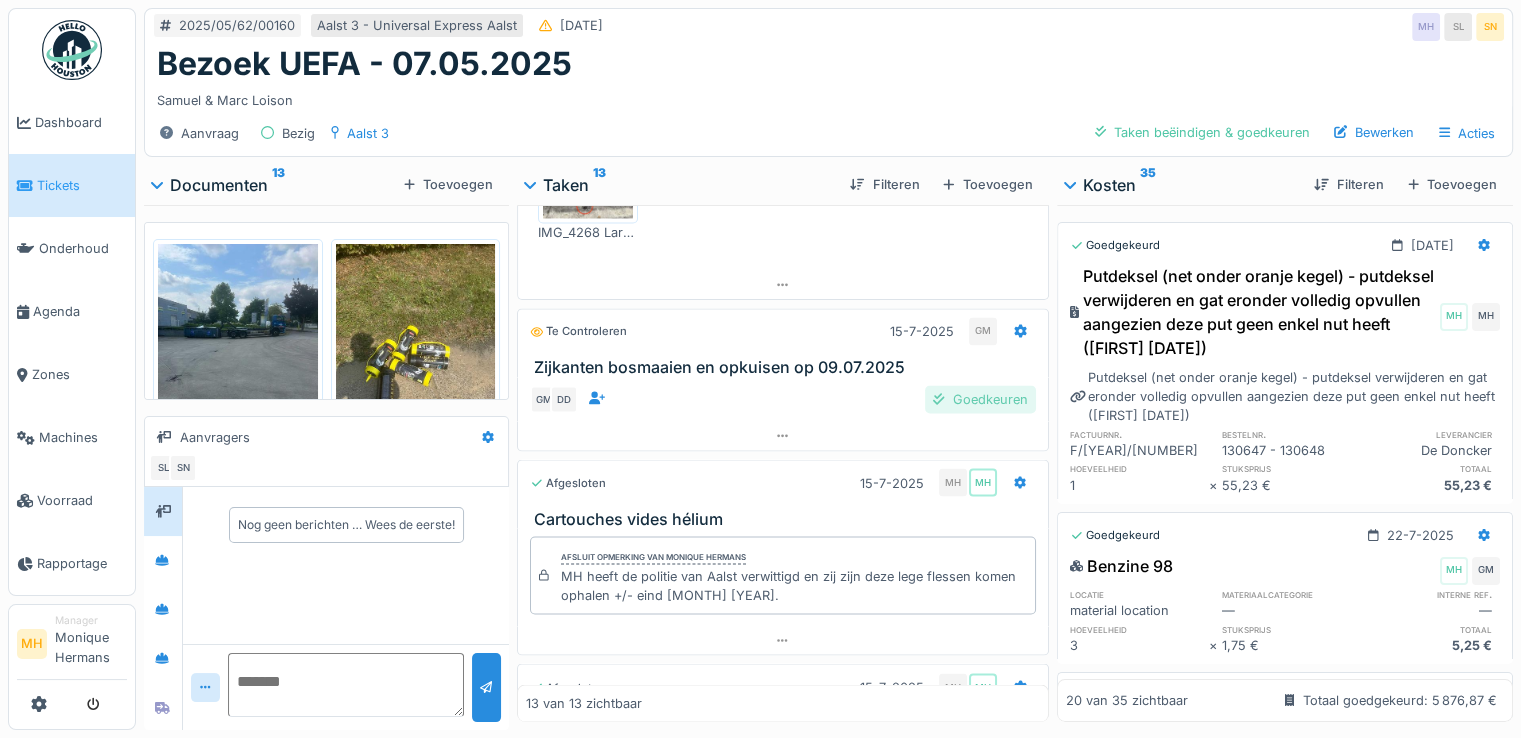 click on "Goedkeuren" at bounding box center [980, 398] 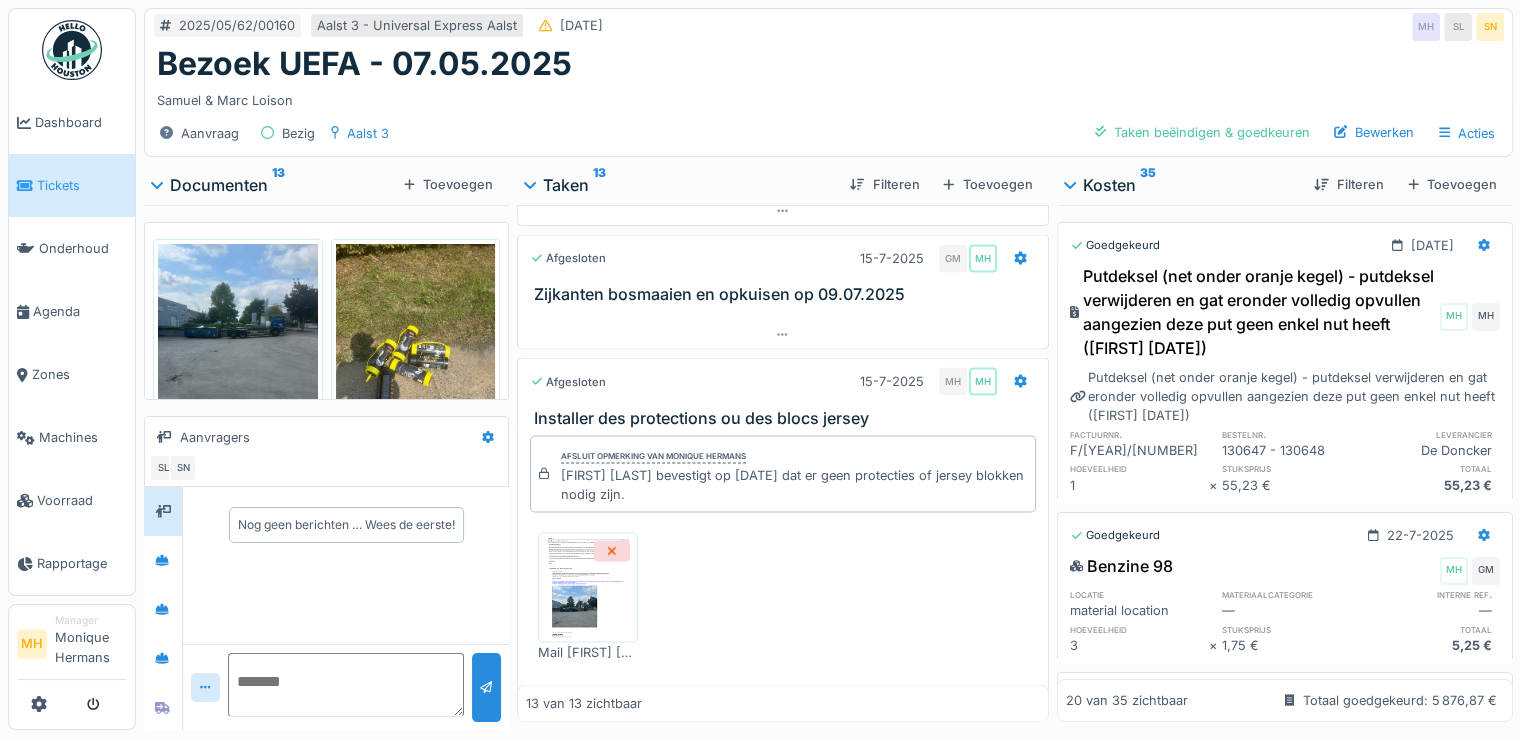 scroll, scrollTop: 3919, scrollLeft: 0, axis: vertical 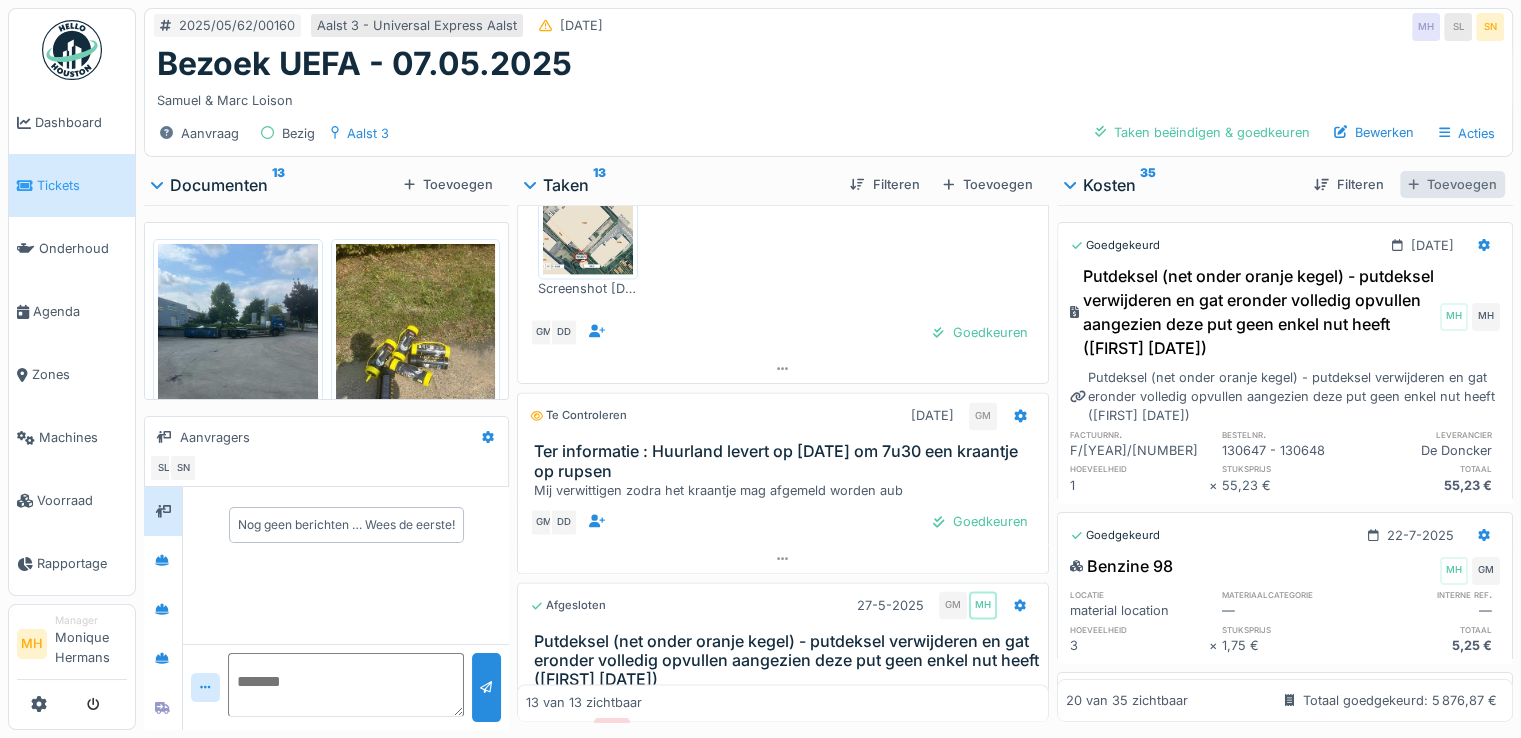 click on "Toevoegen" at bounding box center [1452, 184] 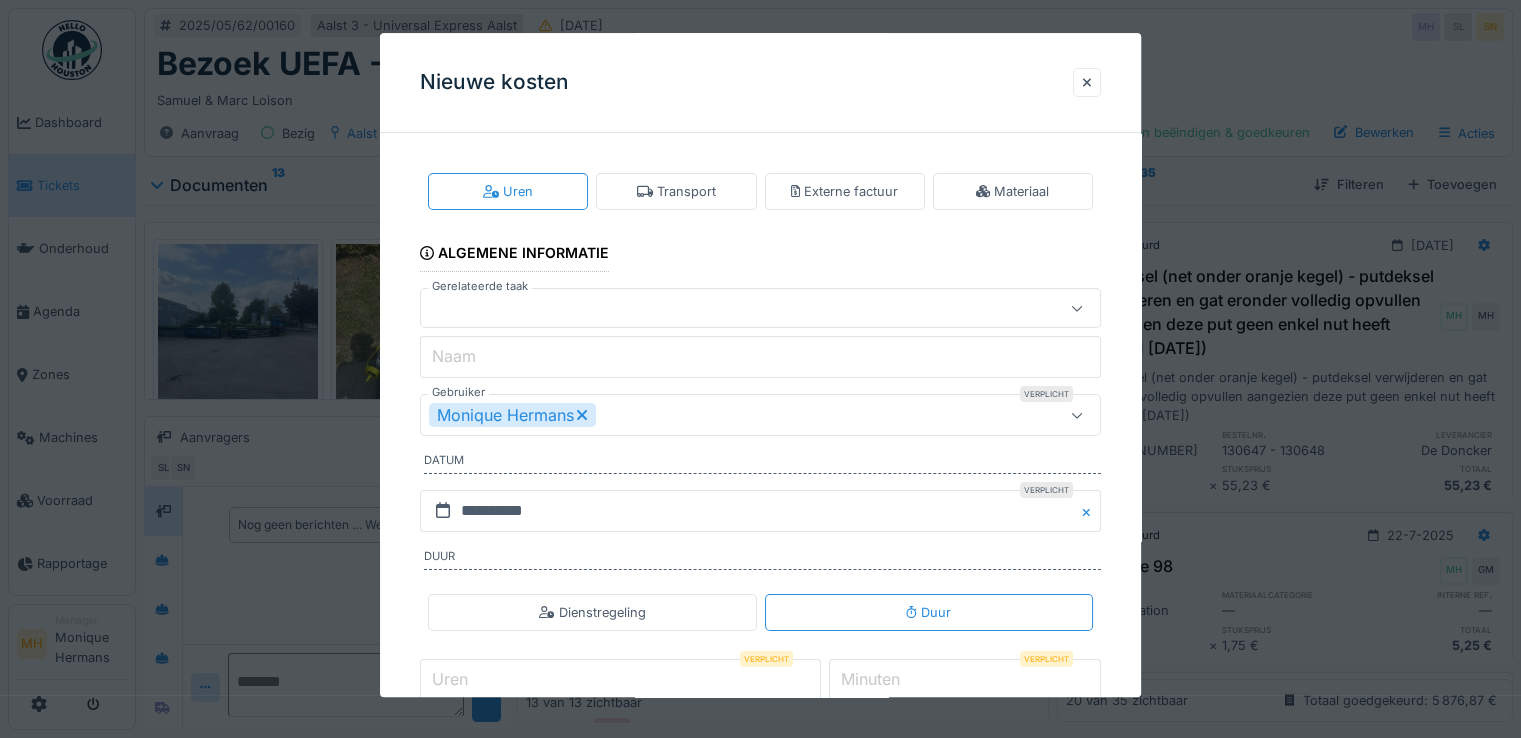 click at bounding box center [726, 309] 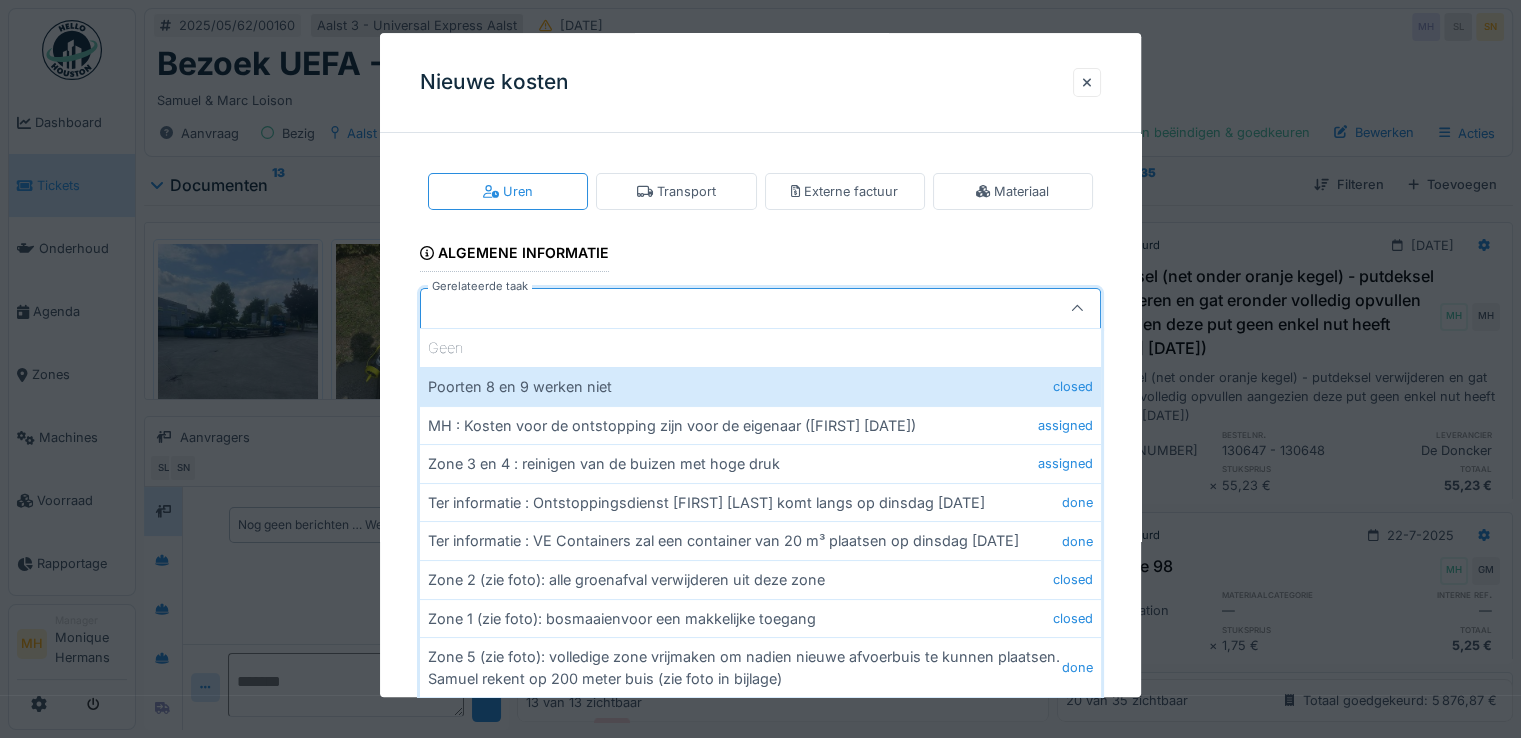 click on "Geen" at bounding box center (760, 348) 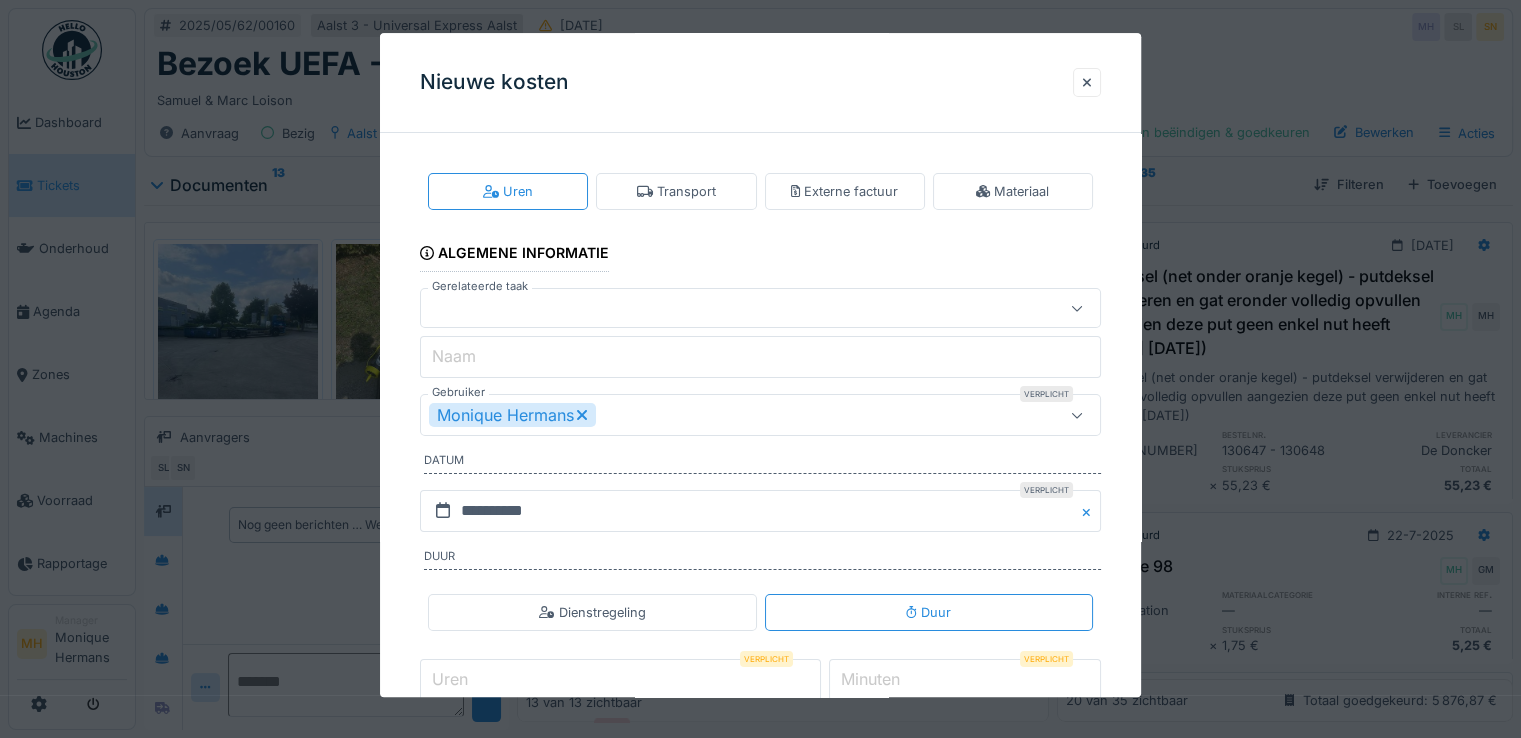 click on "Monique Hermans" at bounding box center (512, 416) 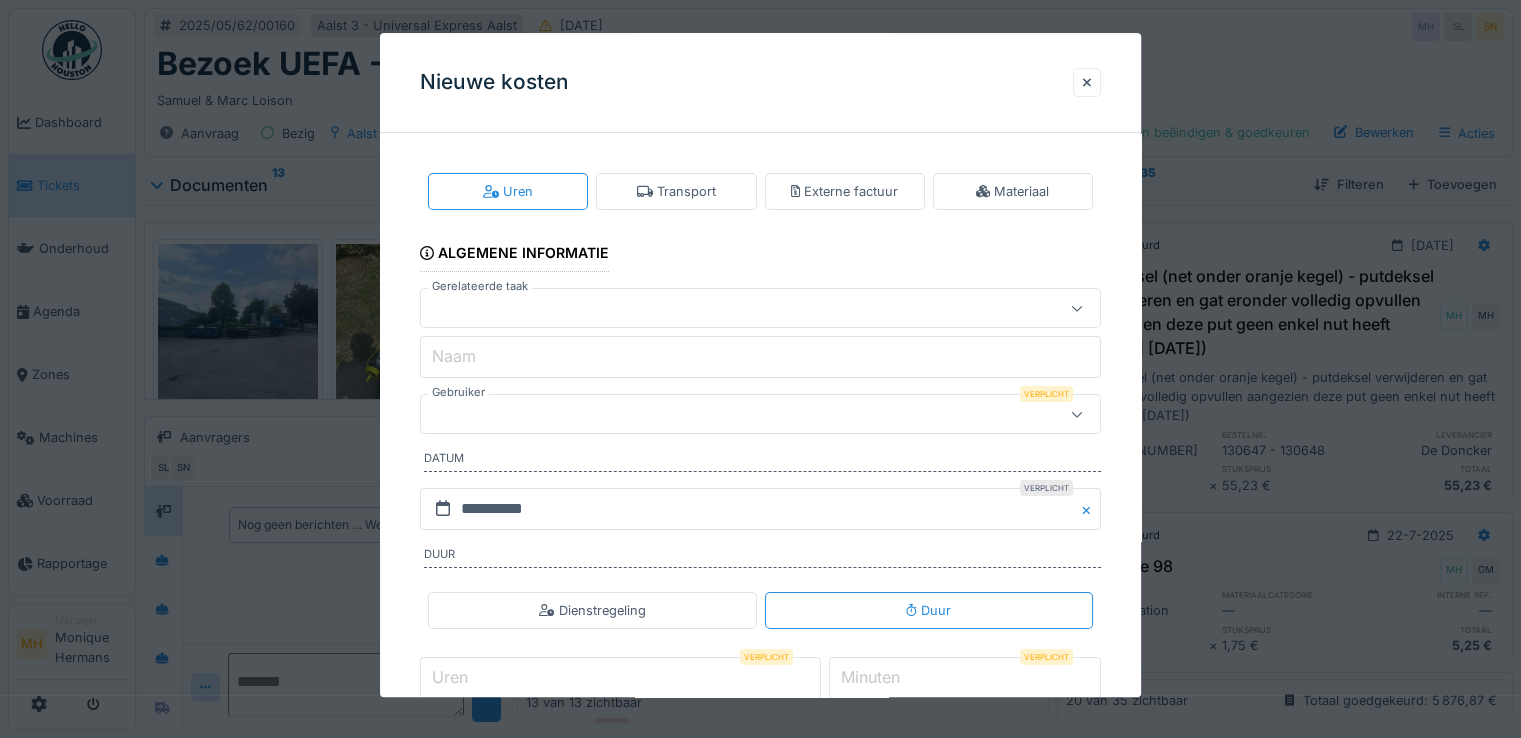 click at bounding box center (726, 415) 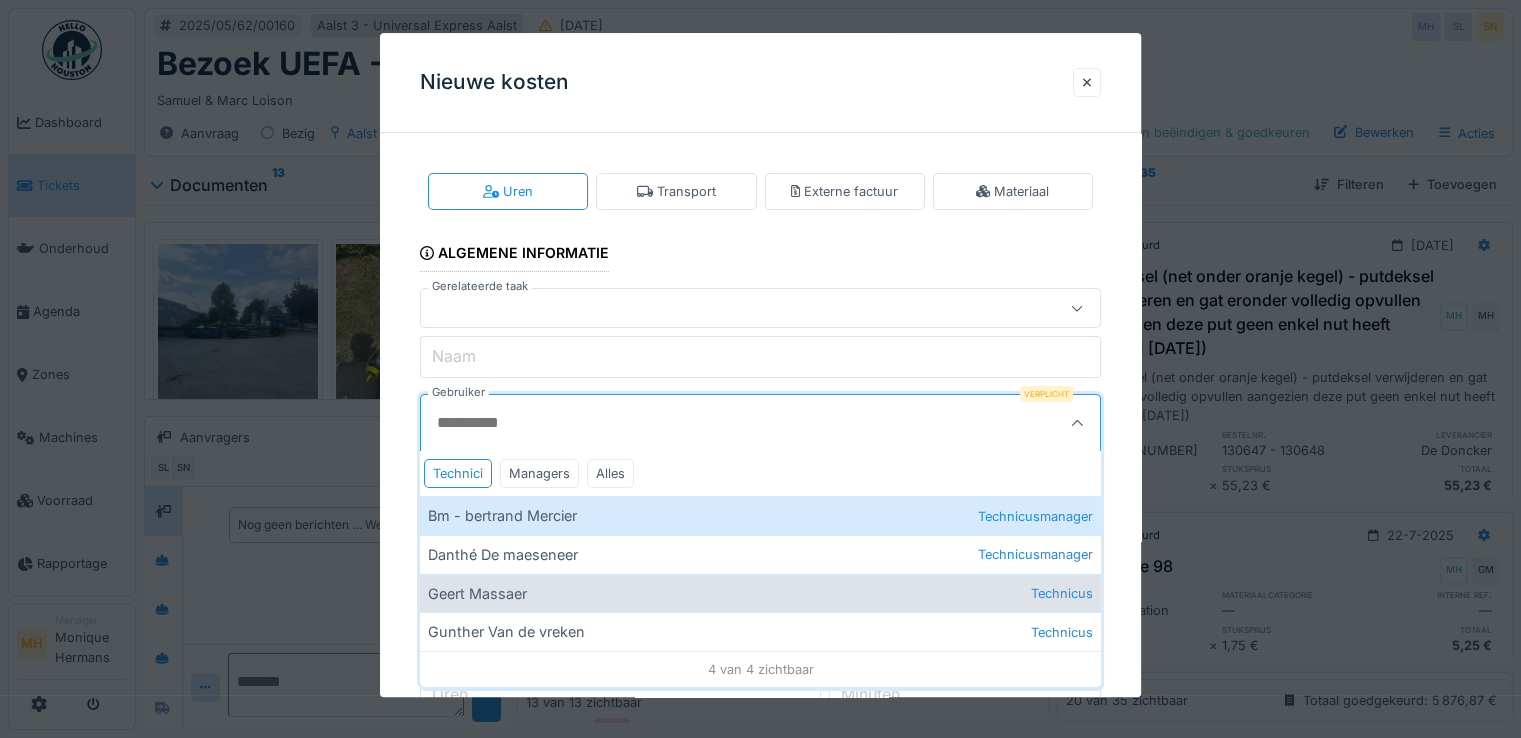click on "Geert Massaer   Technicus" at bounding box center (760, 593) 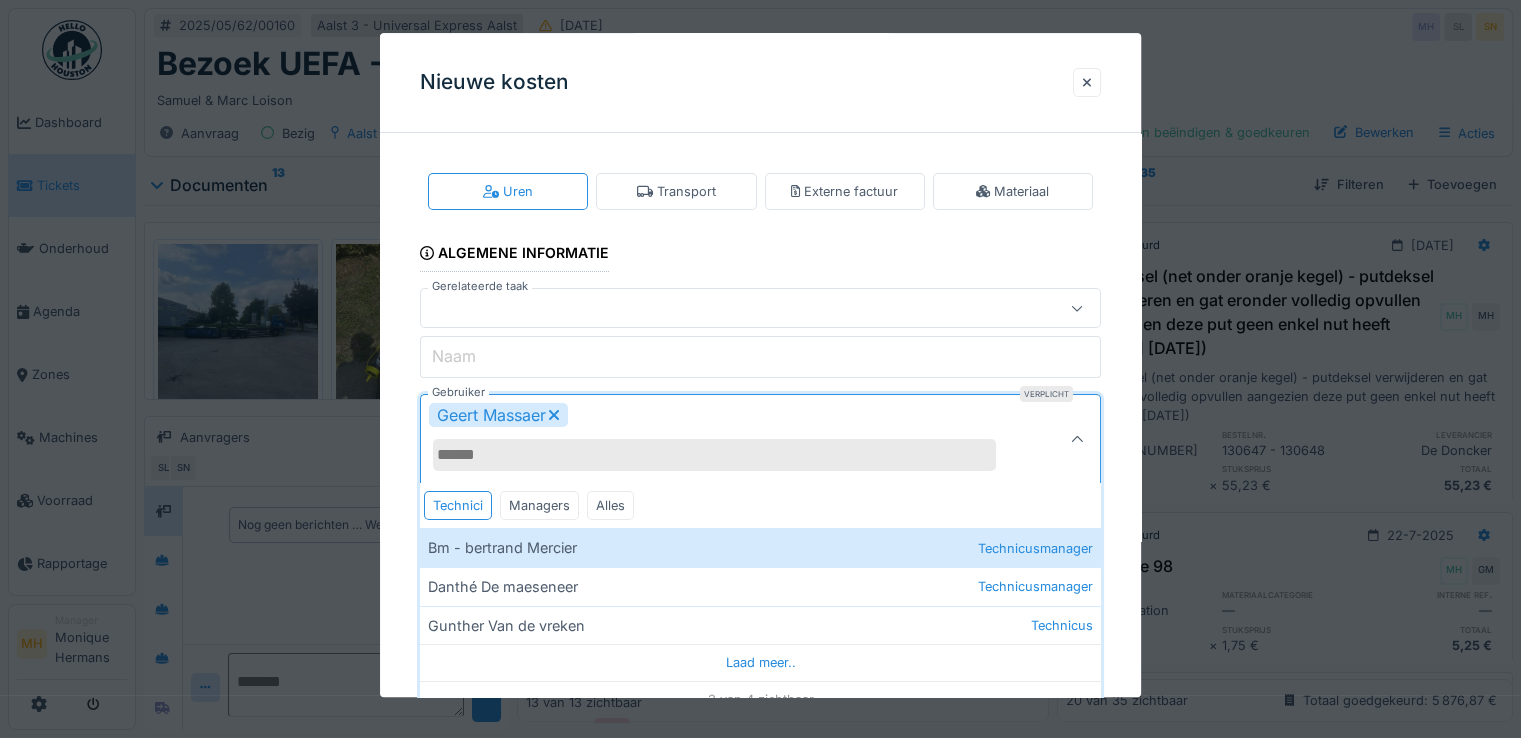 click on "**********" at bounding box center (760, 507) 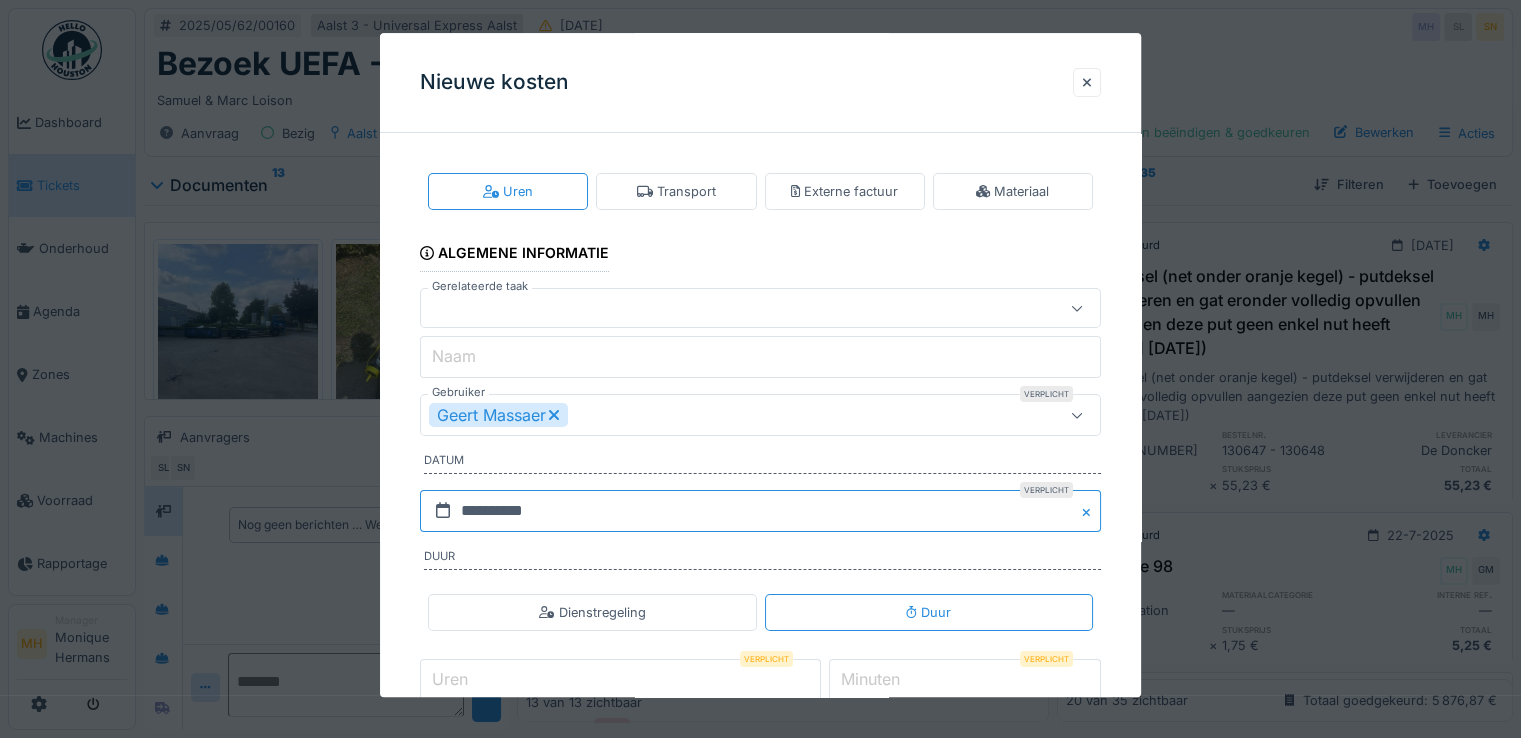 click on "**********" at bounding box center (760, 511) 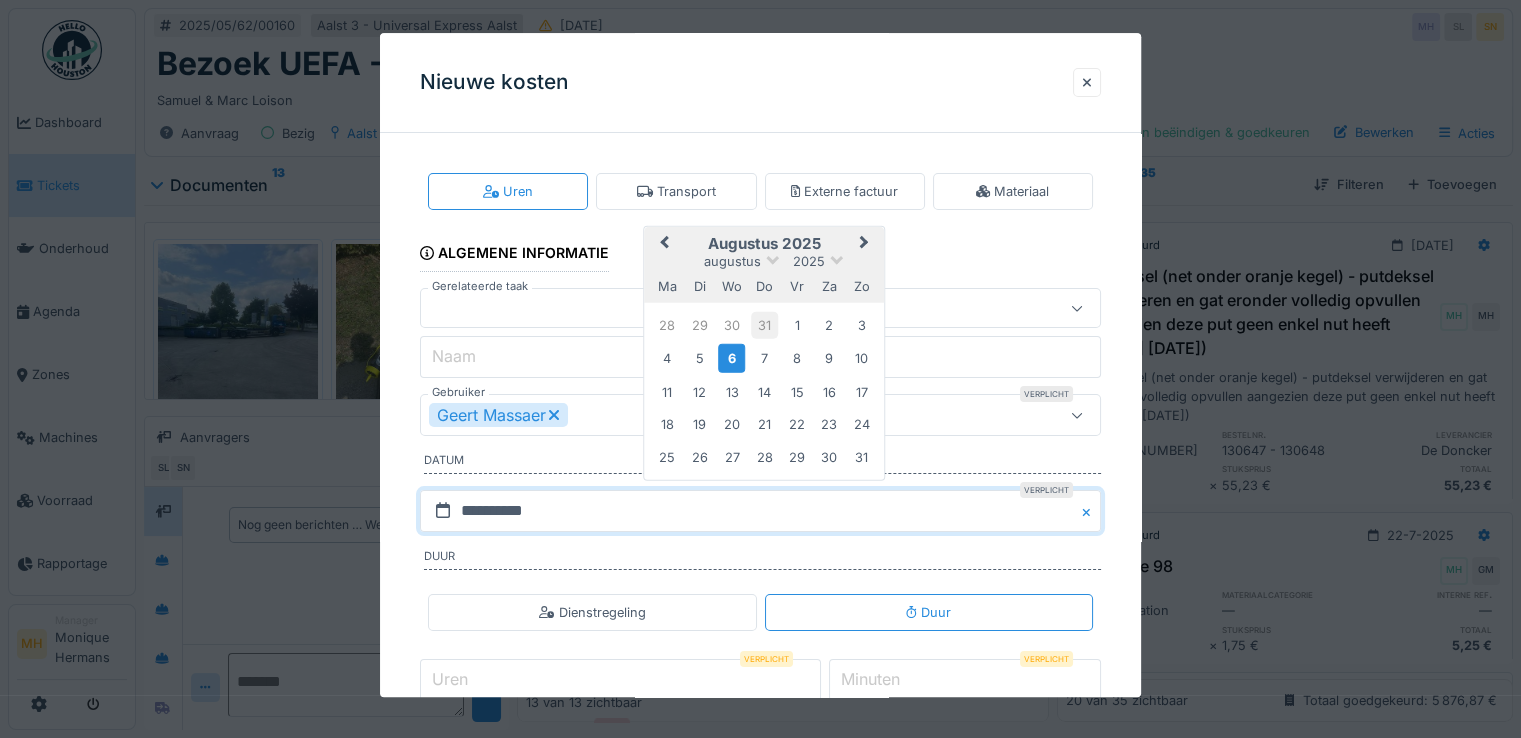 click on "31" at bounding box center [764, 325] 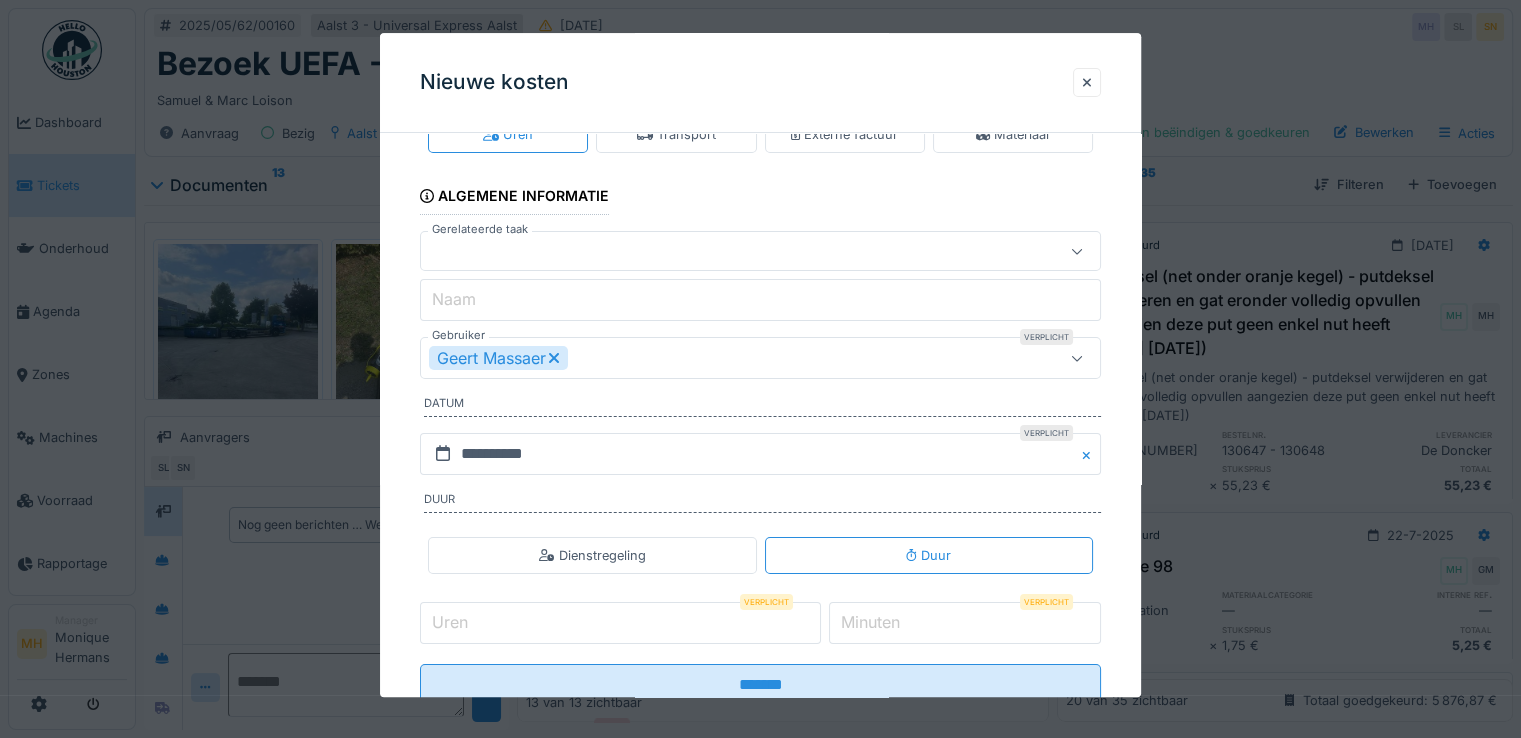 scroll, scrollTop: 0, scrollLeft: 0, axis: both 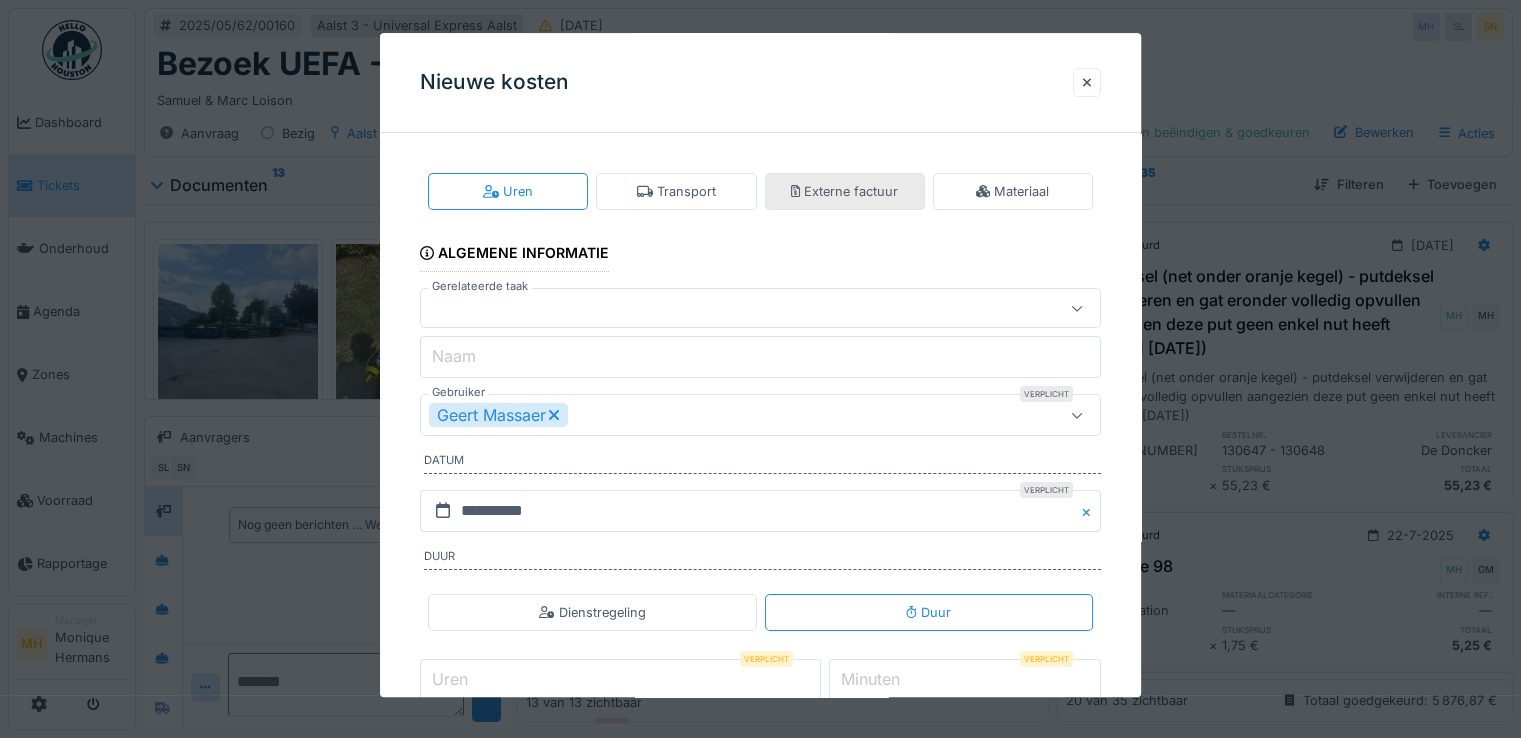 click on "Externe factuur" at bounding box center [845, 191] 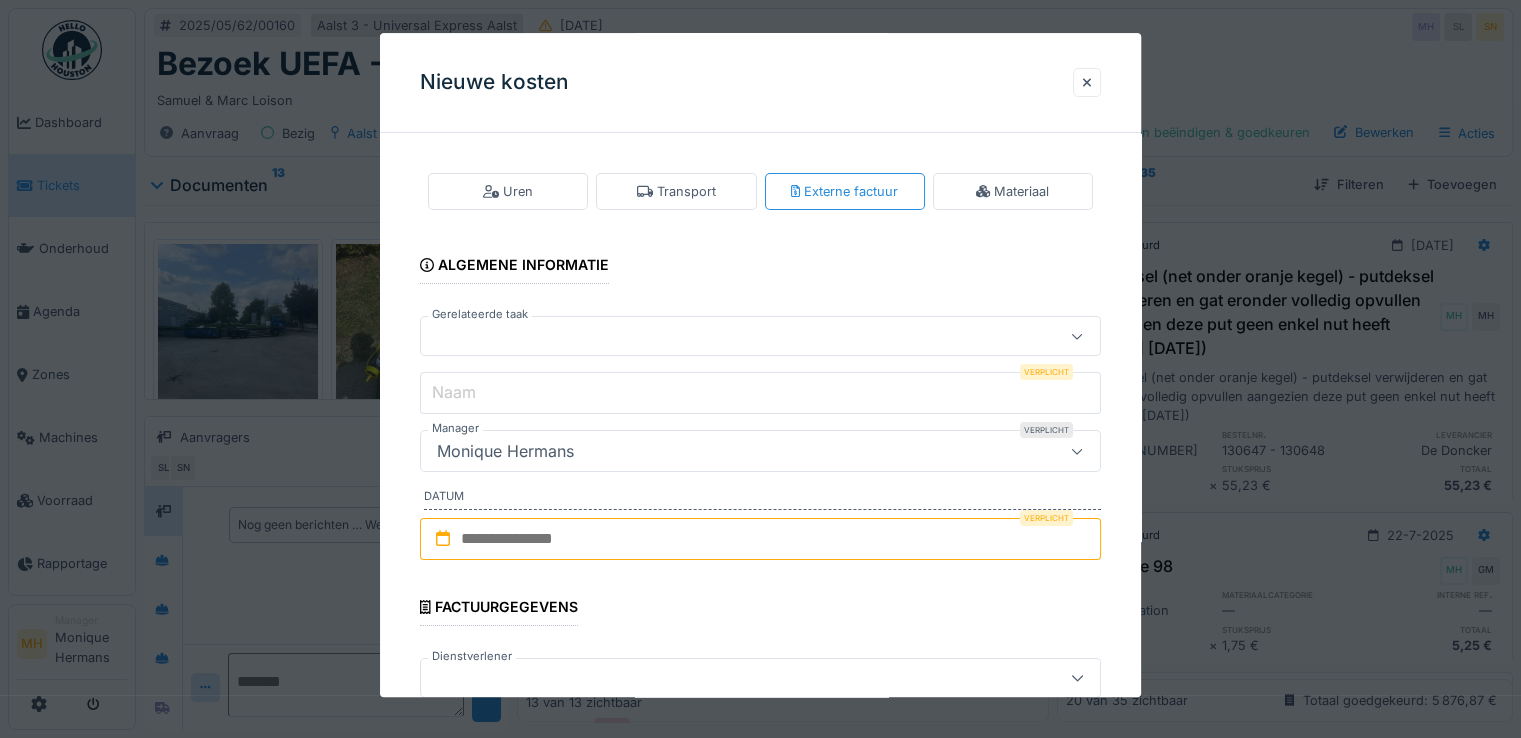 click at bounding box center (760, 337) 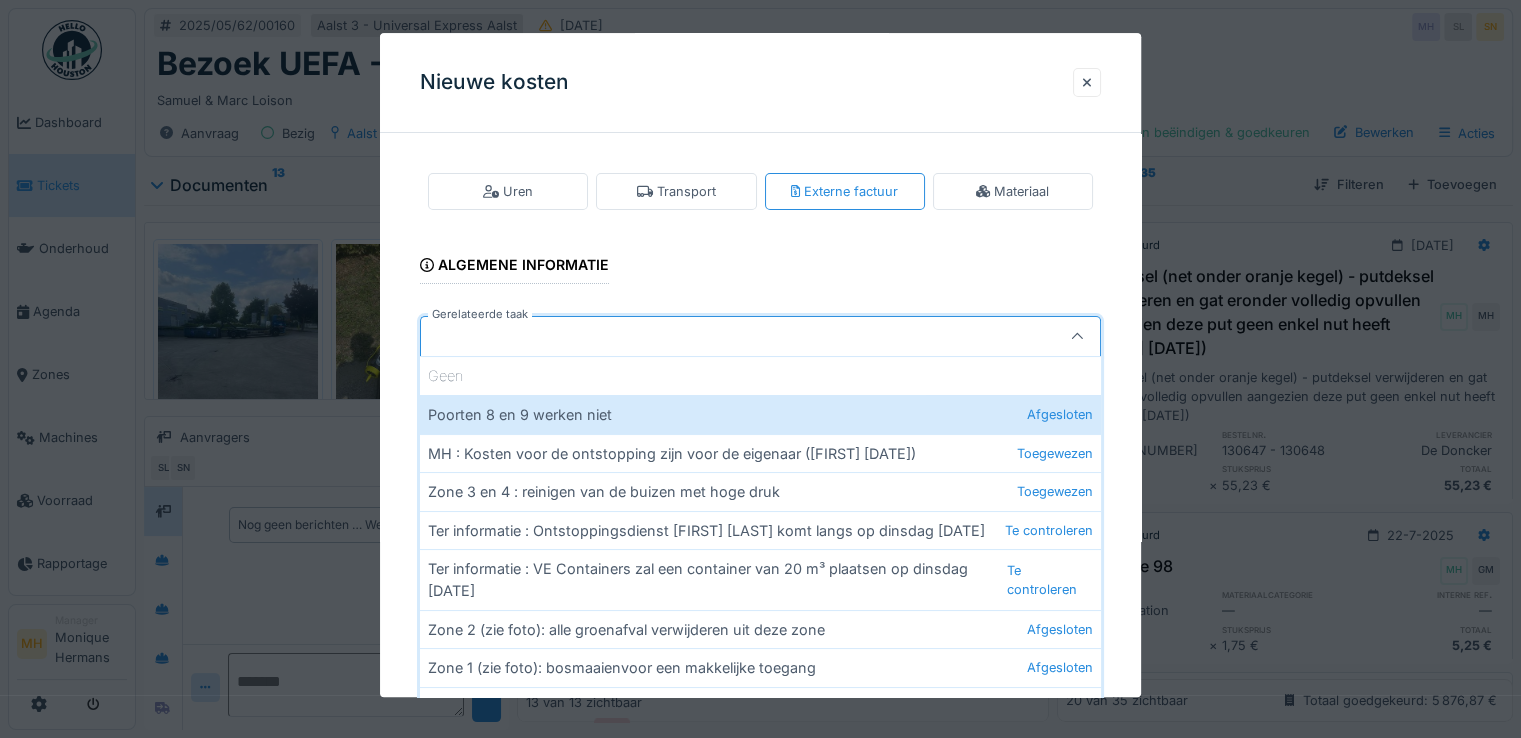 drag, startPoint x: 500, startPoint y: 374, endPoint x: 639, endPoint y: 359, distance: 139.807 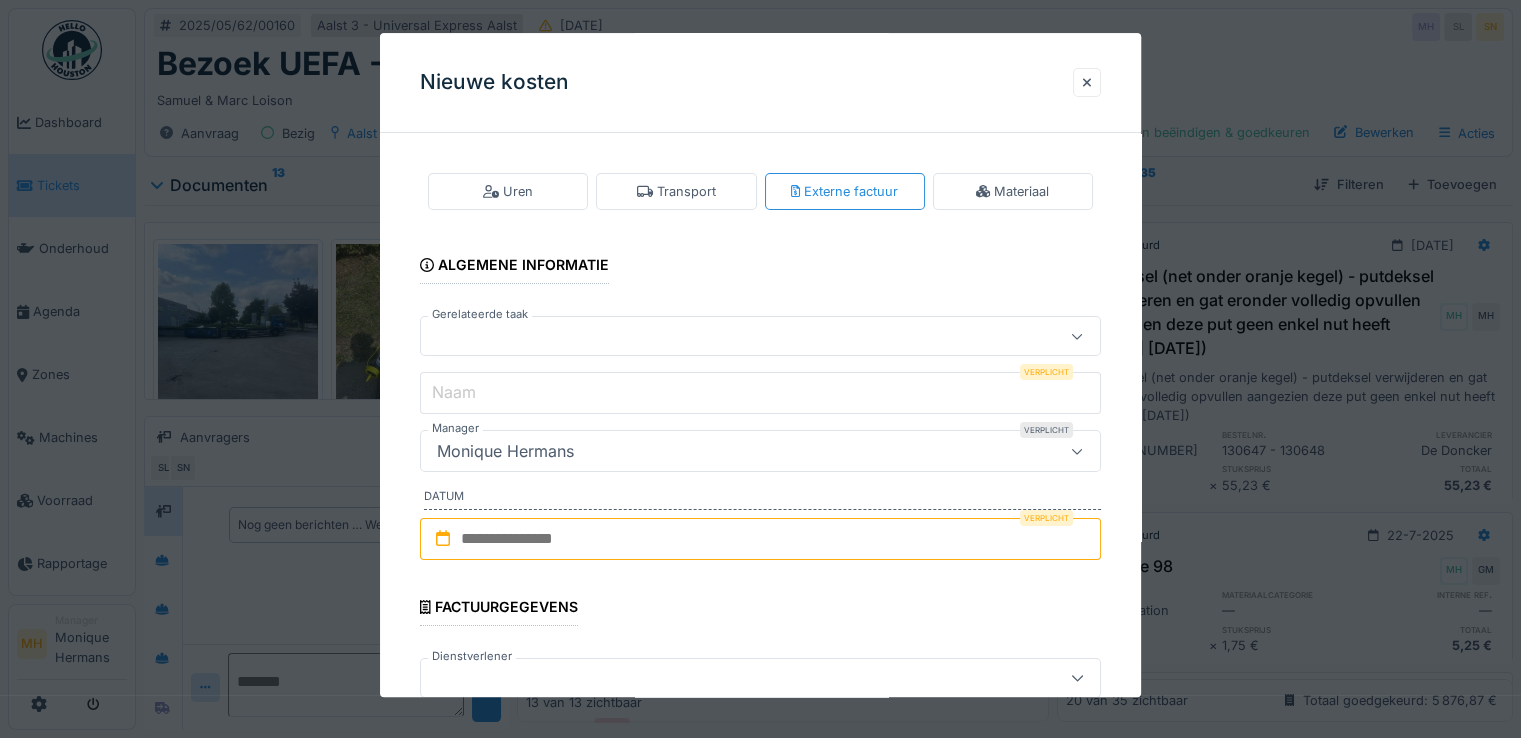 scroll, scrollTop: 200, scrollLeft: 0, axis: vertical 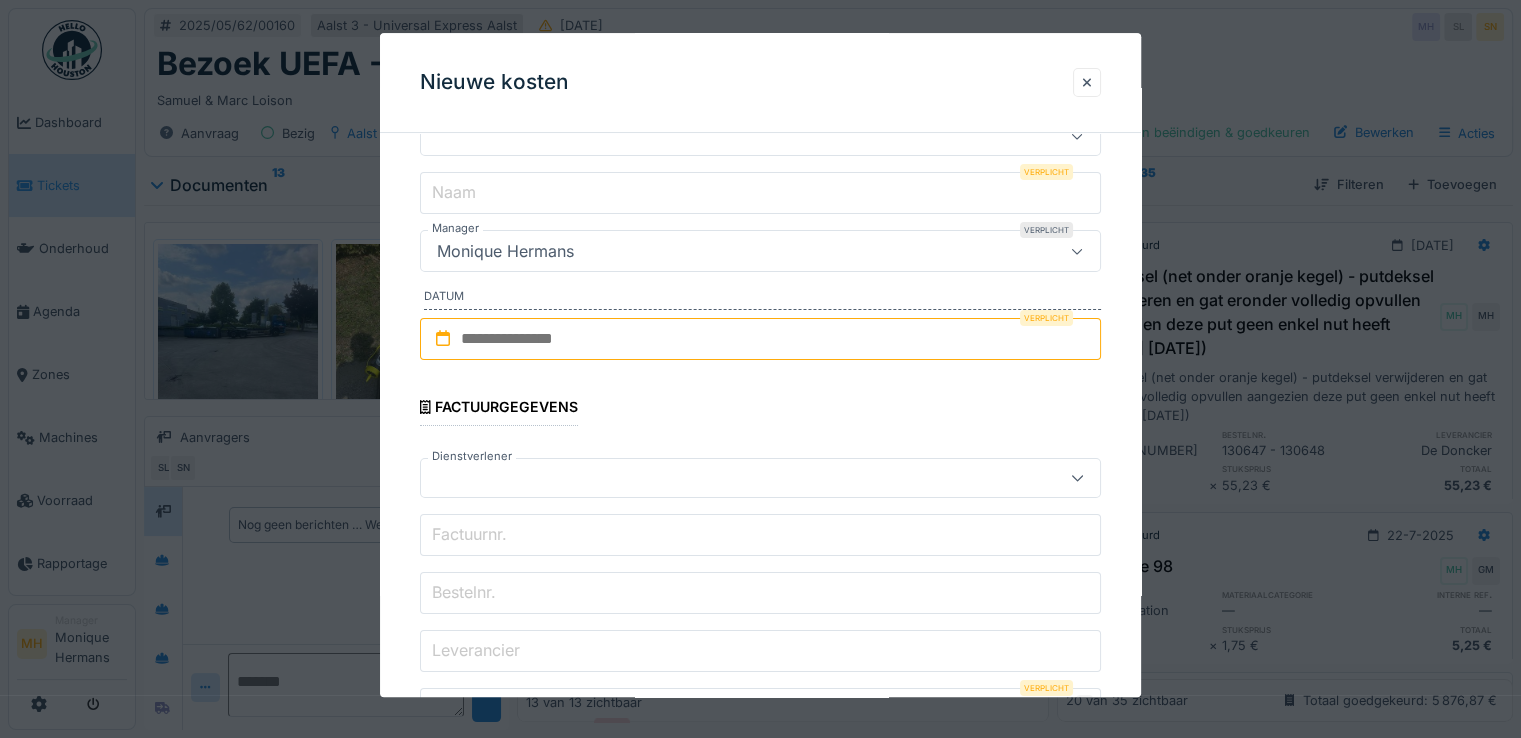 click at bounding box center (760, 339) 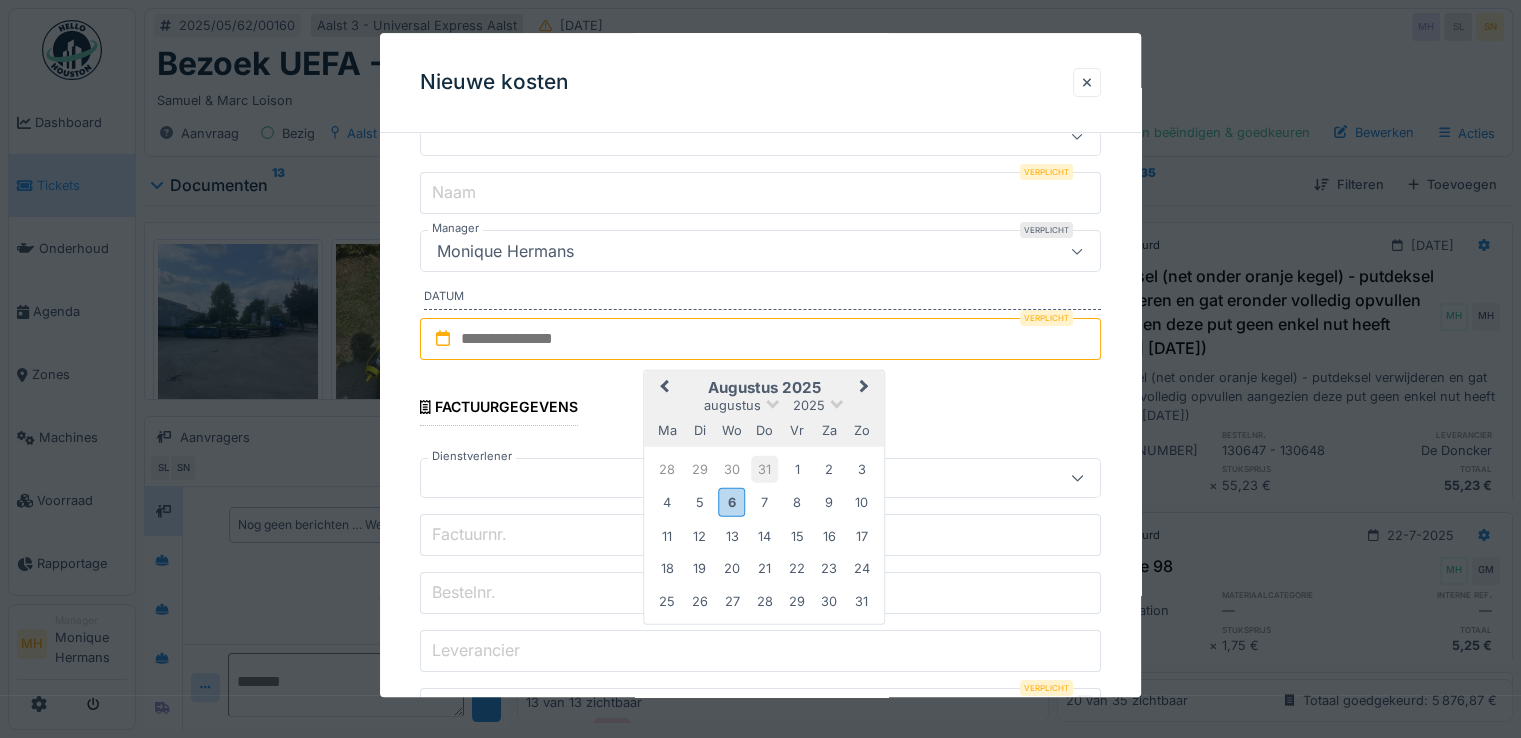 click on "31" at bounding box center (764, 469) 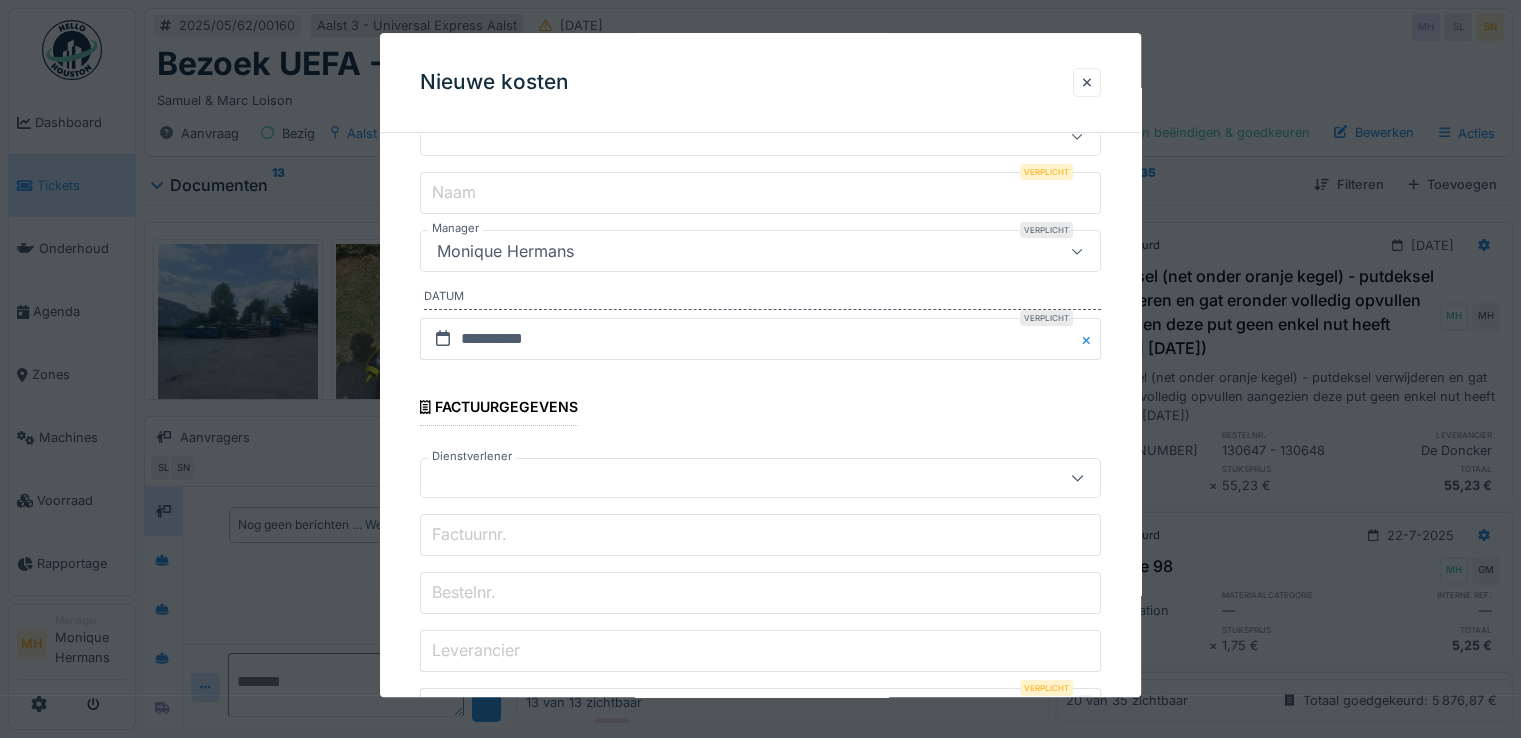 click at bounding box center (726, 478) 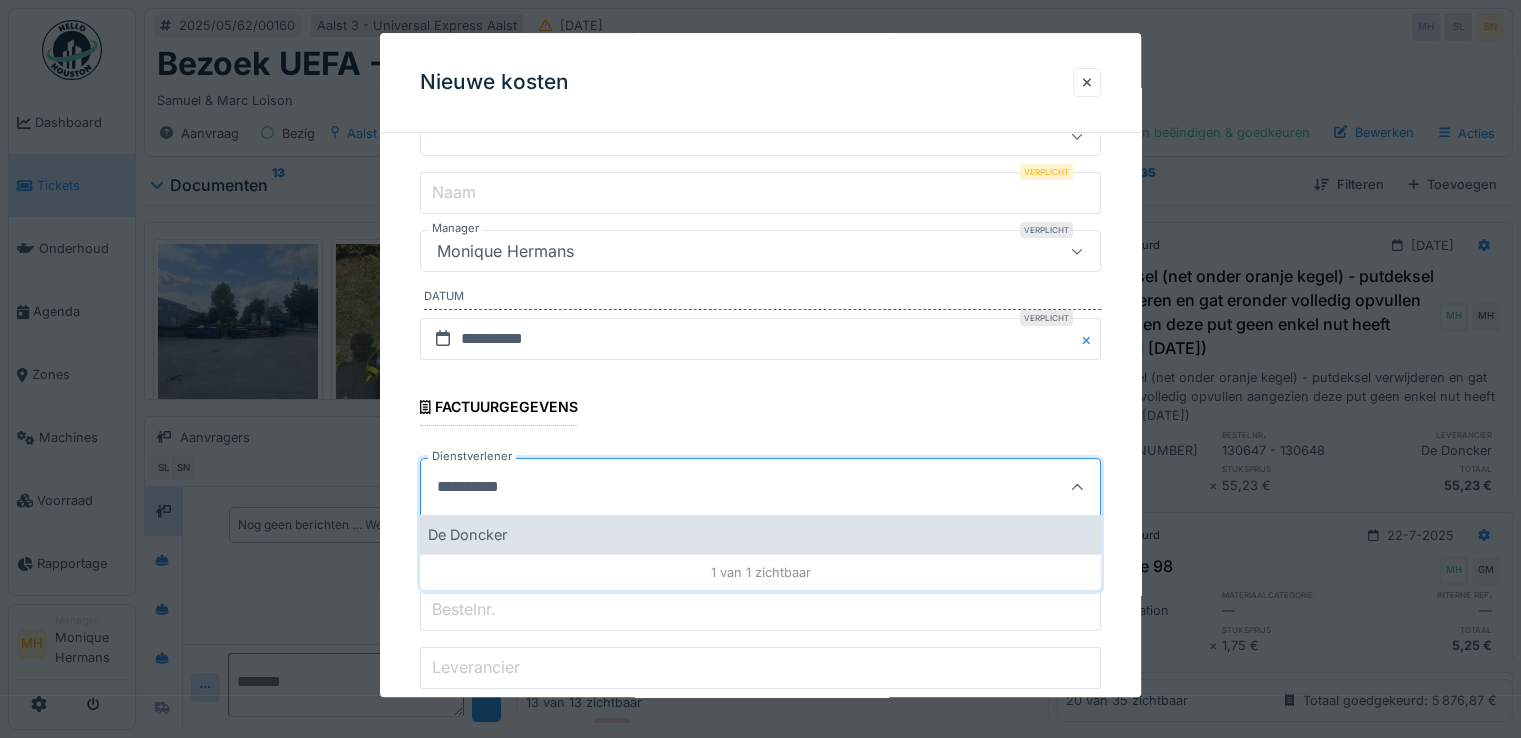 type on "**********" 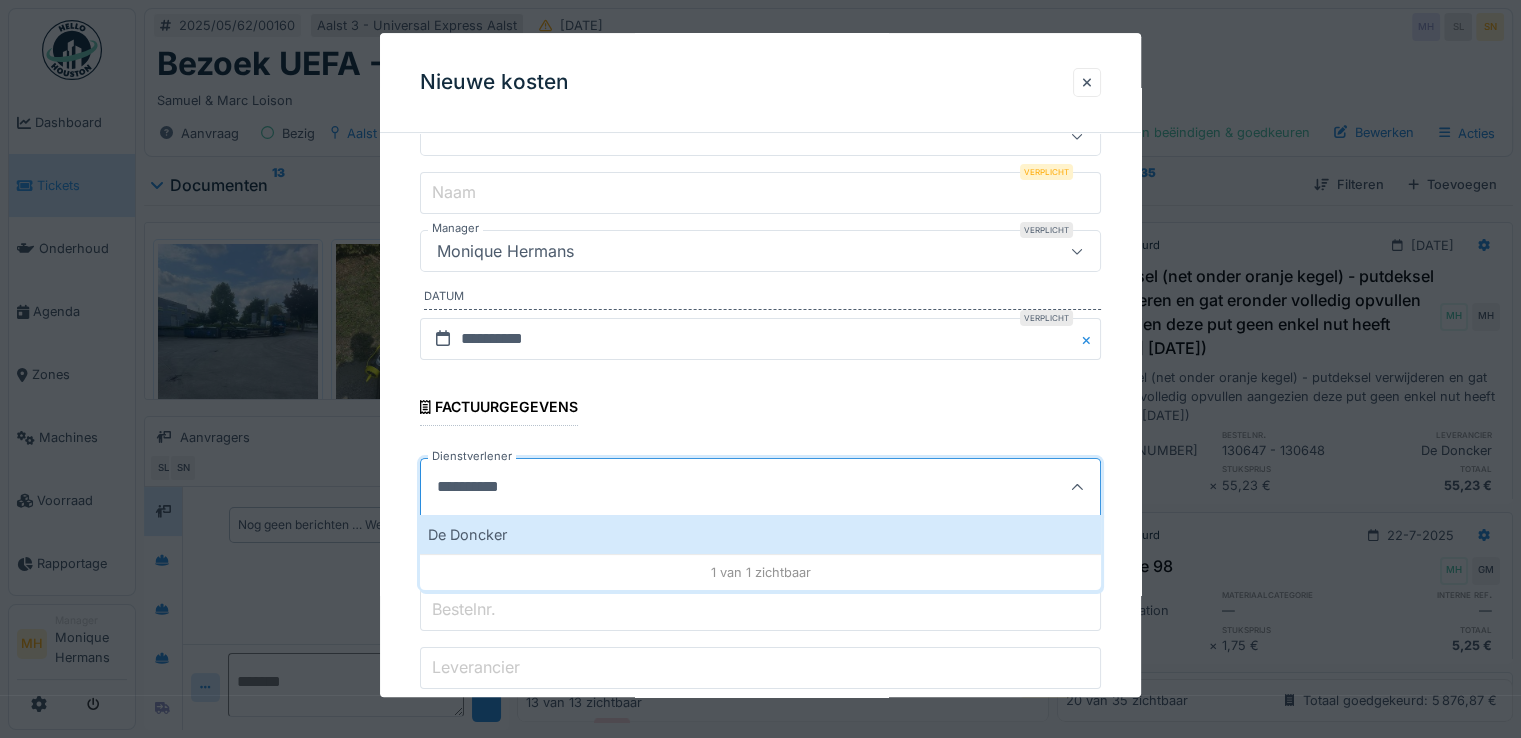 drag, startPoint x: 536, startPoint y: 540, endPoint x: 600, endPoint y: 531, distance: 64.629715 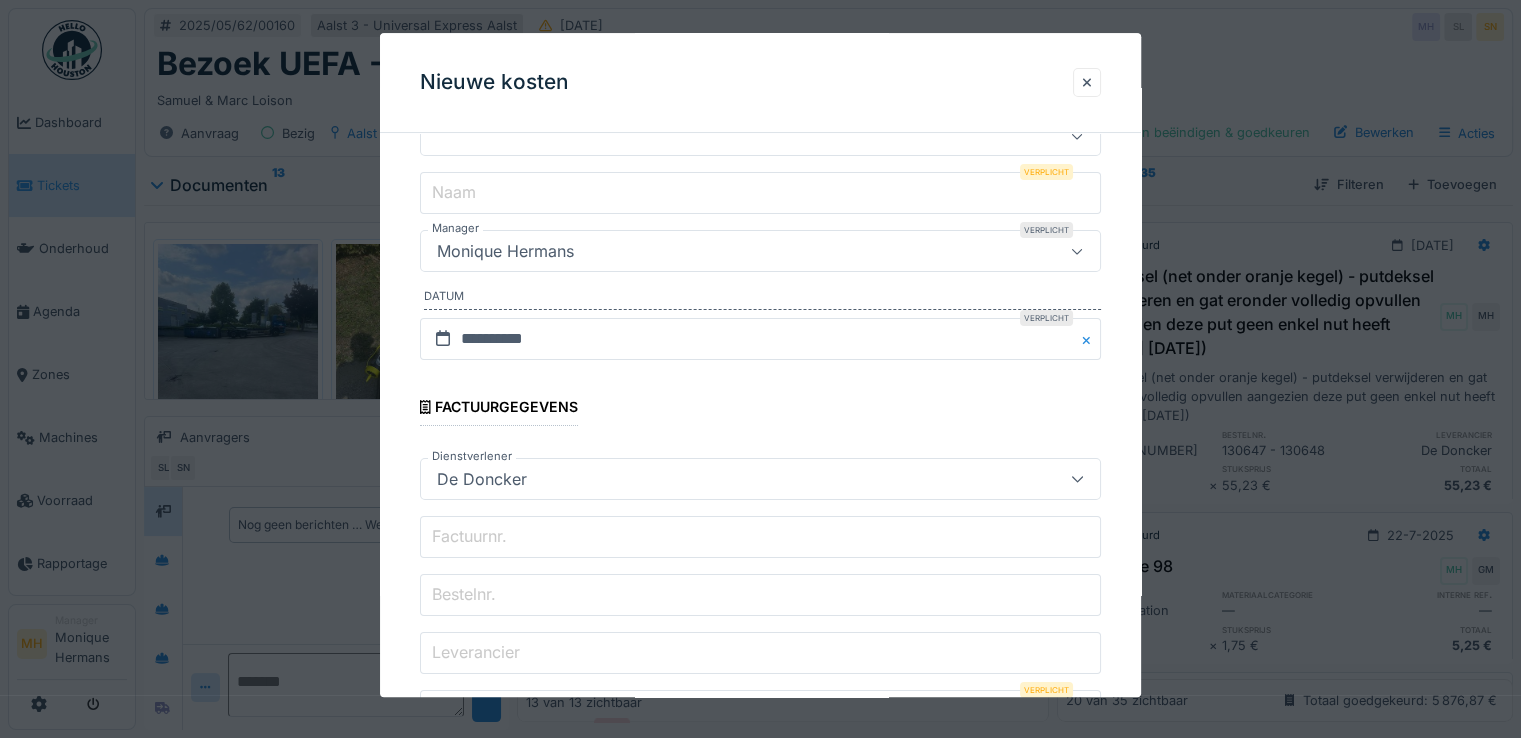 drag, startPoint x: 448, startPoint y: 528, endPoint x: 570, endPoint y: 537, distance: 122.33152 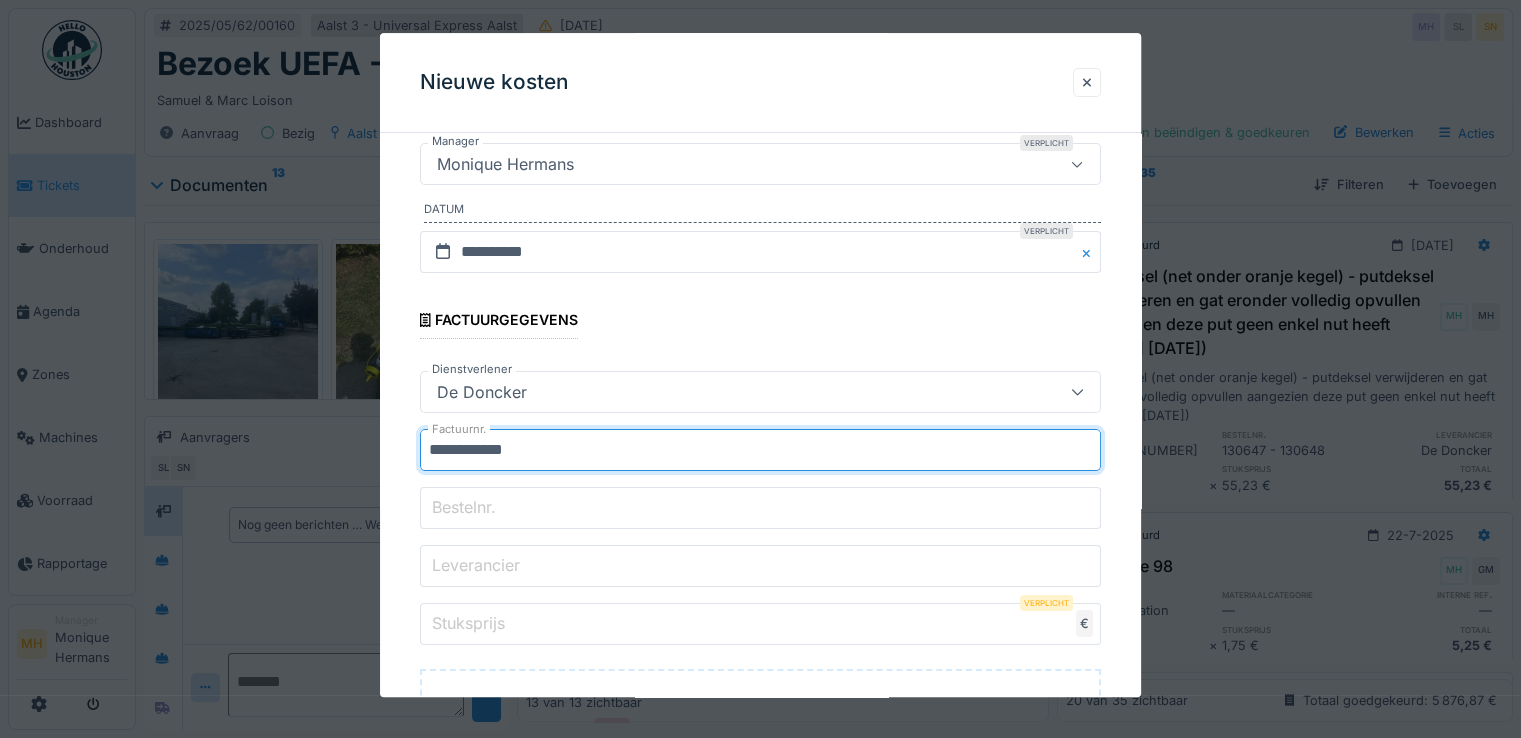 scroll, scrollTop: 400, scrollLeft: 0, axis: vertical 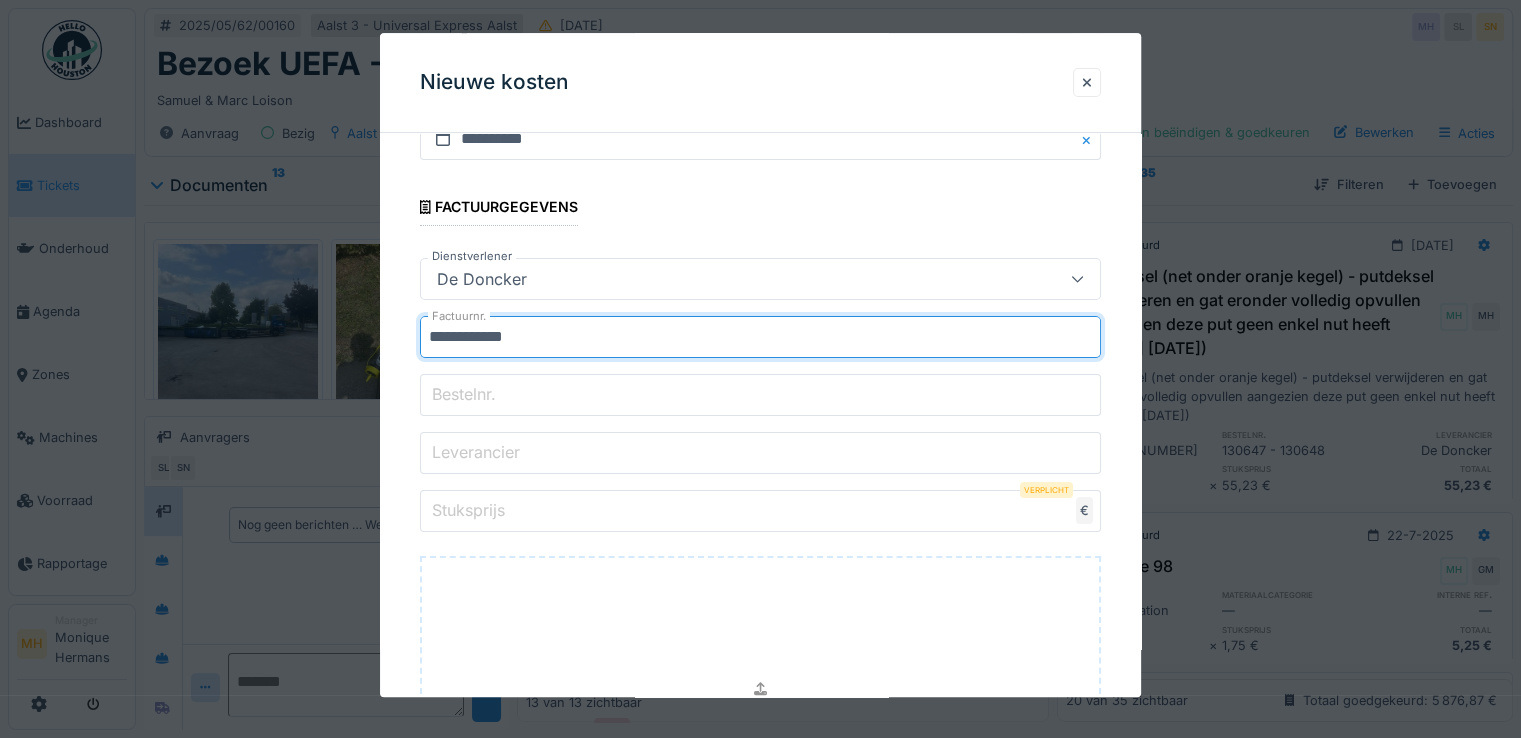 type on "**********" 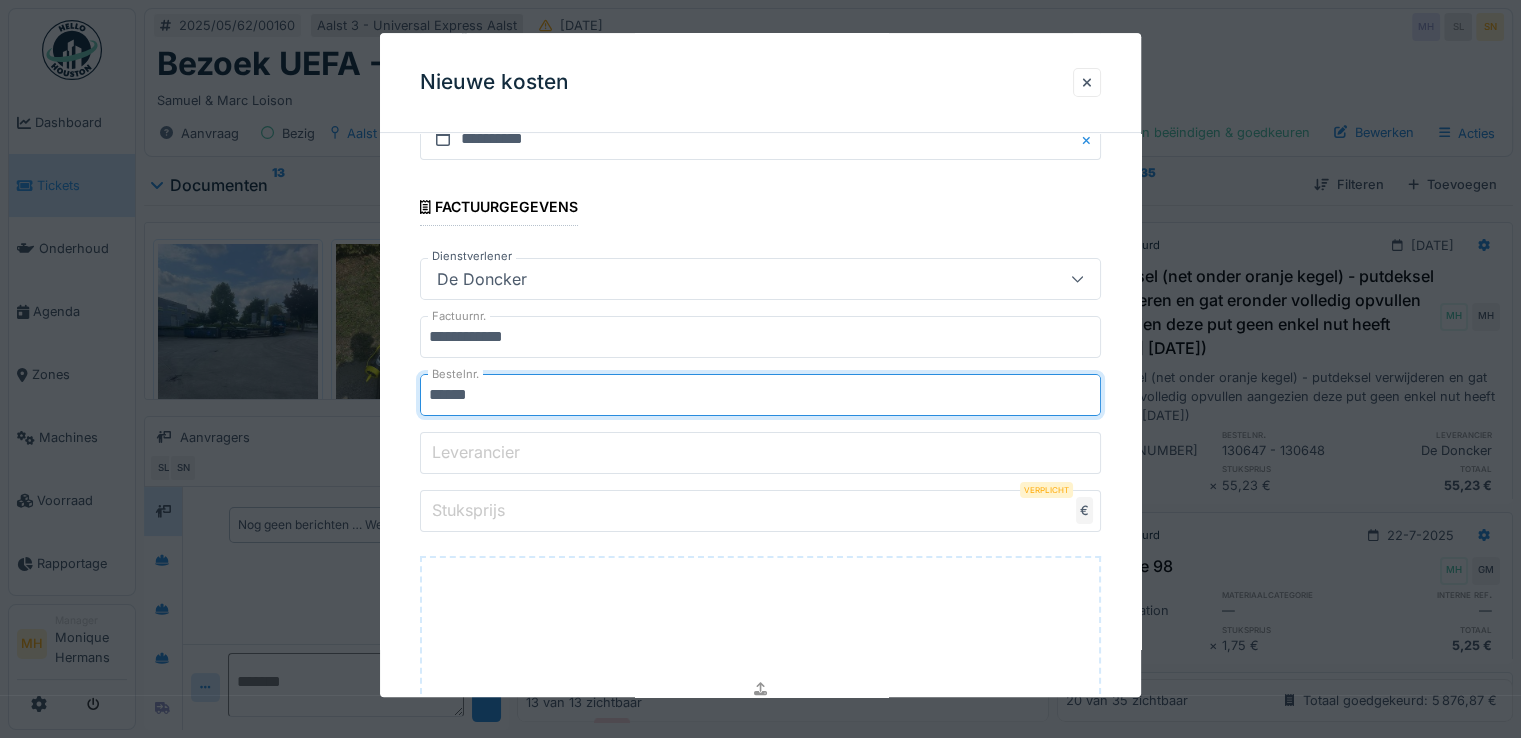 type on "******" 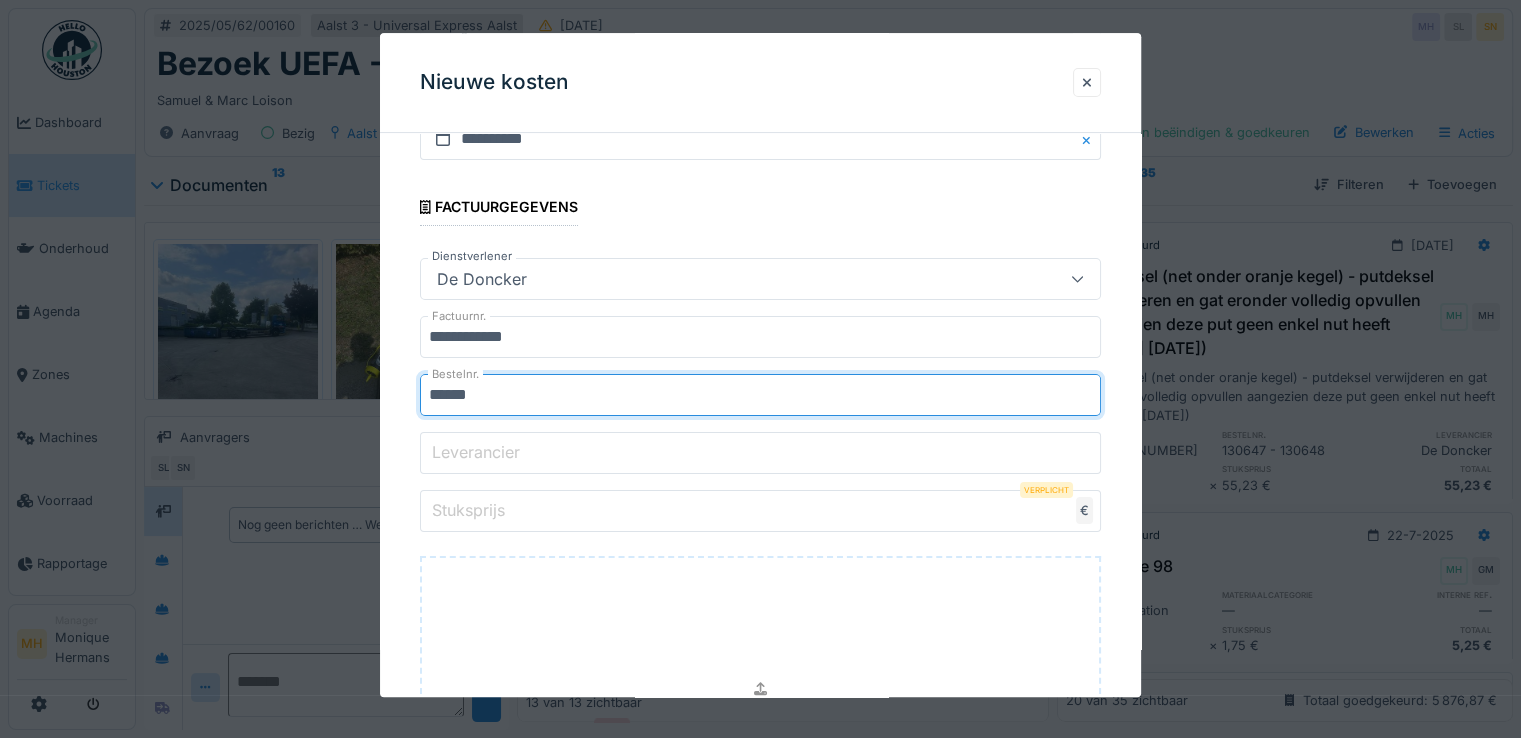click on "Leverancier" at bounding box center [476, 453] 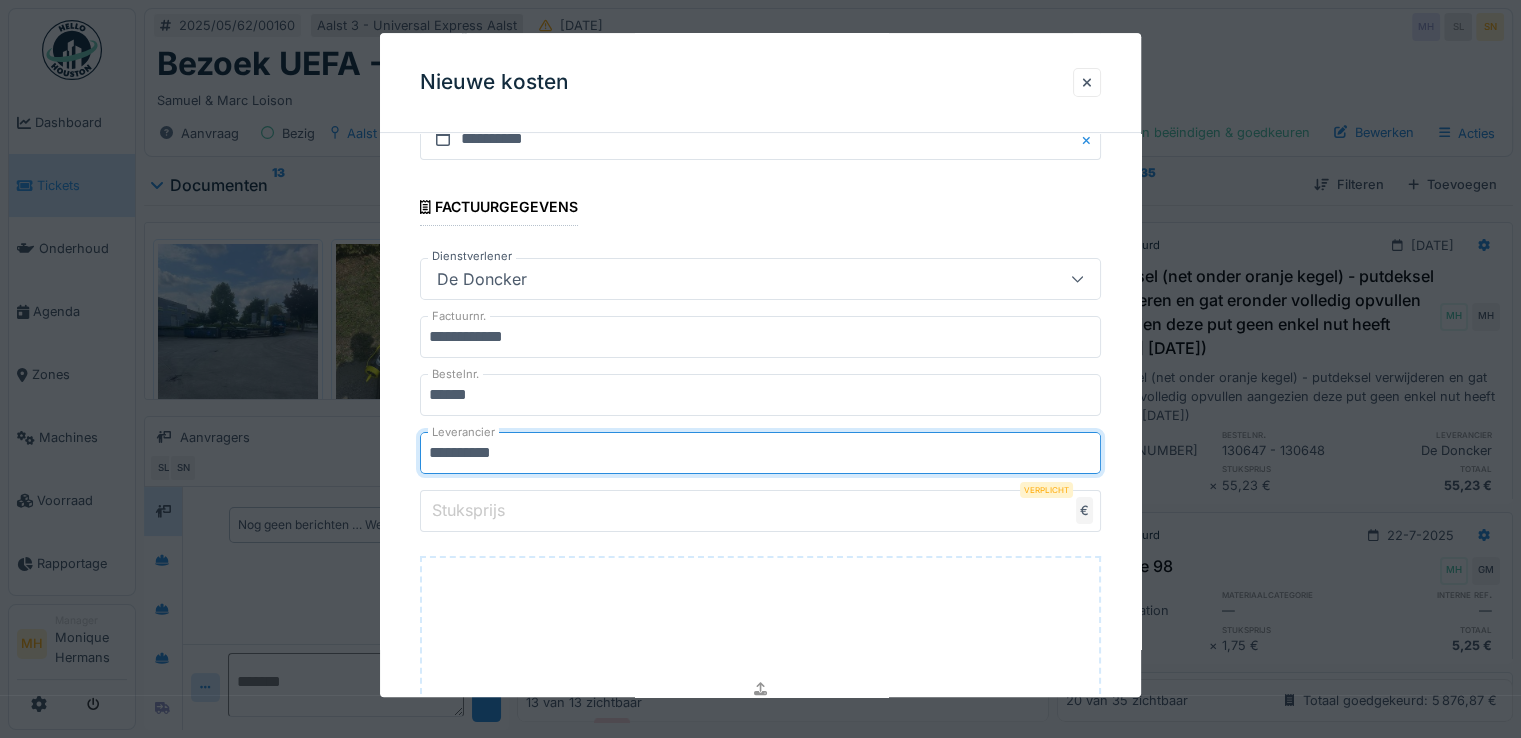 type on "**********" 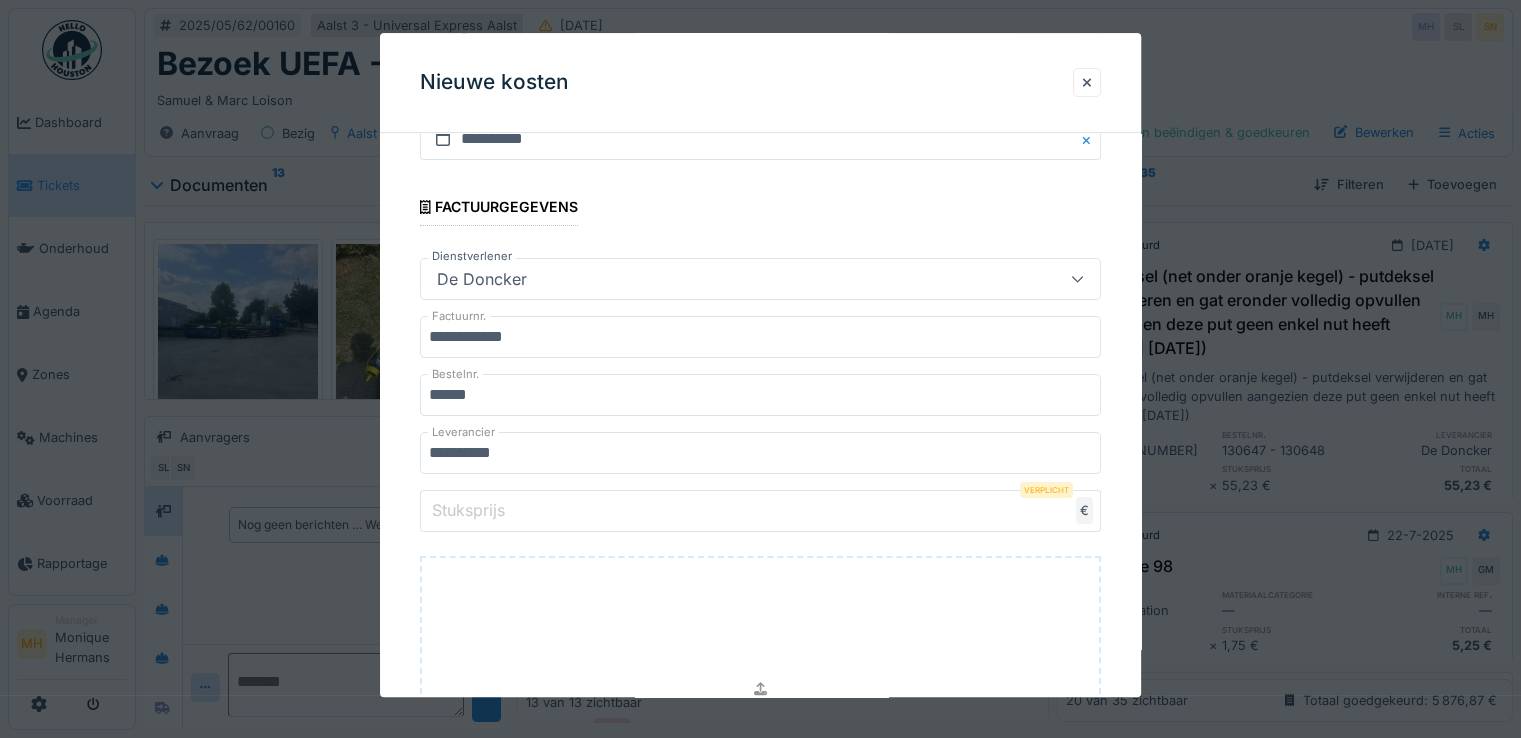 click on "Stuksprijs" at bounding box center (468, 511) 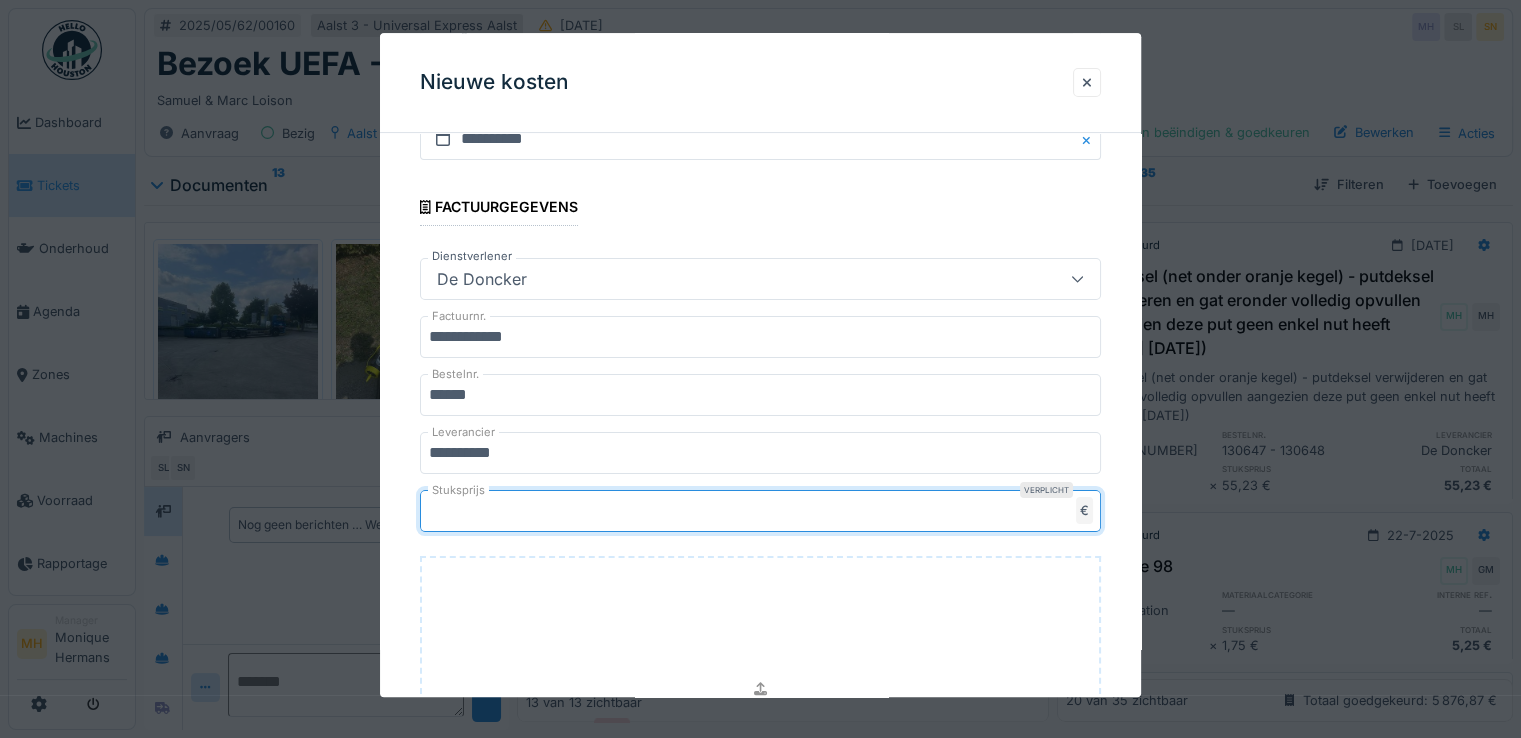 type on "******" 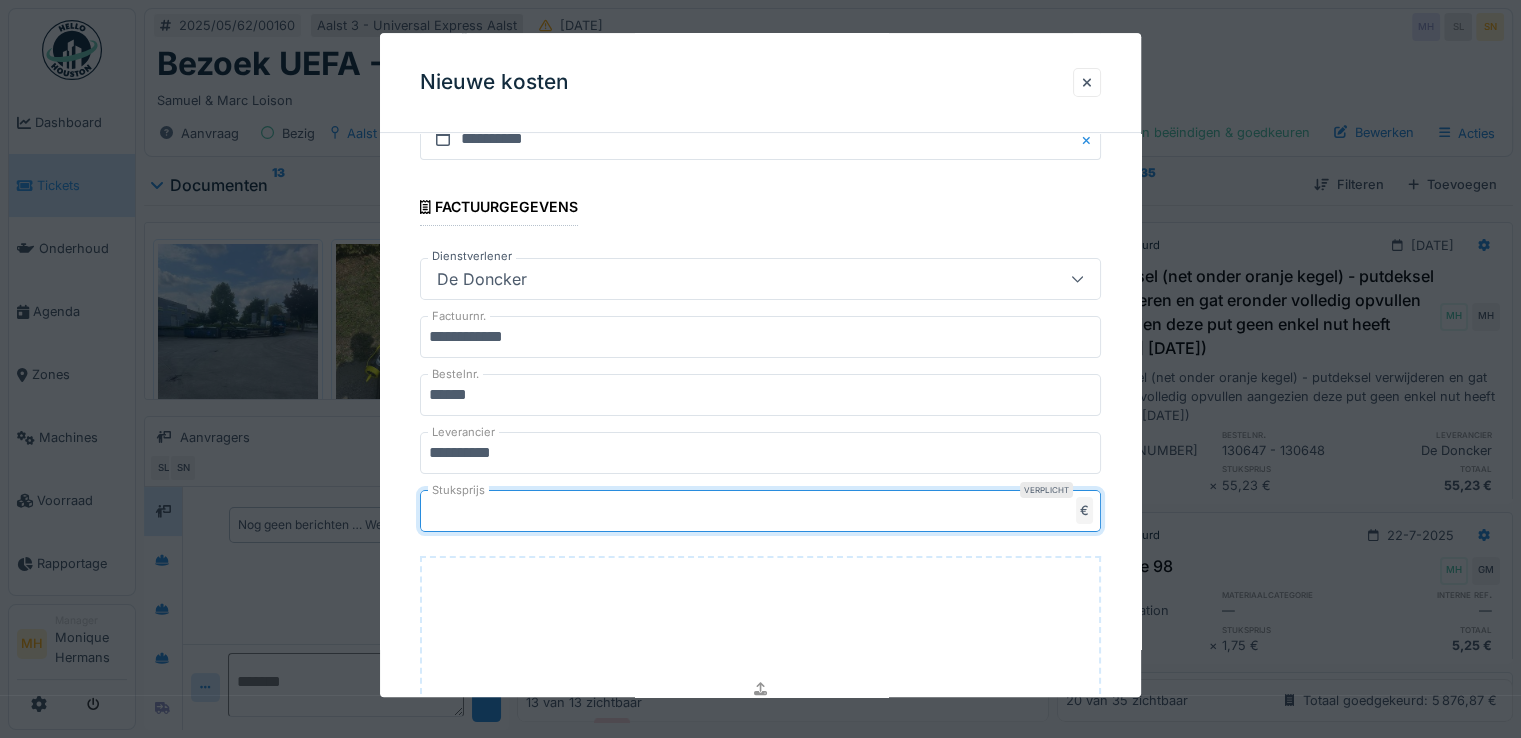 click on "Sleep enkele bestanden hierheen of klik om bestanden te selecteren" at bounding box center (760, 706) 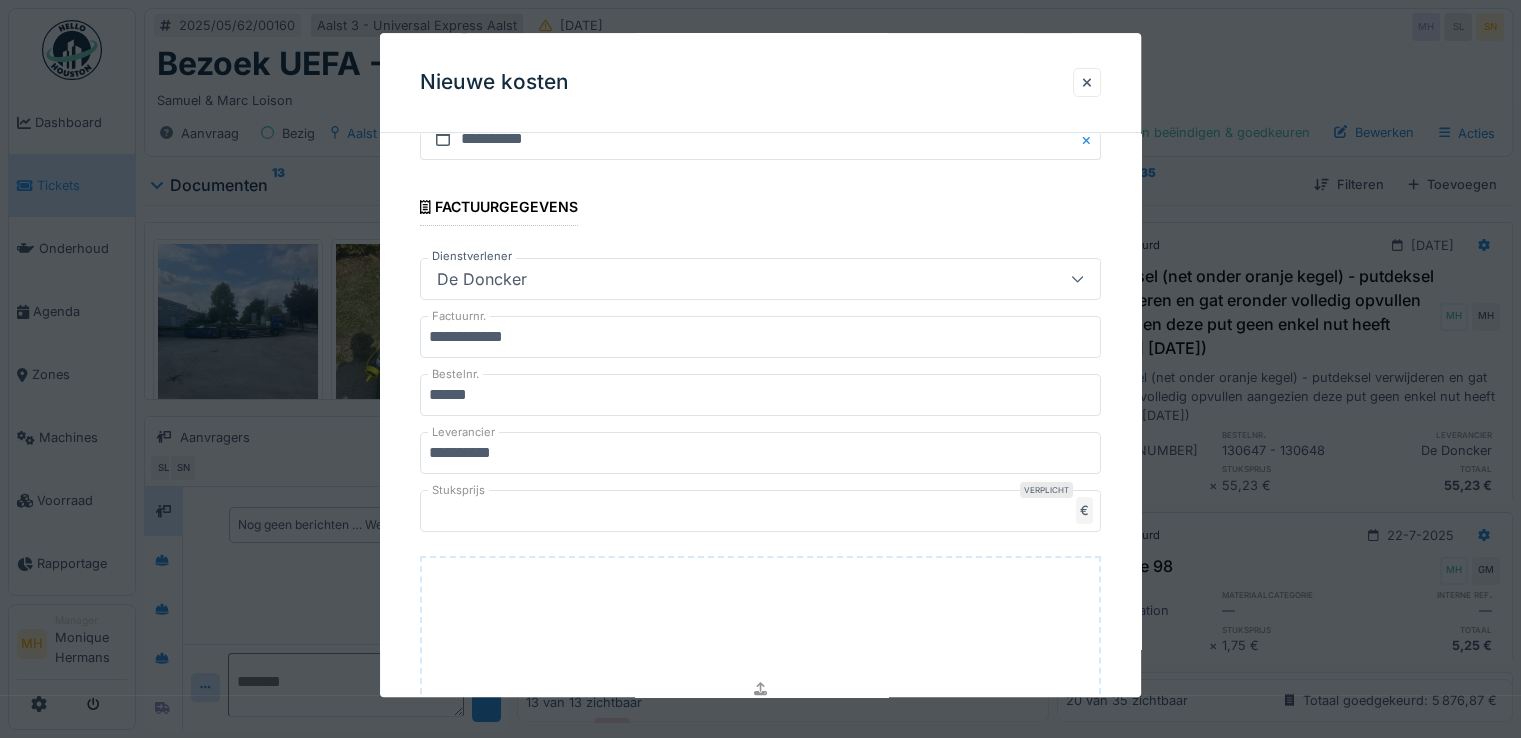 type on "**********" 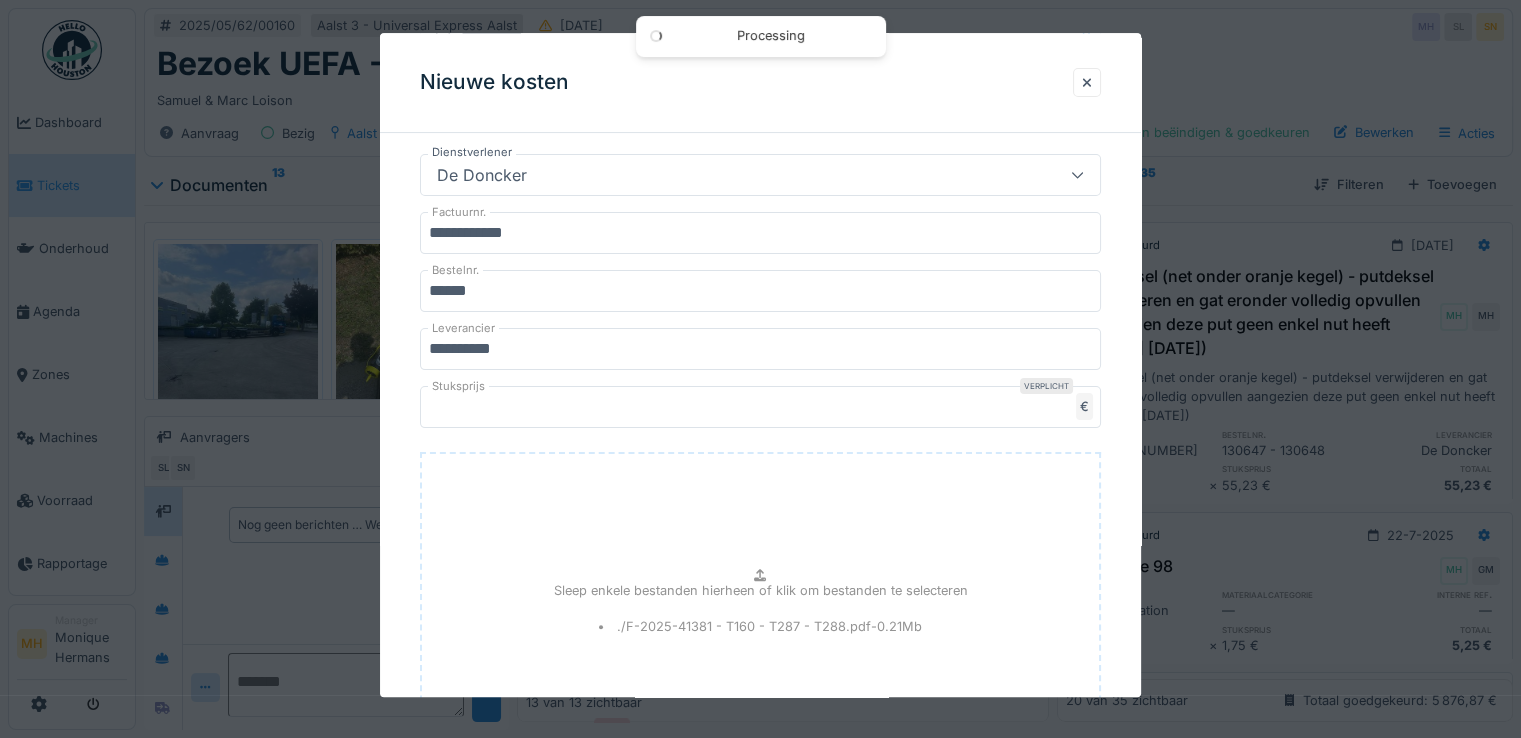 scroll, scrollTop: 684, scrollLeft: 0, axis: vertical 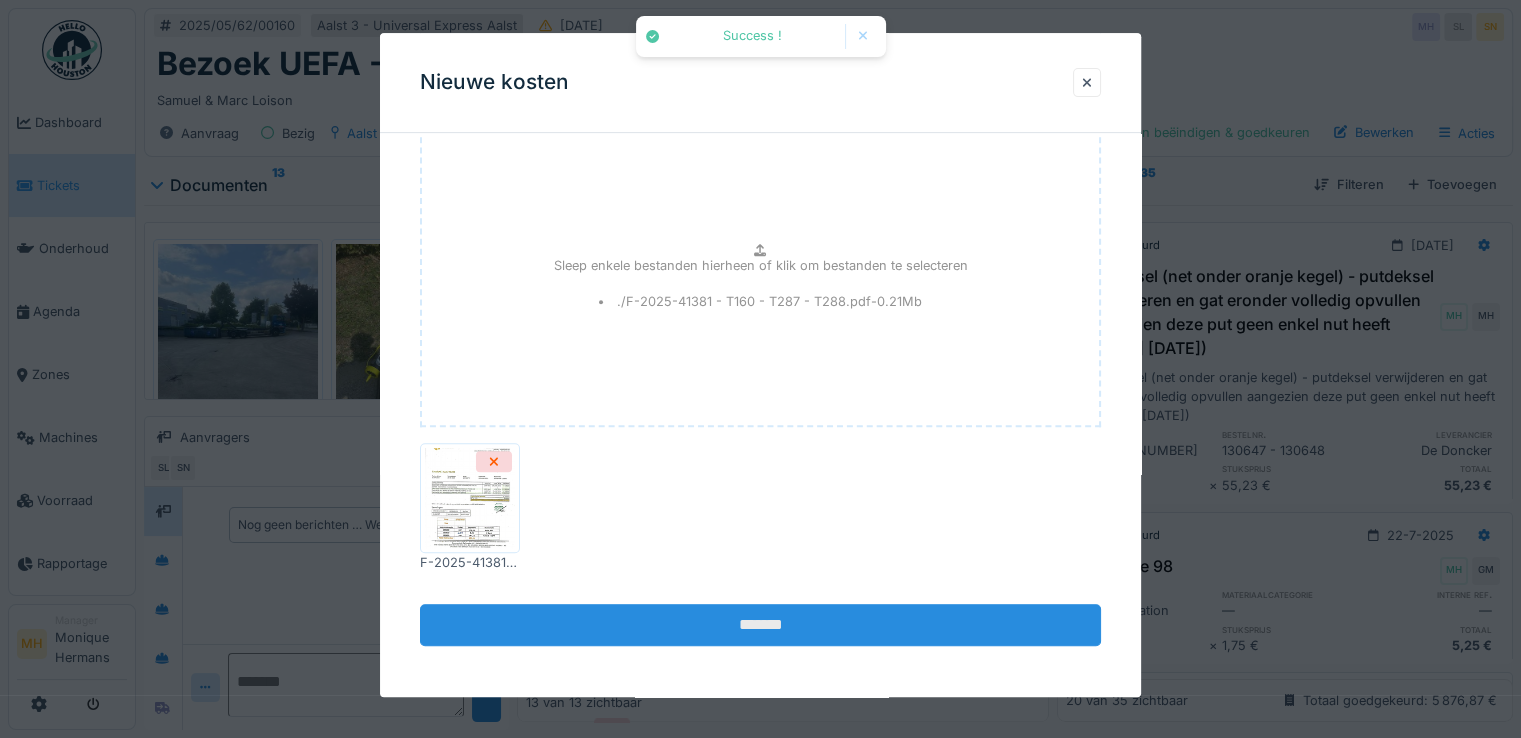 click on "*******" at bounding box center (760, 626) 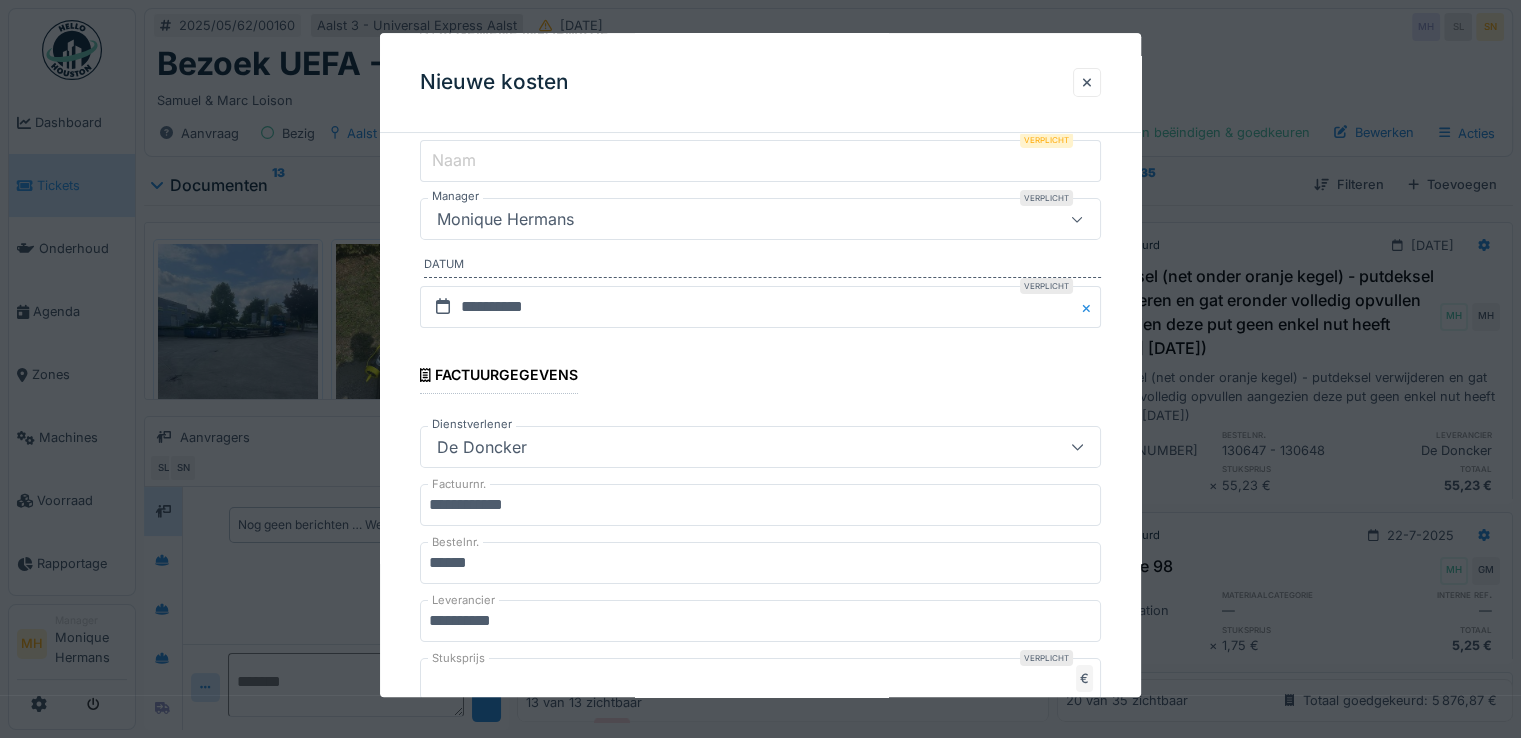 scroll, scrollTop: 138, scrollLeft: 0, axis: vertical 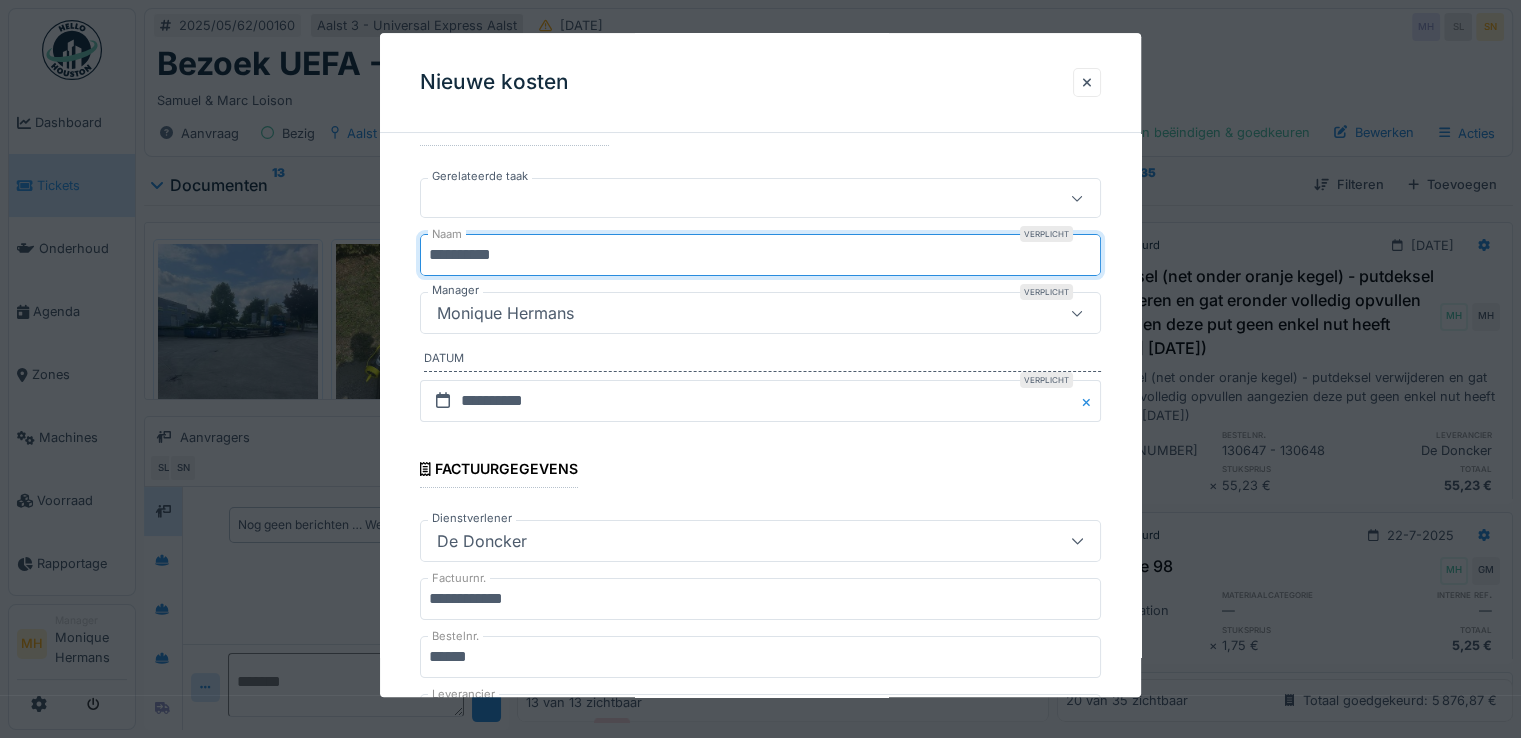 type on "**********" 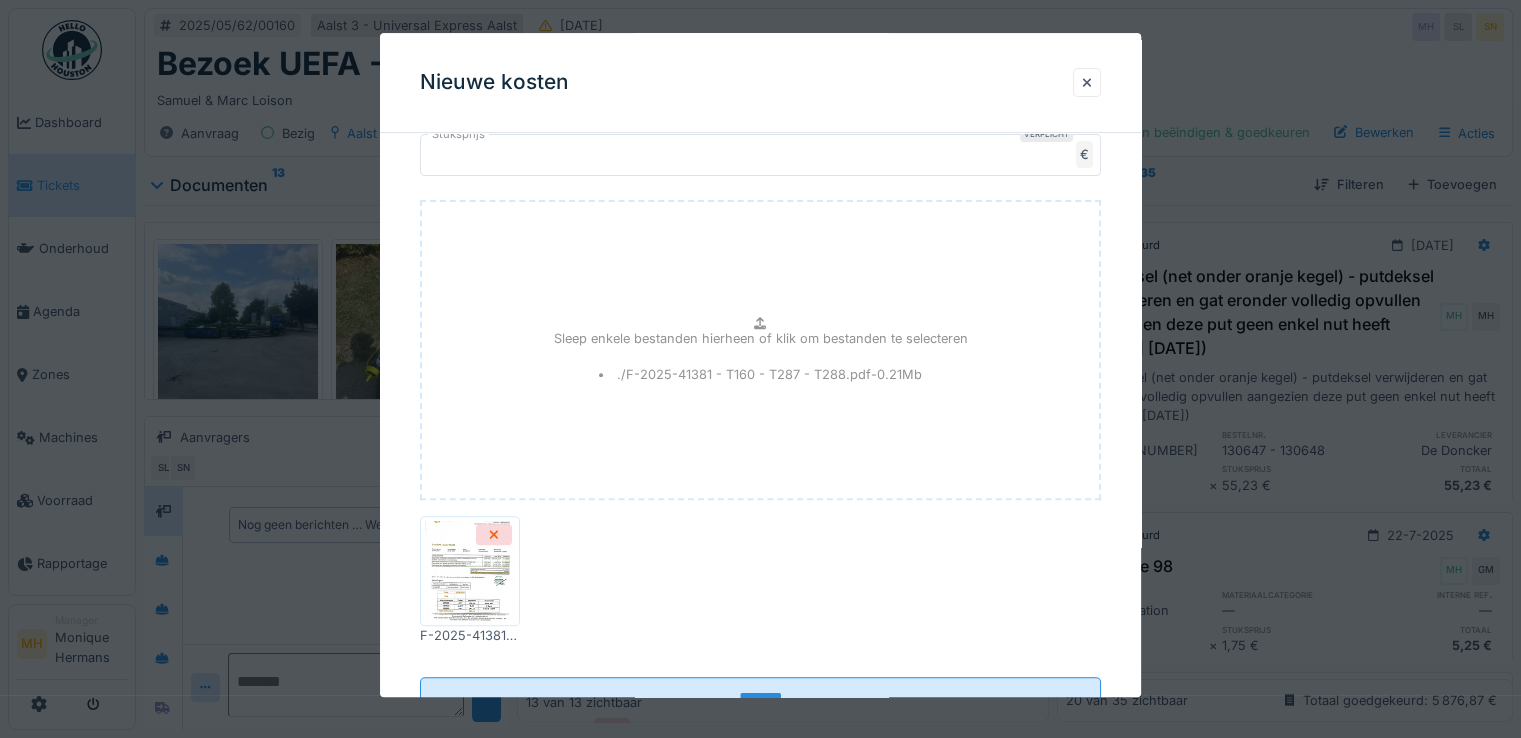 scroll, scrollTop: 829, scrollLeft: 0, axis: vertical 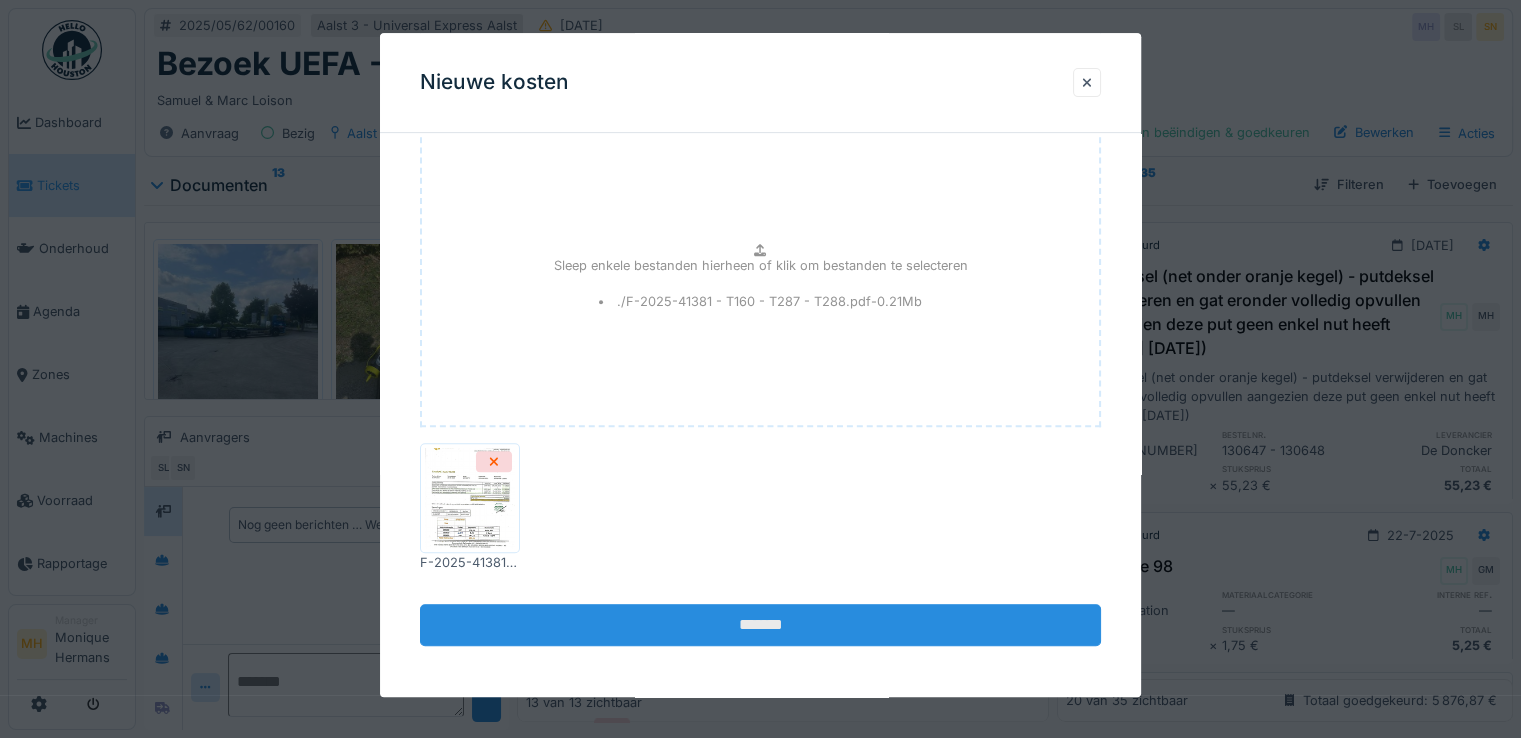 click on "*******" at bounding box center [760, 626] 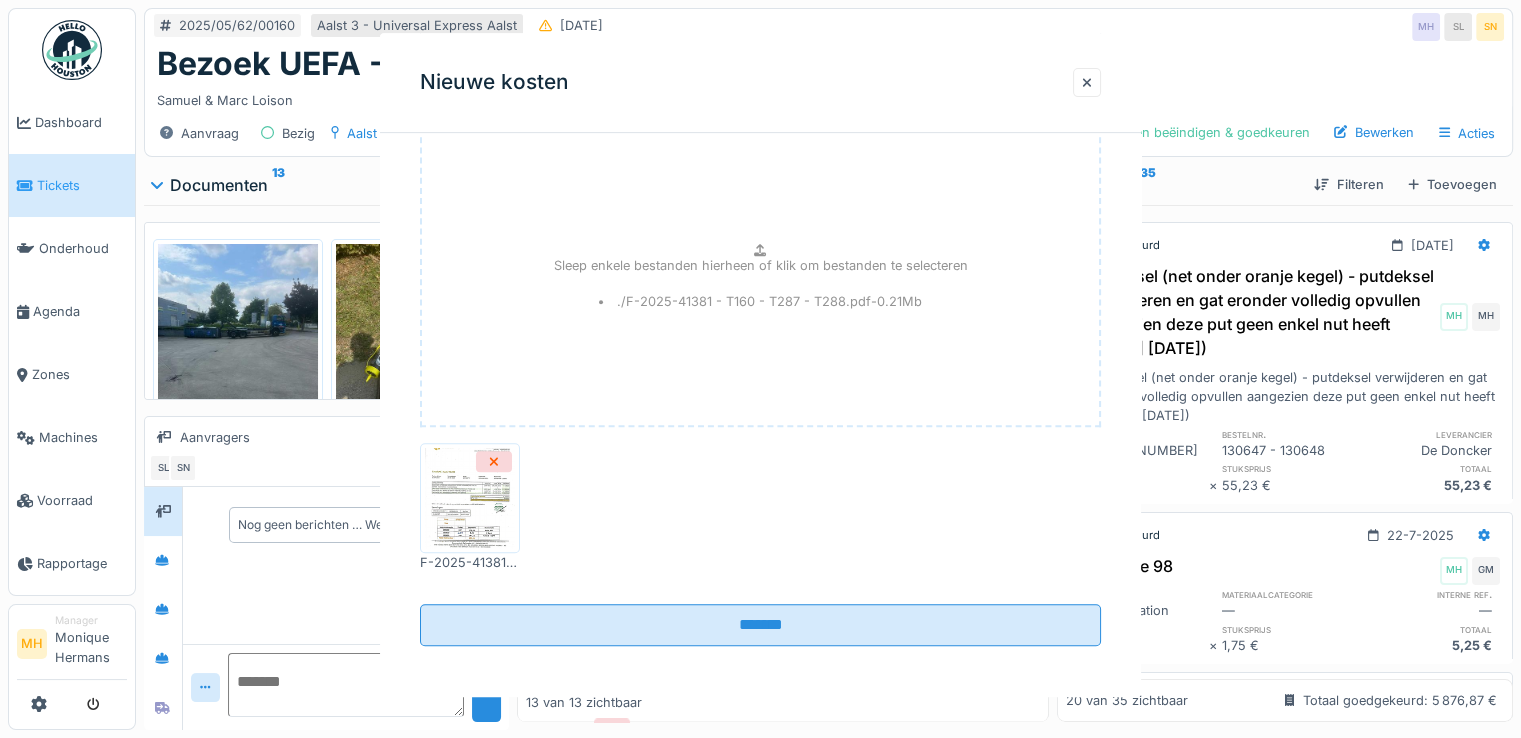 scroll, scrollTop: 0, scrollLeft: 0, axis: both 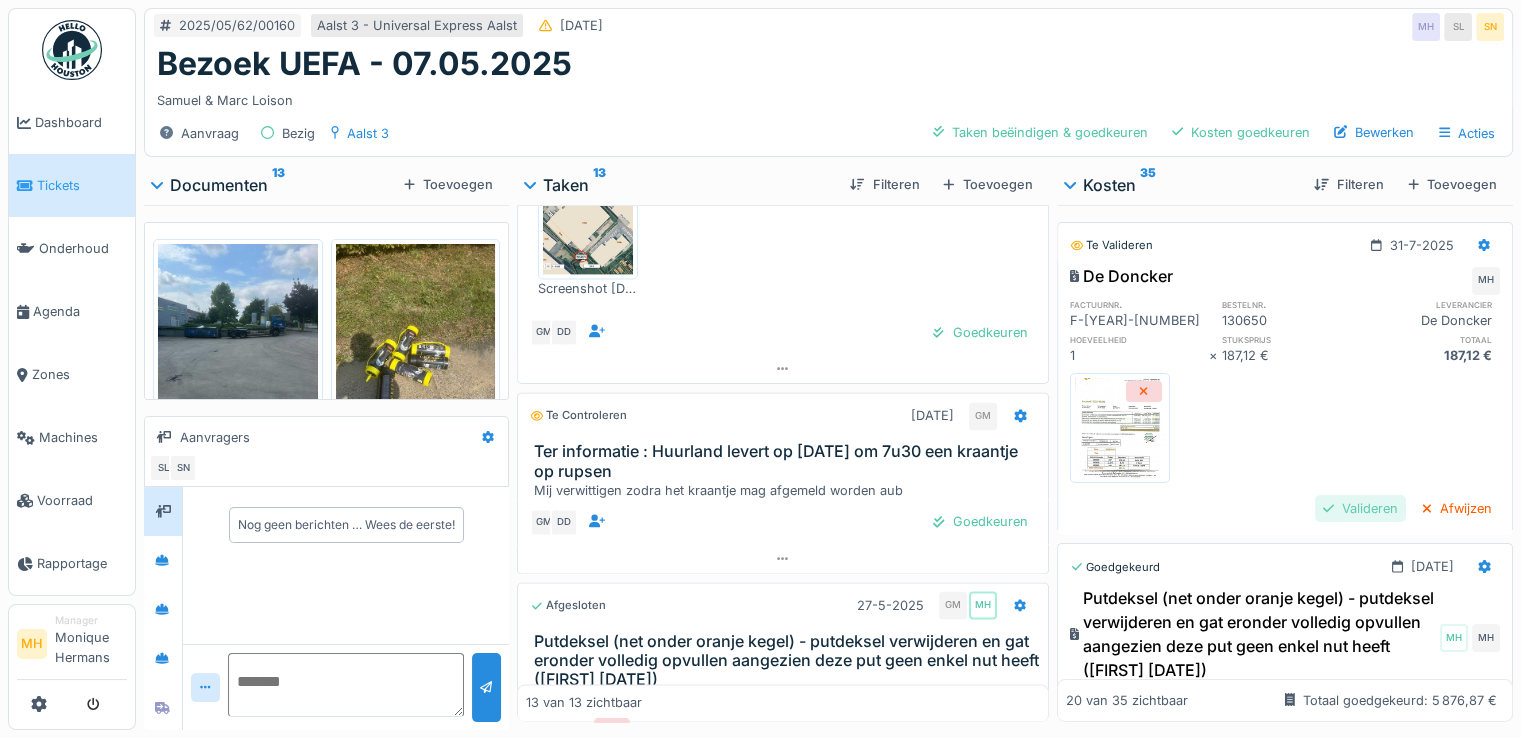click on "Valideren" at bounding box center (1360, 508) 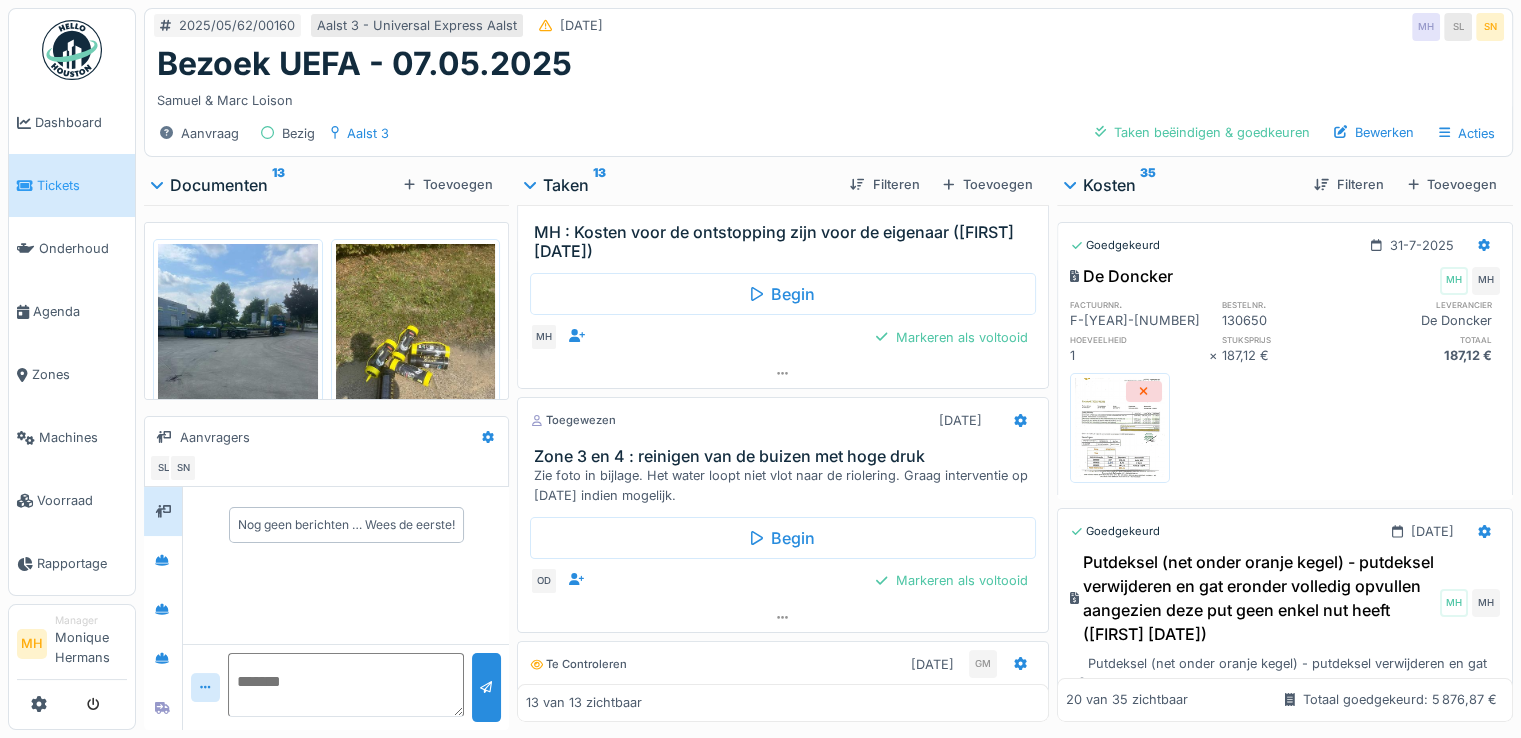 scroll, scrollTop: 0, scrollLeft: 0, axis: both 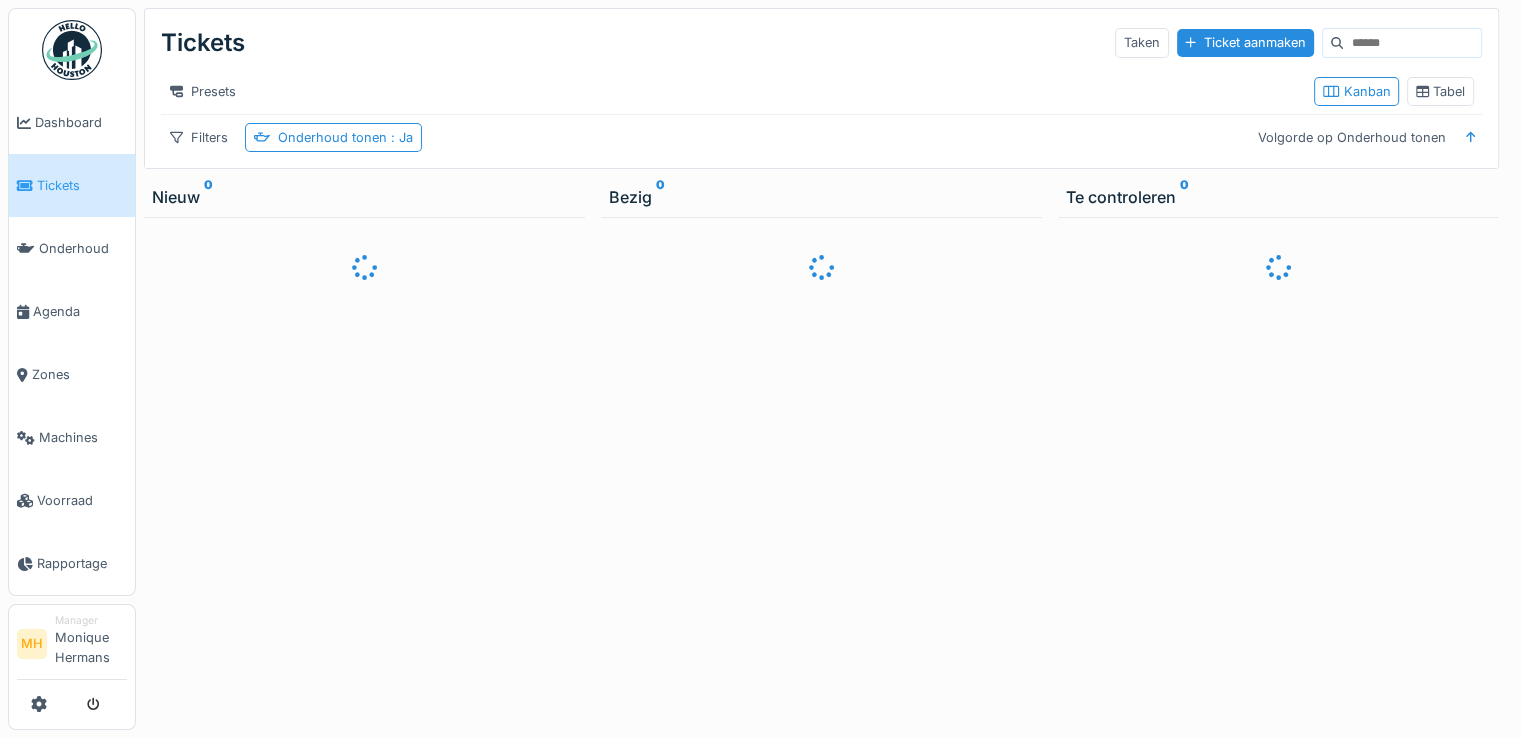 drag, startPoint x: 1324, startPoint y: 48, endPoint x: 1336, endPoint y: 45, distance: 12.369317 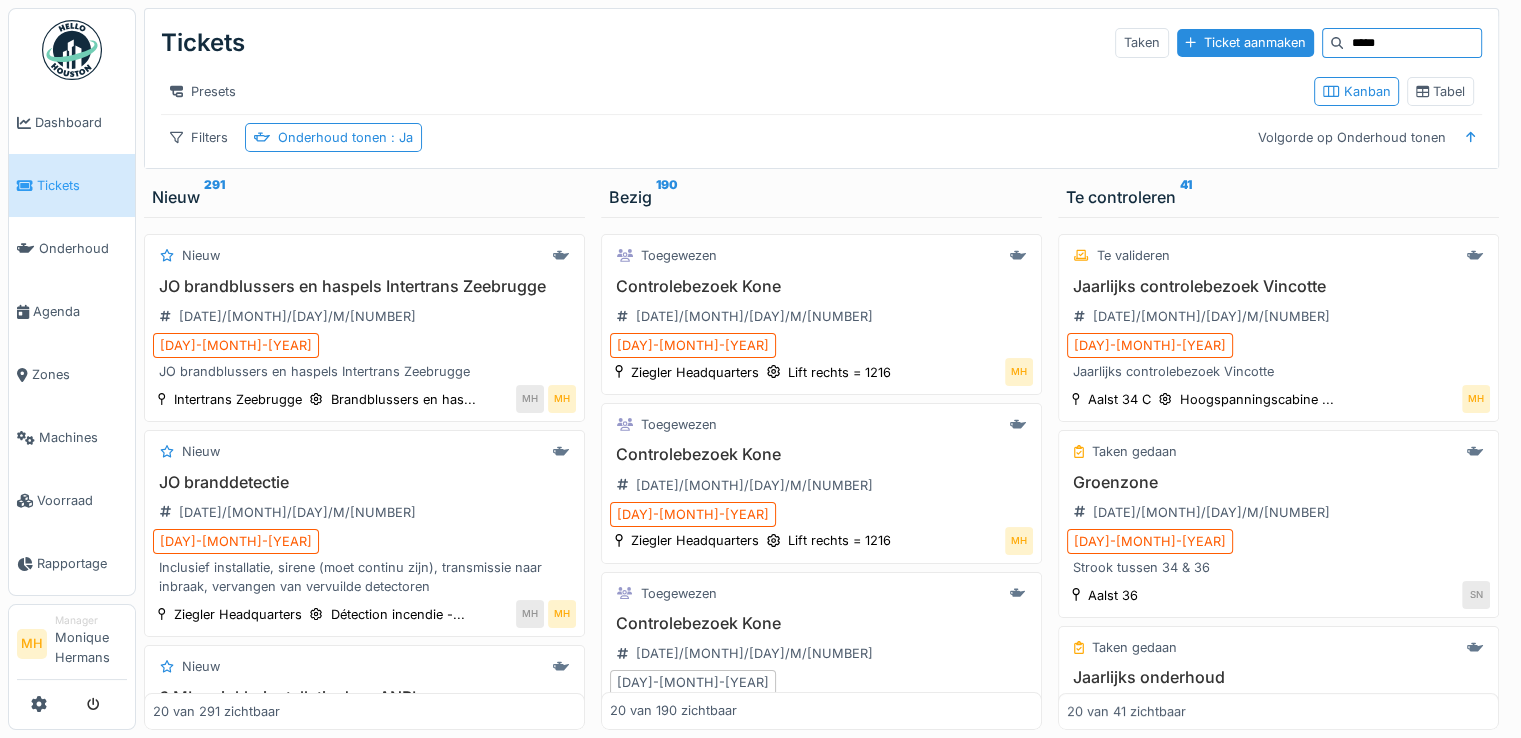 type on "*****" 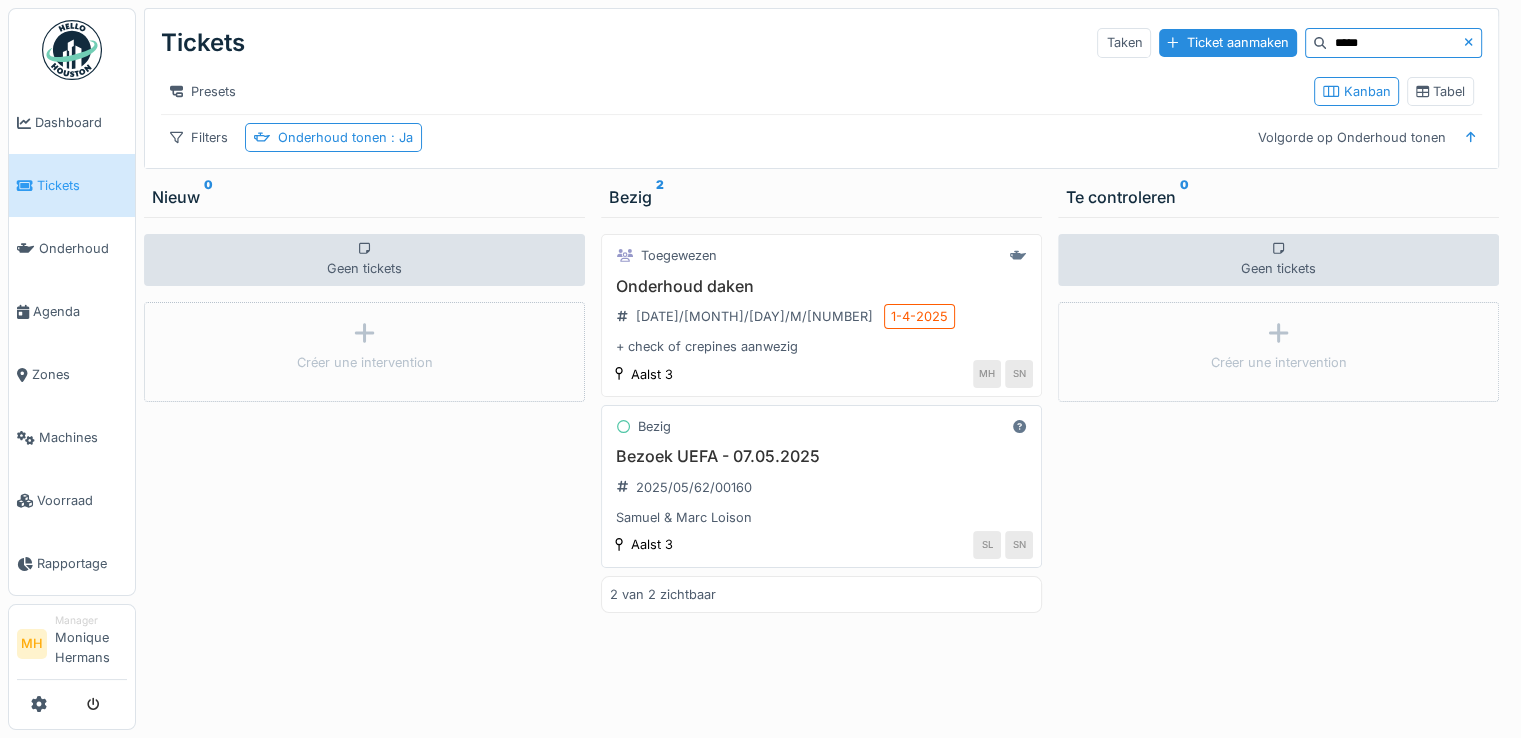 click on "Bezoek UEFA - 07.05.2025" at bounding box center [821, 456] 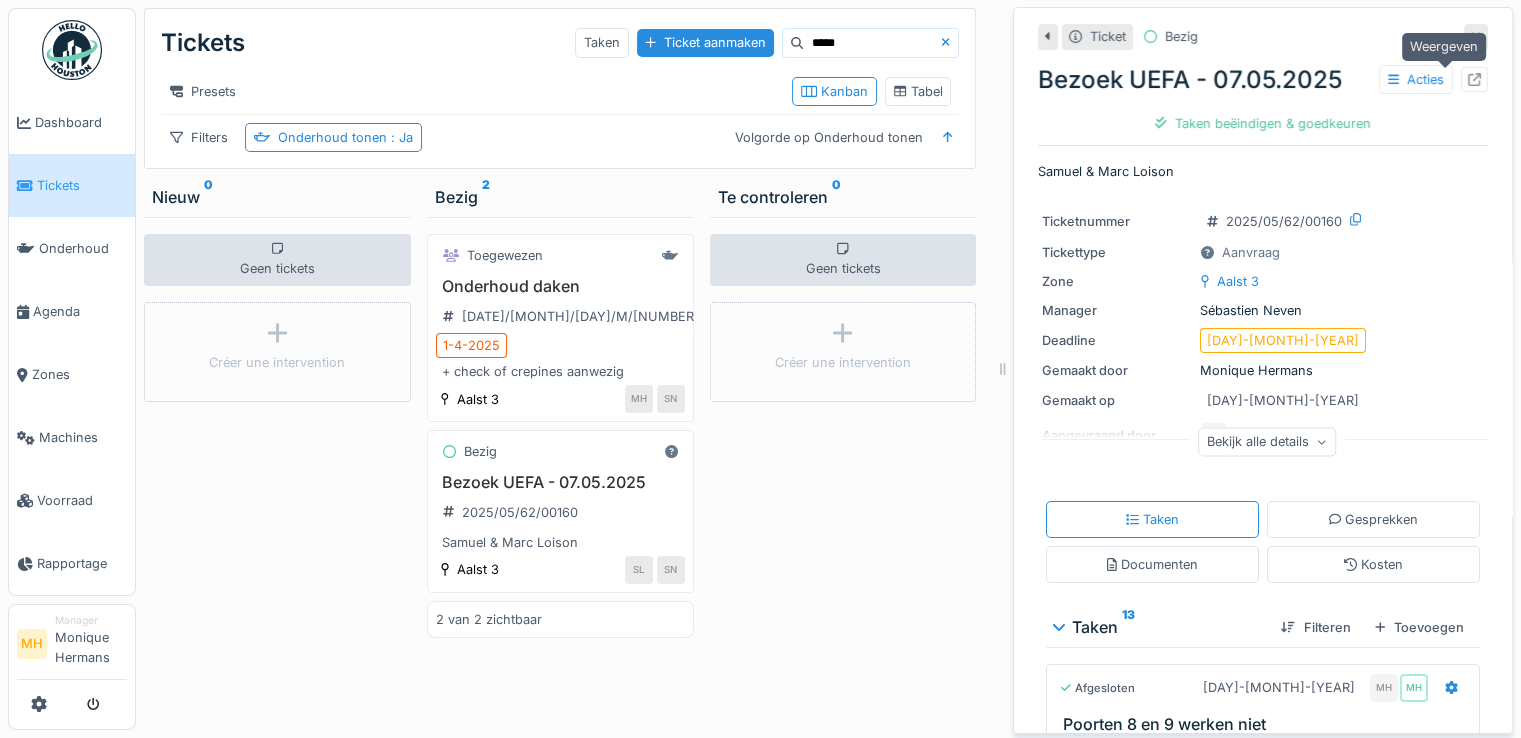 click 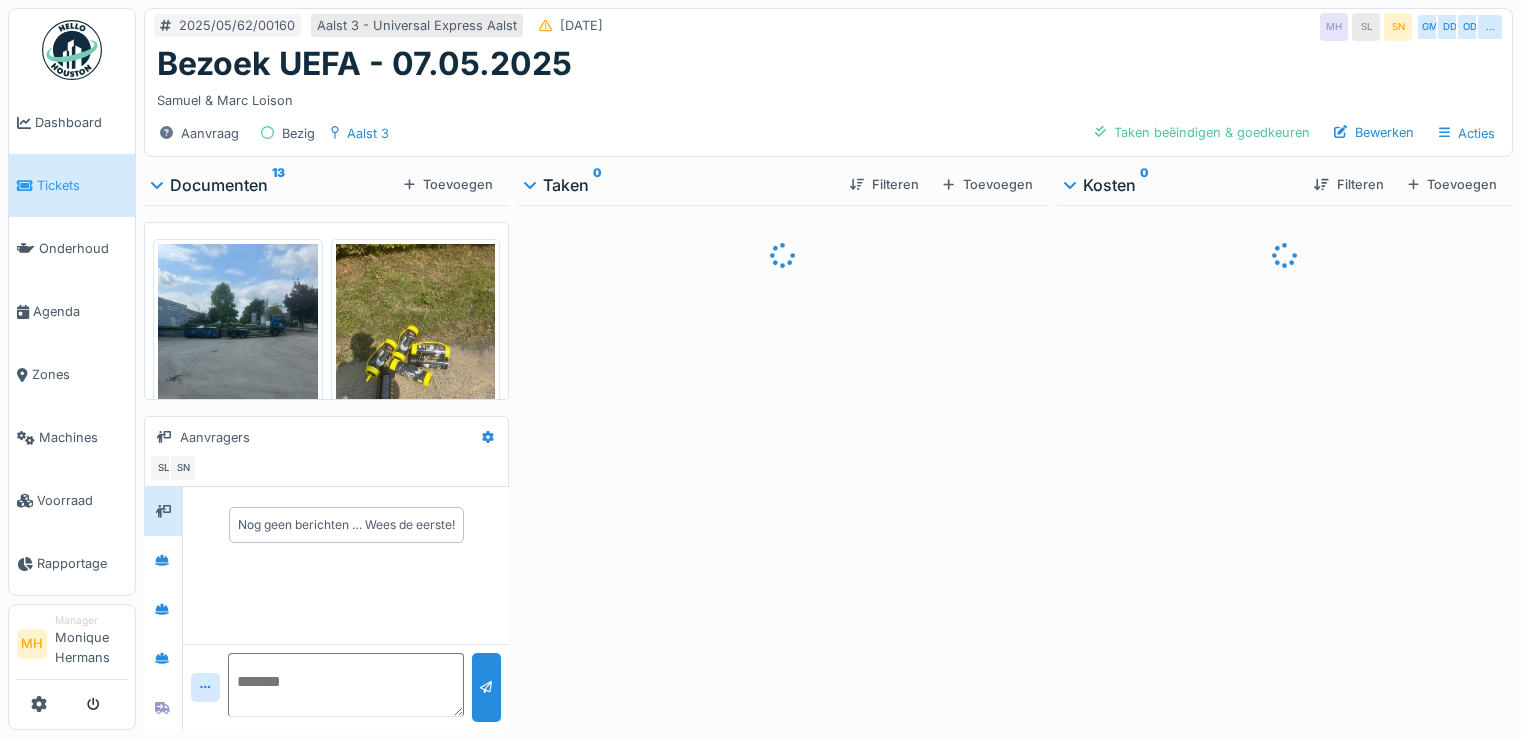 scroll, scrollTop: 0, scrollLeft: 0, axis: both 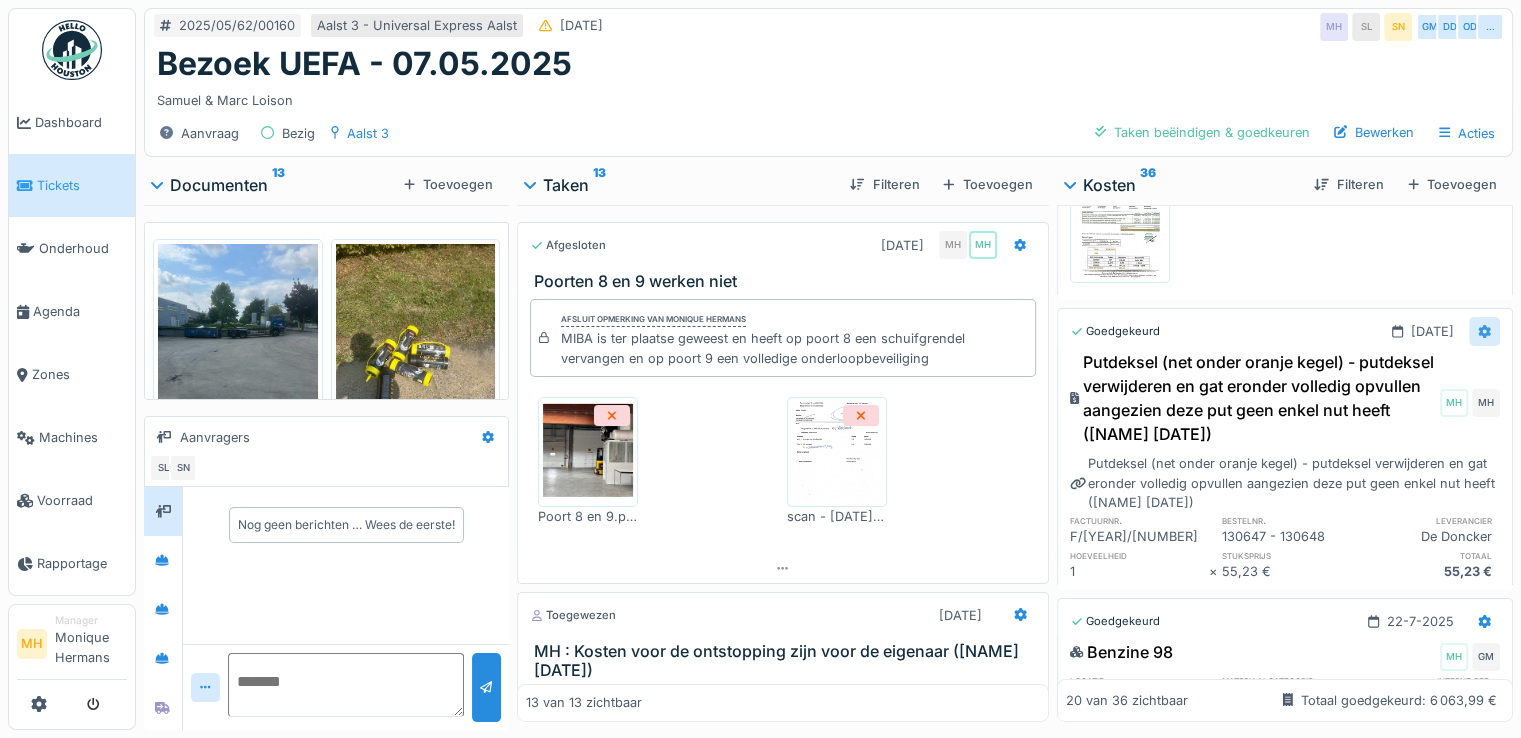 click 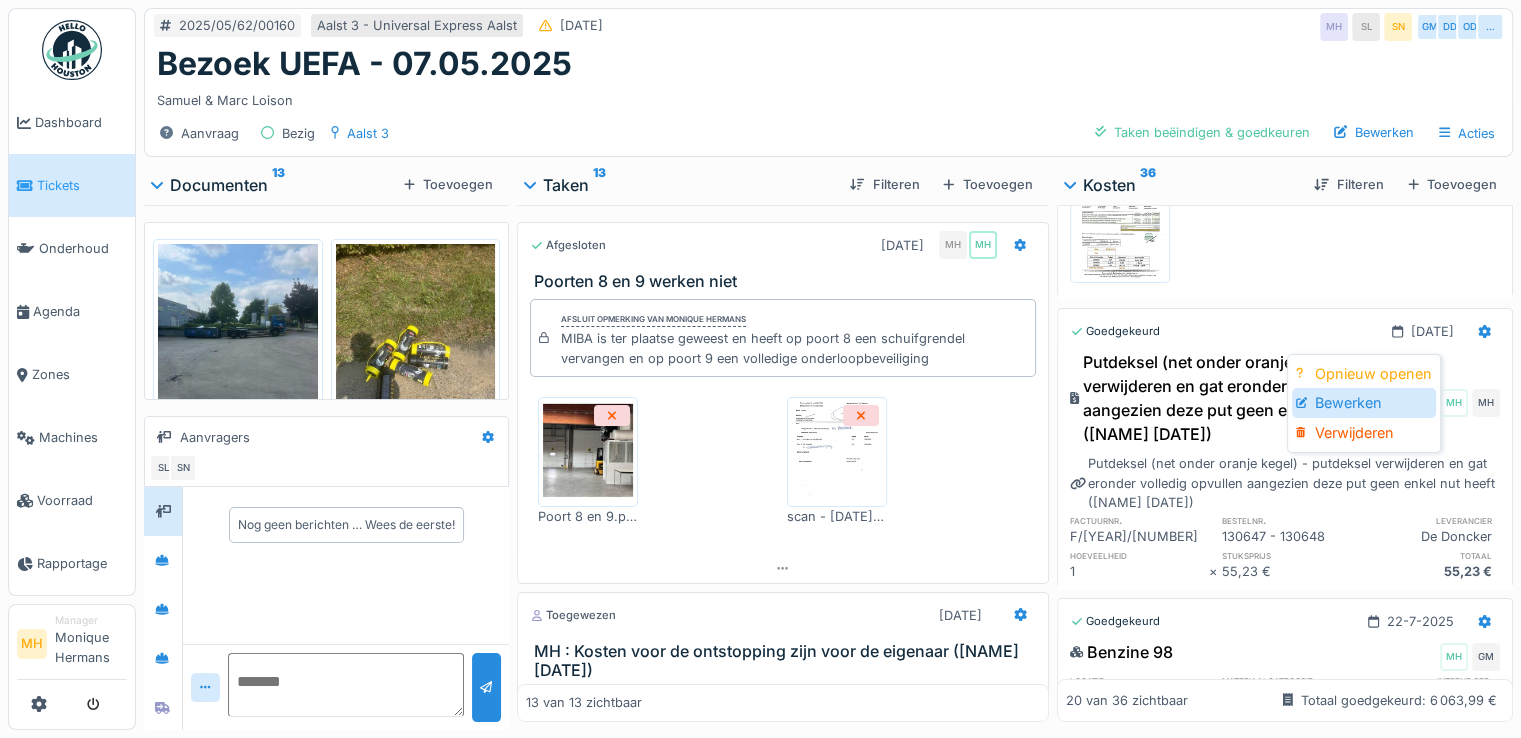 click on "Bewerken" at bounding box center [1364, 403] 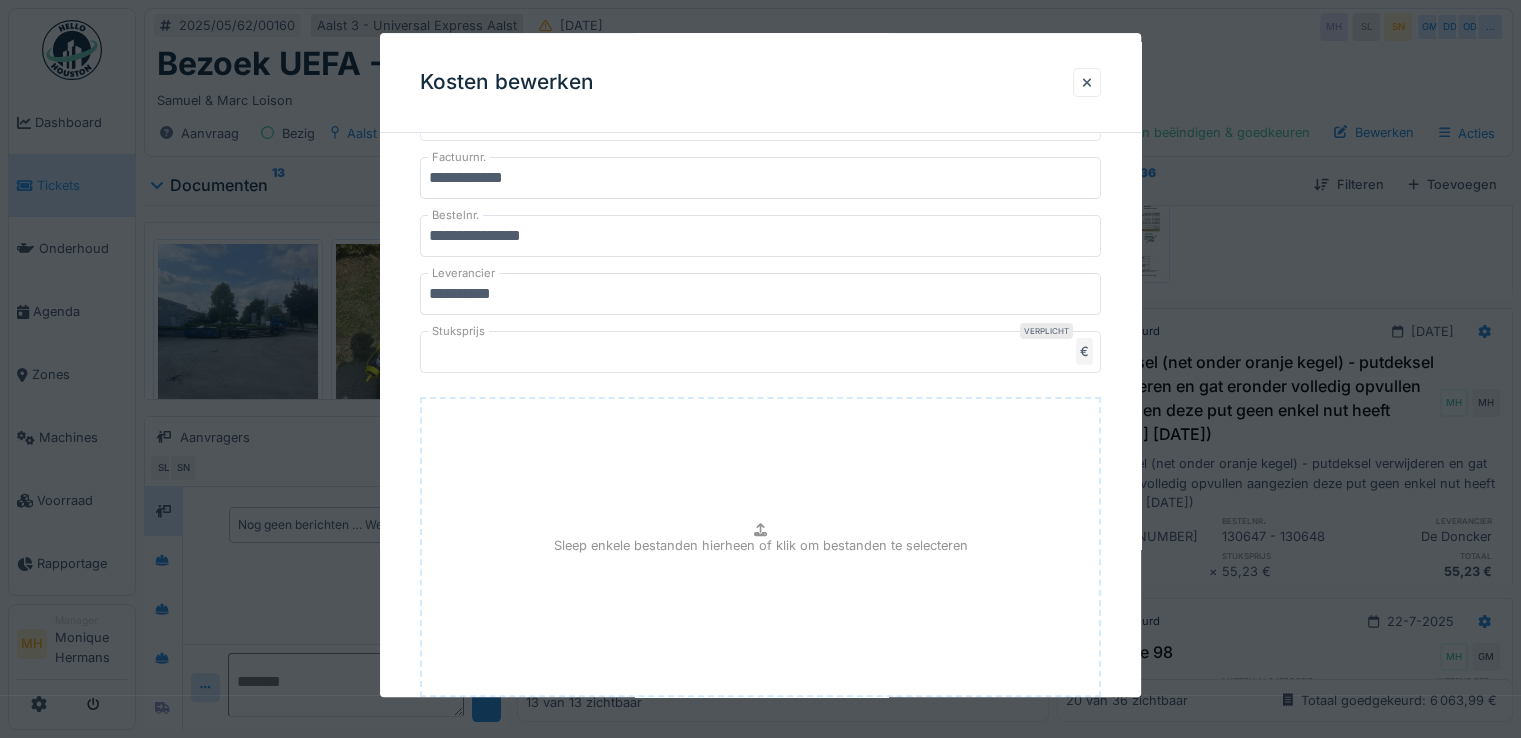 scroll, scrollTop: 649, scrollLeft: 0, axis: vertical 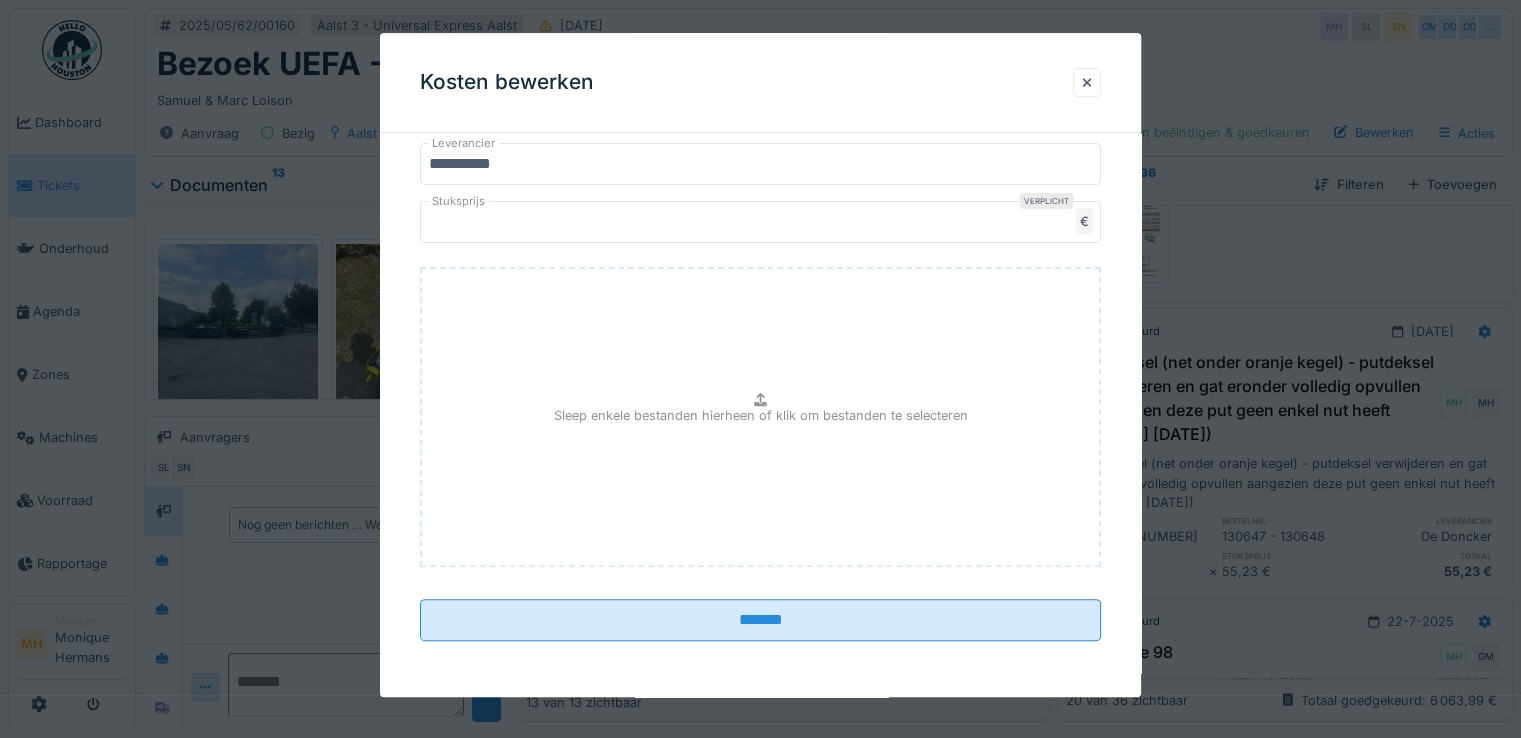 click on "Sleep enkele bestanden hierheen of klik om bestanden te selecteren" at bounding box center [760, 417] 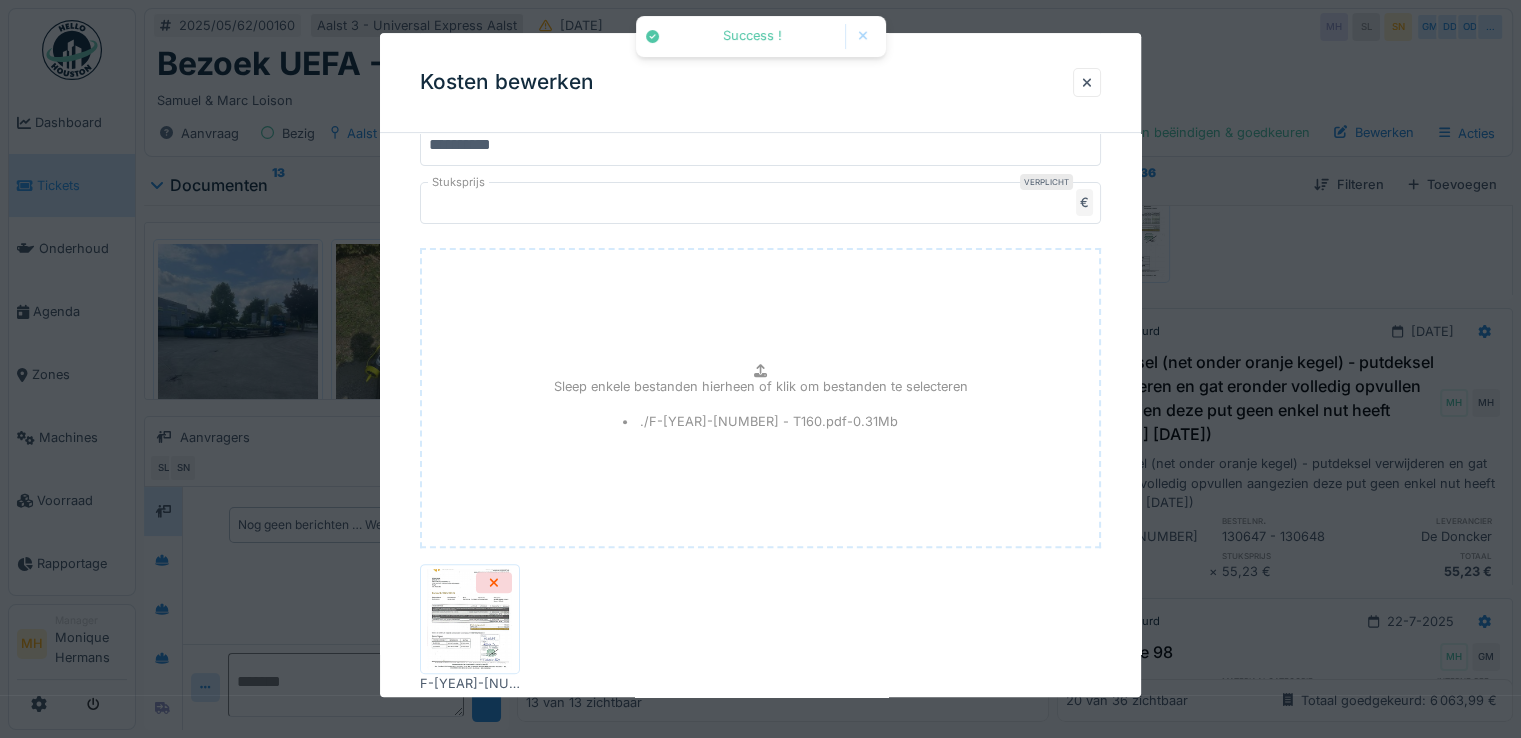 scroll, scrollTop: 794, scrollLeft: 0, axis: vertical 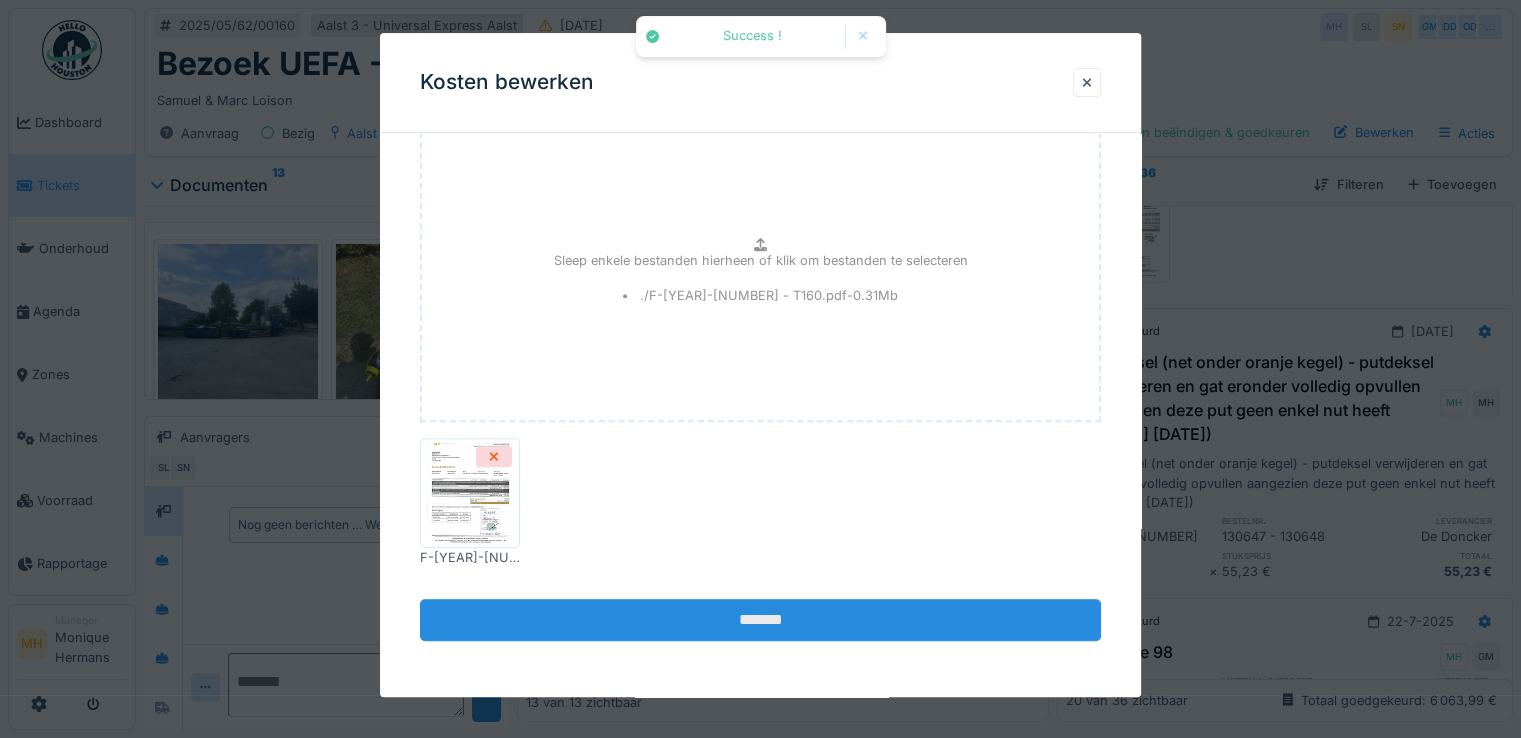 click on "*******" at bounding box center (760, 620) 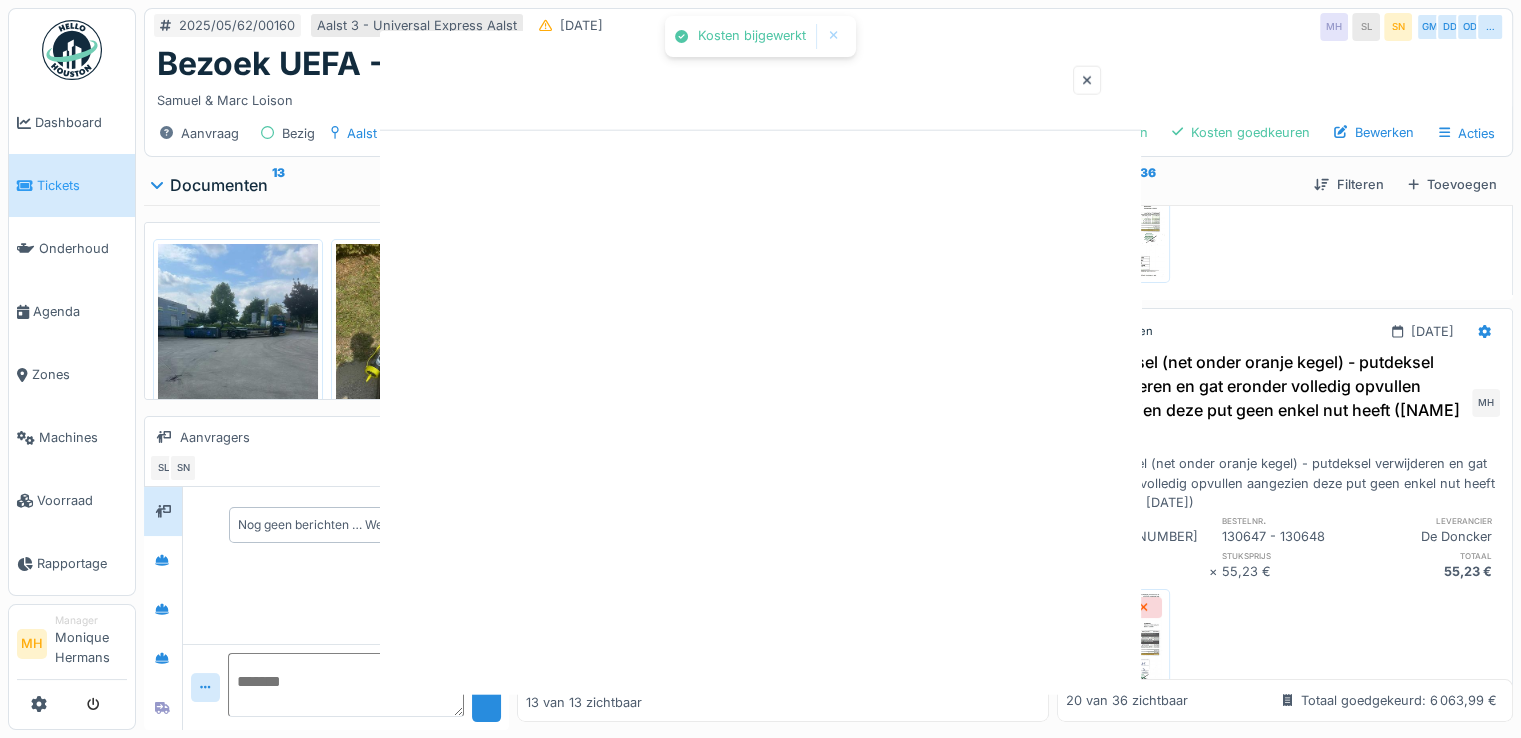 scroll, scrollTop: 0, scrollLeft: 0, axis: both 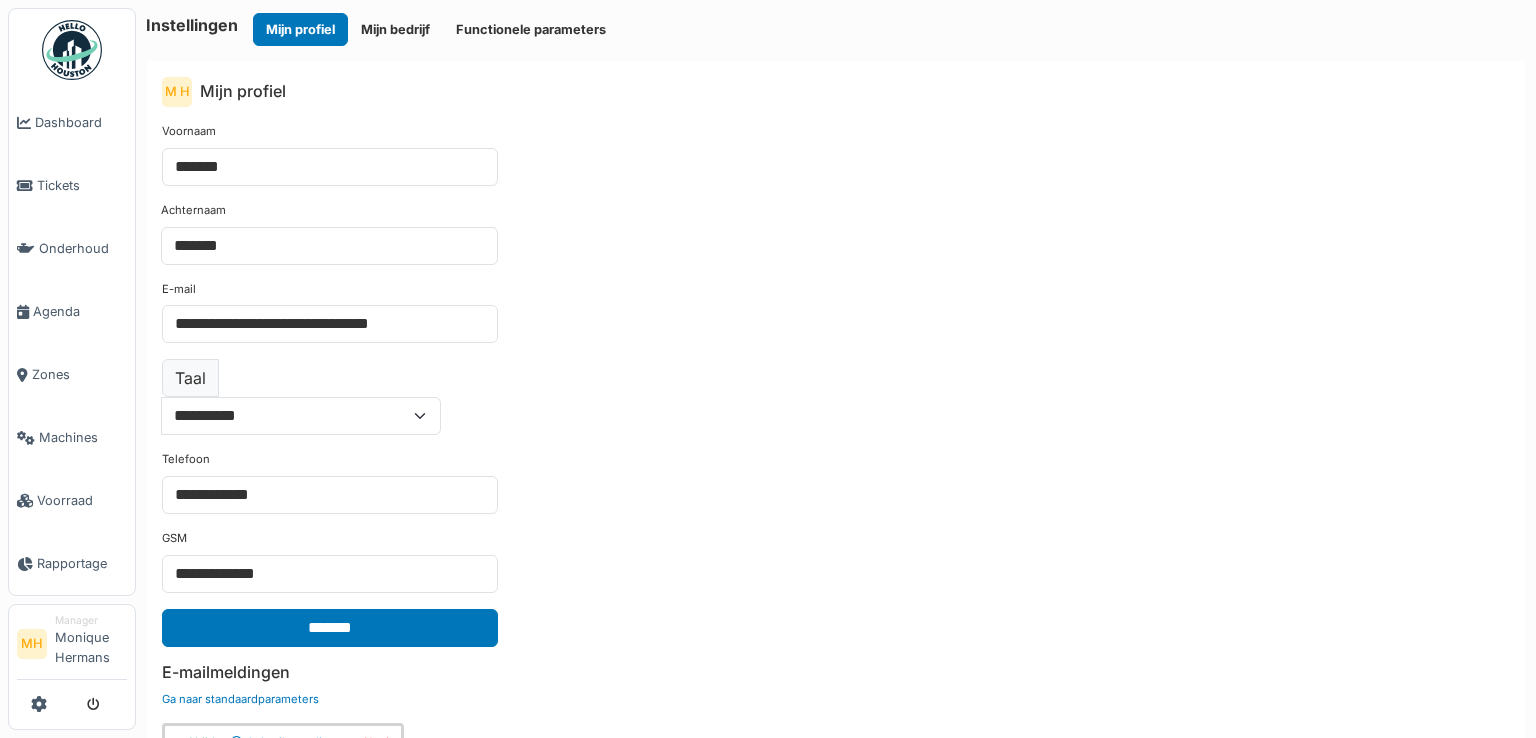 click on "Mijn bedrijf" at bounding box center [395, 29] 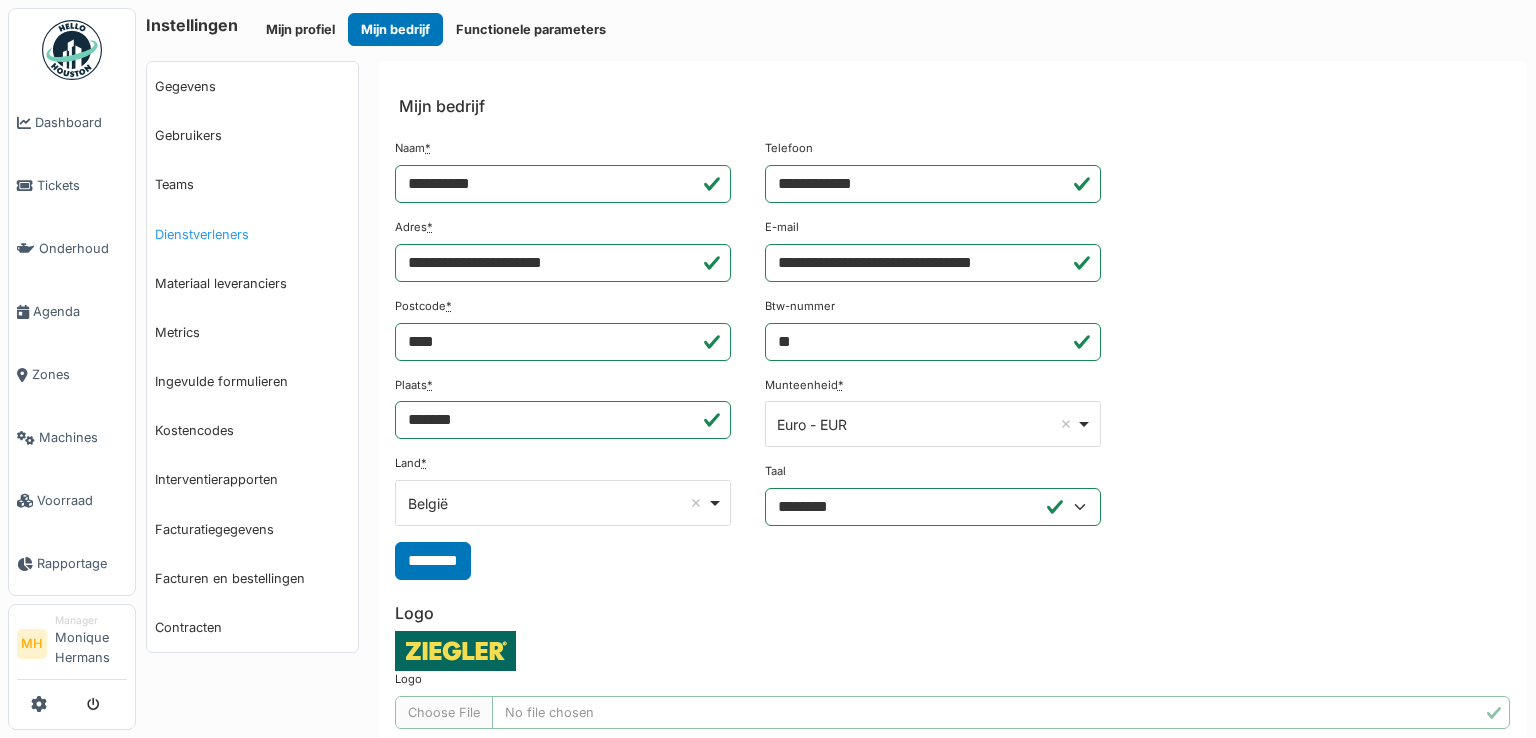 click on "Dienstverleners" at bounding box center [252, 234] 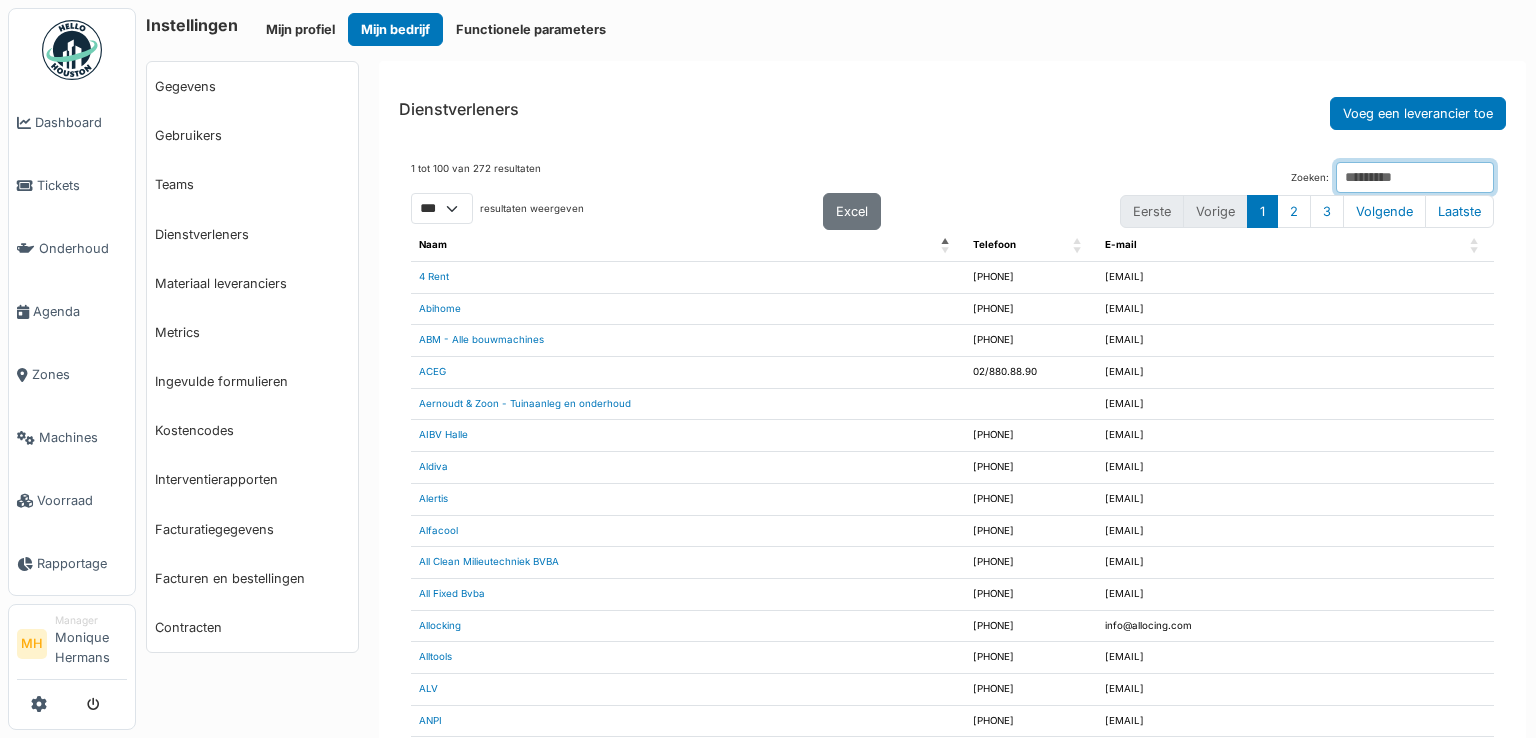 click on "Zoeken:" at bounding box center [1415, 177] 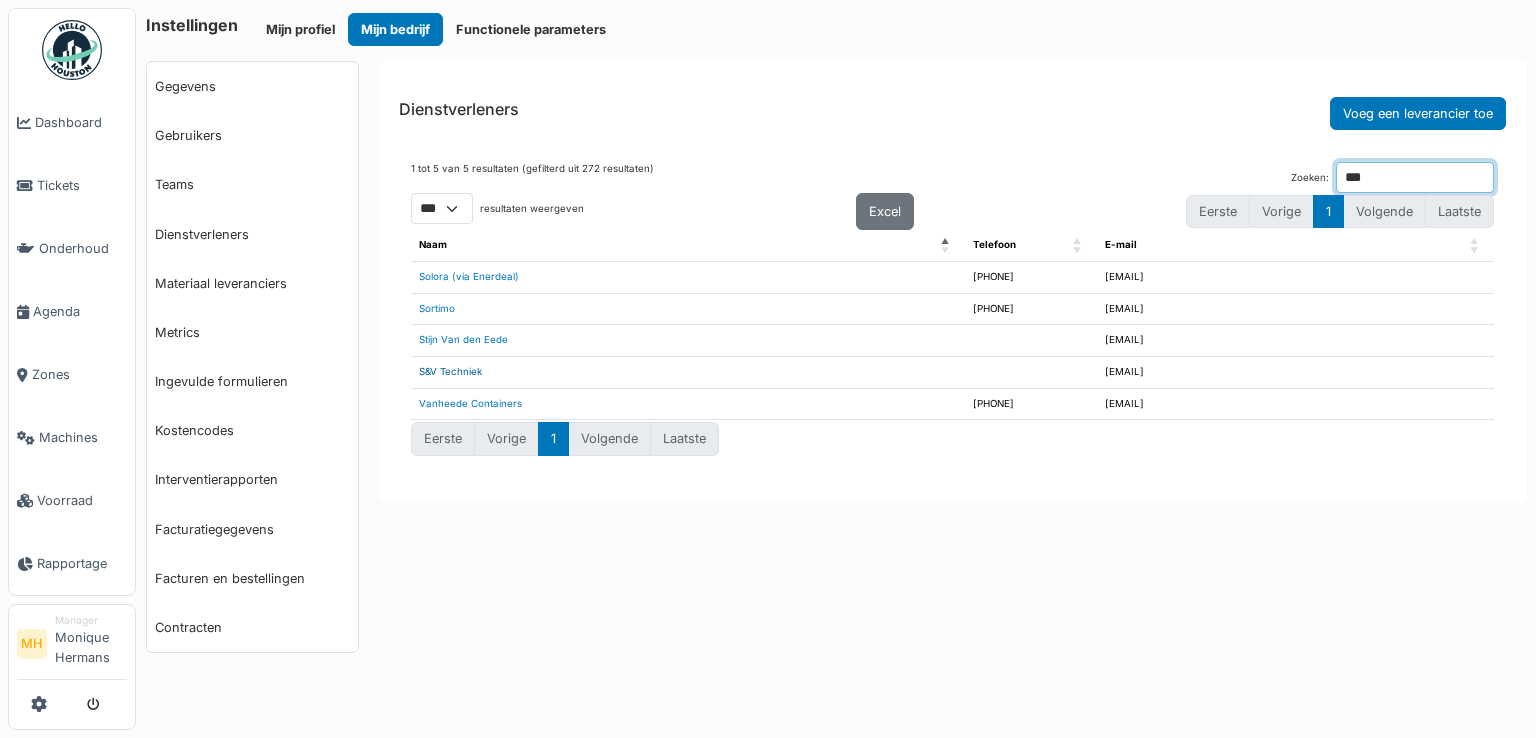 type on "***" 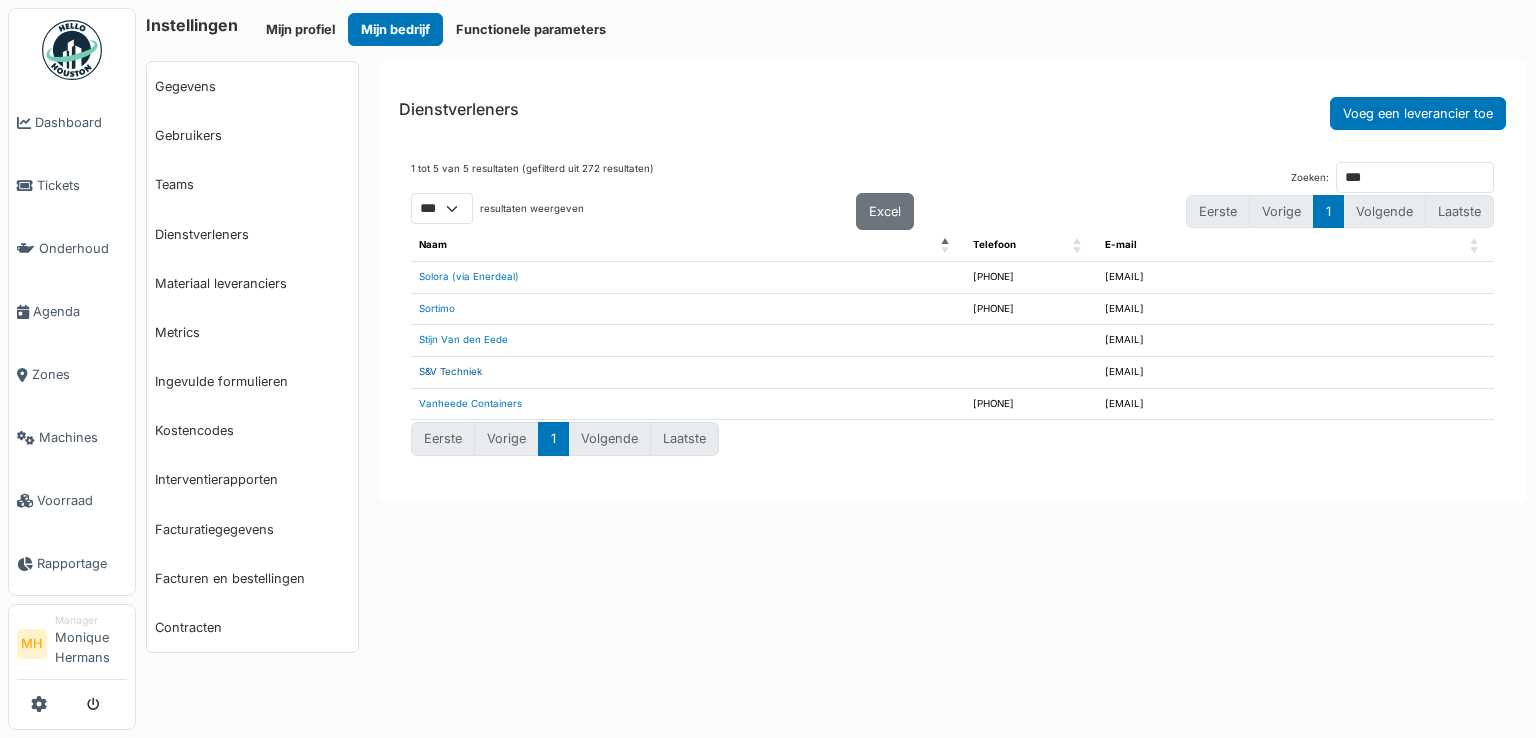 click on "S&V Techniek" at bounding box center [450, 371] 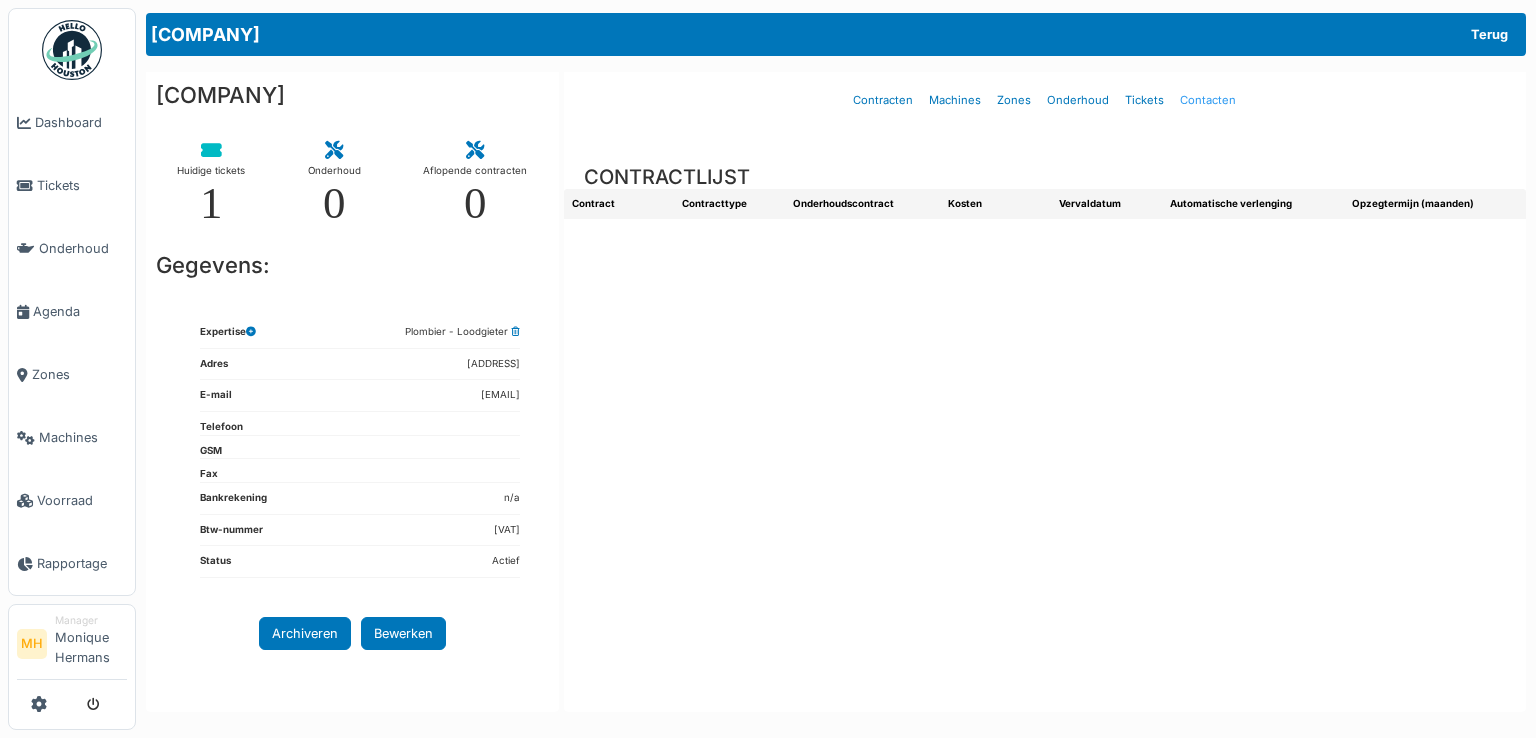 click on "Contacten" at bounding box center [1208, 100] 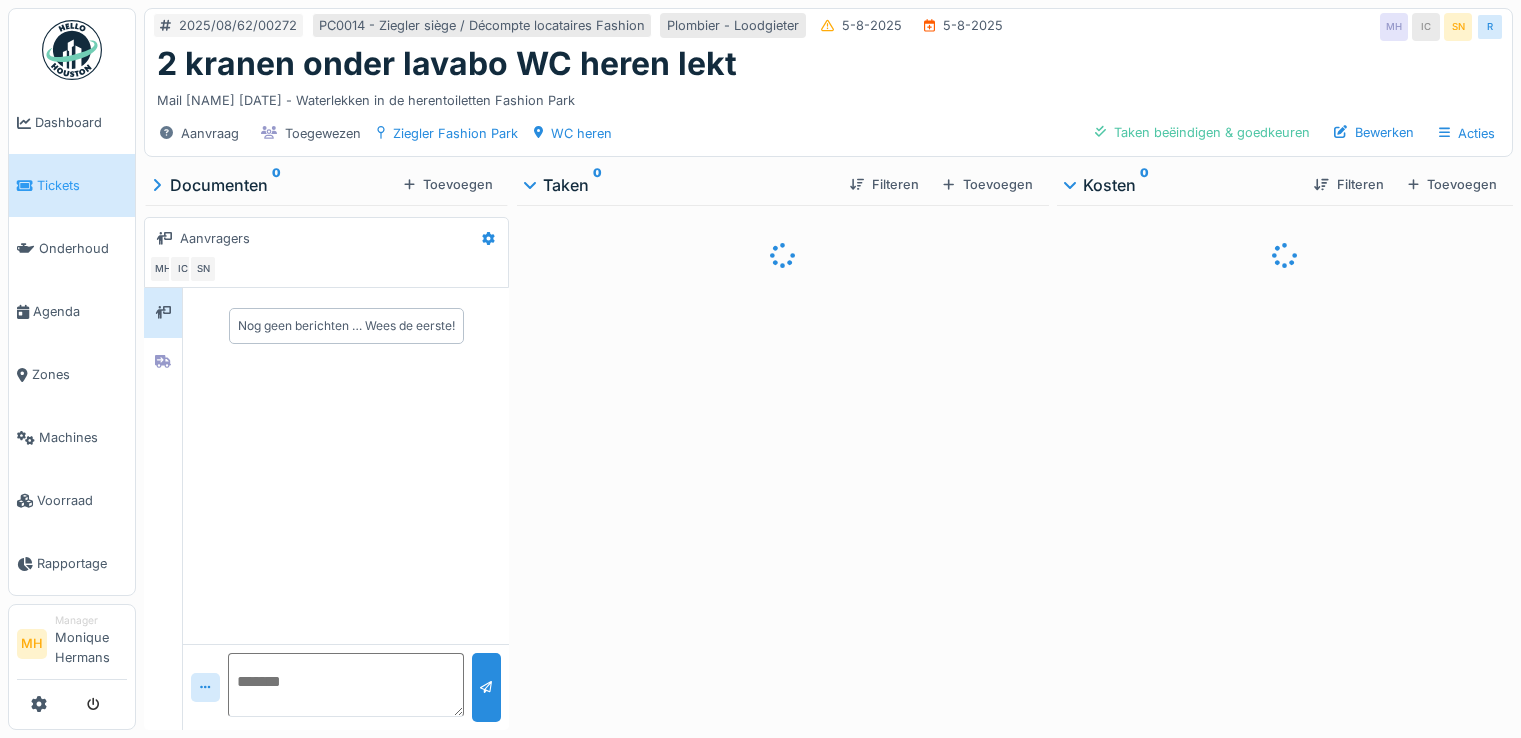 scroll, scrollTop: 0, scrollLeft: 0, axis: both 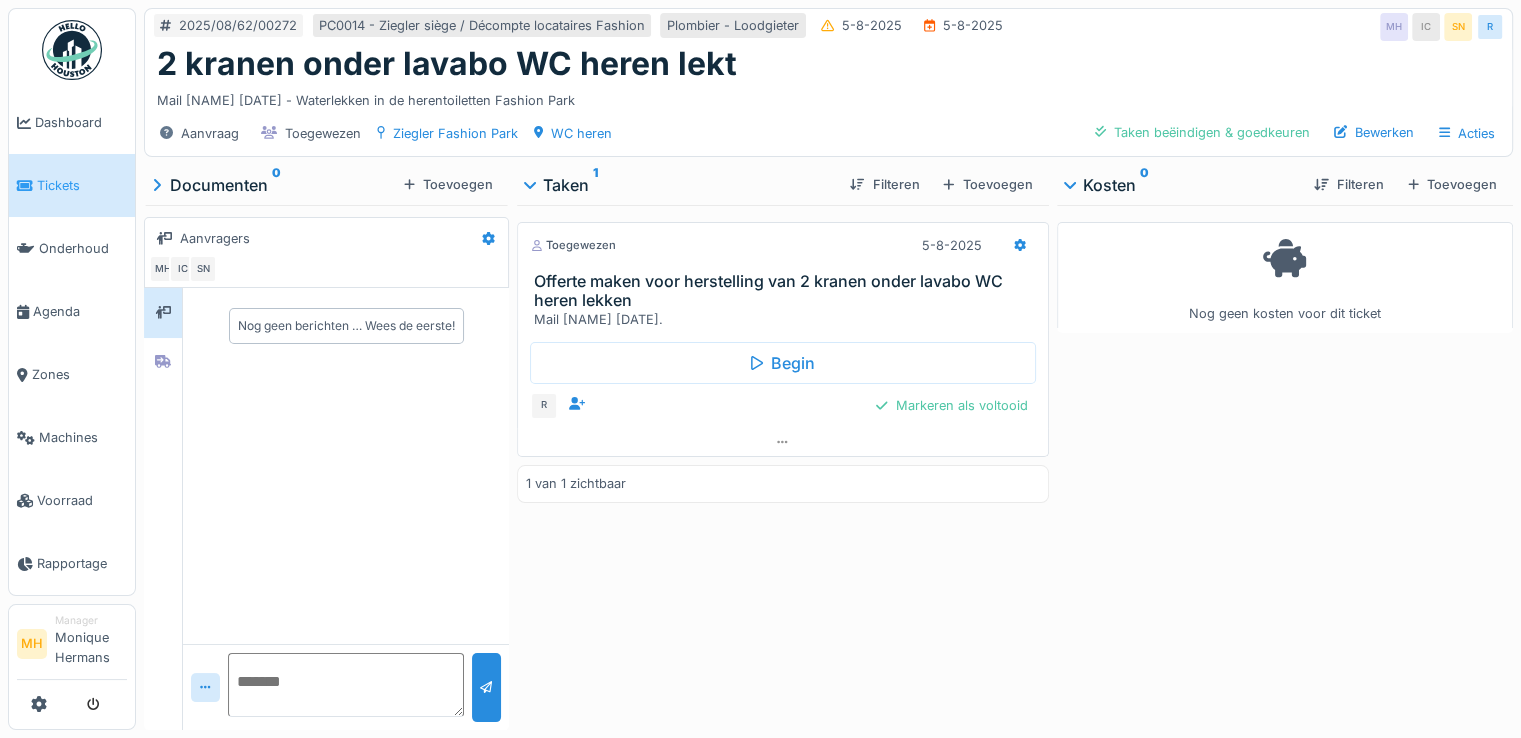 click at bounding box center [346, 685] 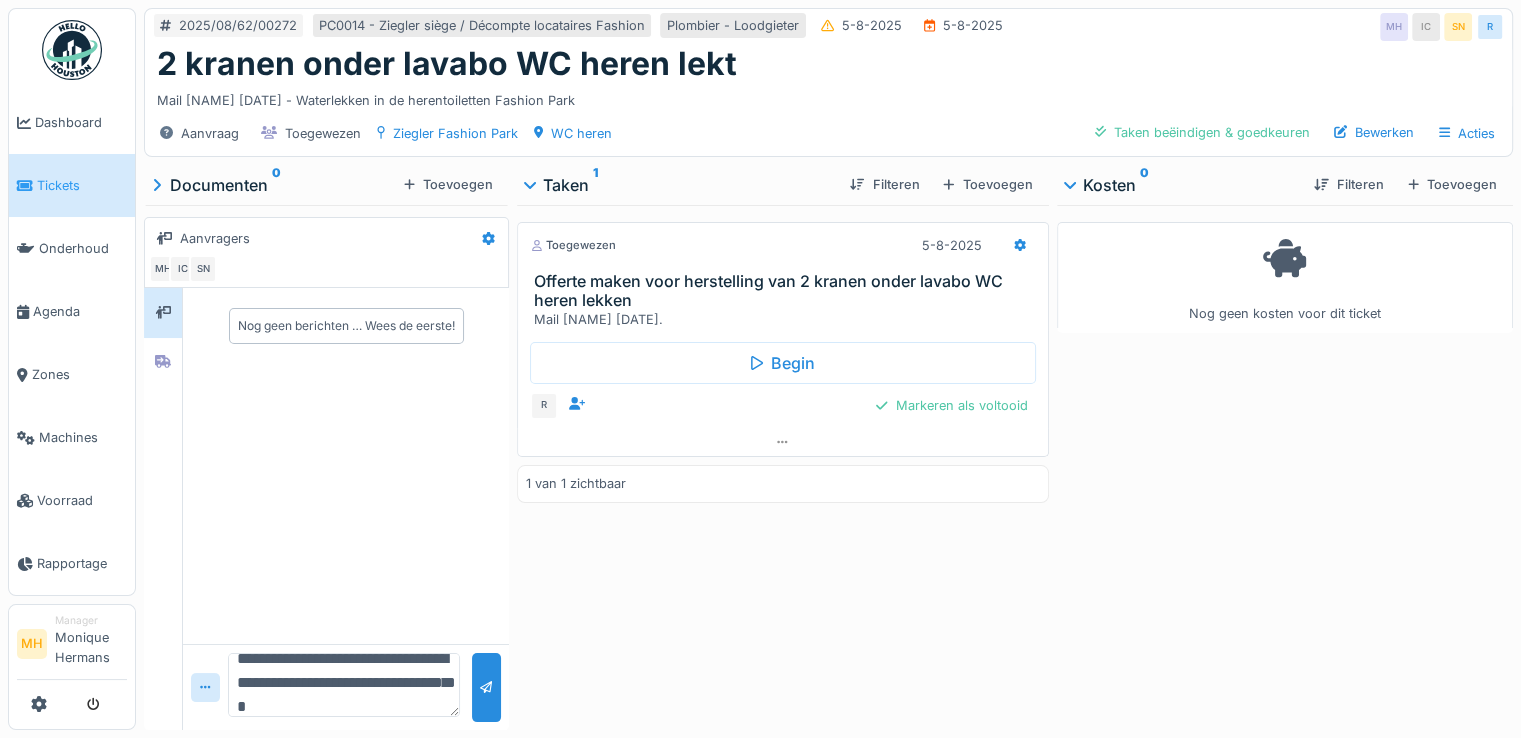 scroll, scrollTop: 47, scrollLeft: 0, axis: vertical 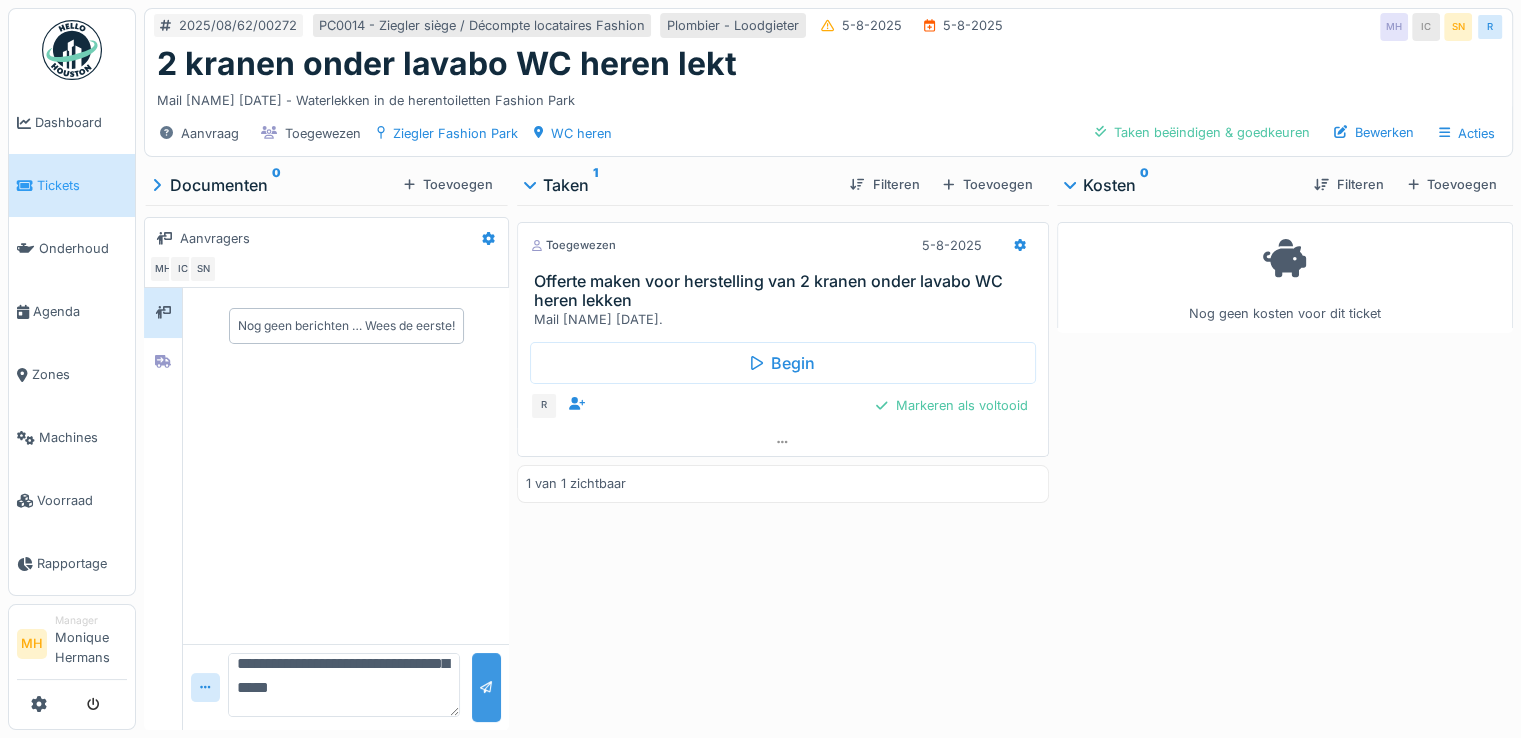 type on "**********" 